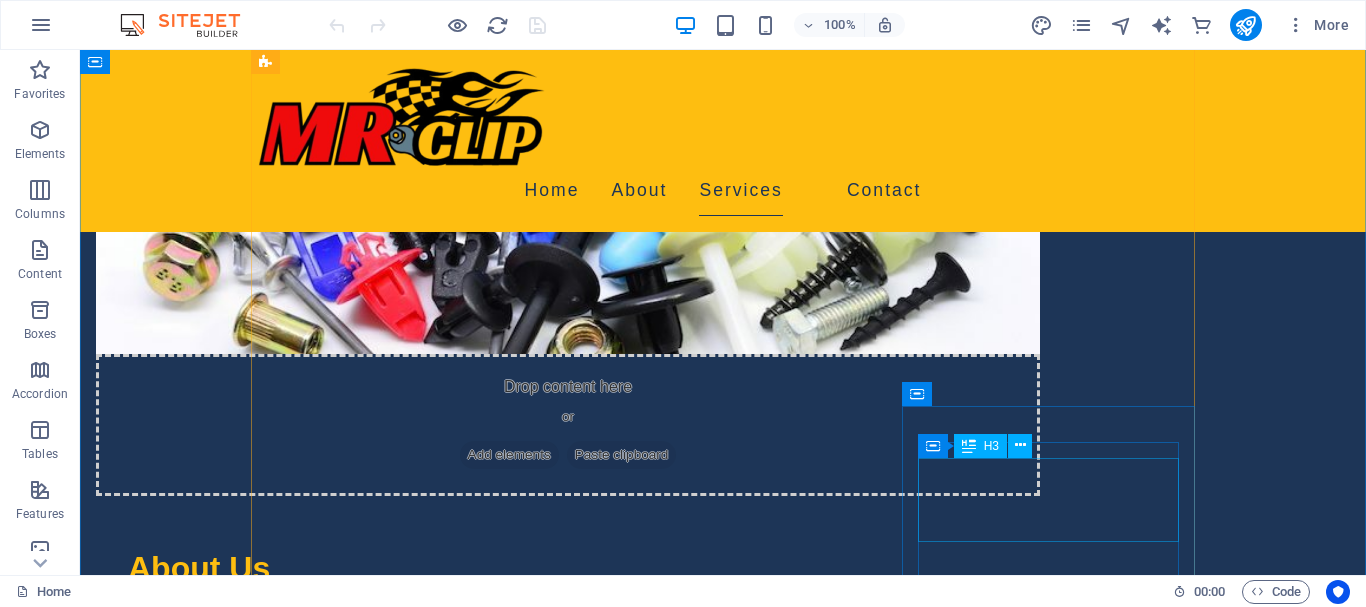 scroll, scrollTop: 1224, scrollLeft: 0, axis: vertical 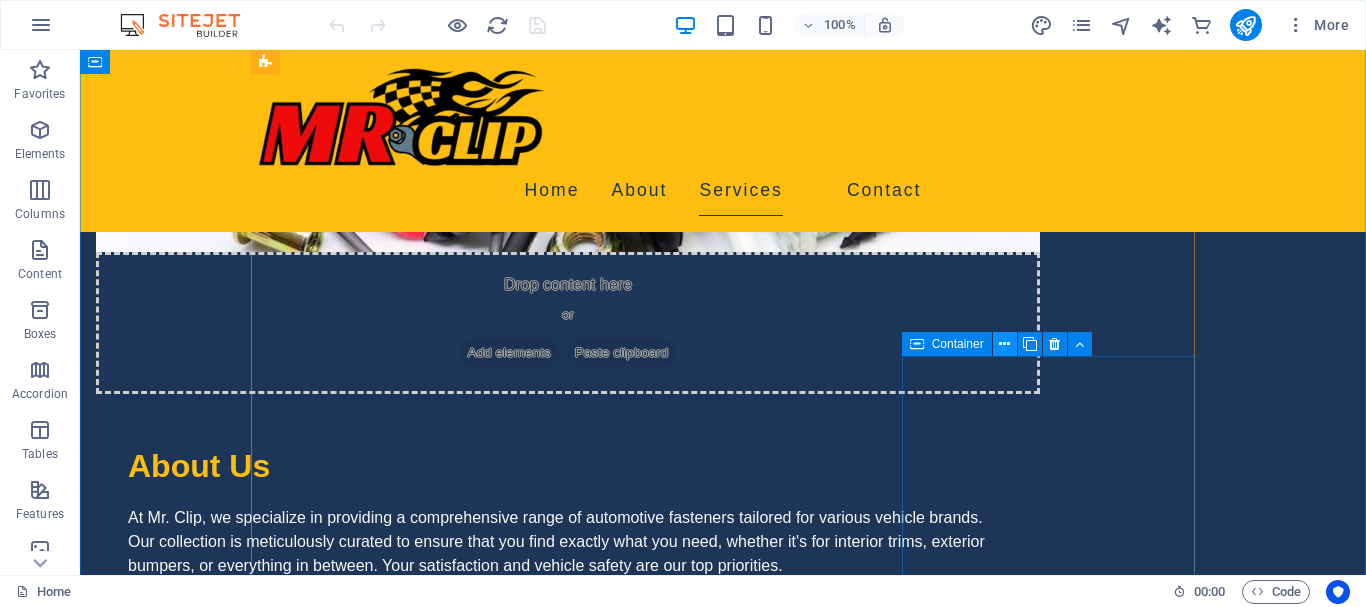 click at bounding box center (1005, 344) 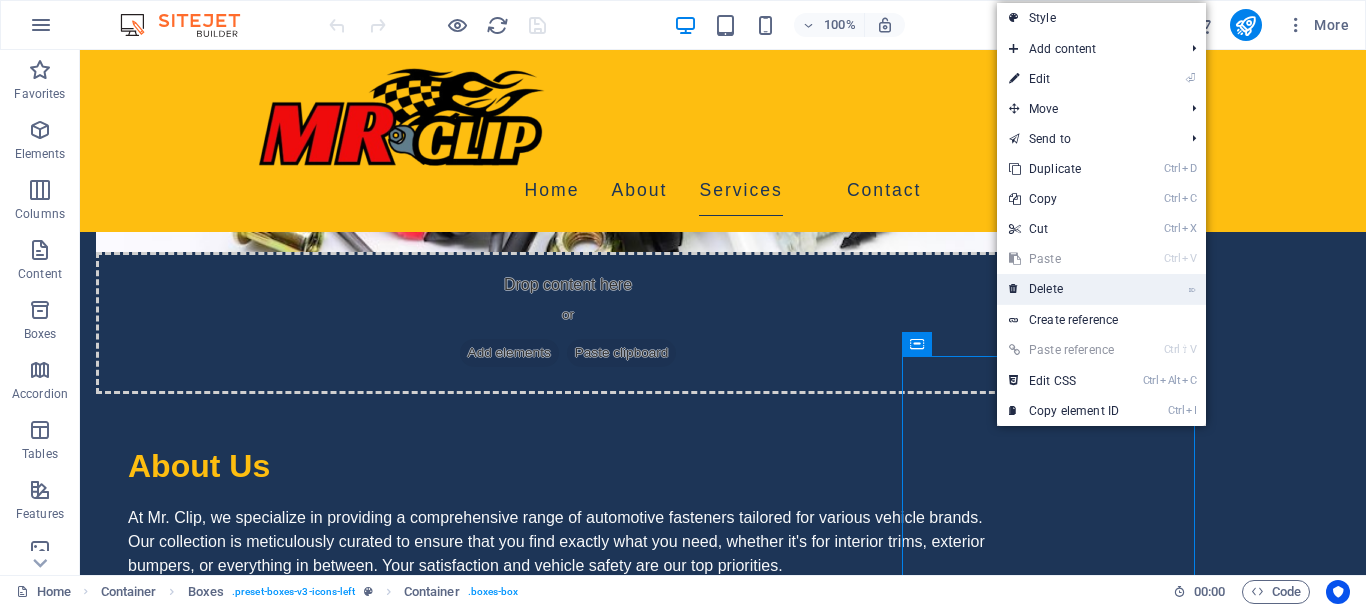 click on "⌦  Delete" at bounding box center (1064, 289) 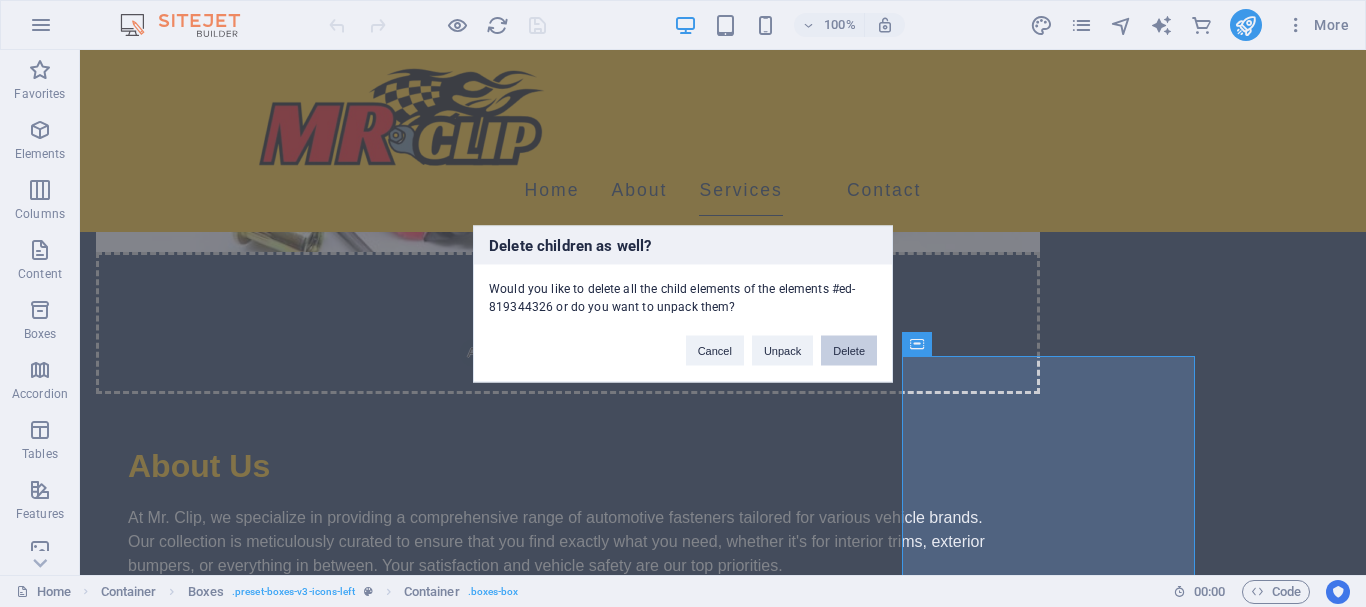 click on "Delete" at bounding box center (849, 350) 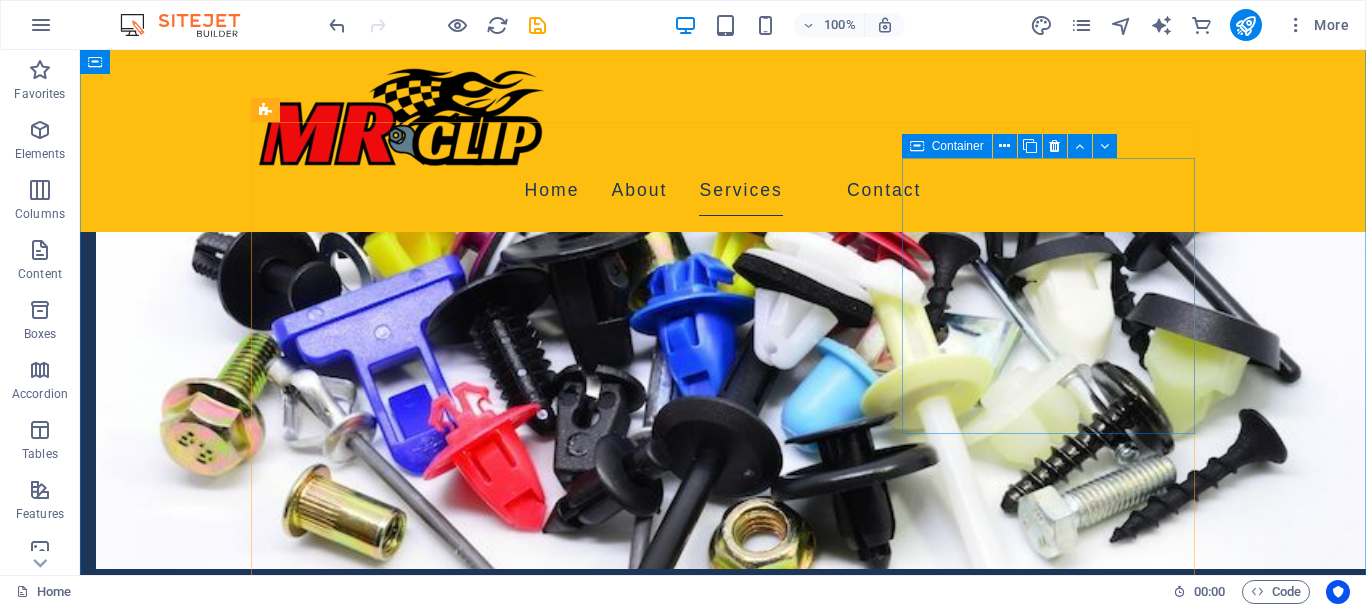 scroll, scrollTop: 1122, scrollLeft: 0, axis: vertical 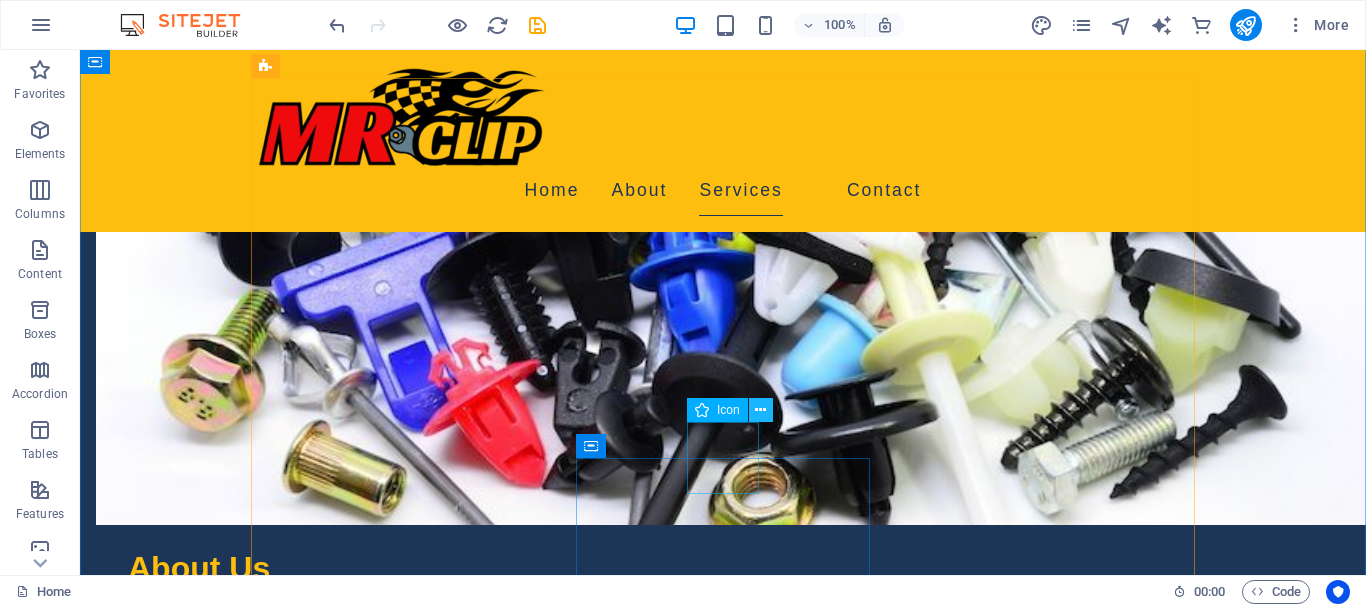 click at bounding box center [760, 410] 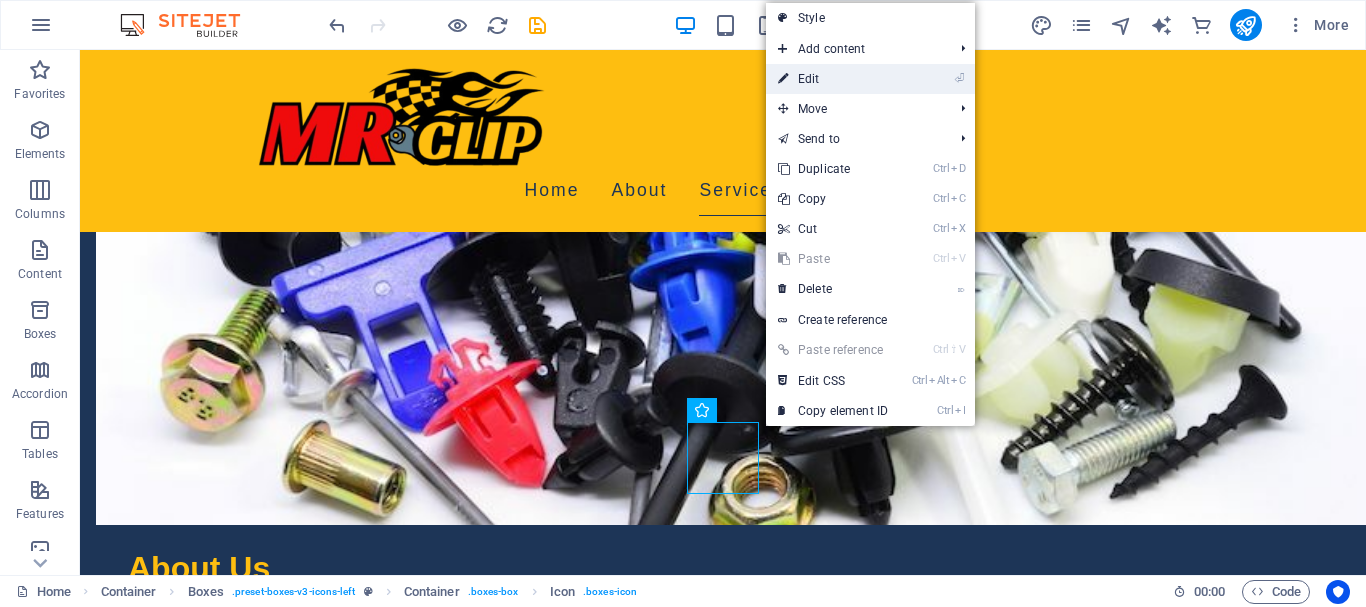 click on "⏎  Edit" at bounding box center [833, 79] 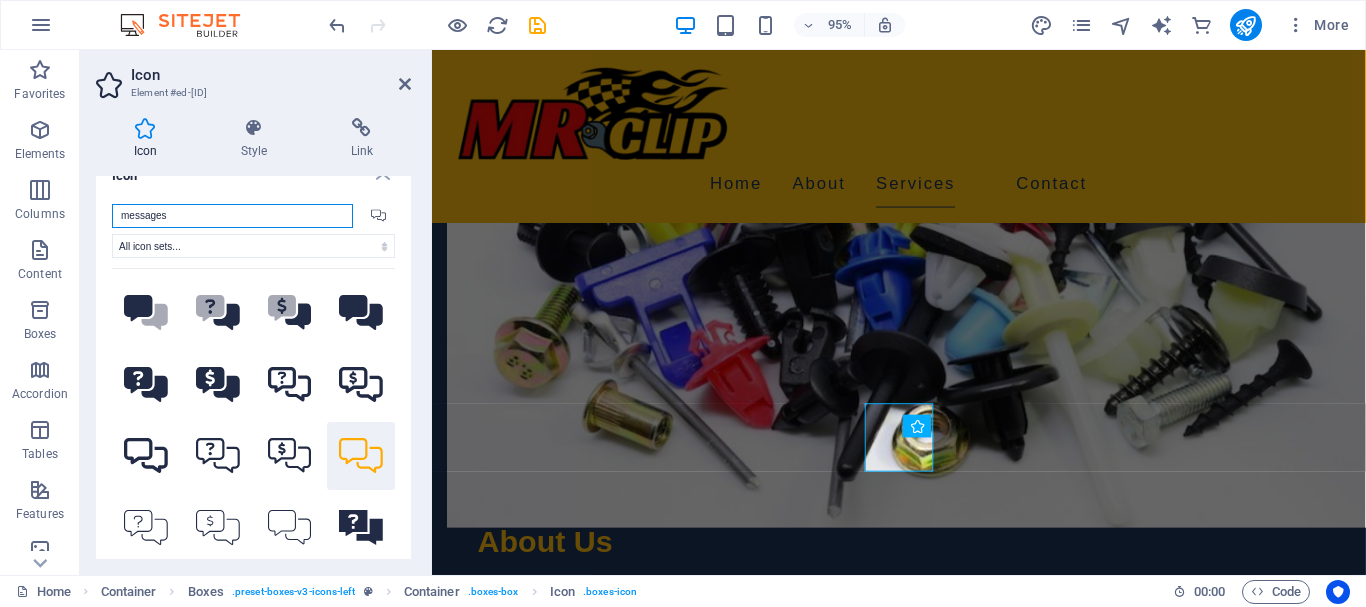 scroll, scrollTop: 0, scrollLeft: 0, axis: both 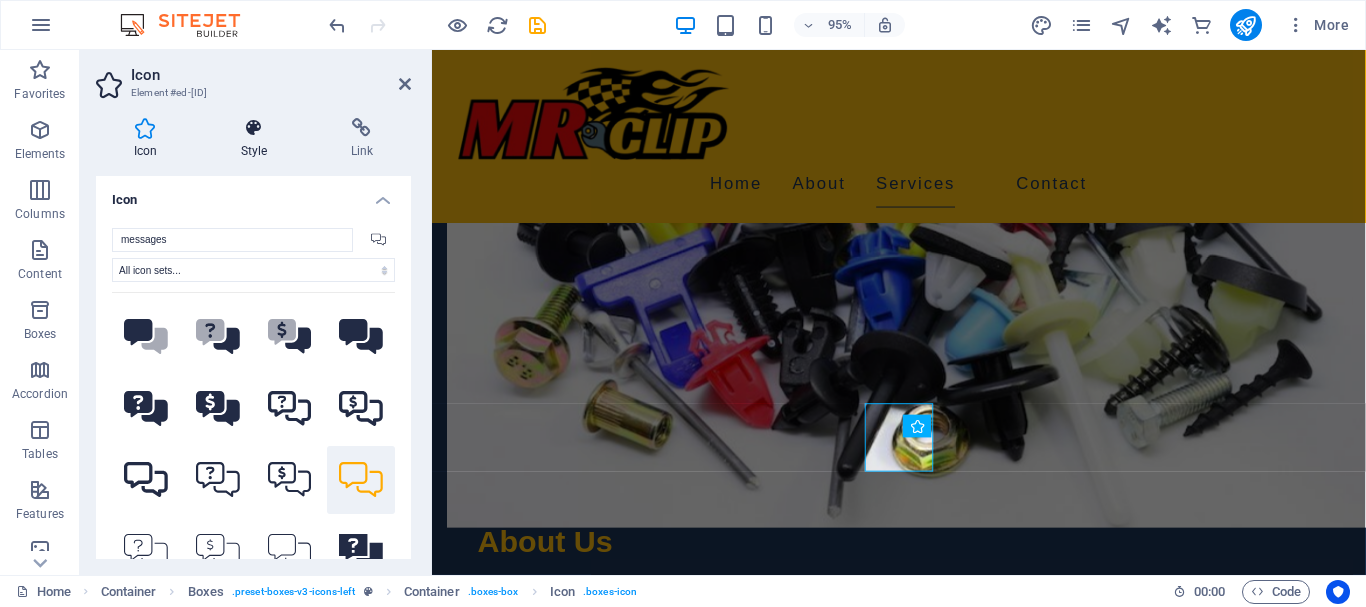 click at bounding box center (254, 128) 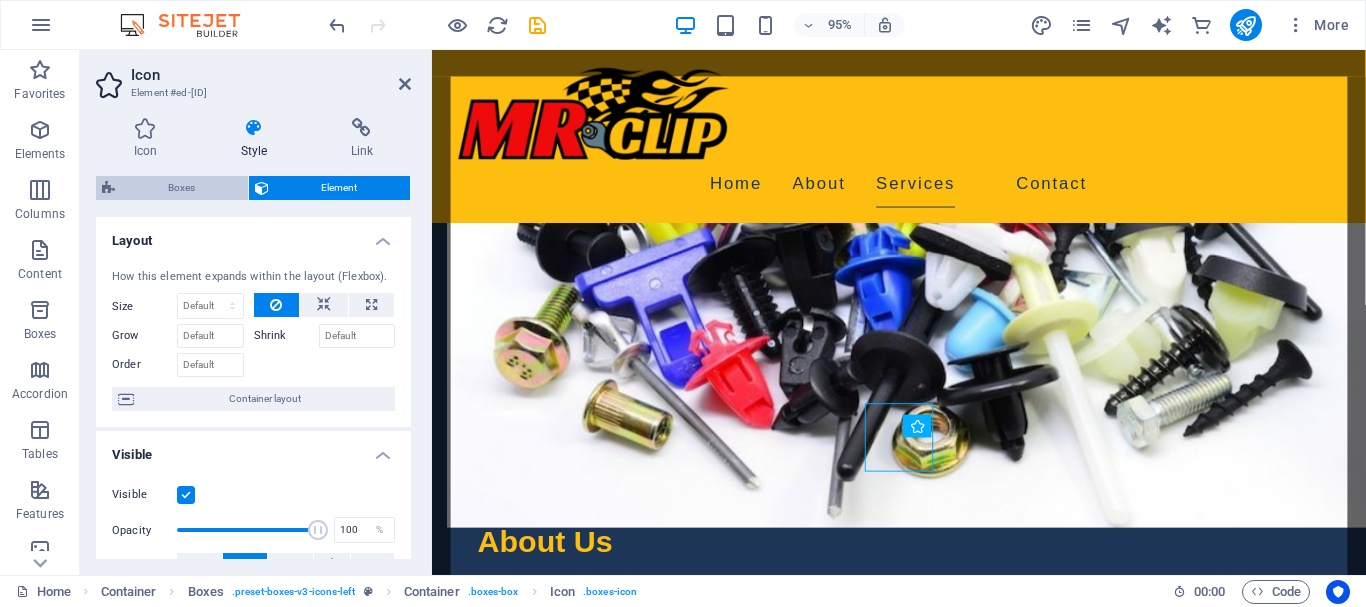 click on "Boxes" at bounding box center (181, 188) 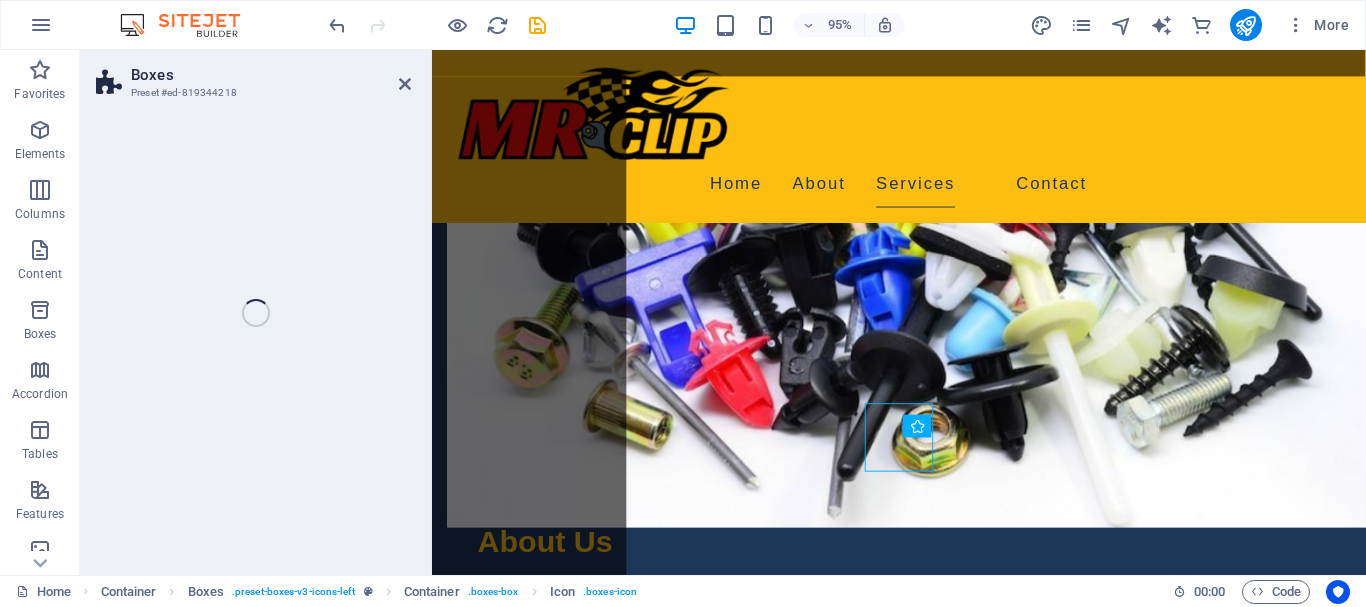 select on "rem" 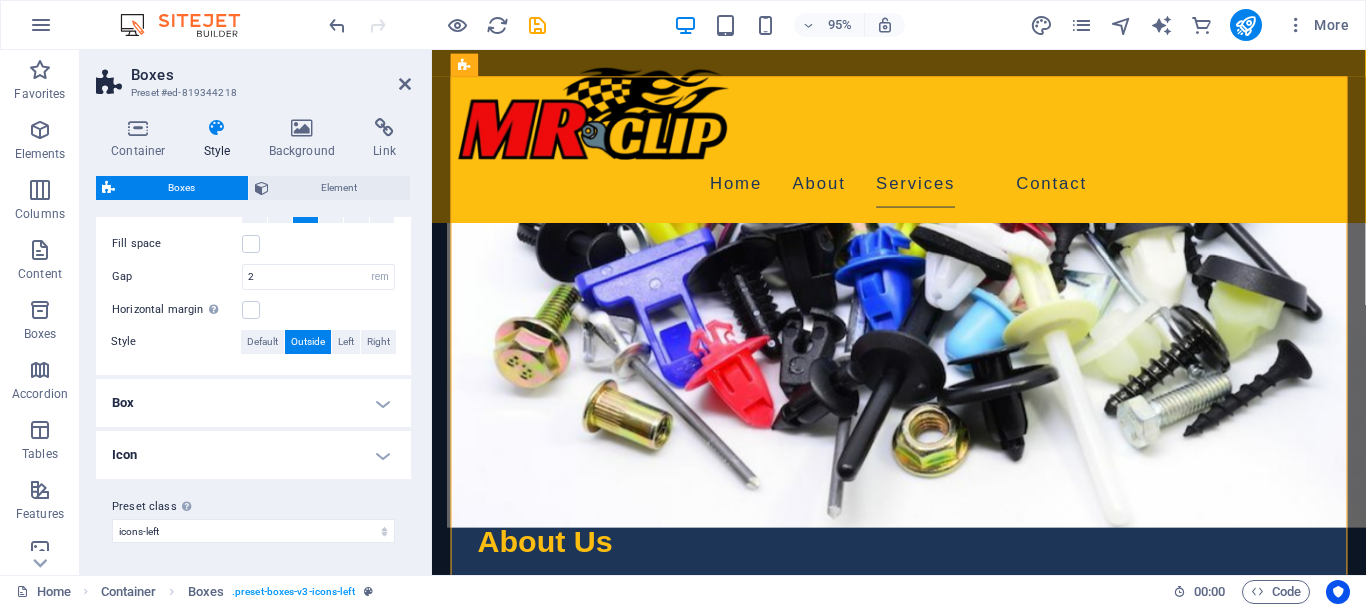 scroll, scrollTop: 0, scrollLeft: 0, axis: both 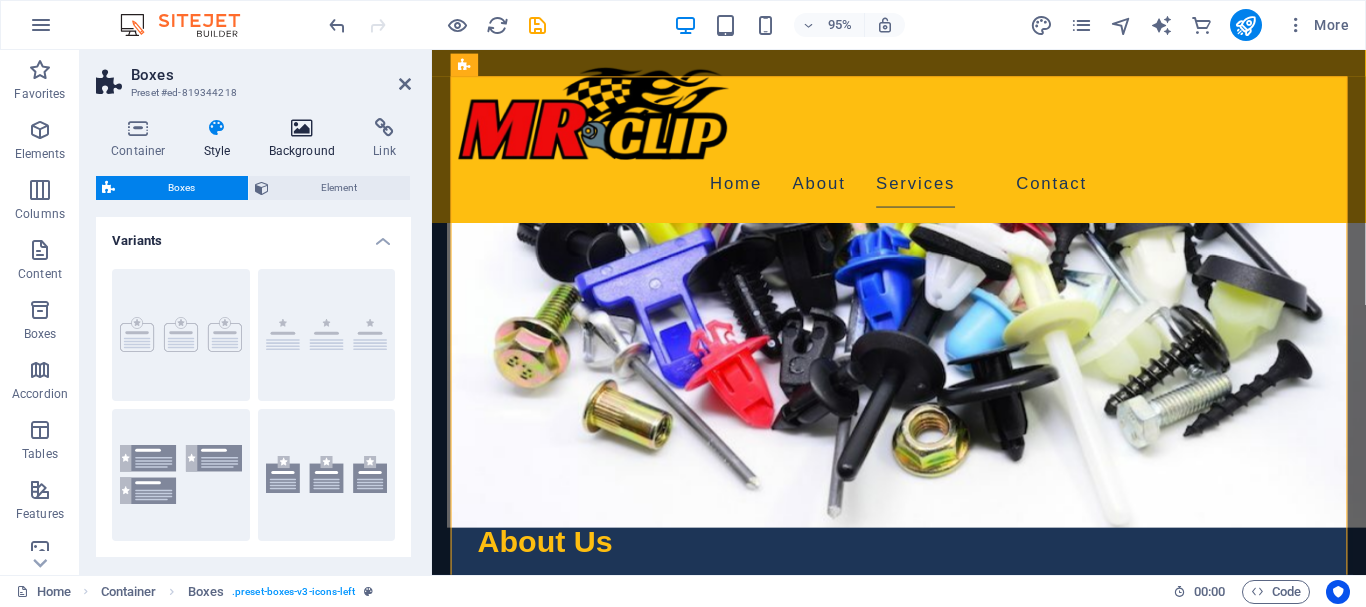 click at bounding box center (302, 128) 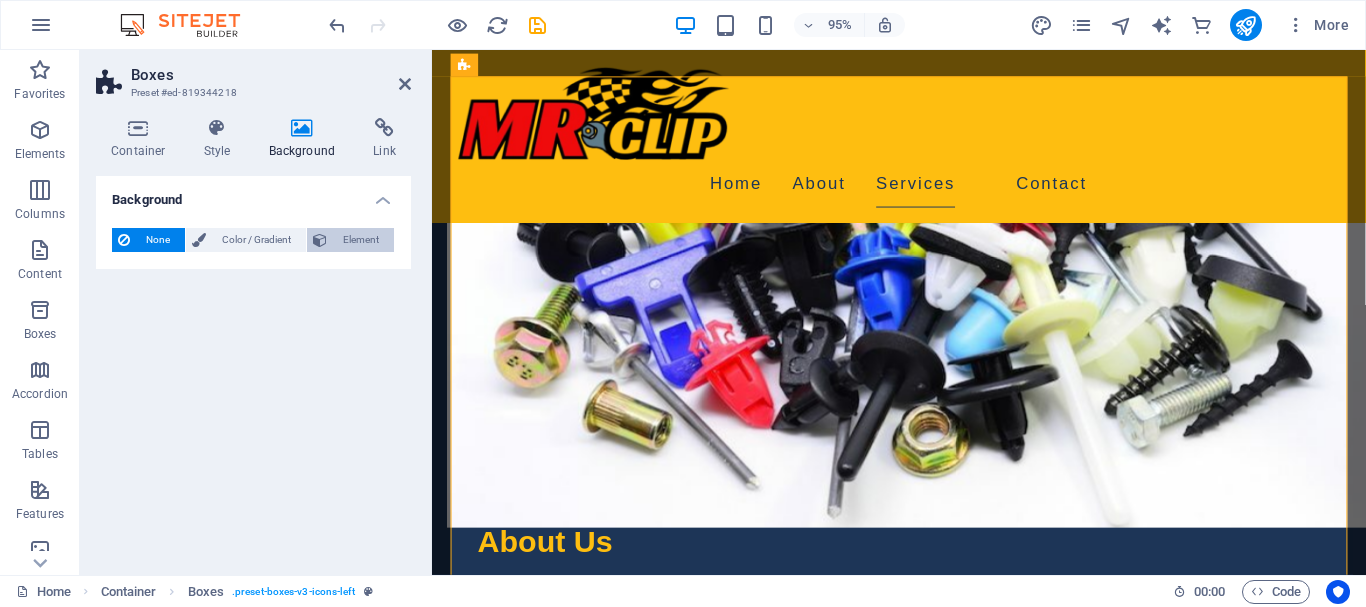 click on "Element" at bounding box center [360, 240] 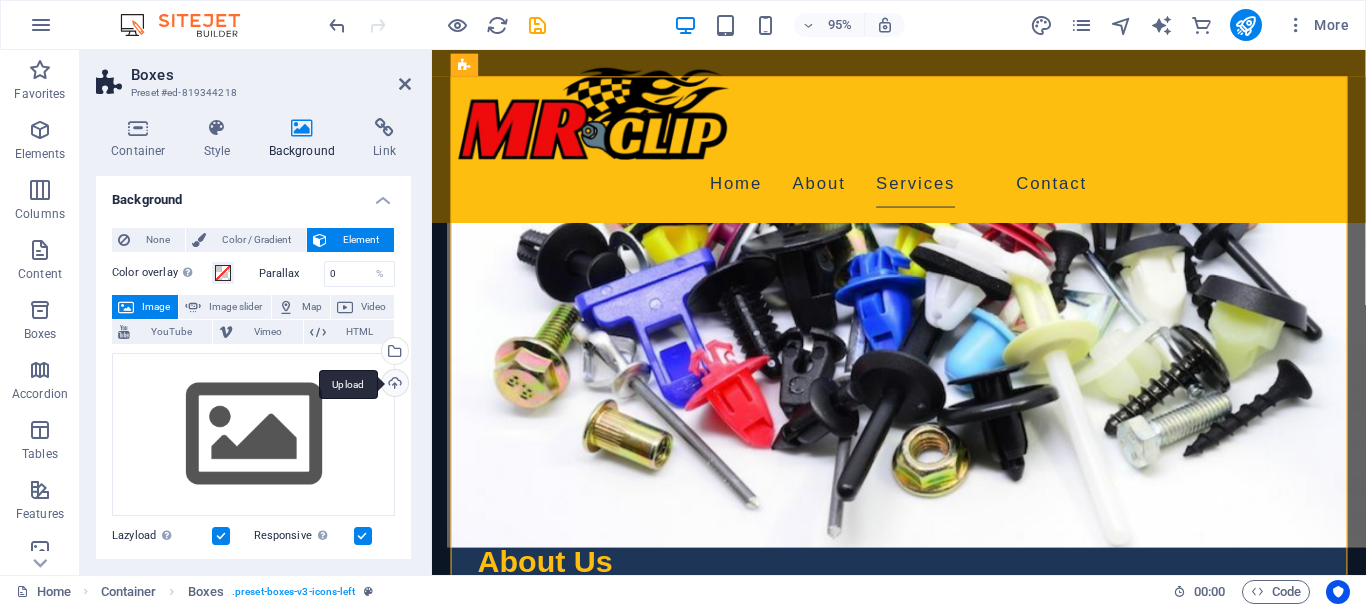 click on "Upload" at bounding box center [393, 385] 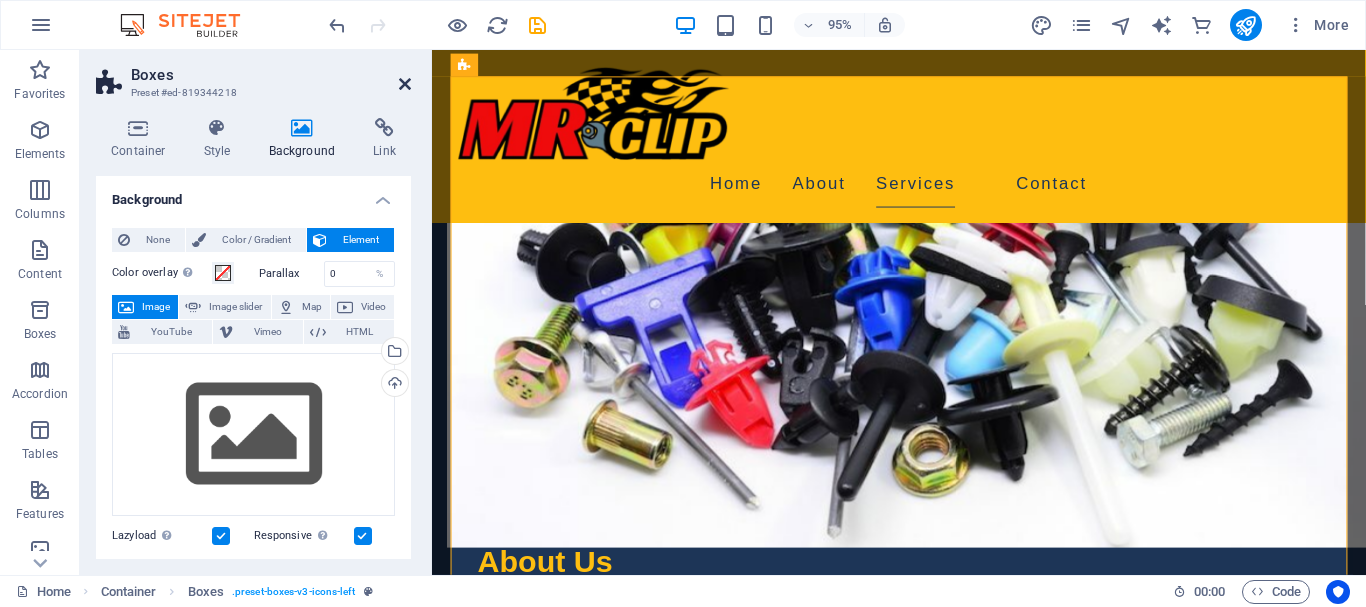 click at bounding box center (405, 84) 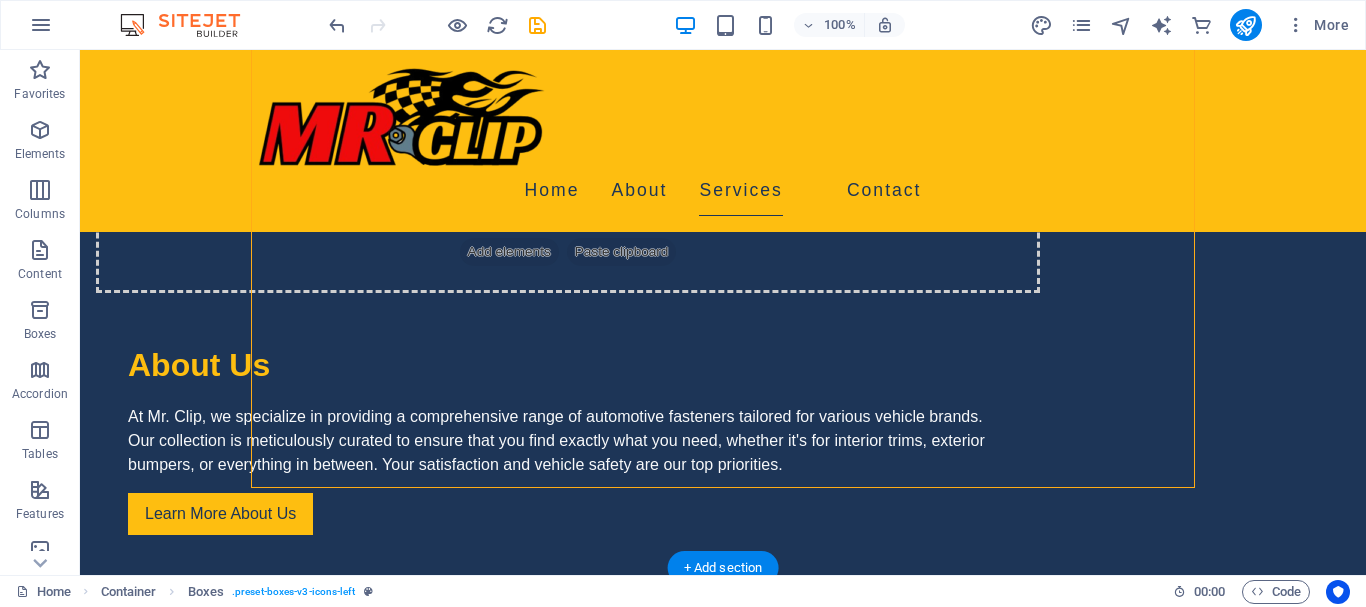 scroll, scrollTop: 1326, scrollLeft: 0, axis: vertical 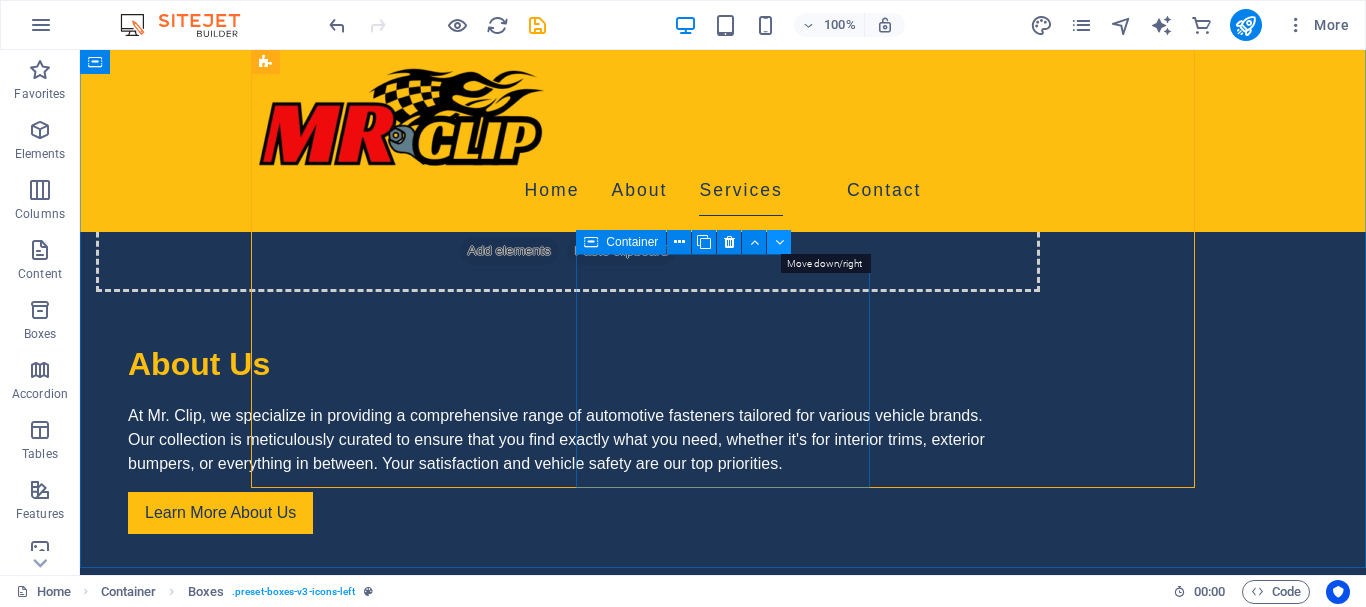 click at bounding box center [779, 242] 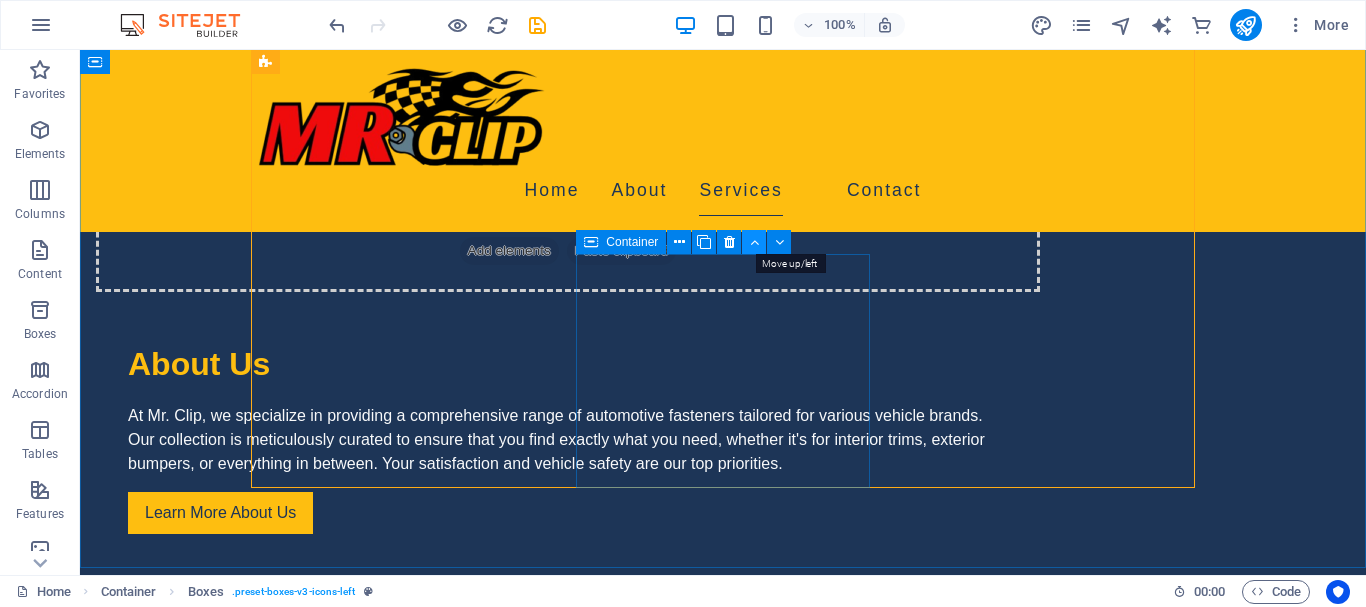 click at bounding box center (754, 242) 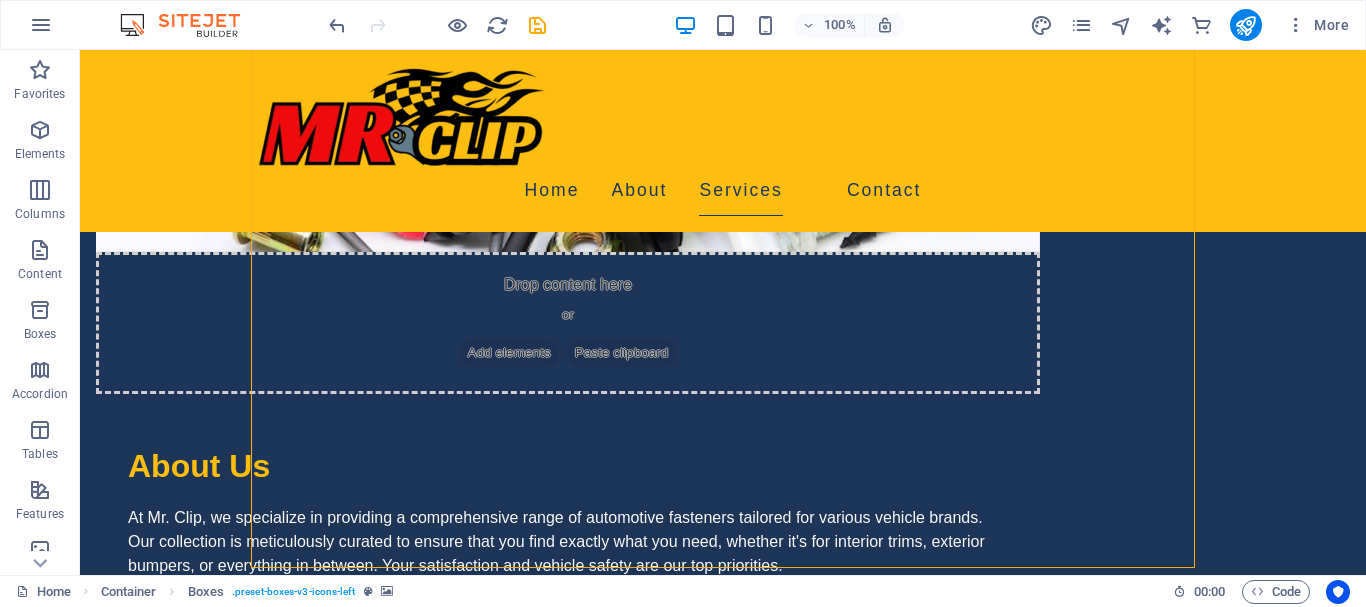 scroll, scrollTop: 1326, scrollLeft: 0, axis: vertical 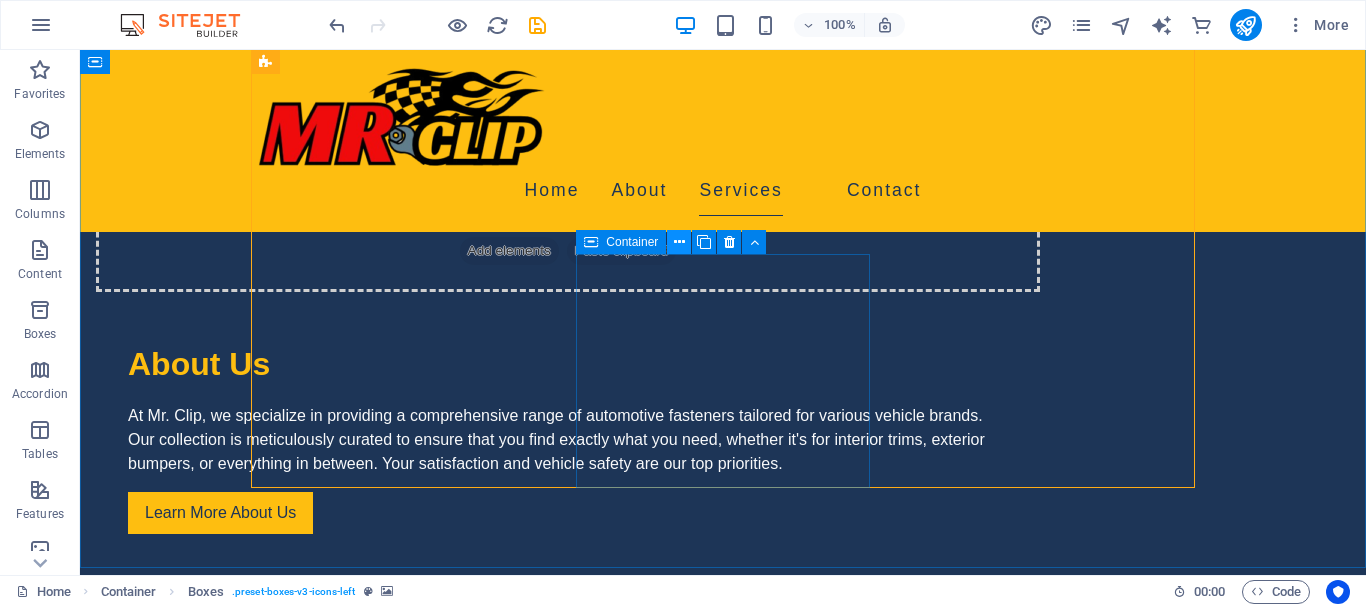 click at bounding box center [679, 242] 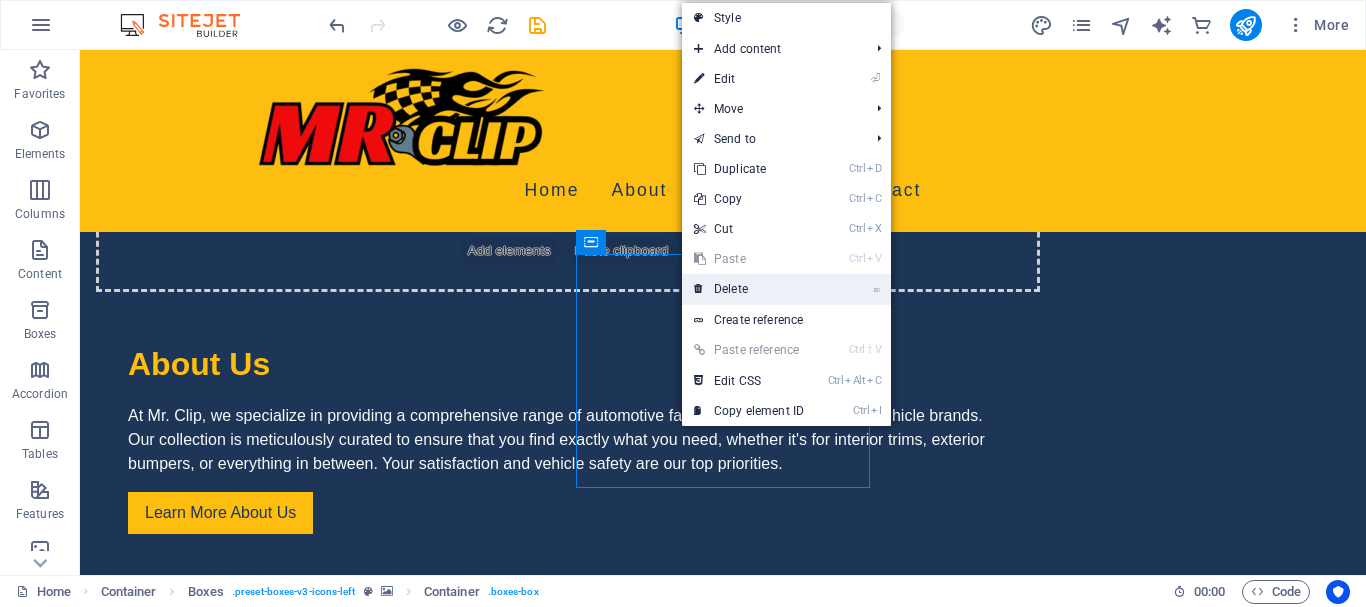 click on "⌦  Delete" at bounding box center (749, 289) 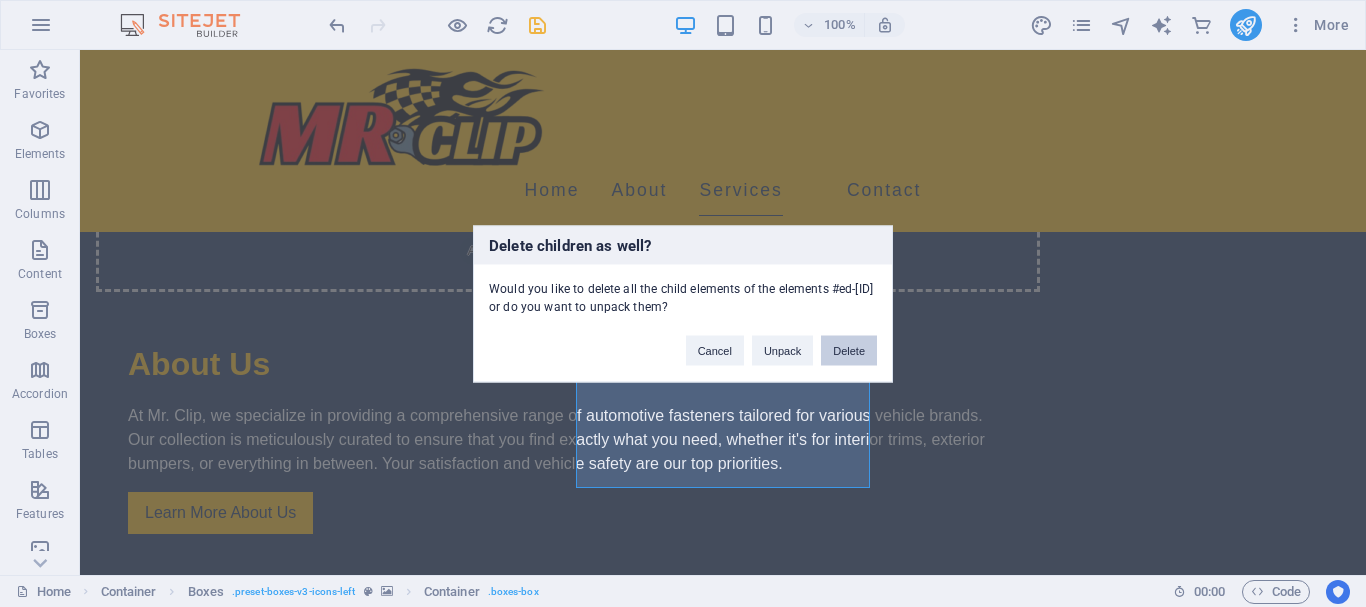 click on "Delete" at bounding box center [849, 350] 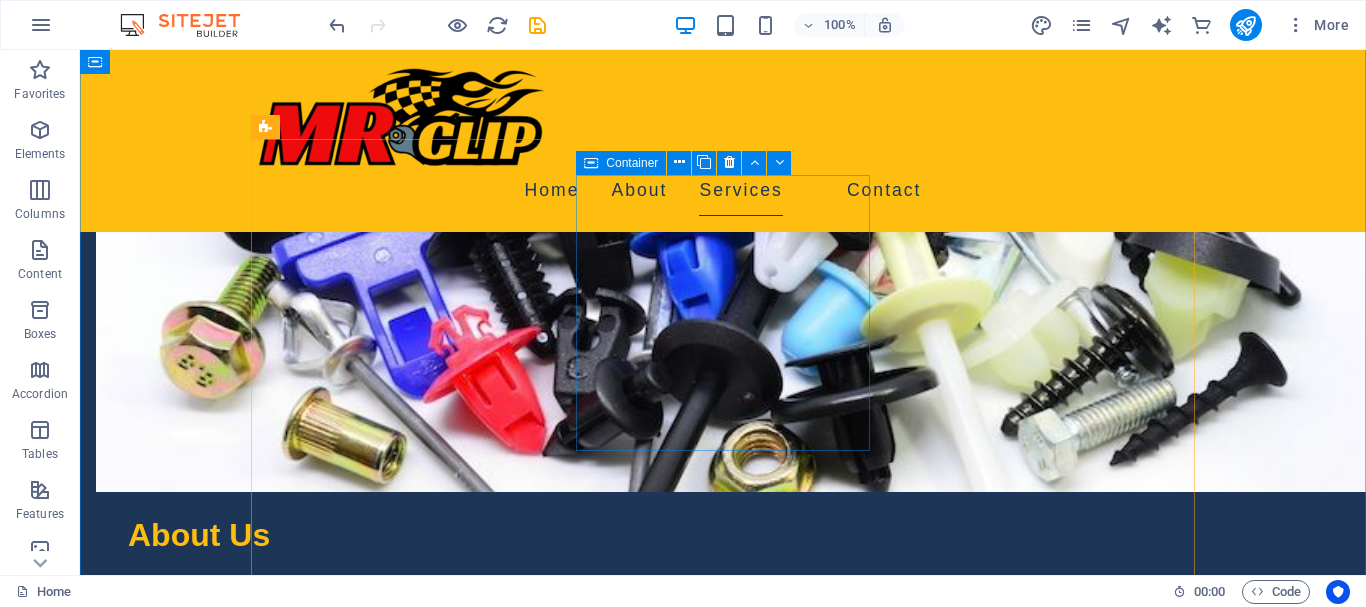 scroll, scrollTop: 1224, scrollLeft: 0, axis: vertical 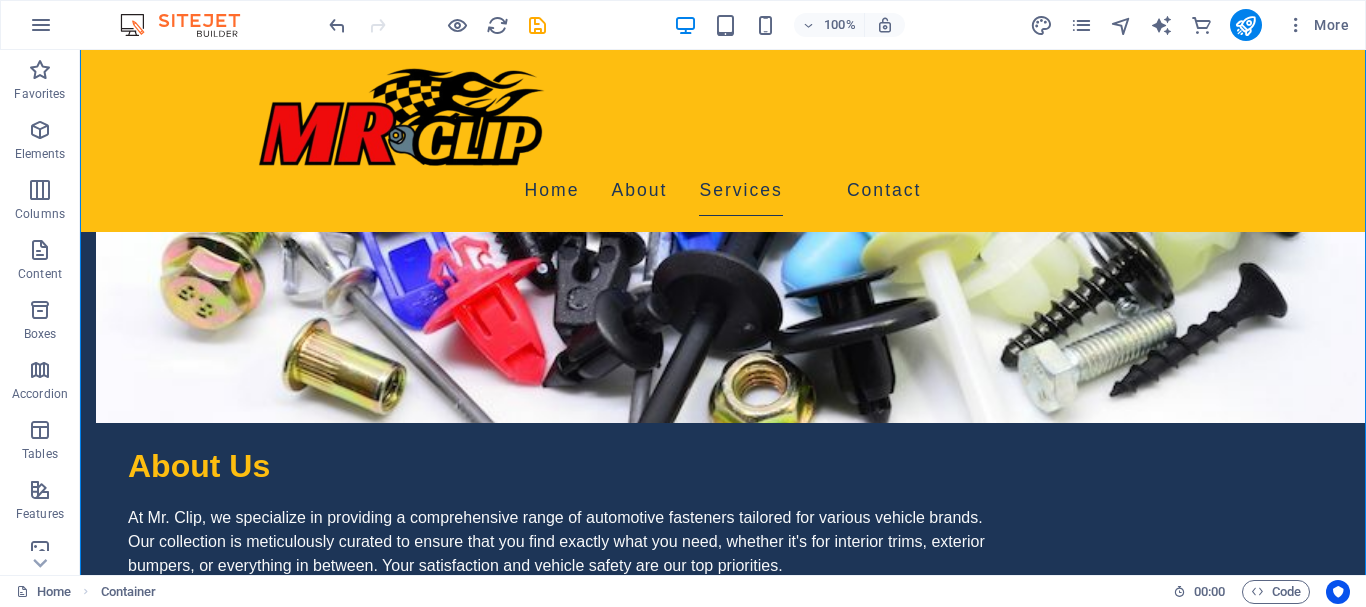 drag, startPoint x: 380, startPoint y: 396, endPoint x: 673, endPoint y: 350, distance: 296.58893 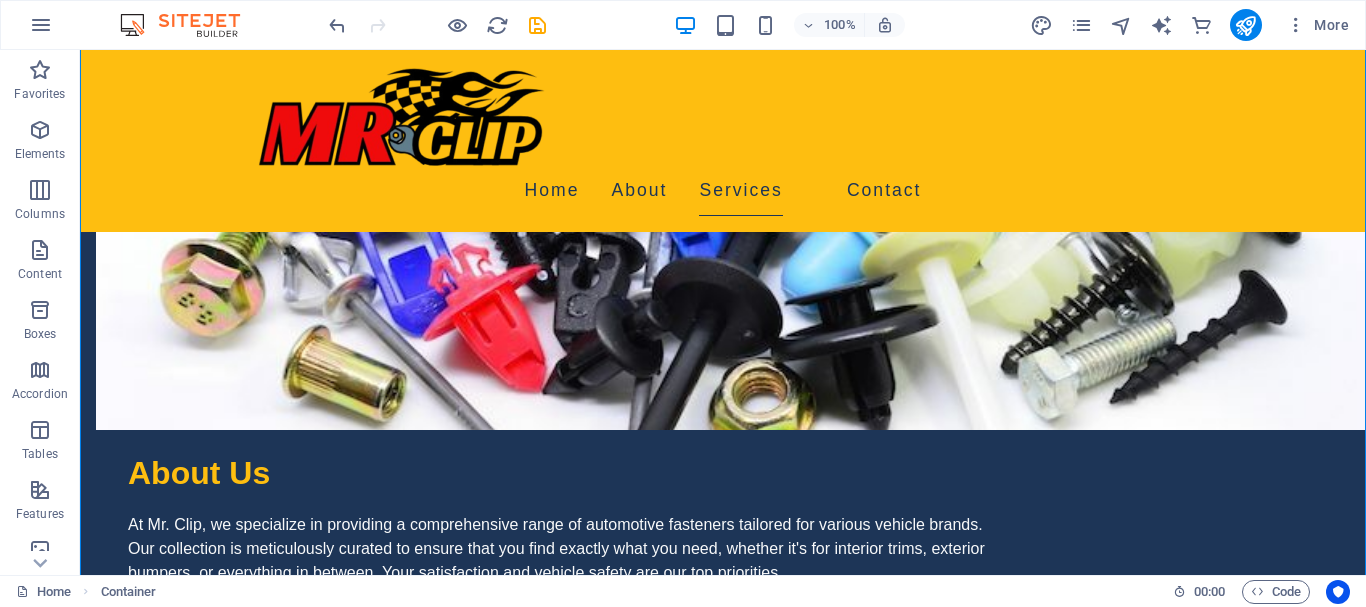 scroll, scrollTop: 1224, scrollLeft: 0, axis: vertical 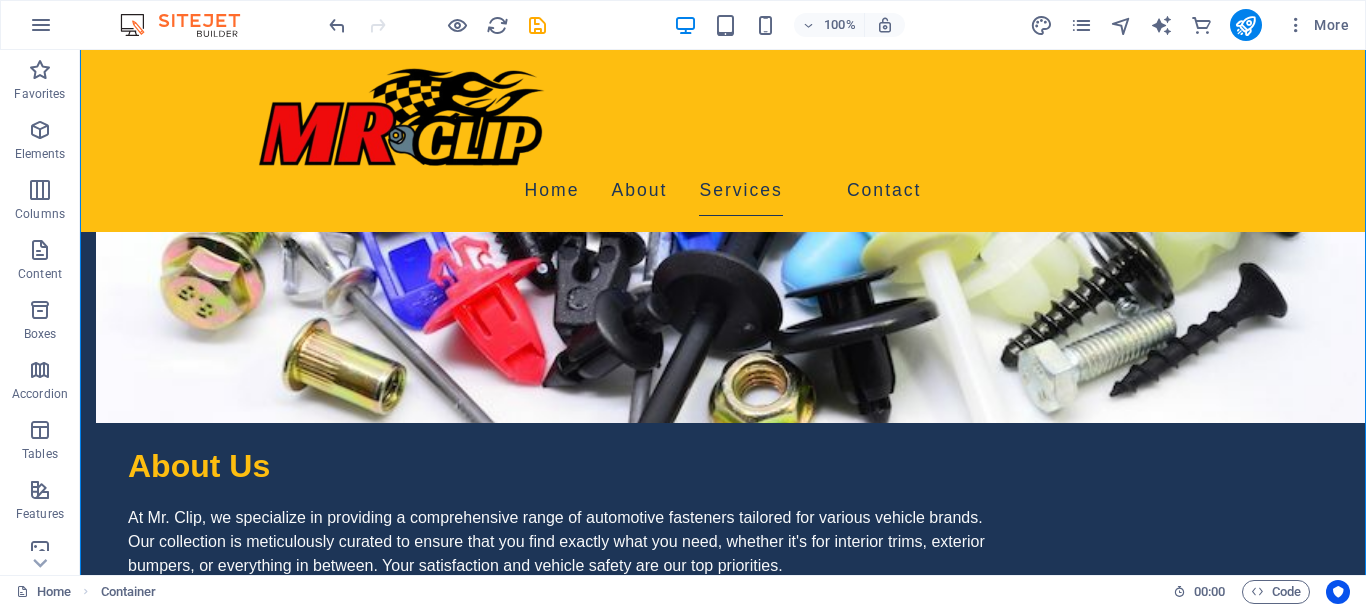 click at bounding box center [723, 1201] 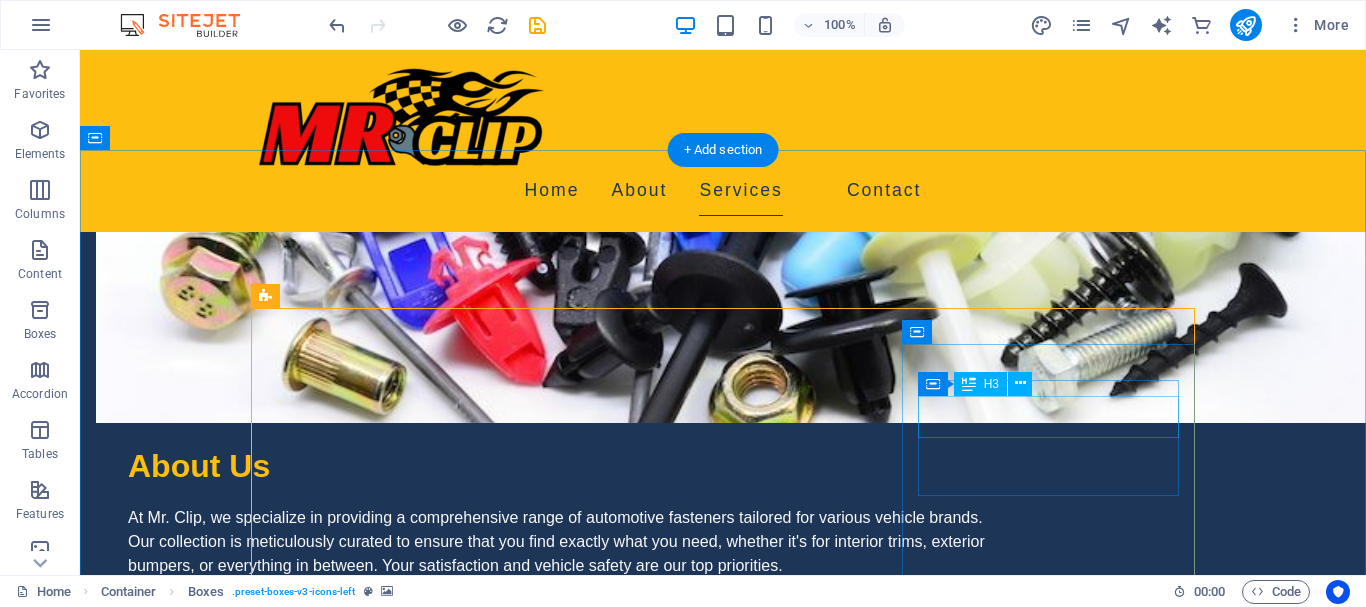 scroll, scrollTop: 816, scrollLeft: 0, axis: vertical 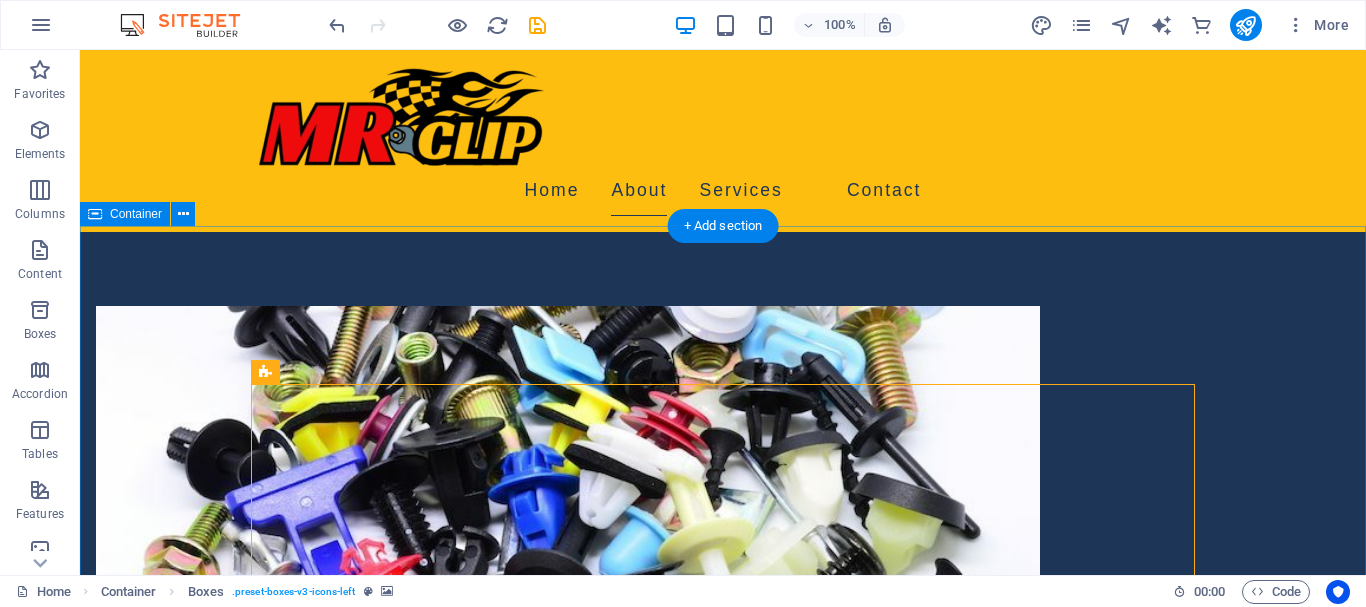 click on "Our Services Wide Range of Automotive Fasteners We offer an extensive selection of fasteners designed for various automotive applications. Bumper Clips Reliable bumper clips that guarantee a secure fit for your vehicle. Fender Screws Durable fender screws to keep your vehicle's fenders intact. Number Plate Pop Rivets Securely attach your license plates with our robust pop rivets." at bounding box center [723, 2077] 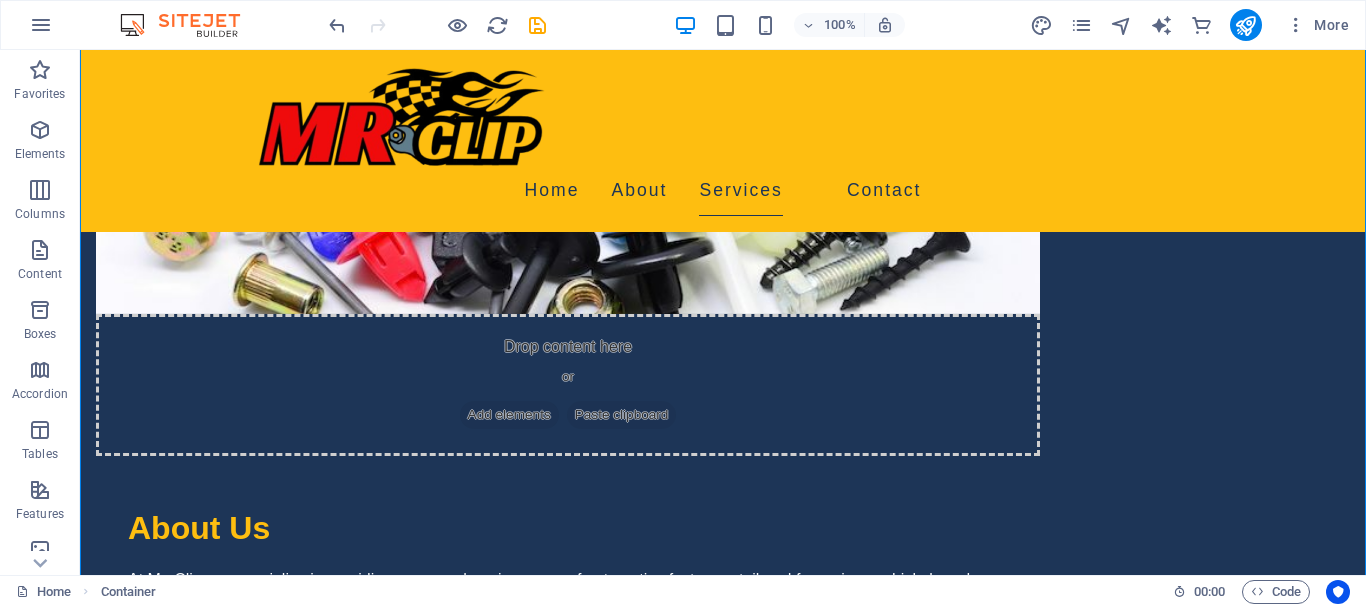 scroll, scrollTop: 1224, scrollLeft: 0, axis: vertical 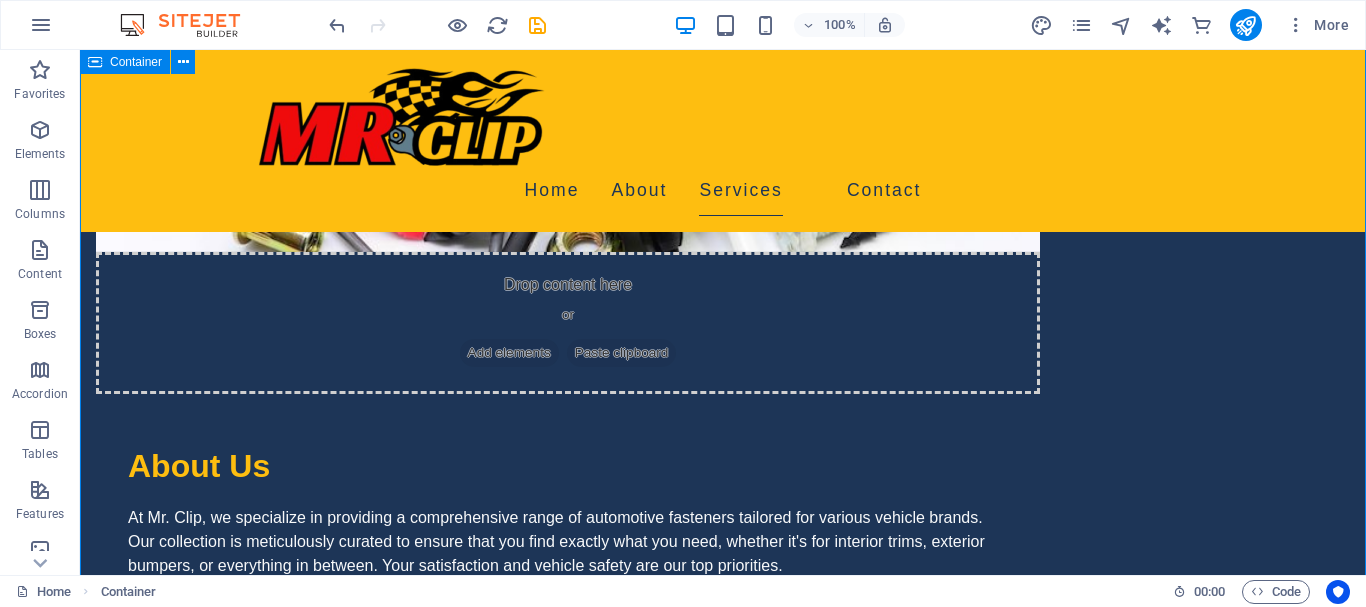 click at bounding box center (723, 1201) 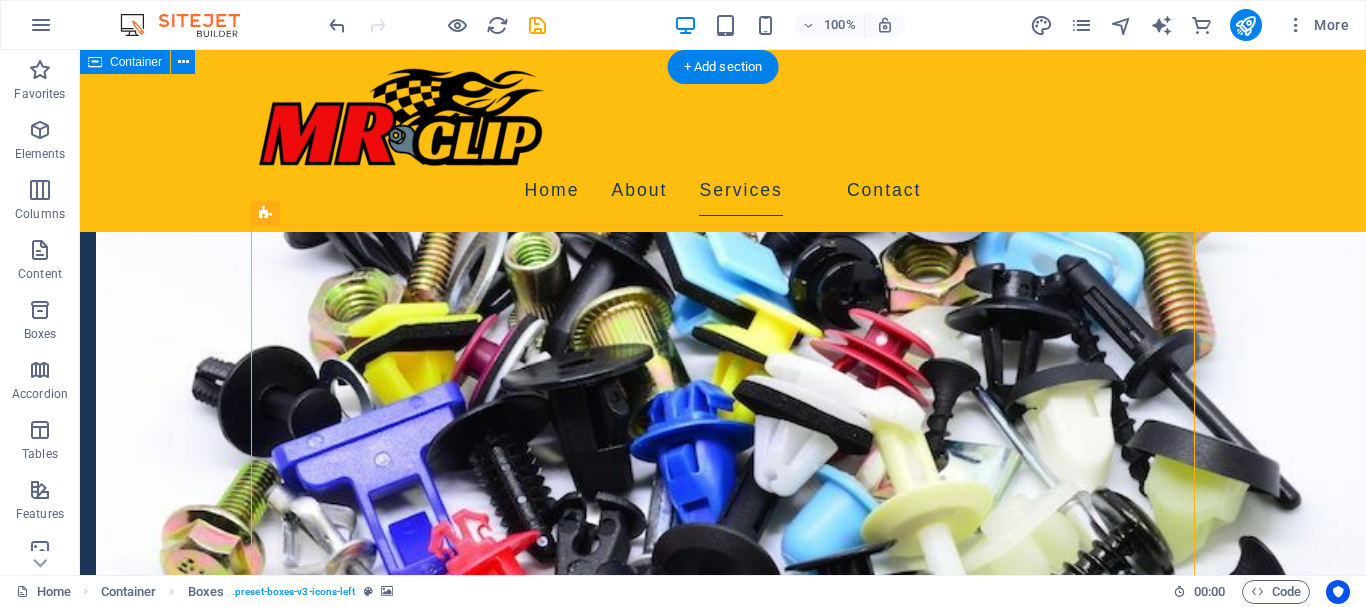 scroll, scrollTop: 816, scrollLeft: 0, axis: vertical 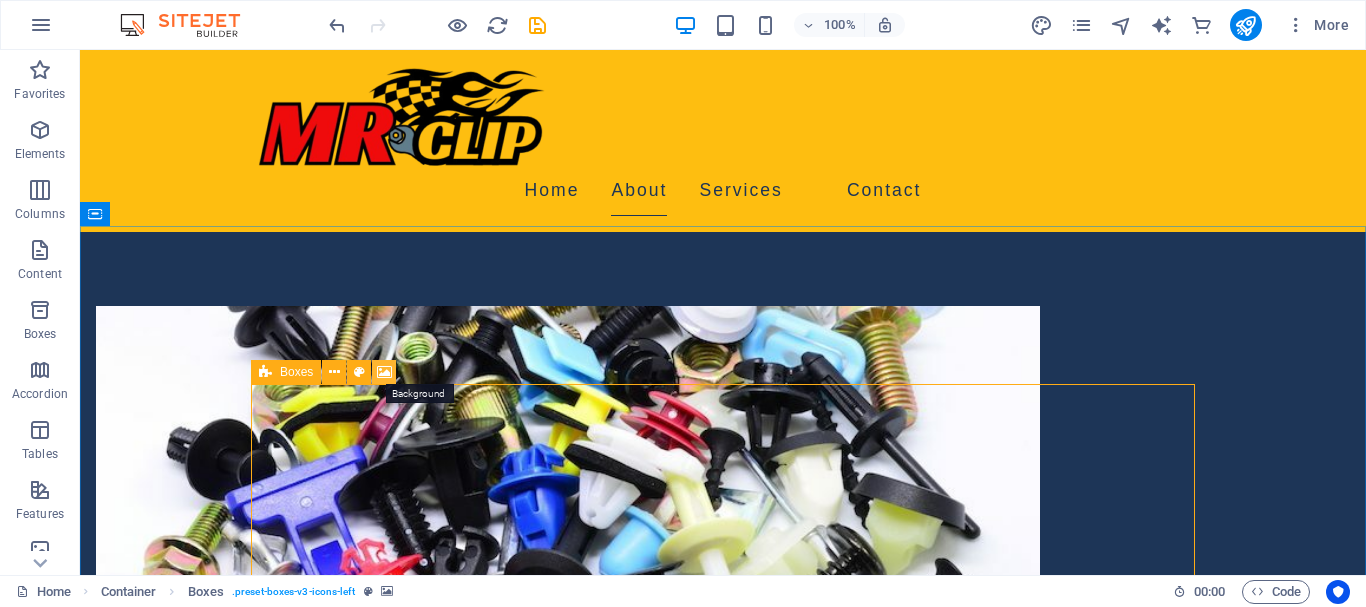 click at bounding box center [384, 372] 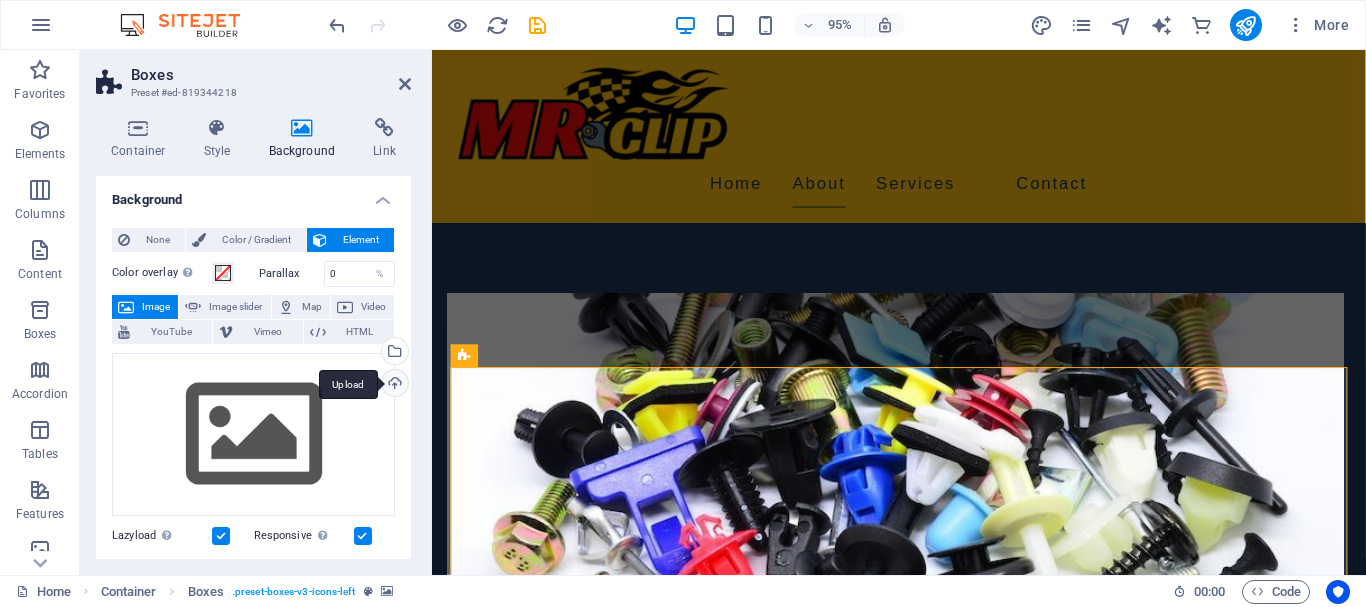 click on "Upload" at bounding box center [393, 385] 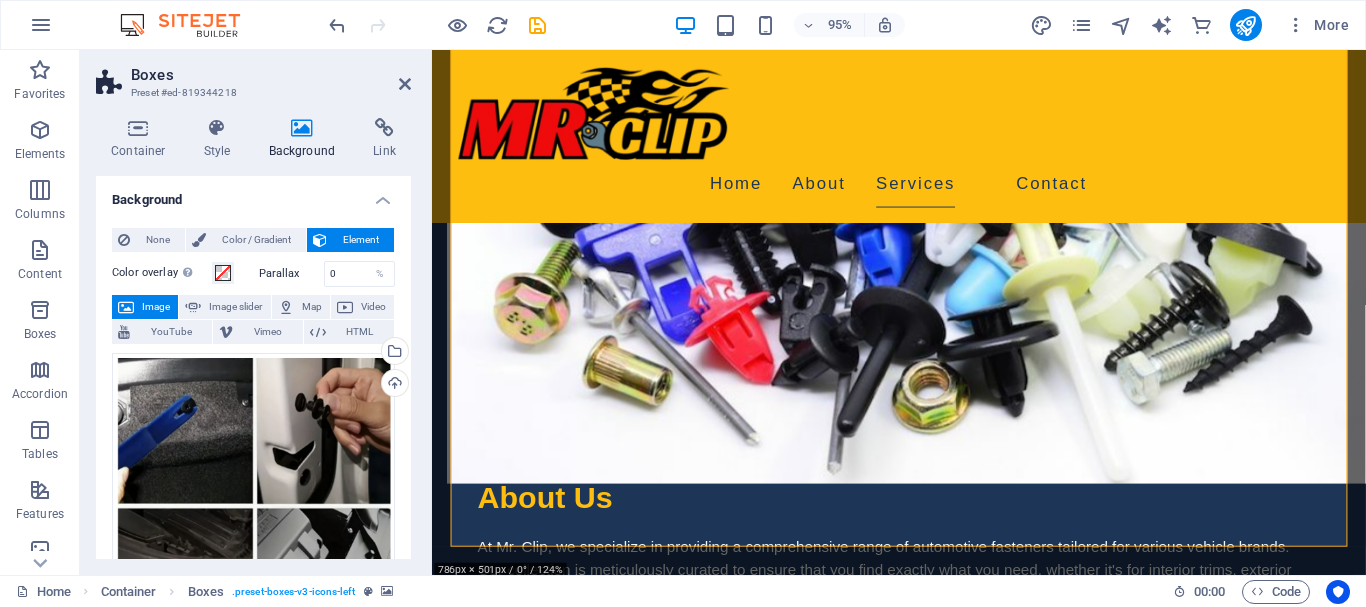scroll, scrollTop: 1224, scrollLeft: 0, axis: vertical 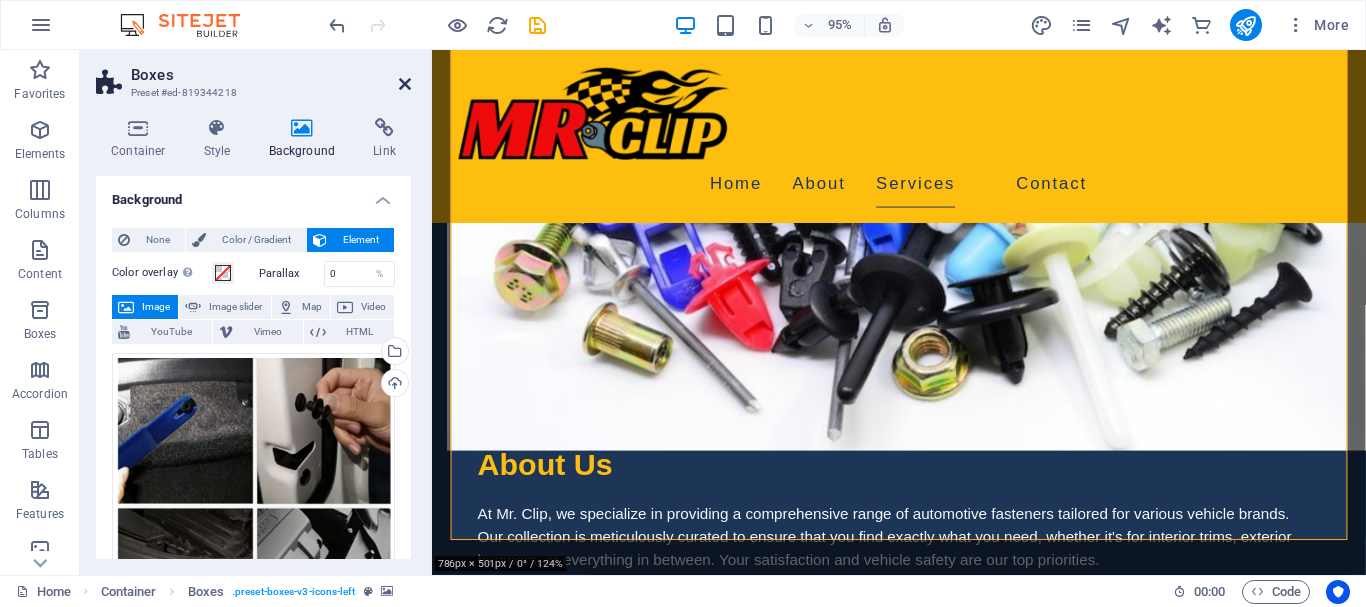 click at bounding box center (405, 84) 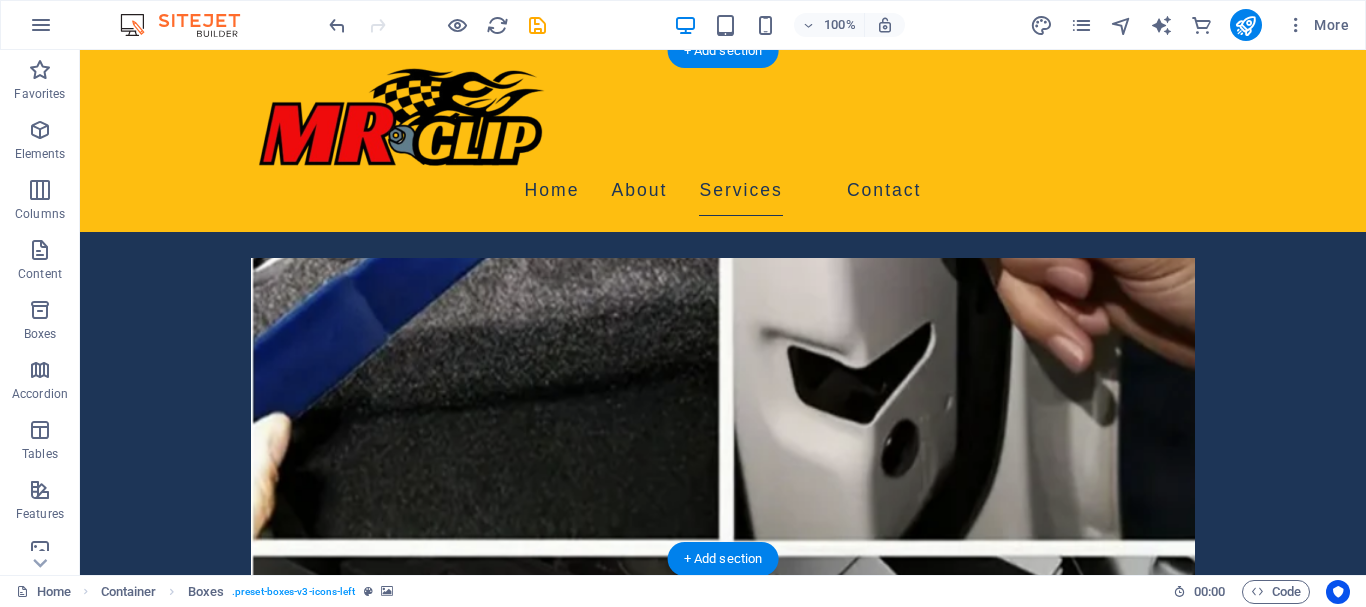 scroll, scrollTop: 1938, scrollLeft: 0, axis: vertical 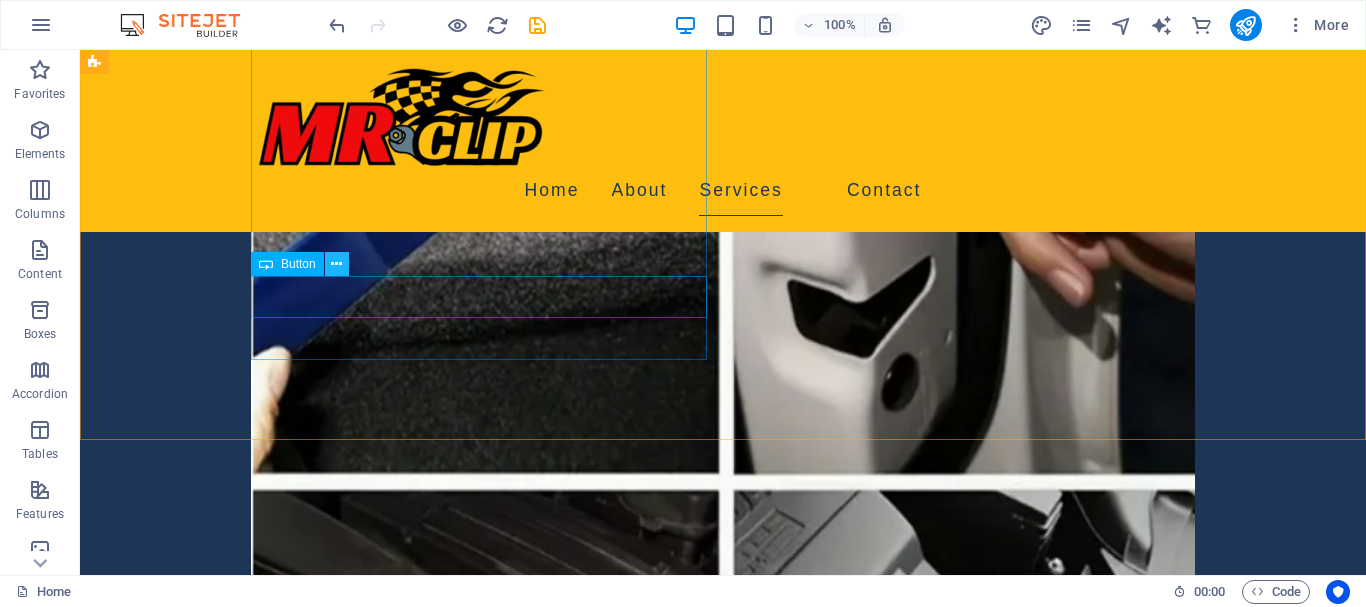 click at bounding box center (336, 264) 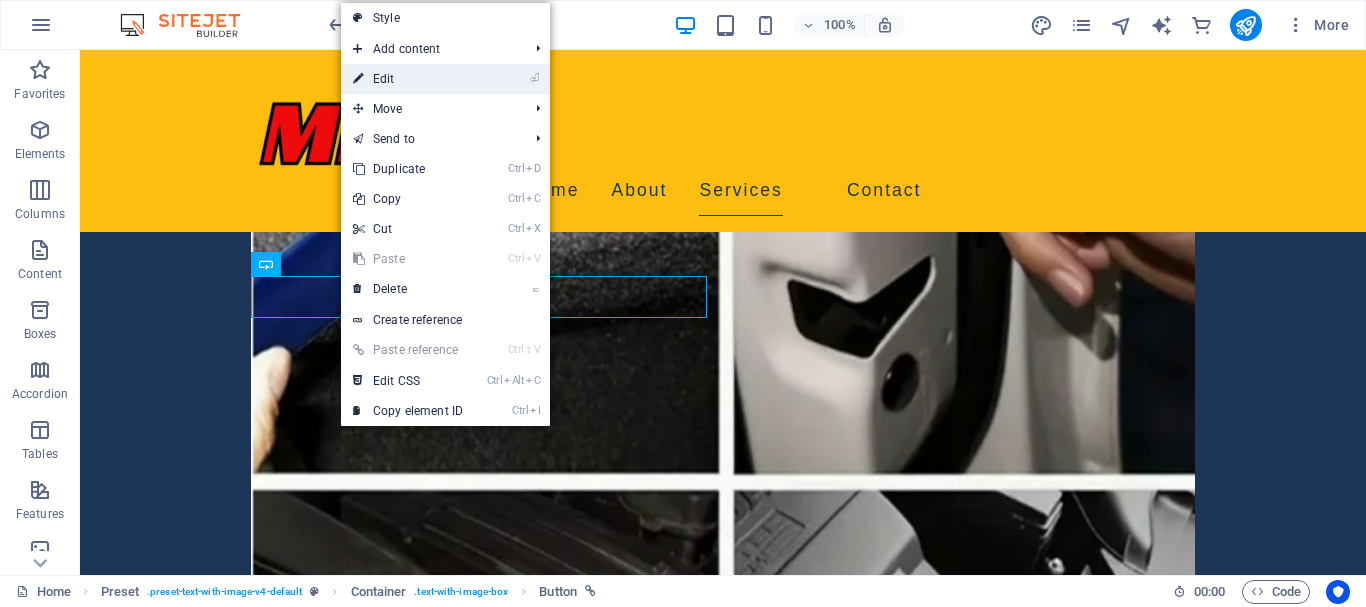 click on "⏎  Edit" at bounding box center [408, 79] 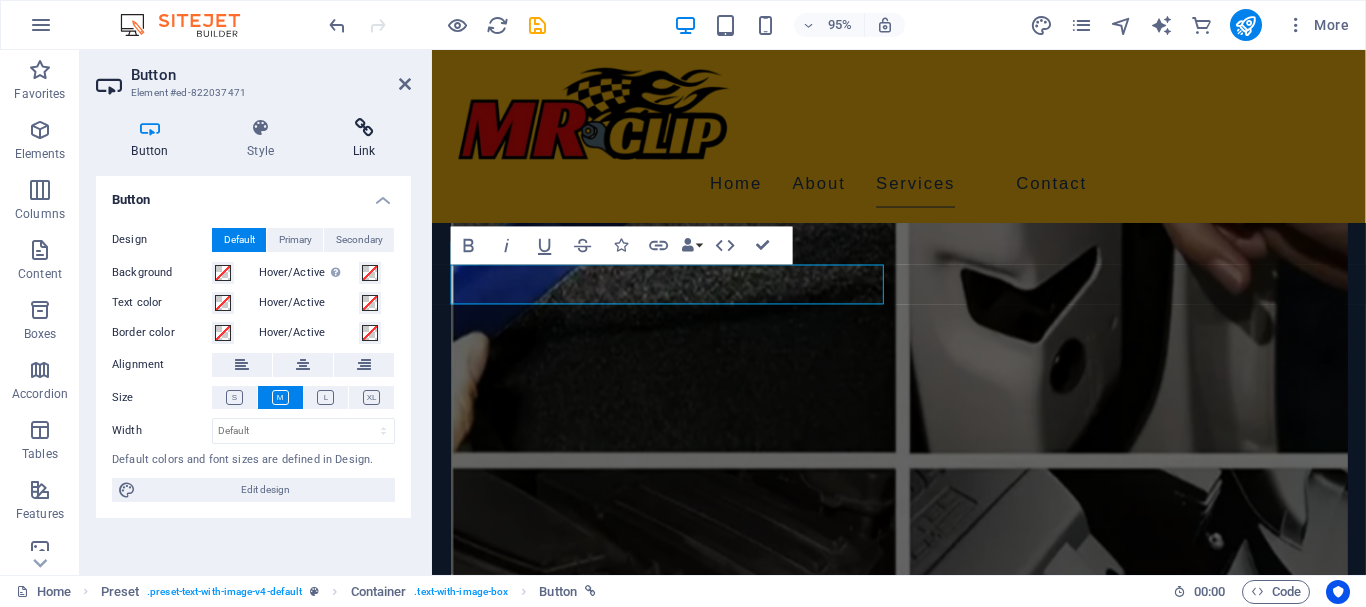 click on "Link" at bounding box center [364, 139] 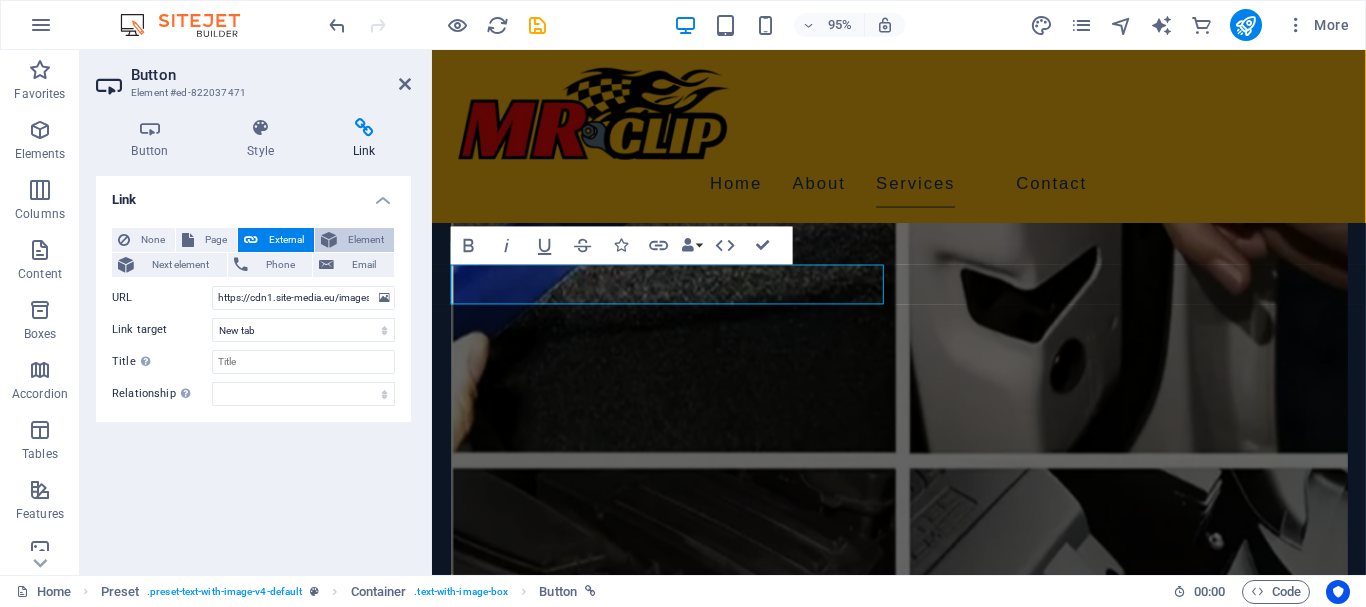 click on "Element" at bounding box center [365, 240] 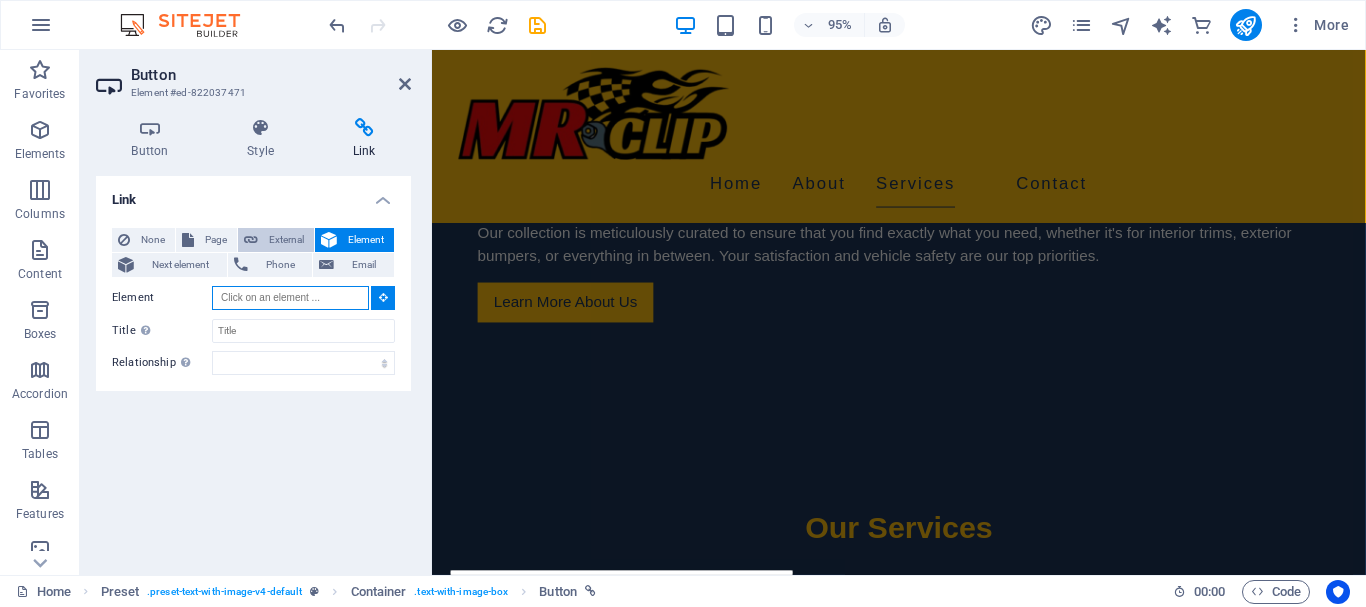 scroll, scrollTop: 1543, scrollLeft: 0, axis: vertical 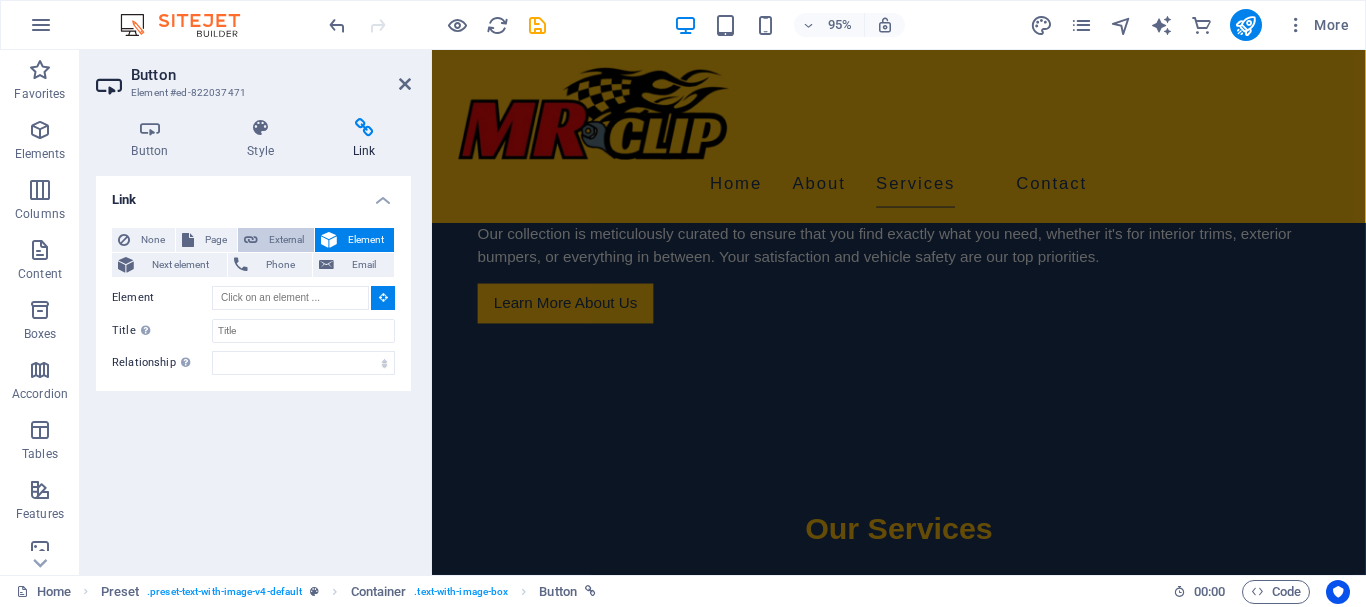 click on "External" at bounding box center (286, 240) 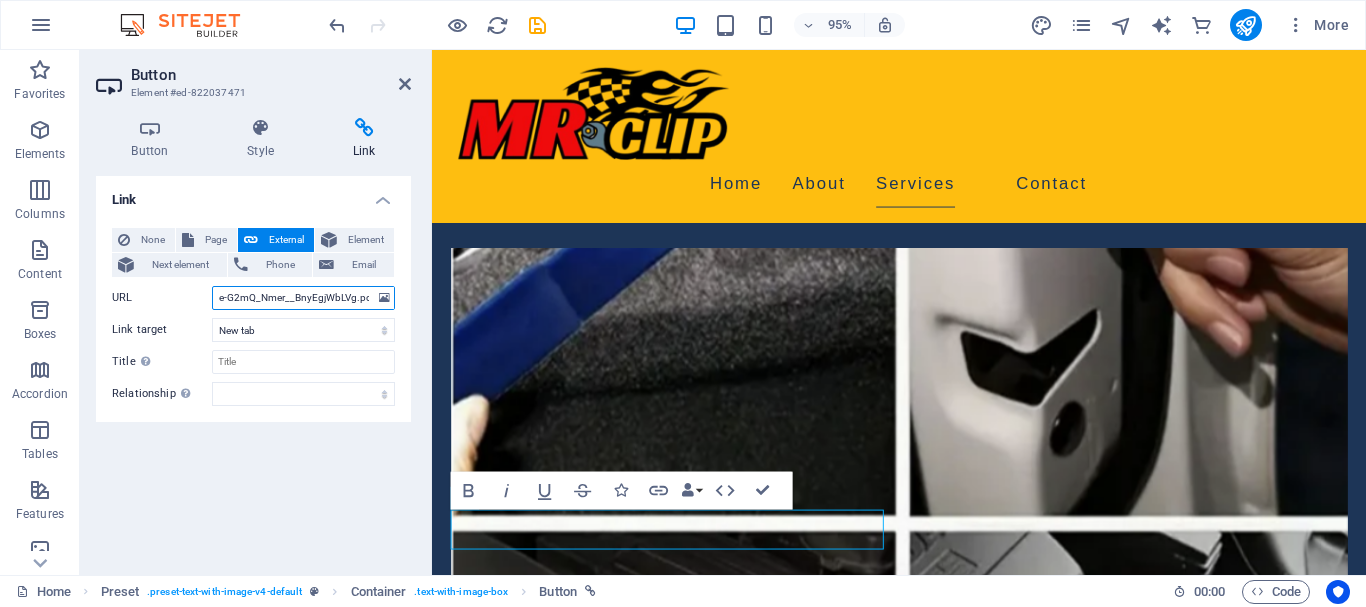 scroll, scrollTop: 1908, scrollLeft: 0, axis: vertical 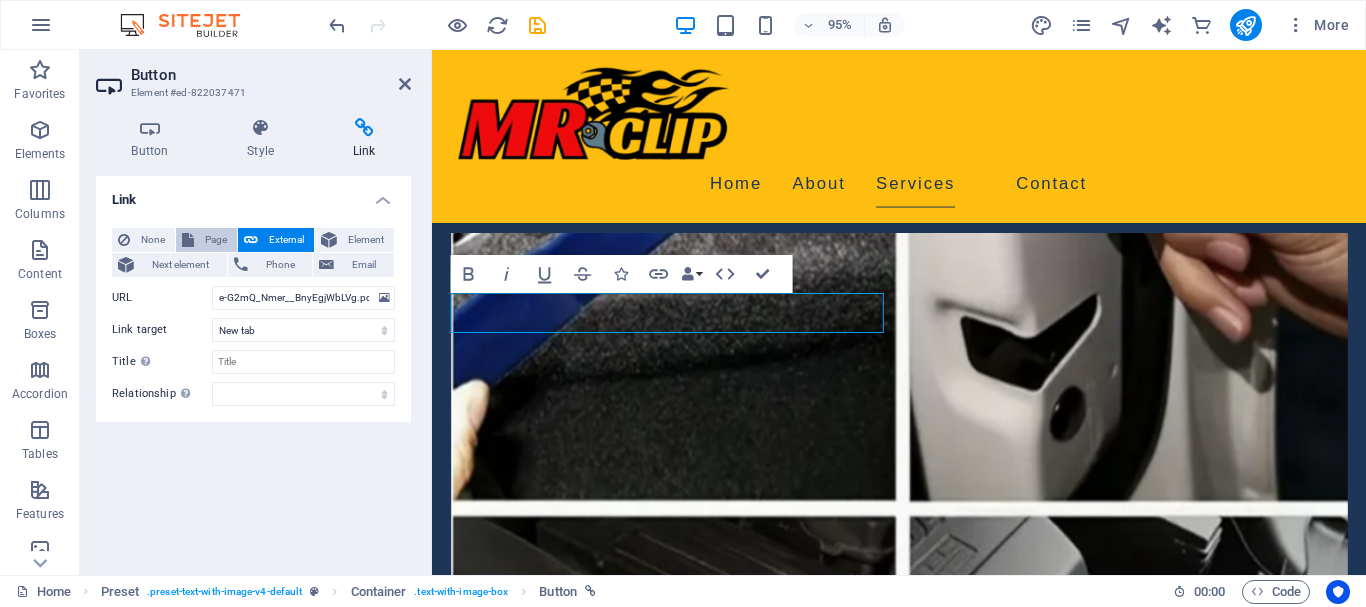 click on "Page" at bounding box center [215, 240] 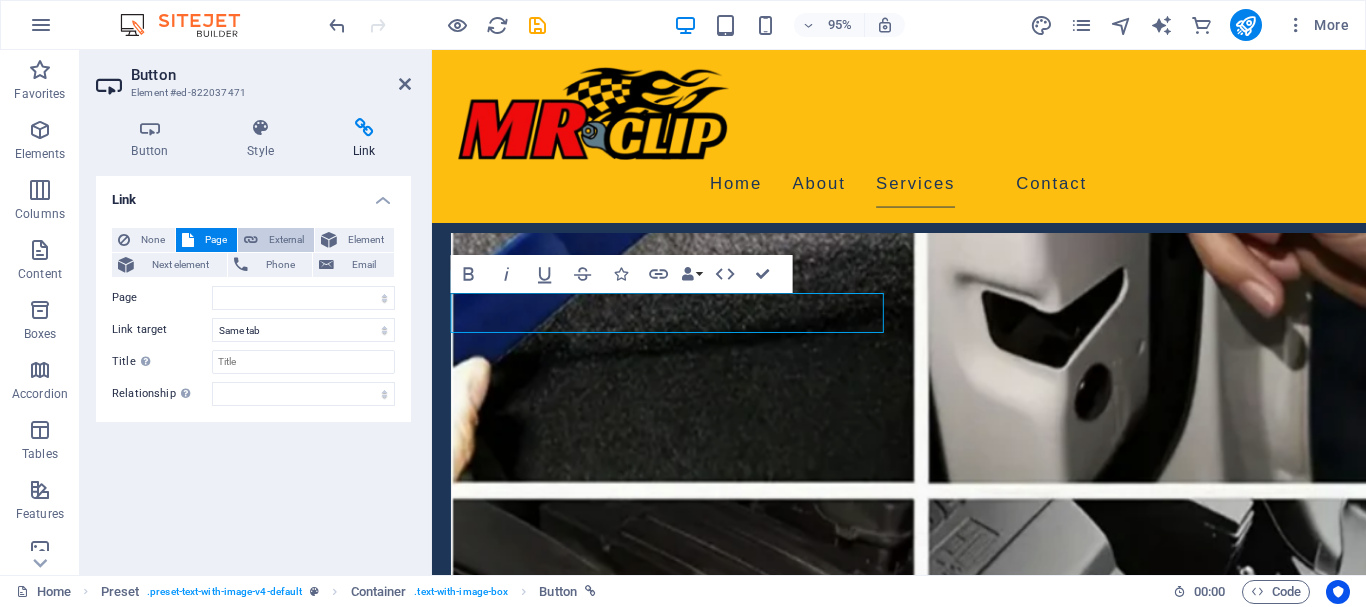 click at bounding box center [251, 240] 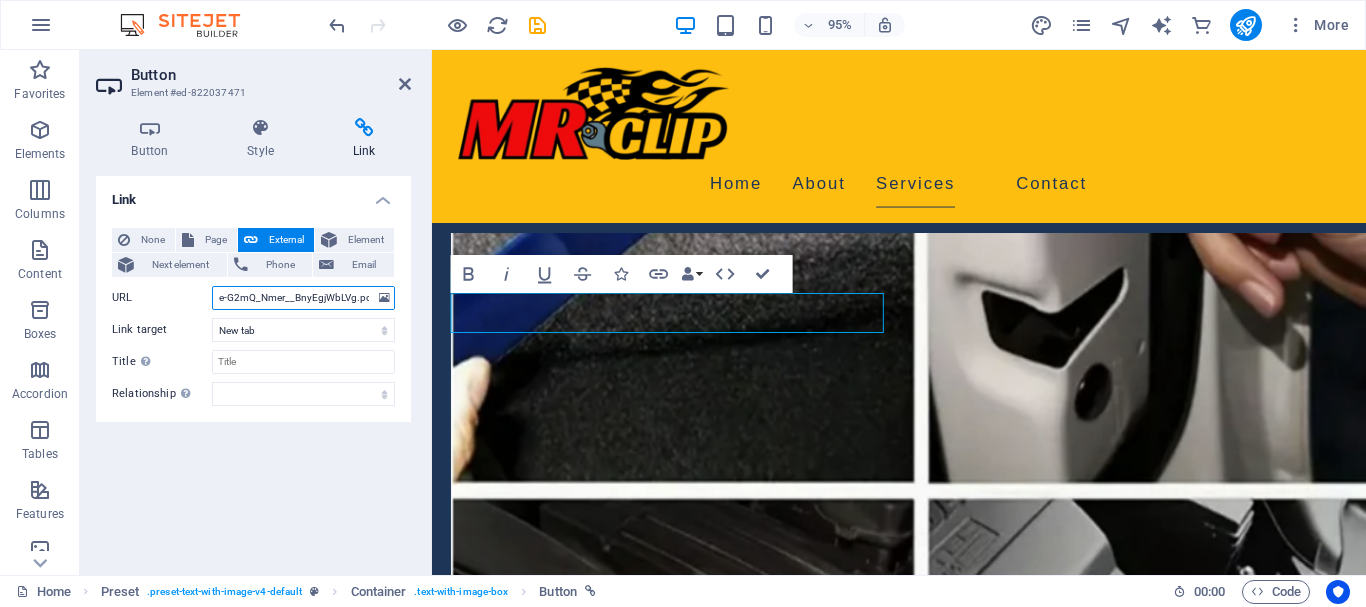 scroll, scrollTop: 0, scrollLeft: 327, axis: horizontal 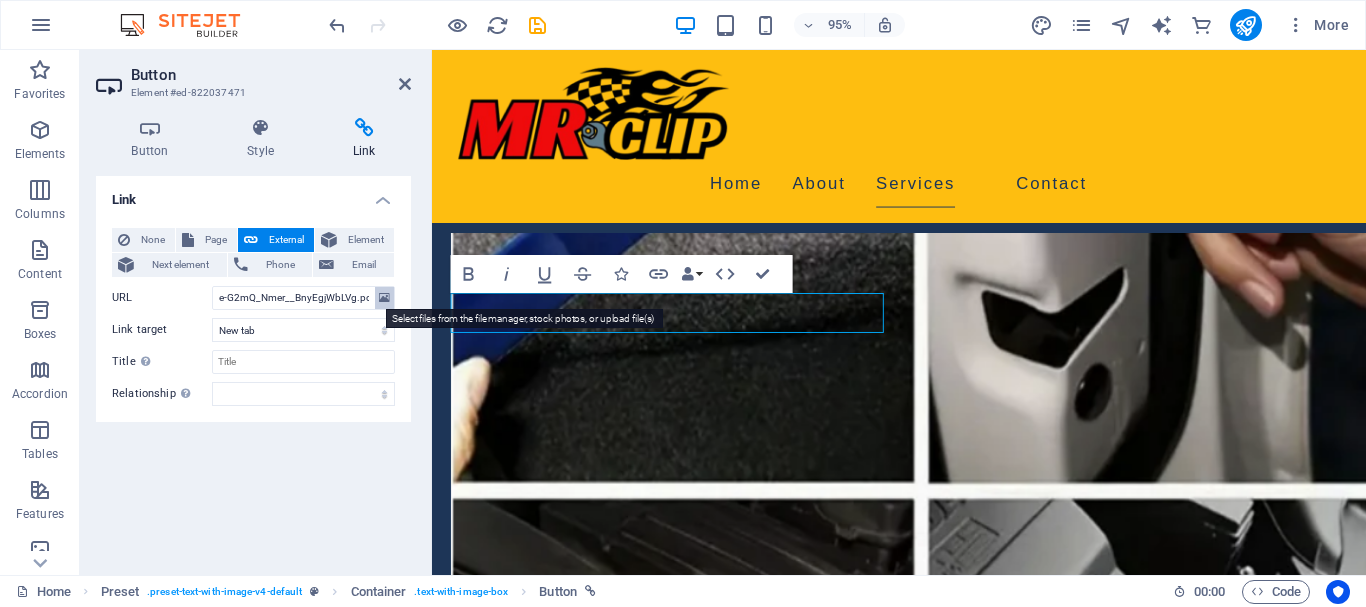 click at bounding box center (384, 298) 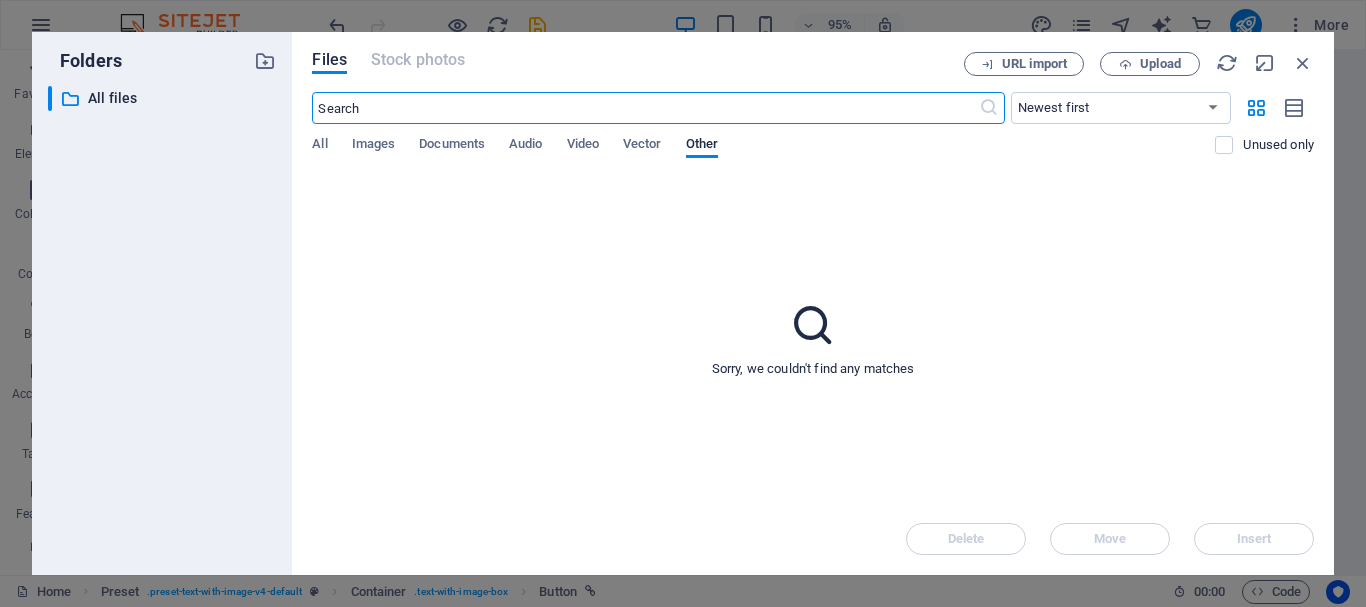scroll, scrollTop: 2014, scrollLeft: 0, axis: vertical 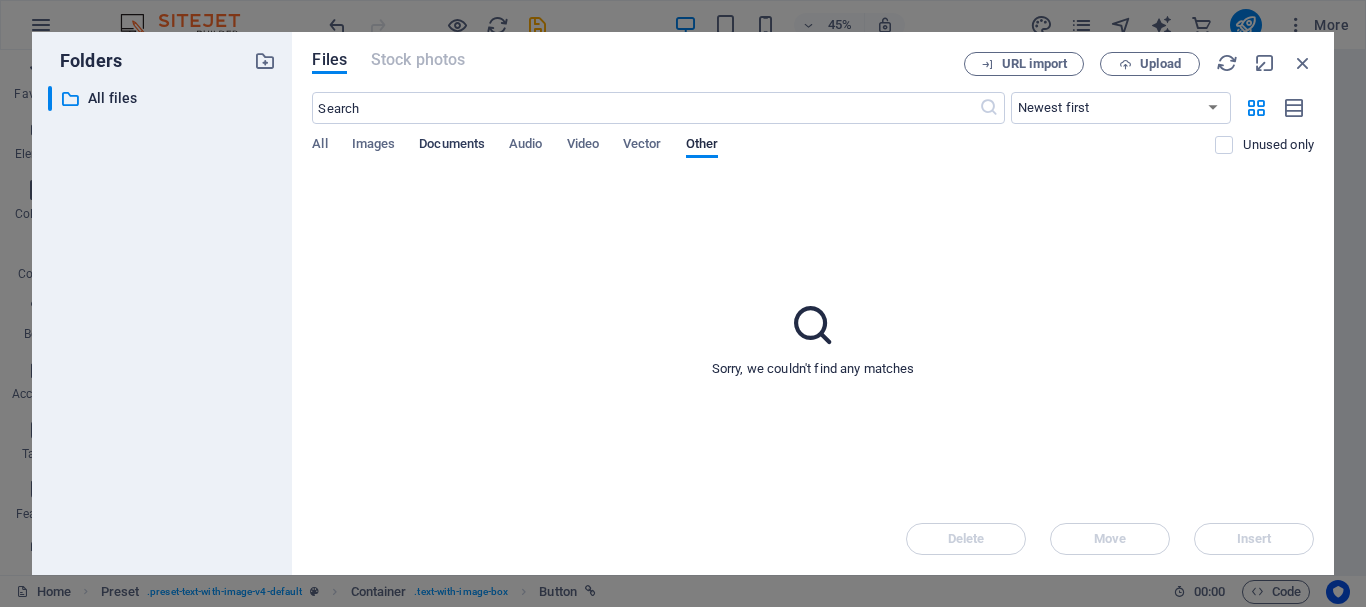 click on "Documents" at bounding box center [452, 146] 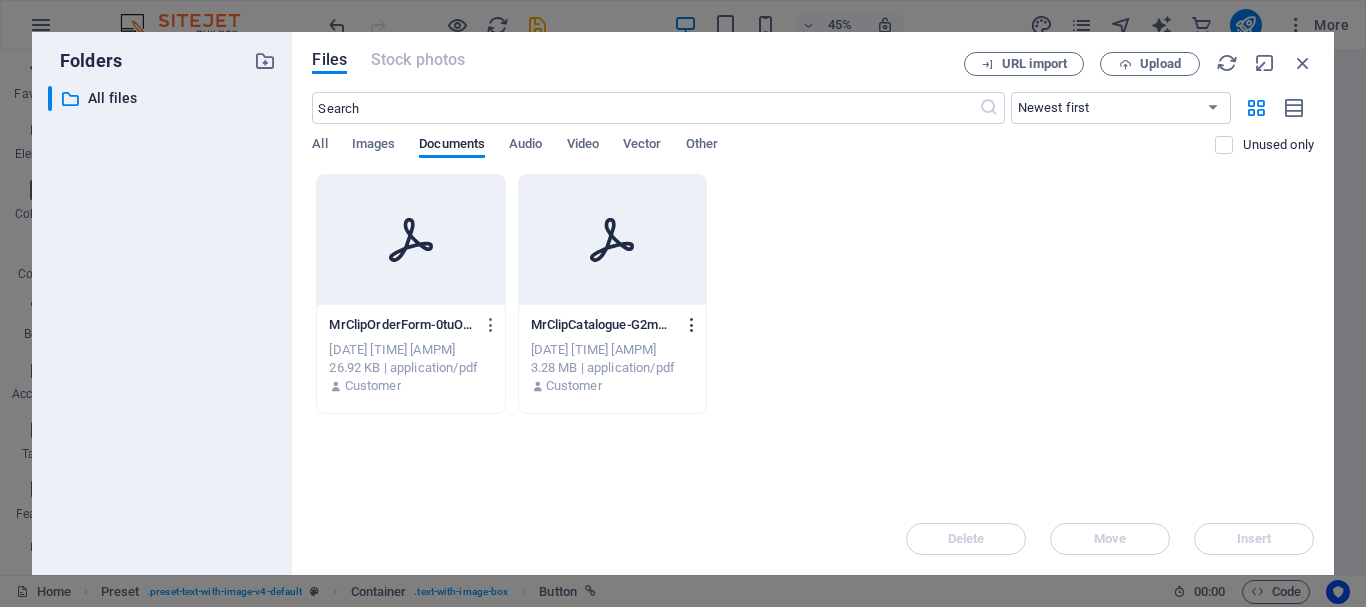 click at bounding box center (692, 325) 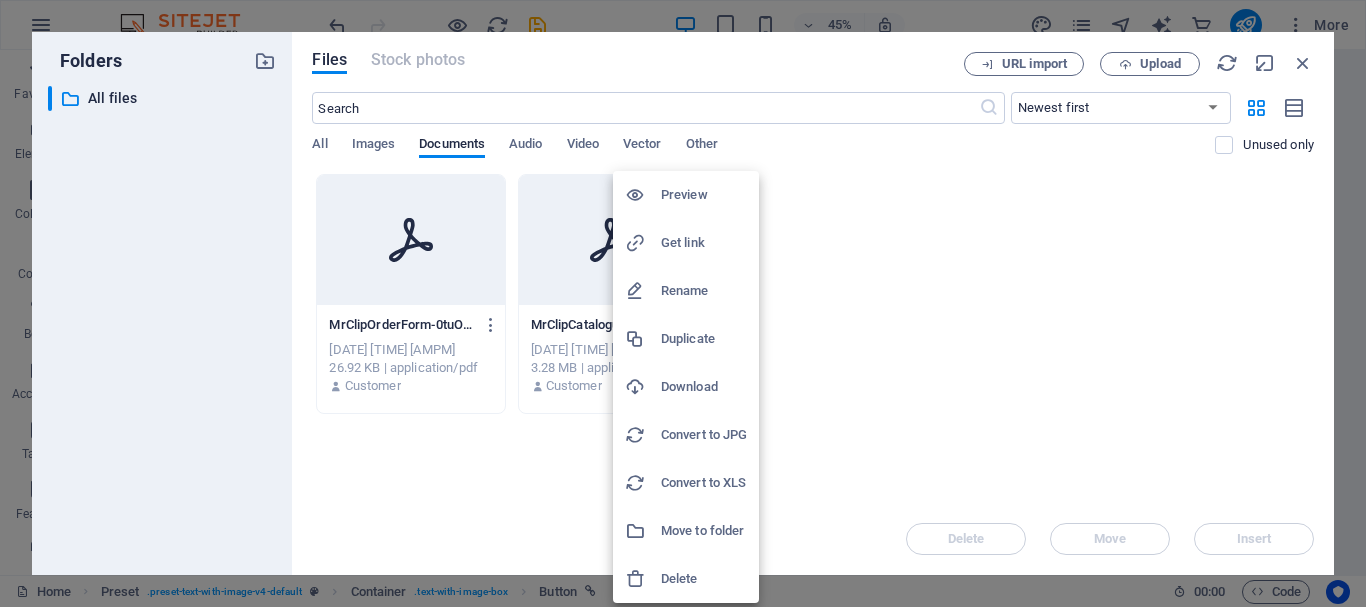 click on "Get link" at bounding box center (704, 243) 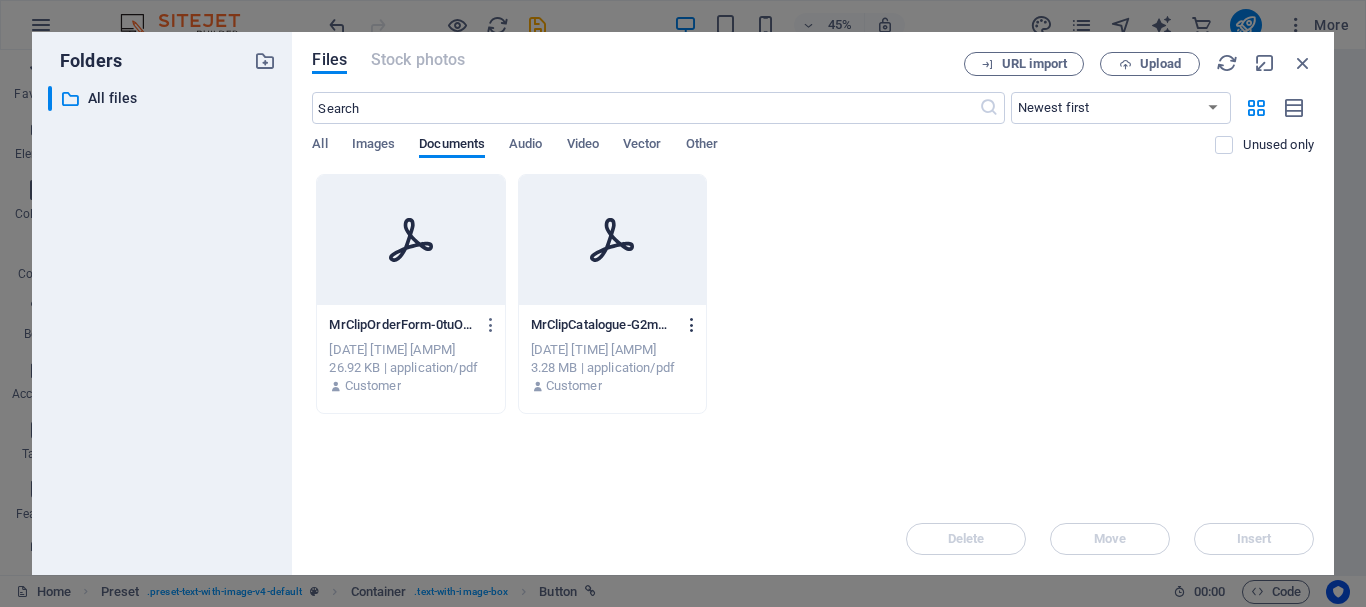 click at bounding box center [692, 325] 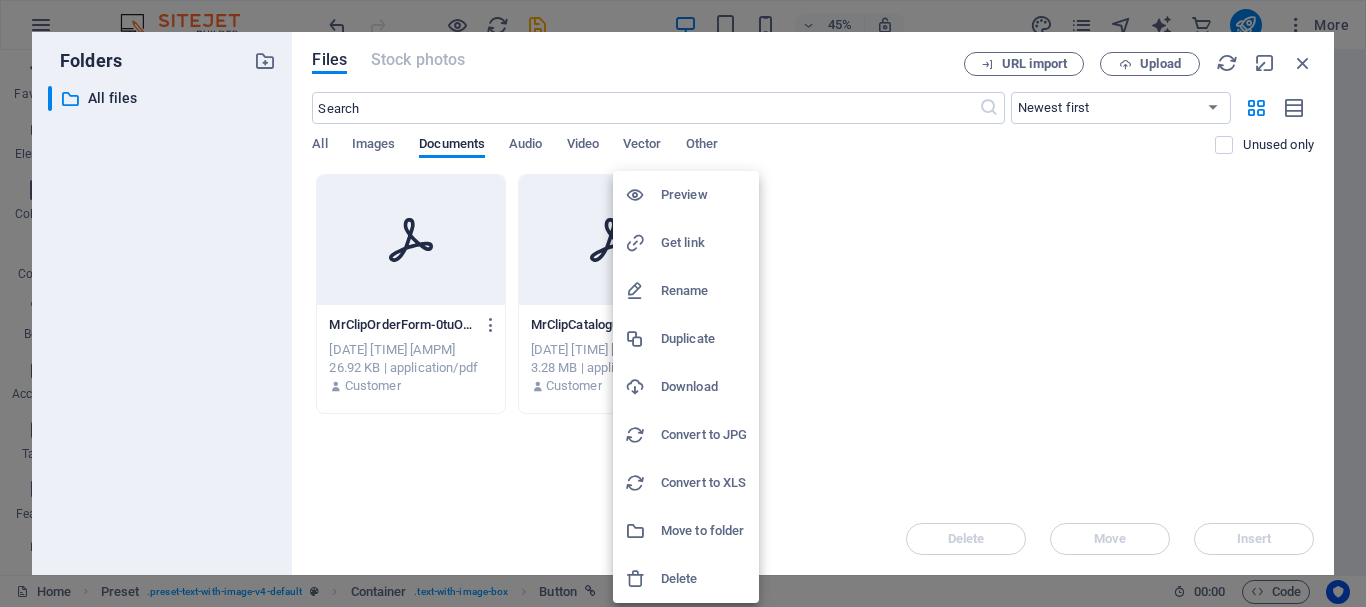 click at bounding box center (683, 303) 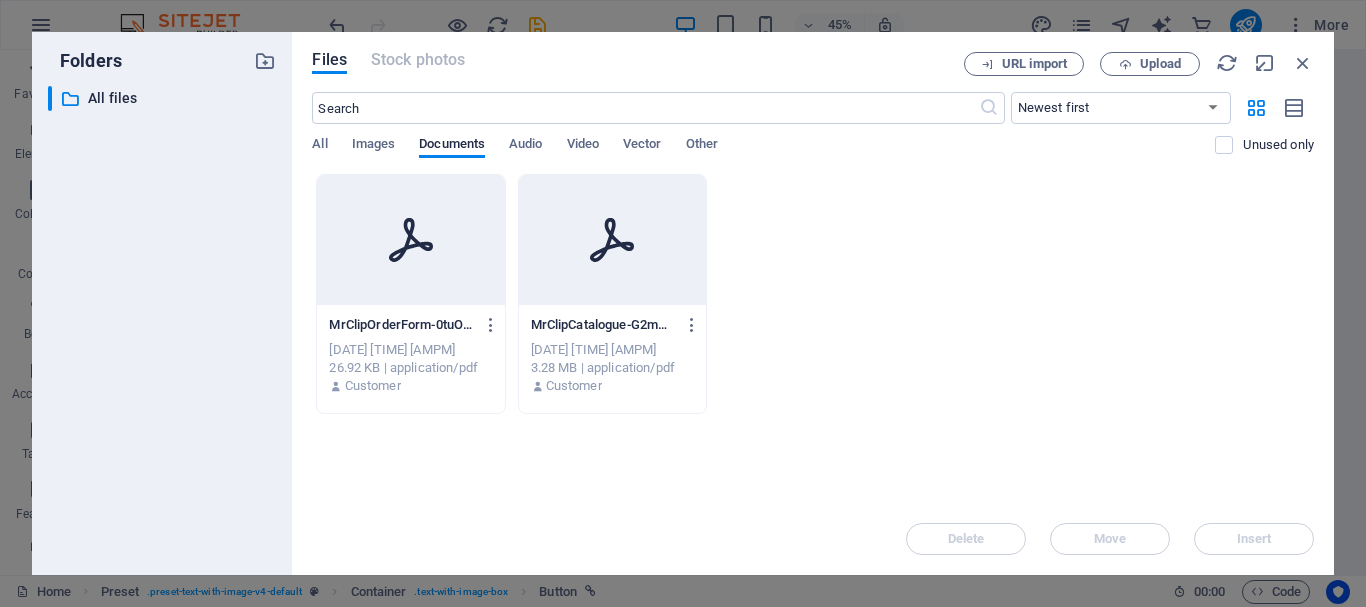 click at bounding box center [612, 240] 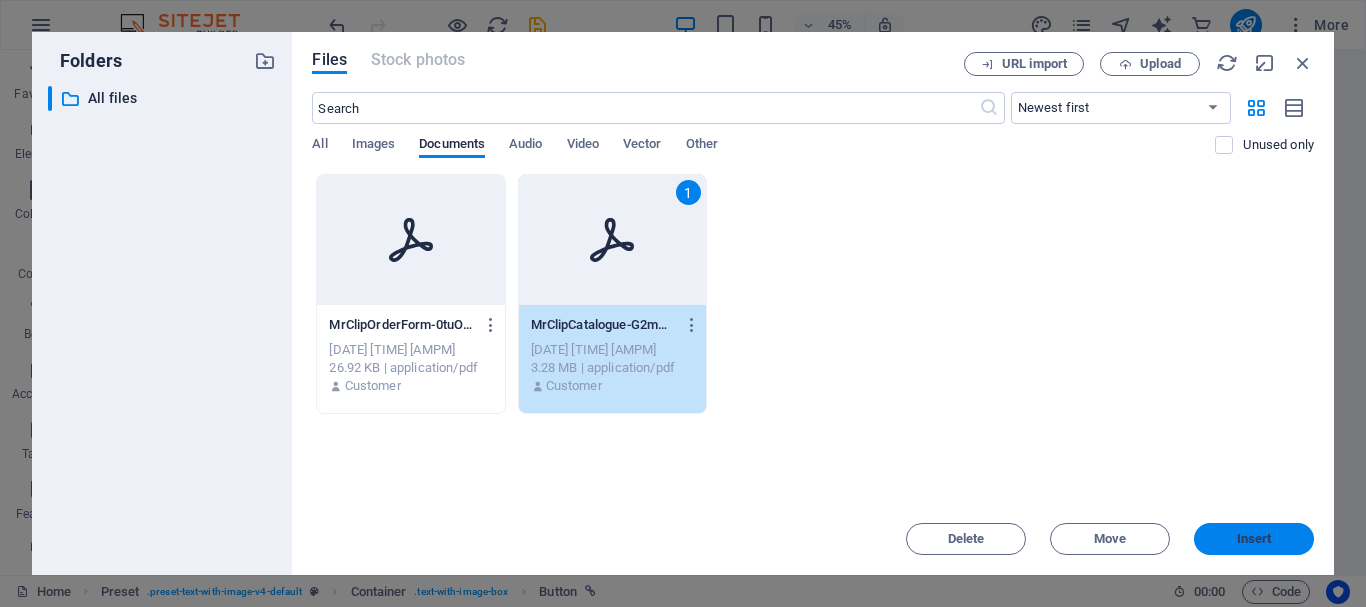 click on "Insert" at bounding box center (1254, 539) 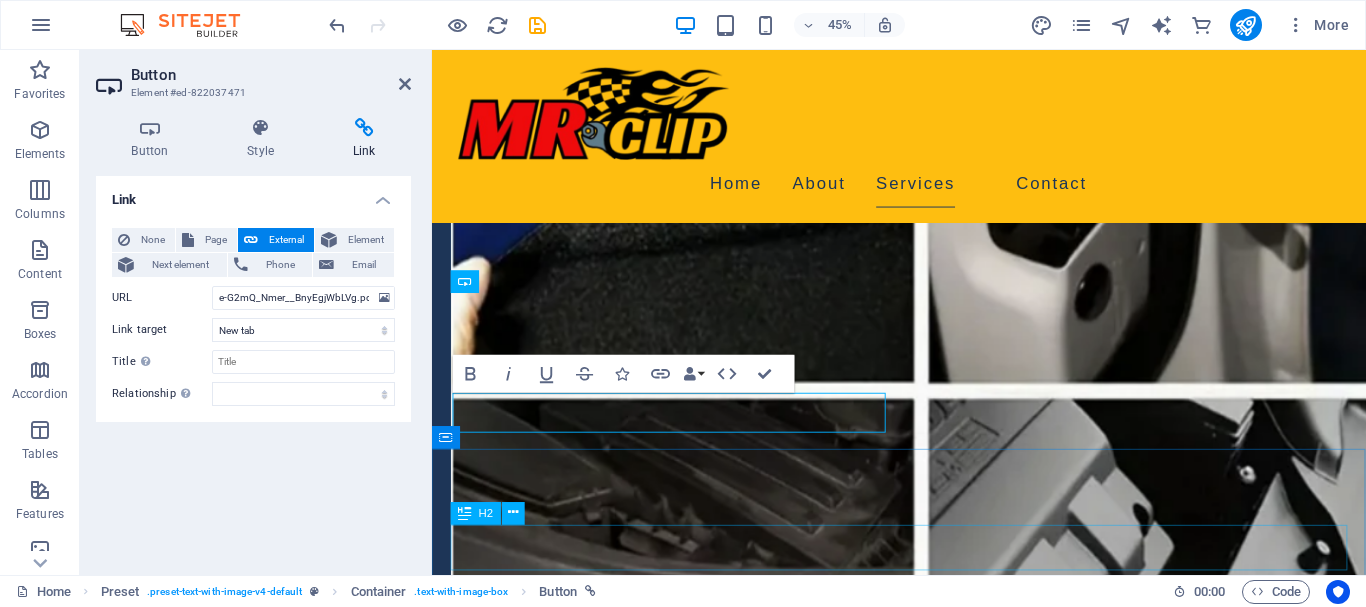 scroll, scrollTop: 1908, scrollLeft: 0, axis: vertical 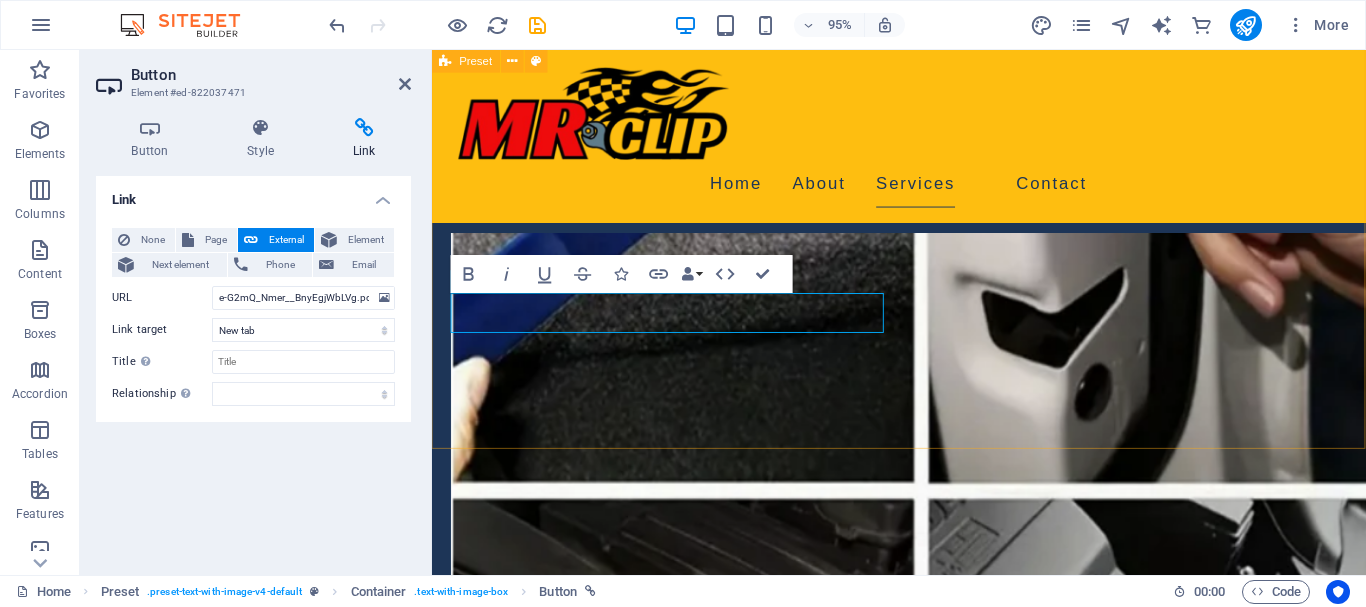 click on "Catalogue and Order Form To view our products, please download a copy of our catalogue. To place orders please use our order form and mail it to us at; sales@mrclip.co.za or Whatsapp us your orders at;  063 906 6252 Mr. Clip Catalogue Mr. Clip Order Form Drop content here or  Add elements  Paste clipboard" at bounding box center (923, 2434) 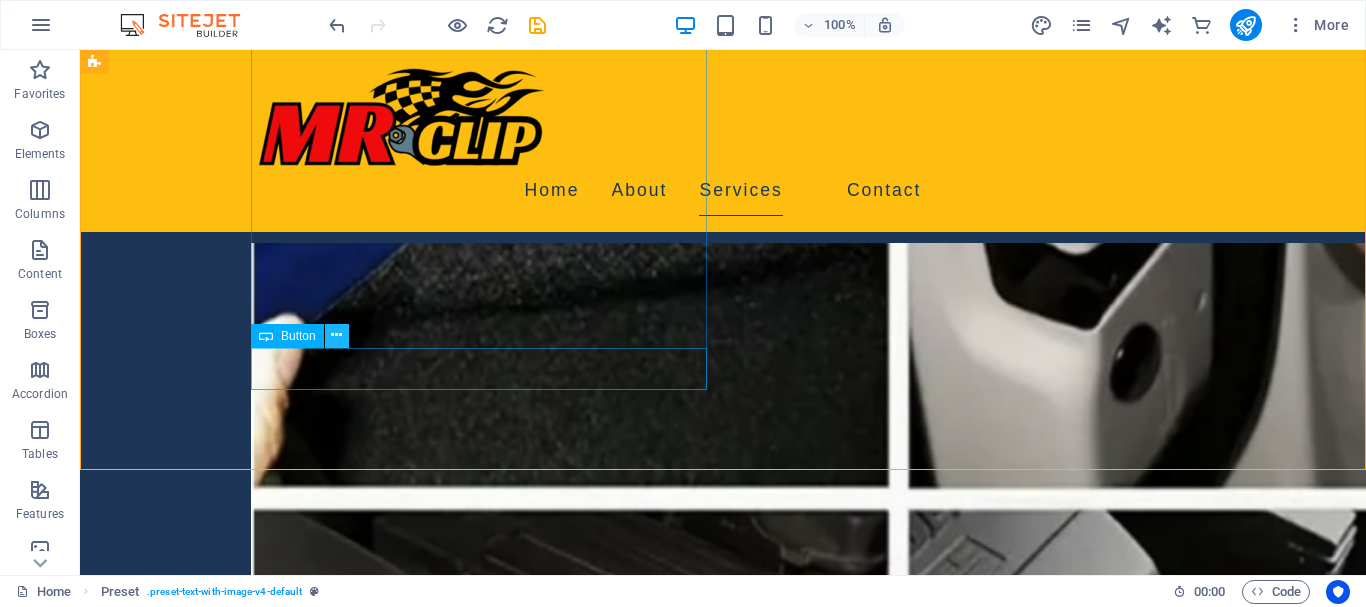click at bounding box center (336, 335) 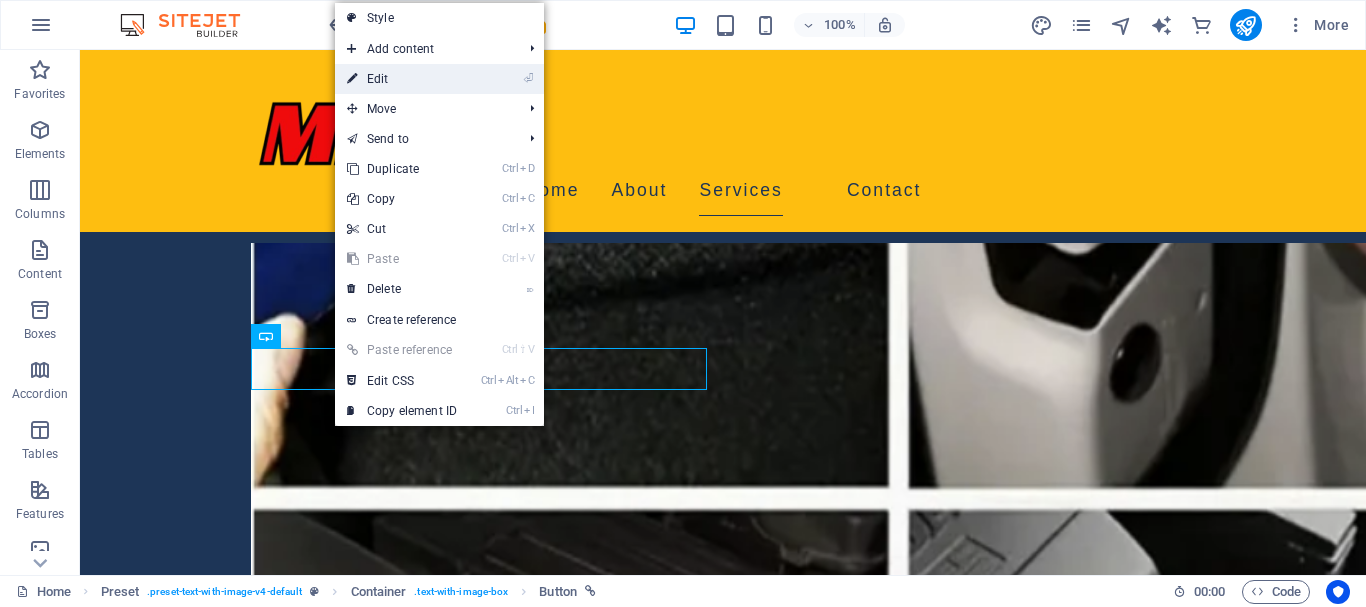 click on "⏎  Edit" at bounding box center [402, 79] 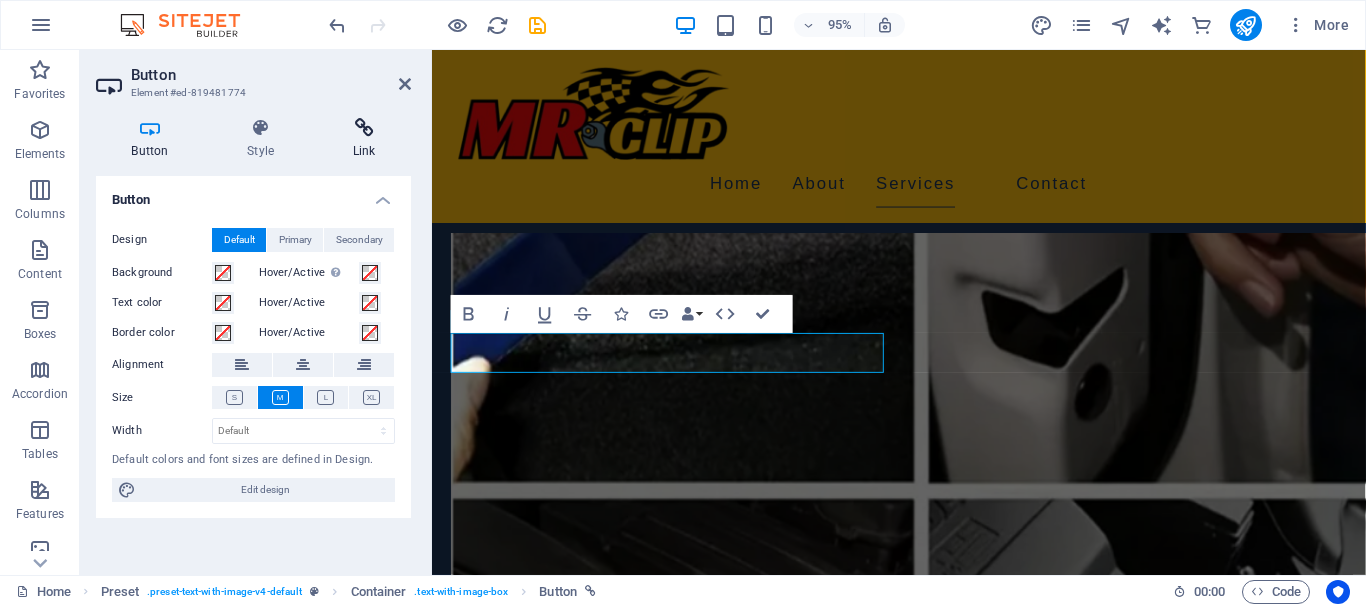 click at bounding box center [364, 128] 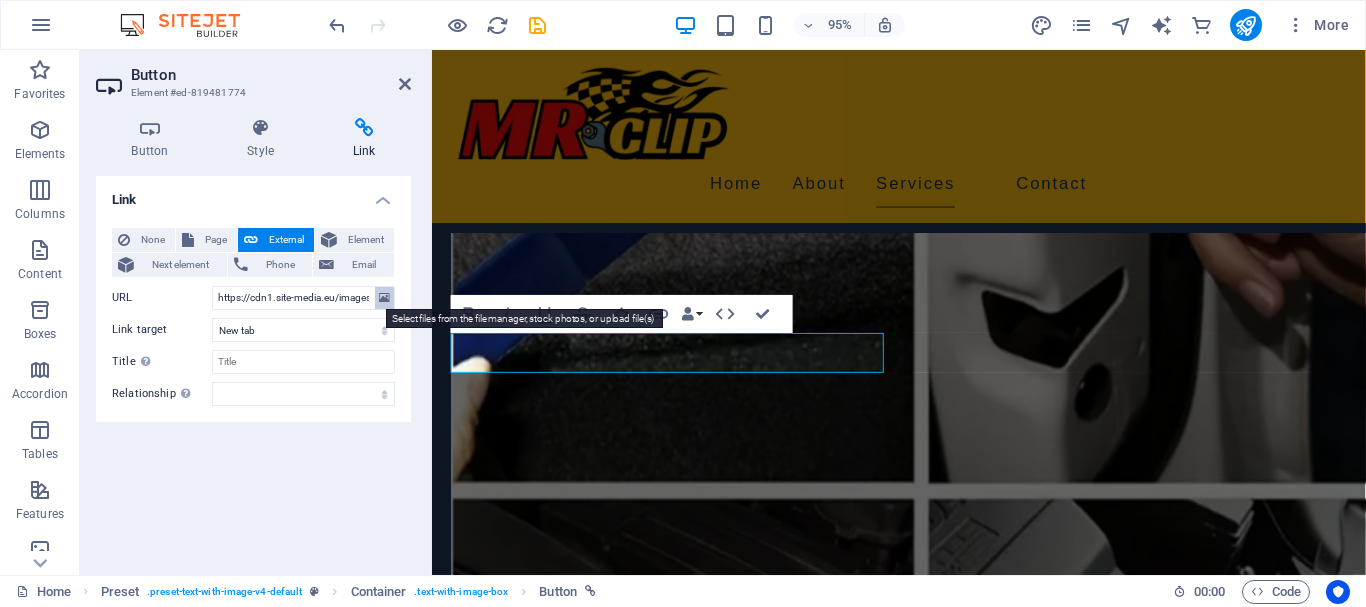 click at bounding box center [384, 298] 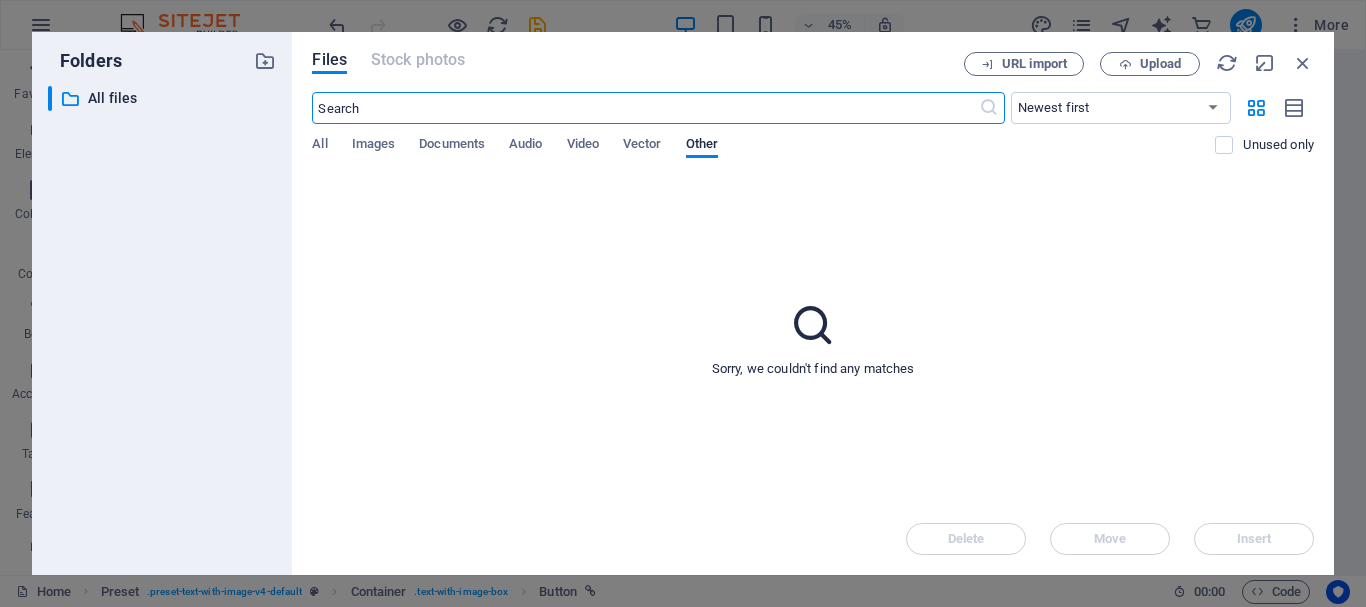 scroll, scrollTop: 2014, scrollLeft: 0, axis: vertical 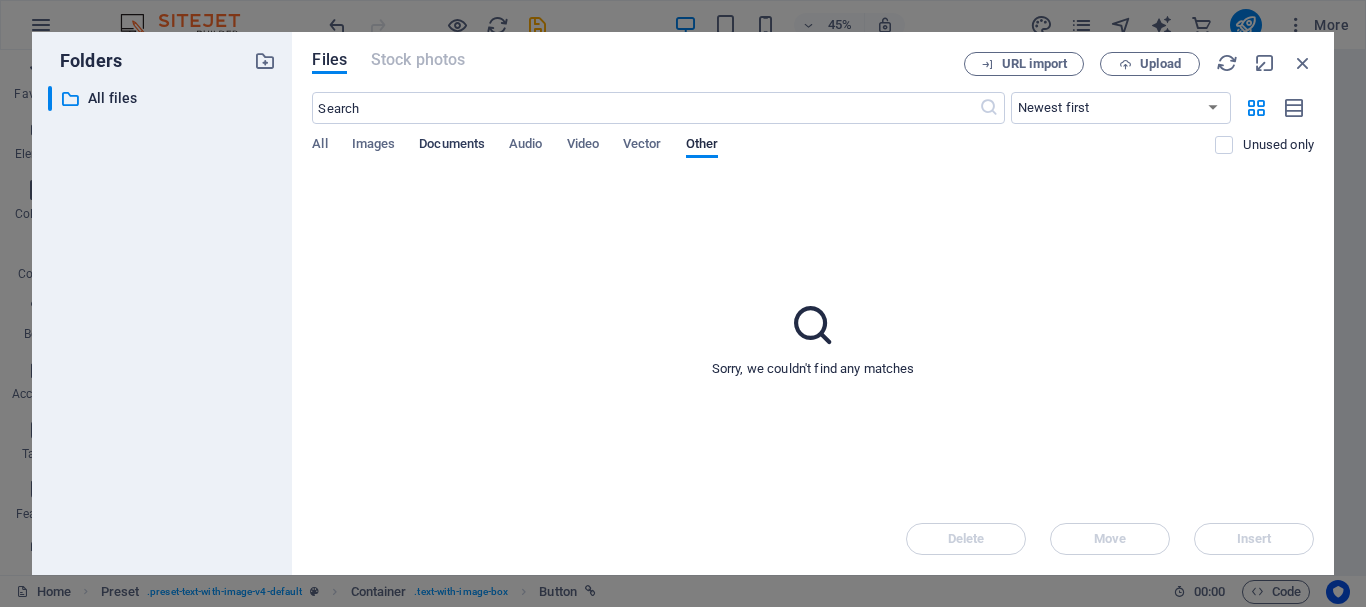 click on "Documents" at bounding box center (452, 146) 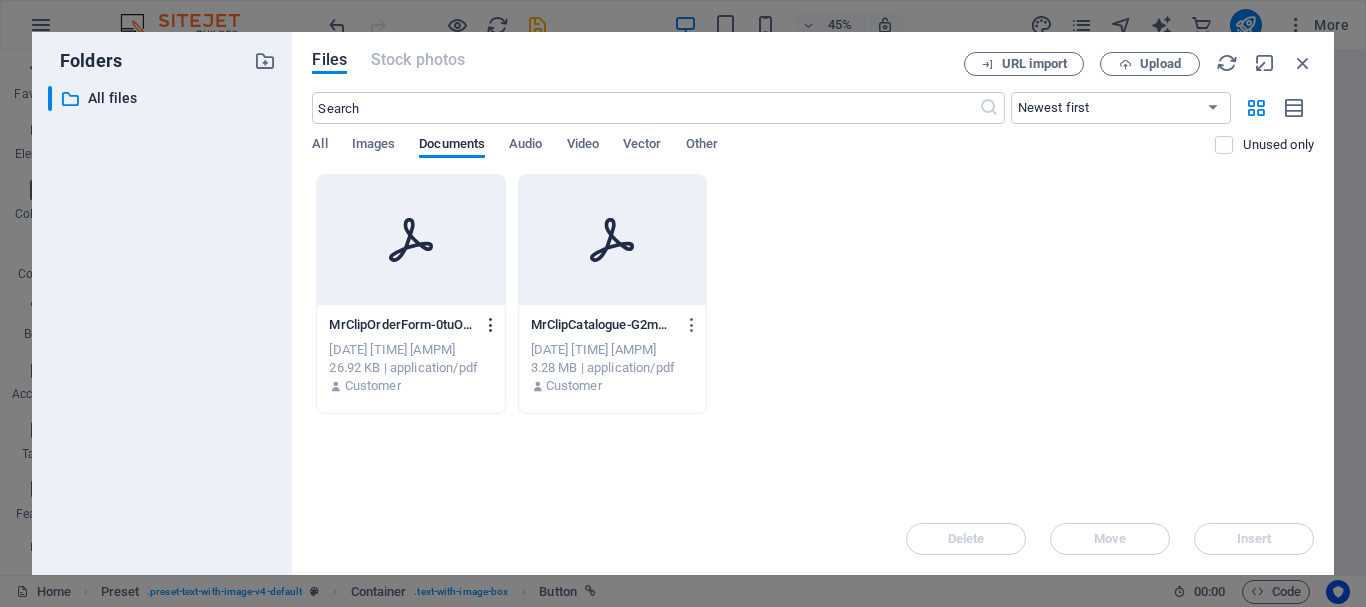click at bounding box center [491, 325] 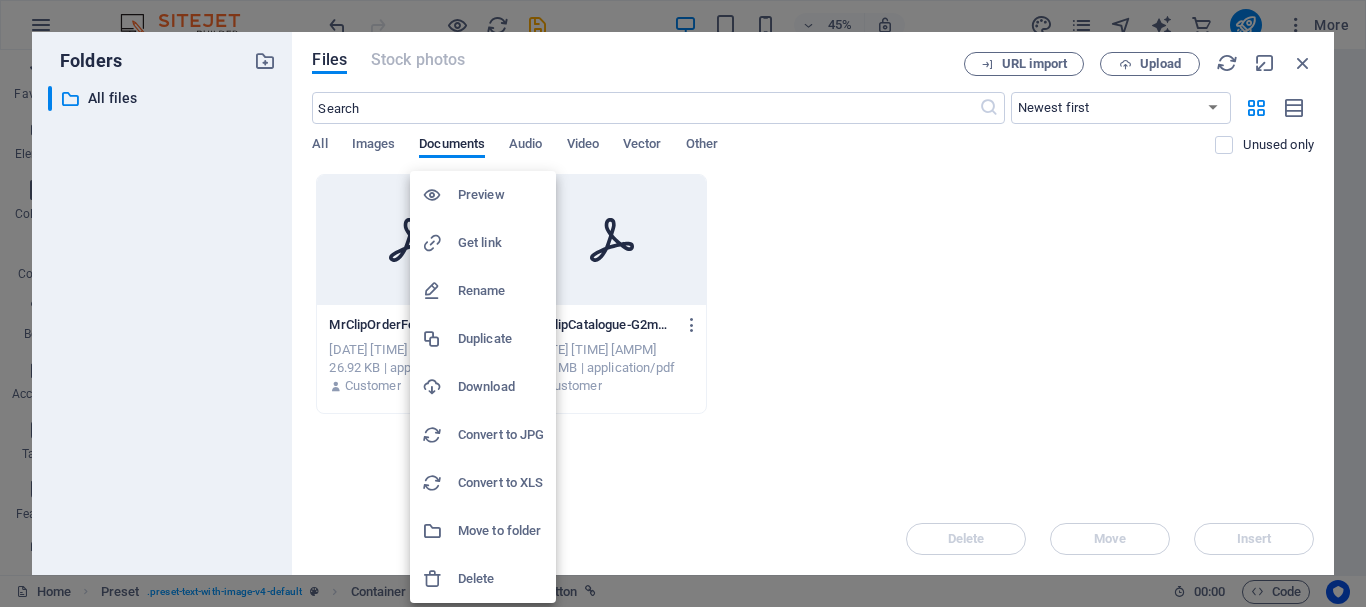 click on "Get link" at bounding box center (501, 243) 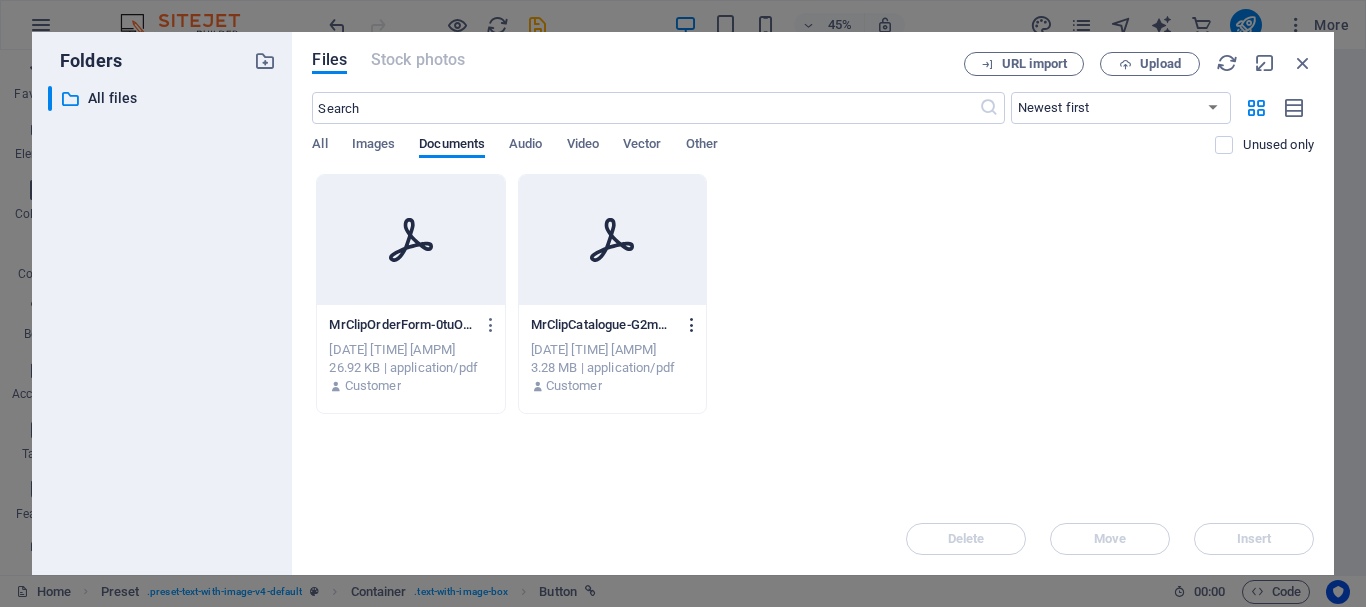 click at bounding box center [692, 325] 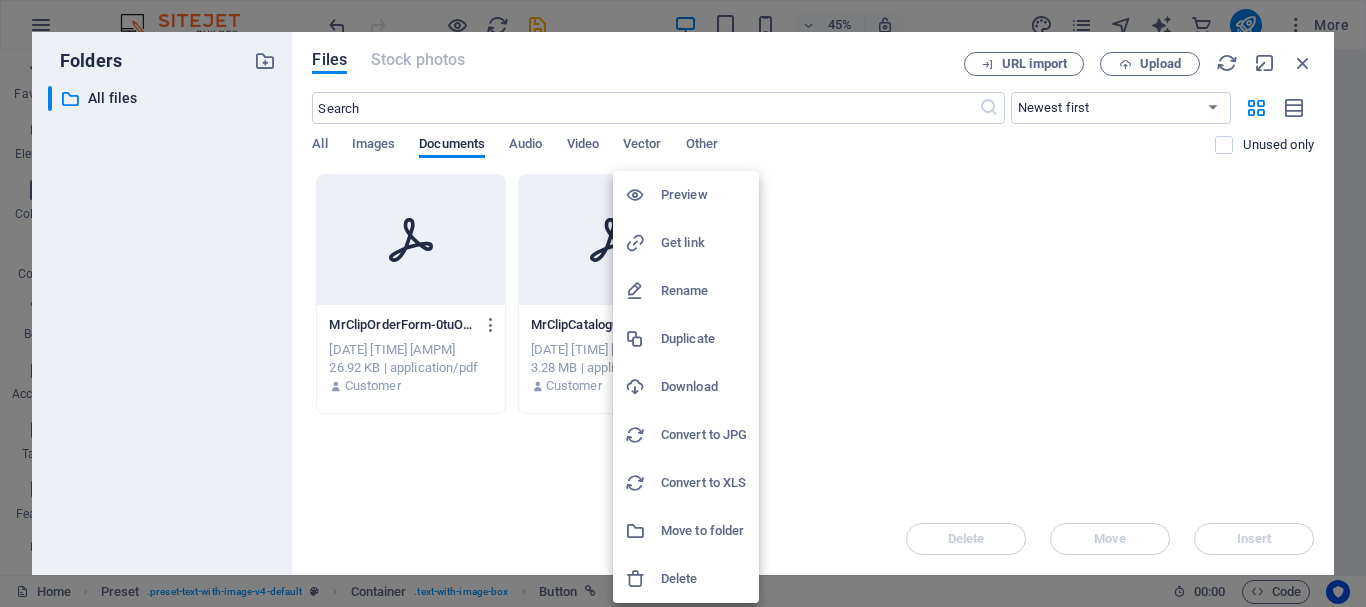 click on "Rename" at bounding box center [704, 291] 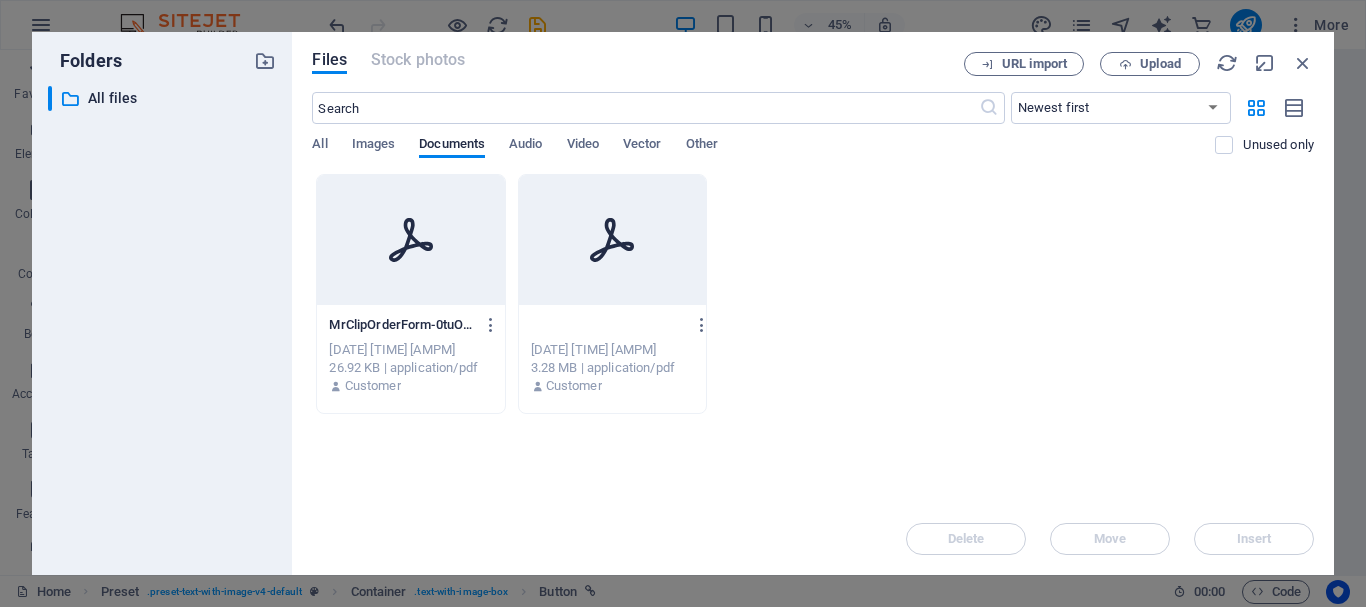 scroll, scrollTop: 0, scrollLeft: 113, axis: horizontal 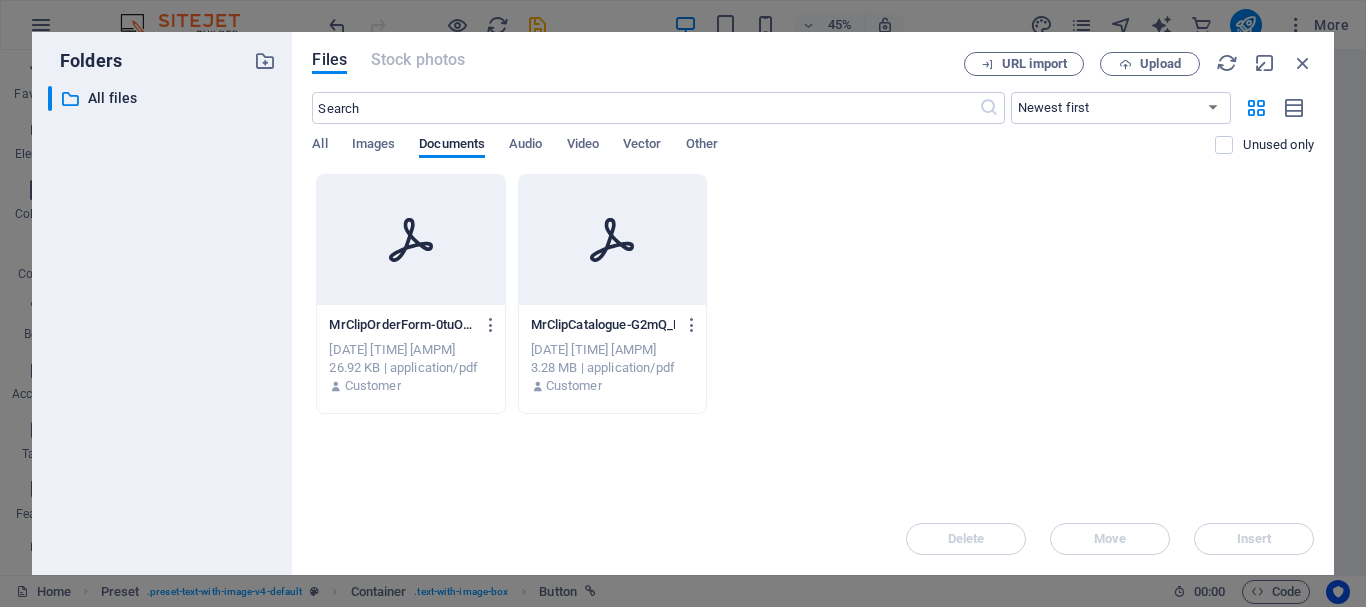 drag, startPoint x: 620, startPoint y: 314, endPoint x: 589, endPoint y: 321, distance: 31.780497 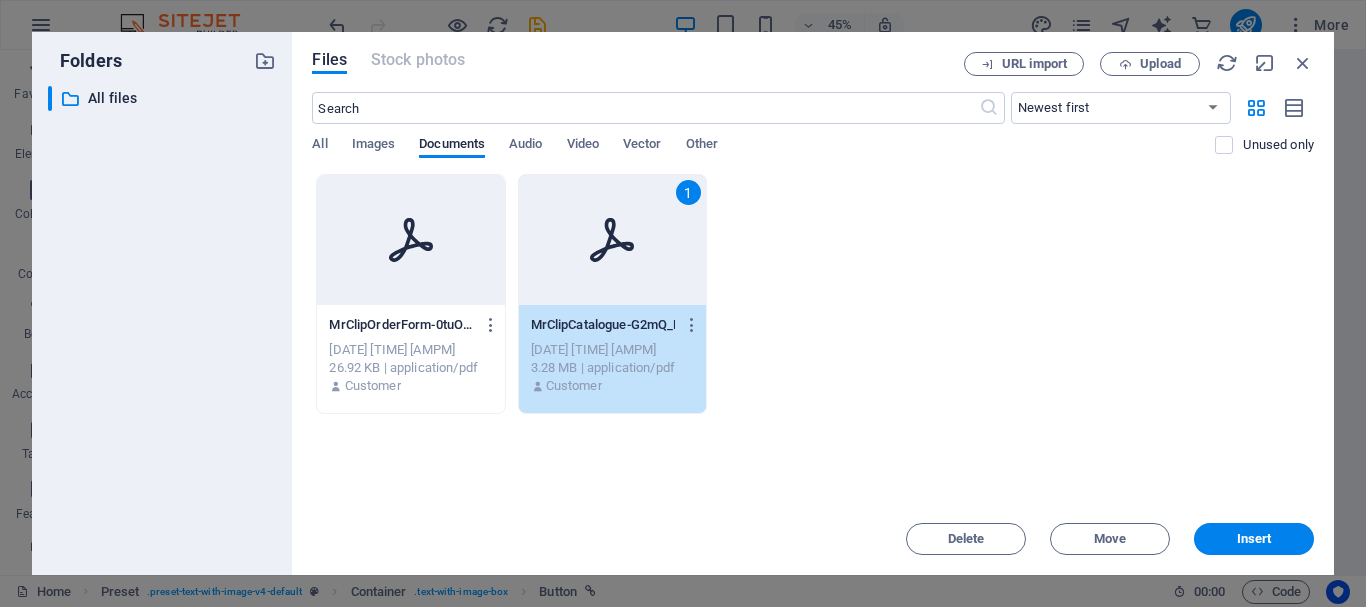click on "MrClipCatalogue-G2mQ_Nmer__BnyEgjWbLVg.pdf" at bounding box center [603, 325] 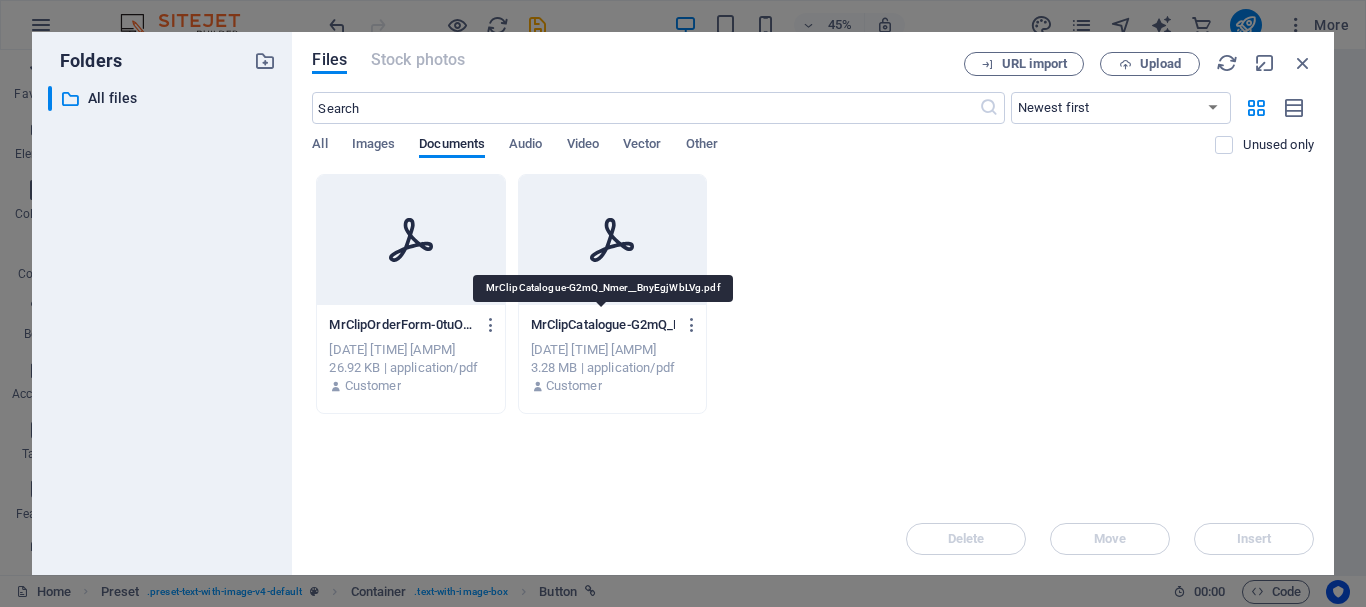 click on "MrClipCatalogue-G2mQ_Nmer__BnyEgjWbLVg.pdf" at bounding box center [603, 325] 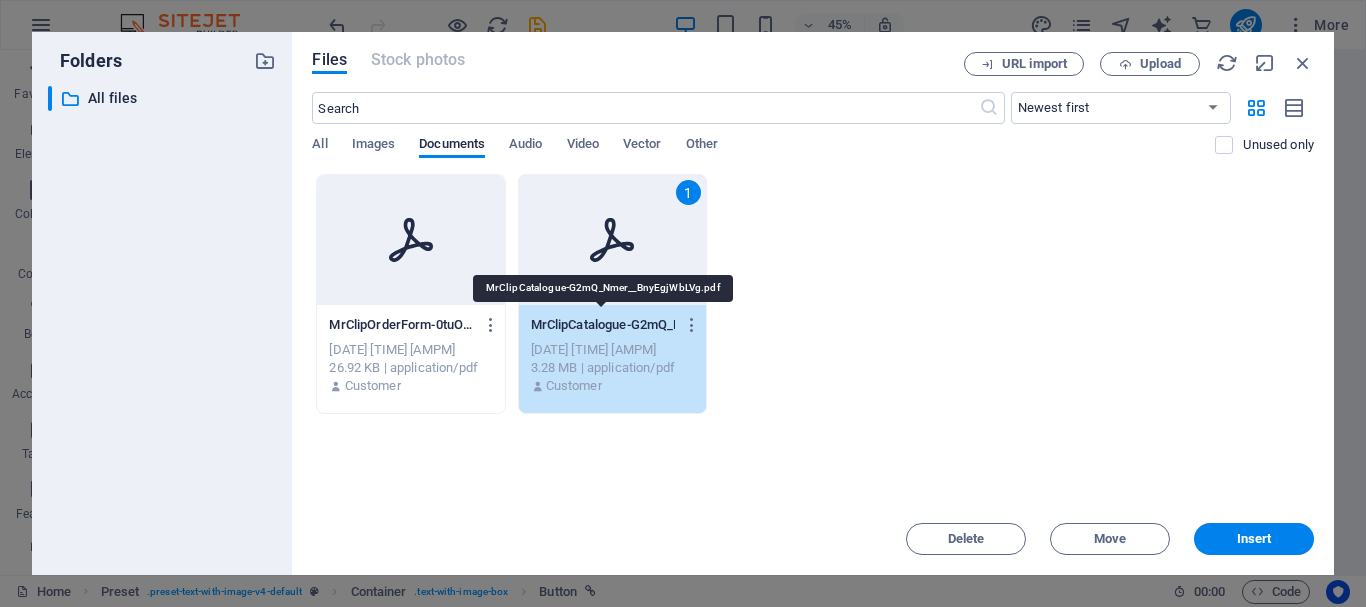 click on "MrClipCatalogue-G2mQ_Nmer__BnyEgjWbLVg.pdf" at bounding box center (603, 325) 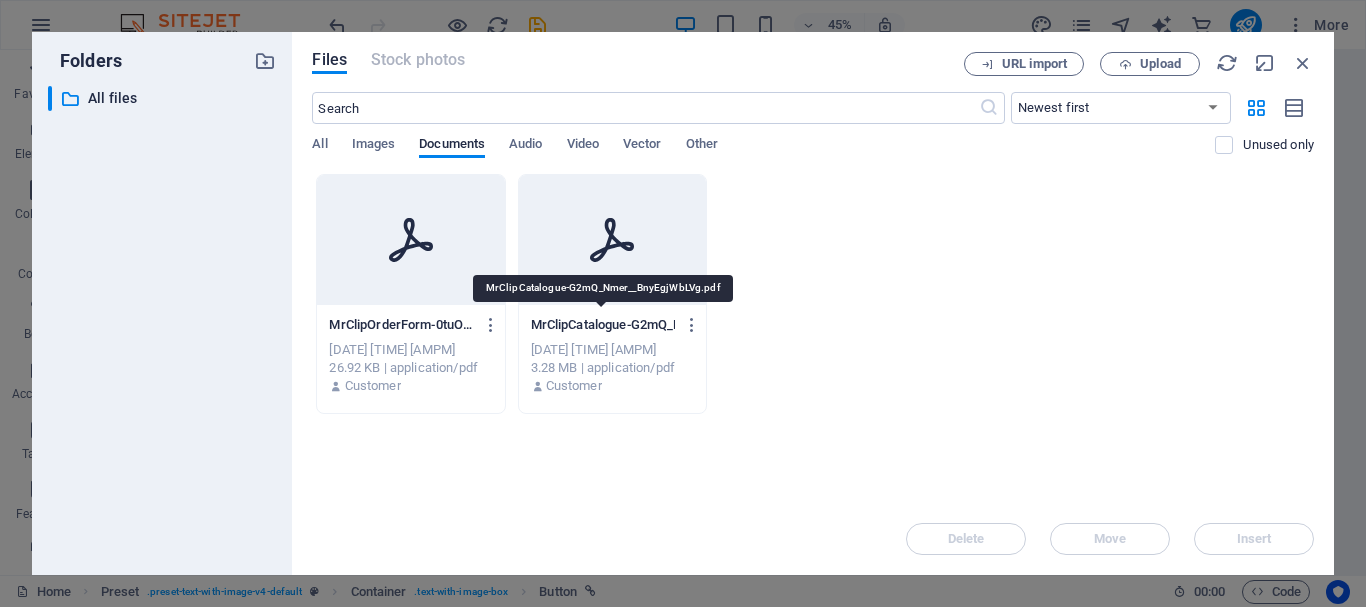 click on "MrClipCatalogue-G2mQ_Nmer__BnyEgjWbLVg.pdf" at bounding box center (603, 325) 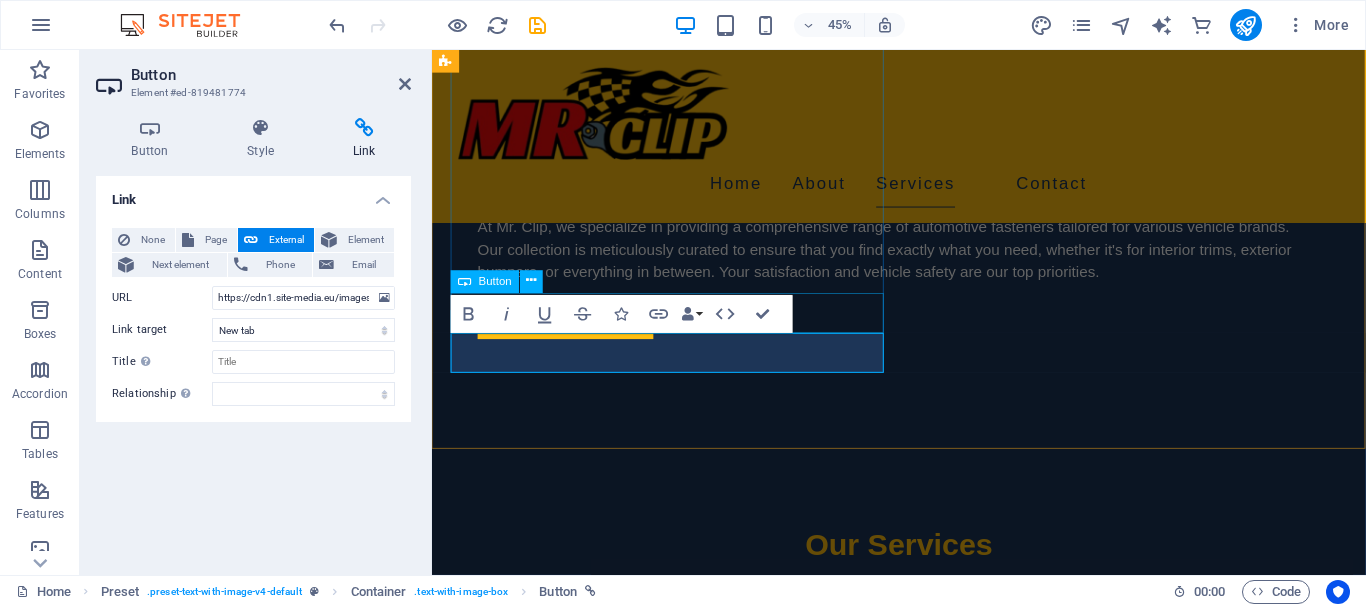 scroll, scrollTop: 1908, scrollLeft: 0, axis: vertical 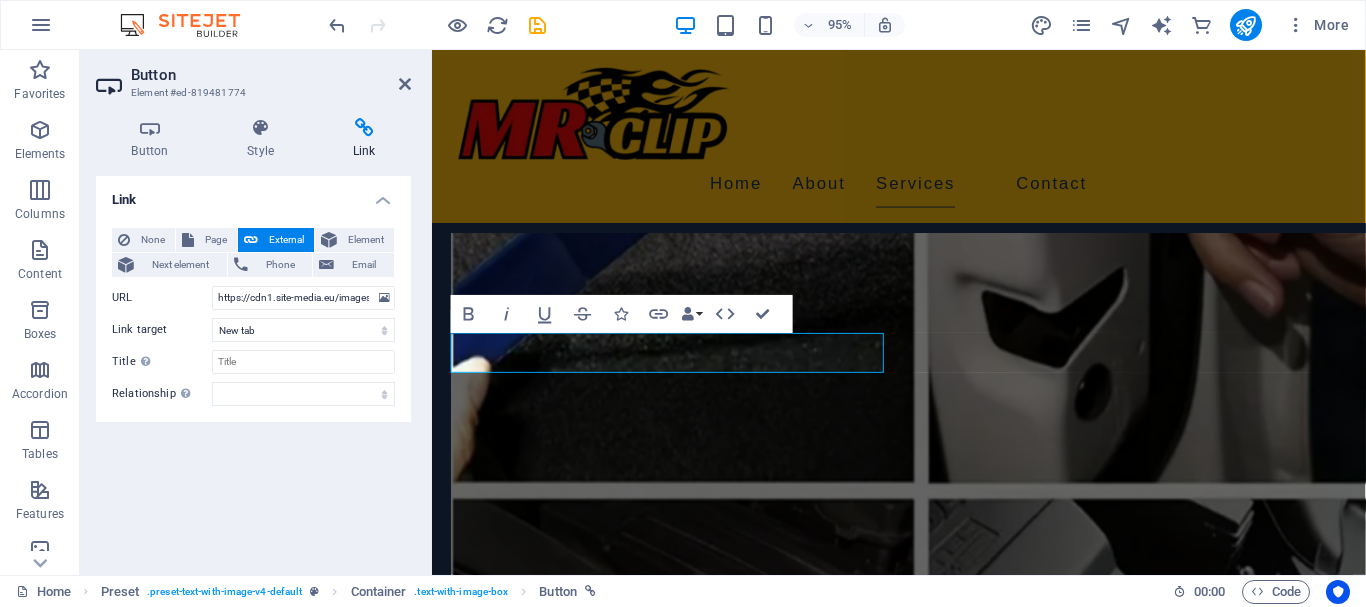 click on "Link None Page External Element Next element Phone Email Page Home Subpage Legal Notice Privacy Element
URL https://cdn1.site-media.eu/images/document/18010722/MrClipCatalogue-G2mQ_Nmer__BnyEgjWbLVg.pdf Phone Email Link target New tab Same tab Overlay Title Additional link description, should not be the same as the link text. The title is most often shown as a tooltip text when the mouse moves over the element. Leave empty if uncertain. Relationship Sets the  relationship of this link to the link target . For example, the value "nofollow" instructs search engines not to follow the link. Can be left empty. alternate author bookmark external help license next nofollow noreferrer noopener prev search tag" at bounding box center (253, 367) 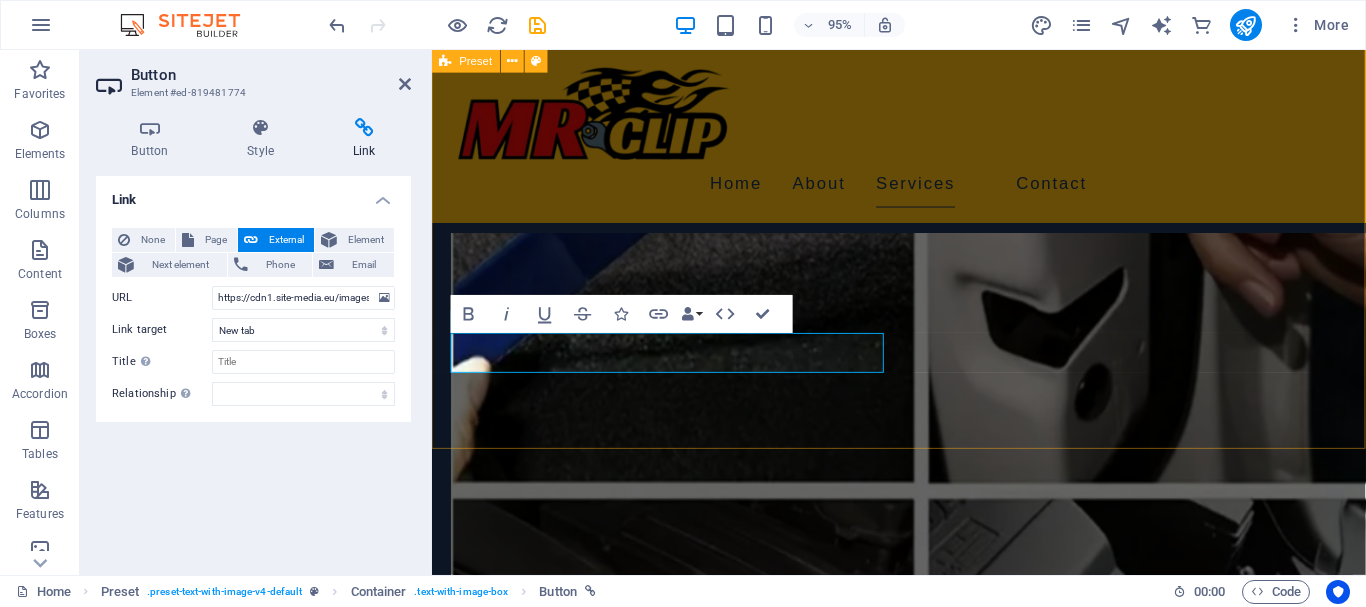 click on "Catalogue and Order Form To view our products, please download a copy of our catalogue. To place orders please use our order form and mail it to us at; sales@mrclip.co.za or Whatsapp us your orders at;  063 906 6252 Mr. Clip Catalogue Mr. Clip Order Form Drop content here or  Add elements  Paste clipboard" at bounding box center (923, 2434) 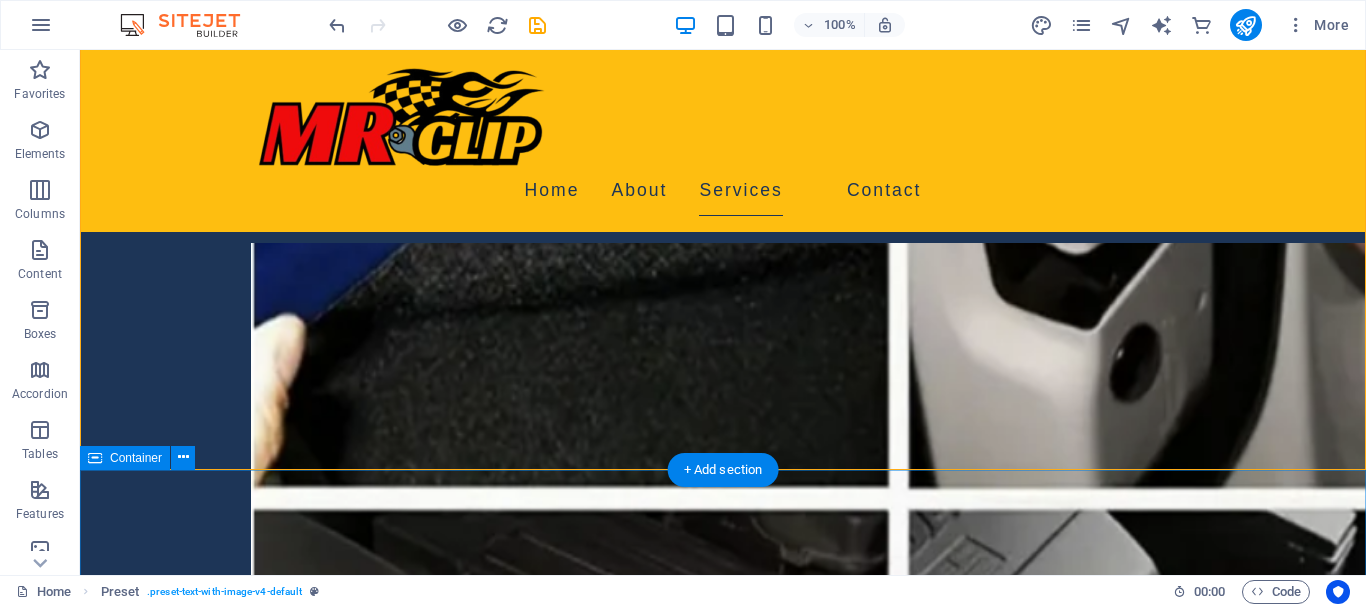 click on "Contact Us   I have read and understand the privacy policy. Unreadable? Load new Get in Touch!" at bounding box center (723, 3227) 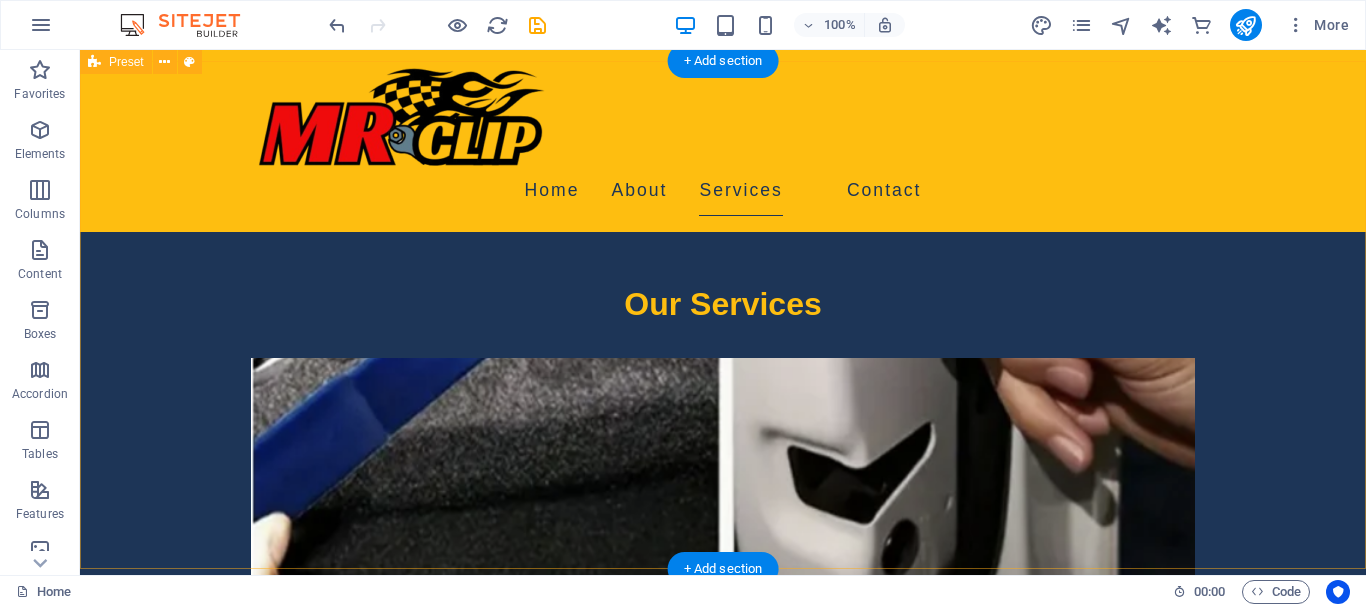 scroll, scrollTop: 1734, scrollLeft: 0, axis: vertical 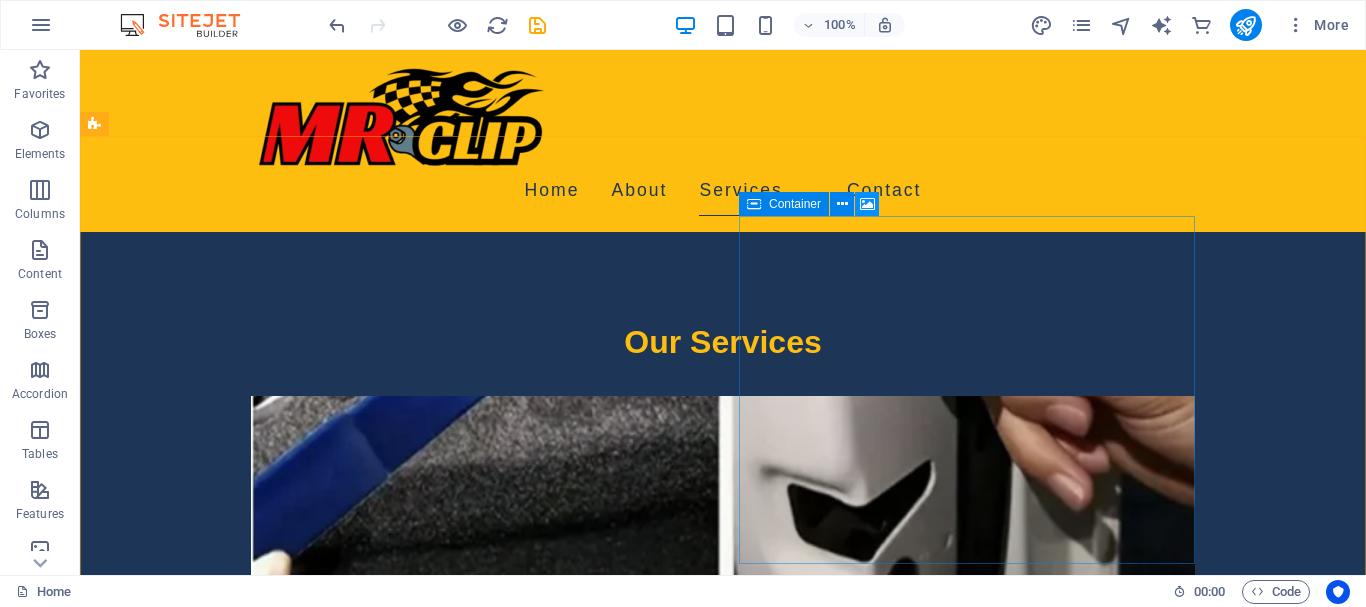 click at bounding box center (867, 204) 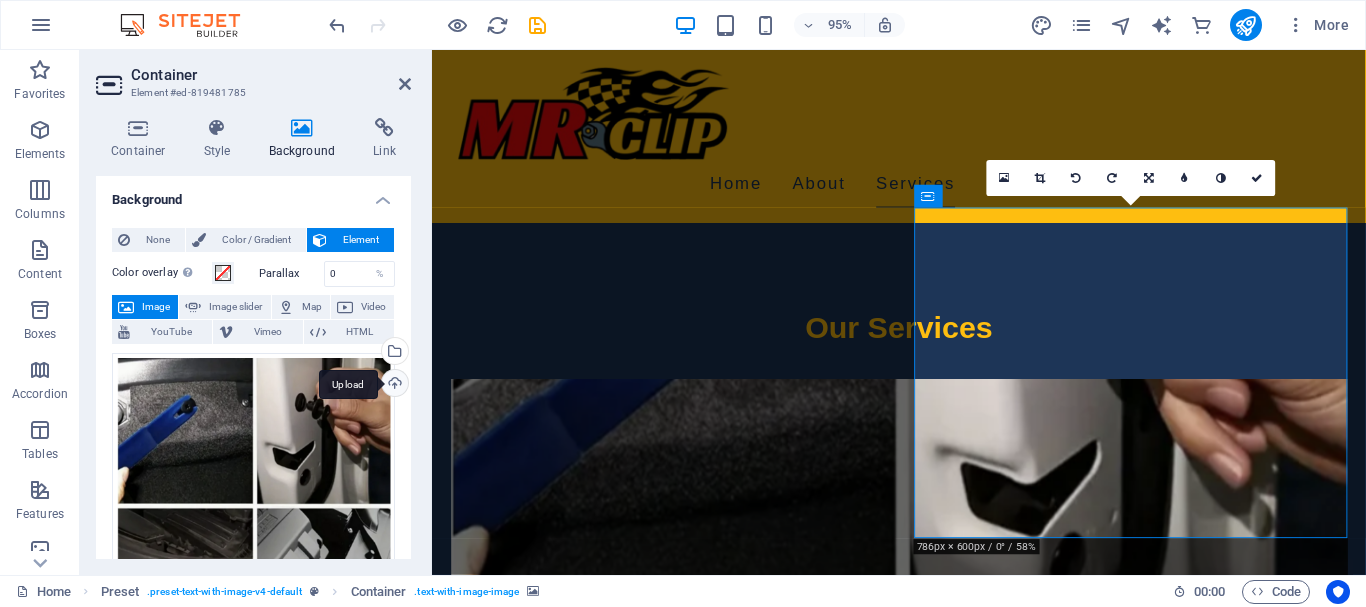 click on "Upload" at bounding box center (393, 385) 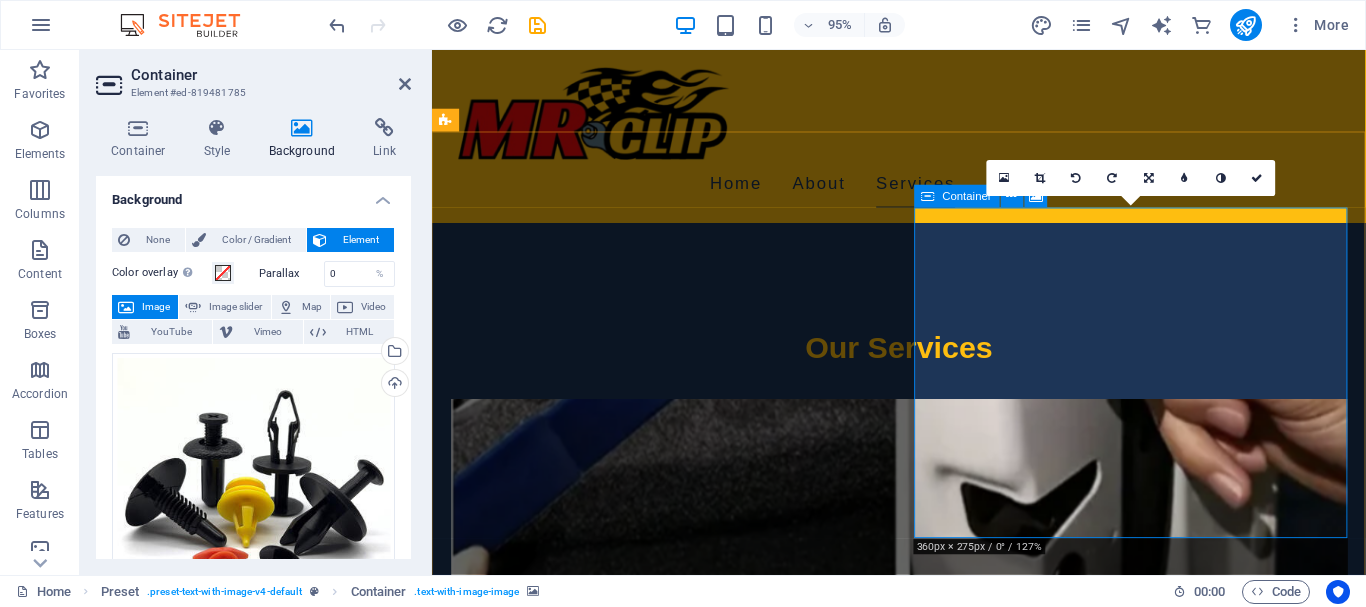 click on "Drop content here or  Add elements  Paste clipboard" at bounding box center (920, 2964) 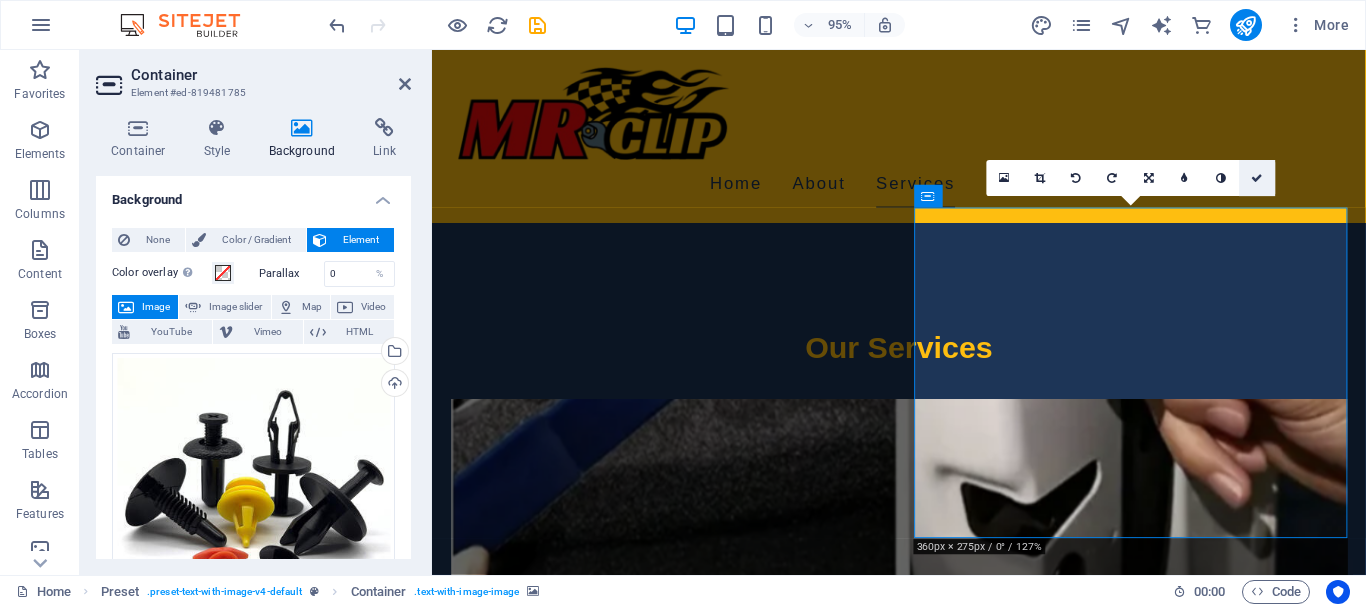click at bounding box center [1257, 178] 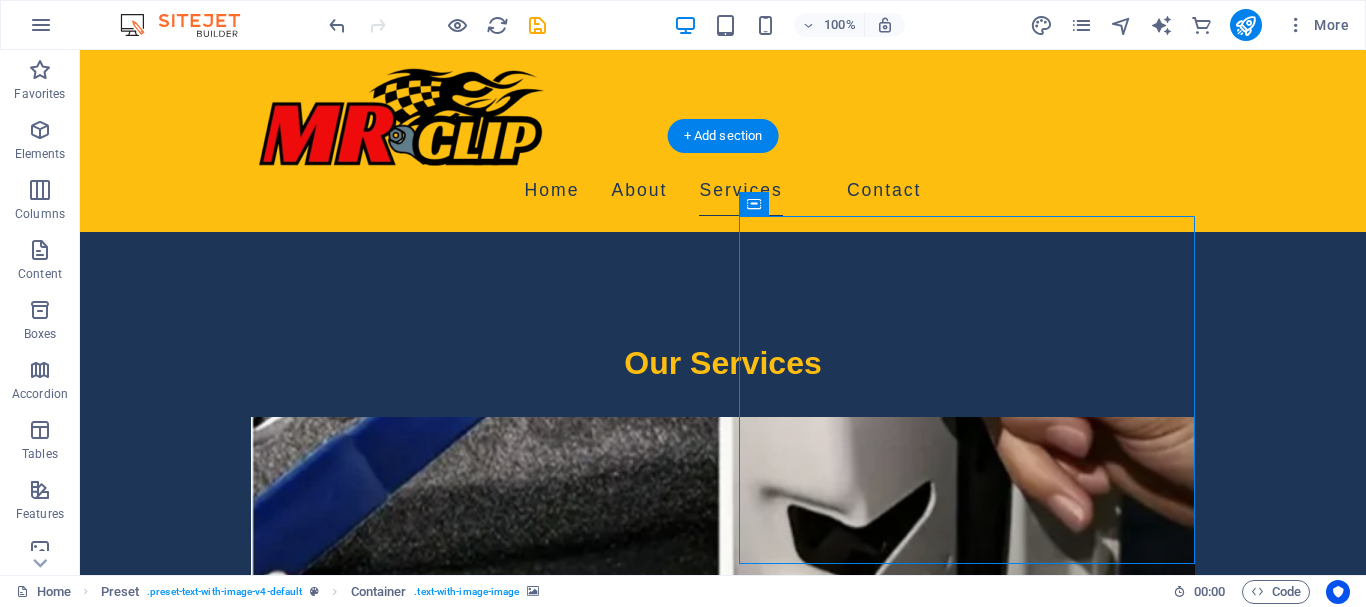 click at bounding box center (568, 2719) 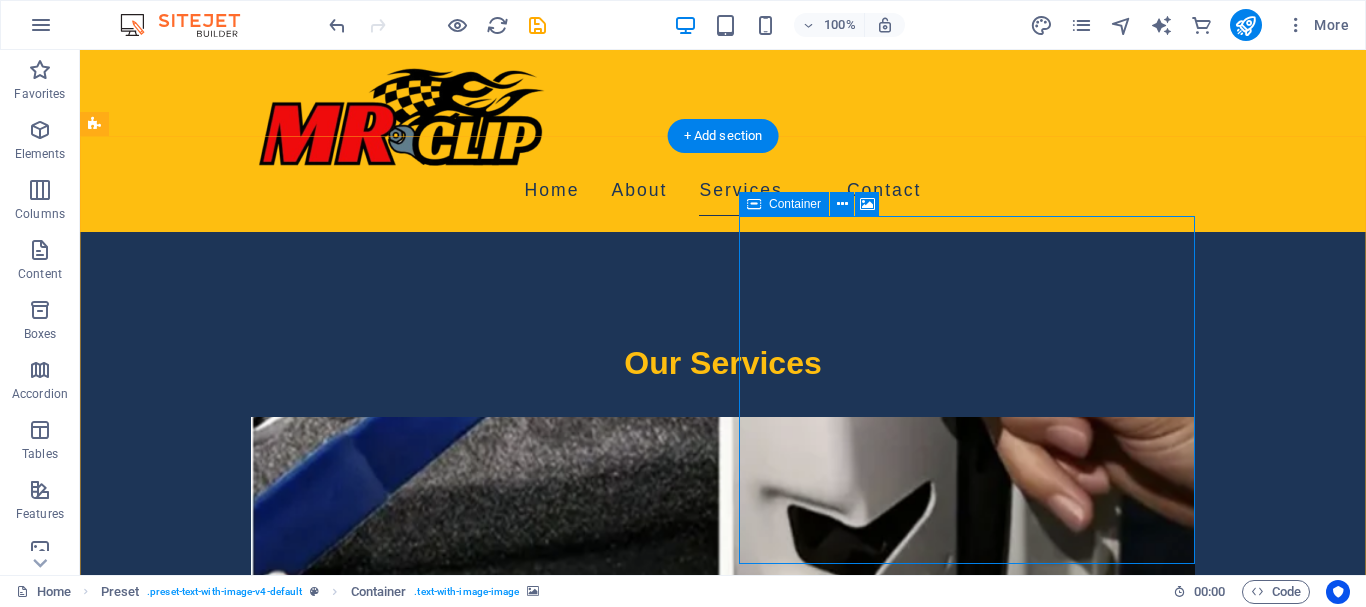 click on "Drop content here or  Add elements  Paste clipboard" at bounding box center [568, 2964] 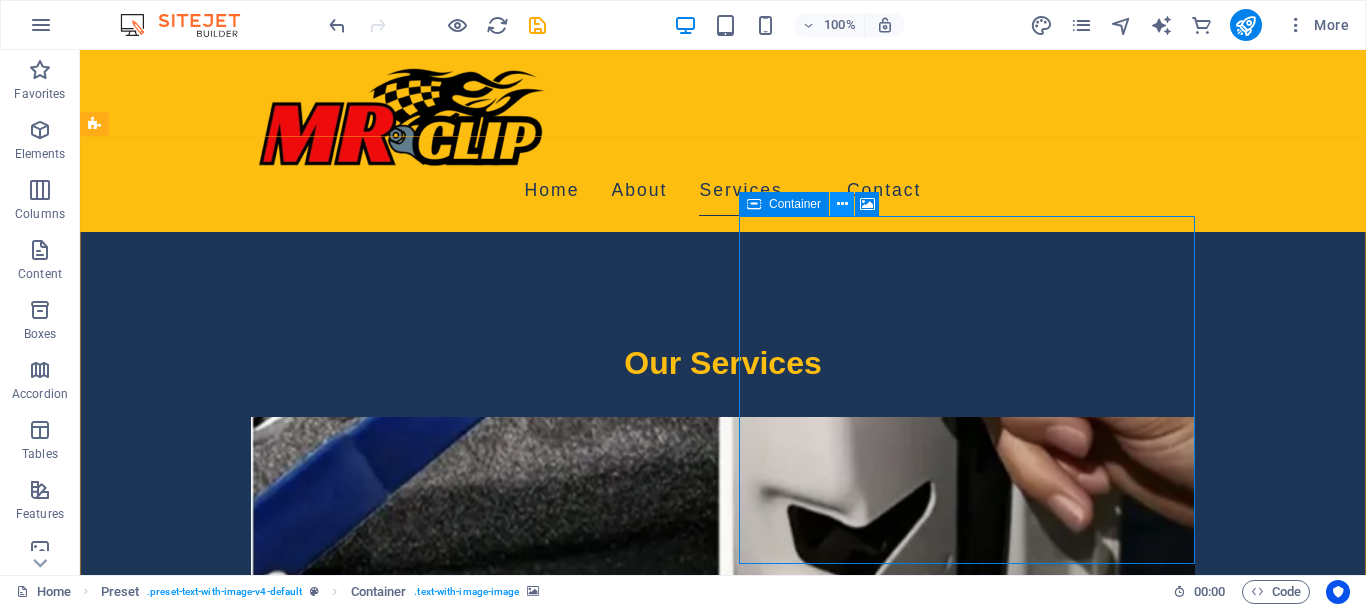 click at bounding box center (842, 204) 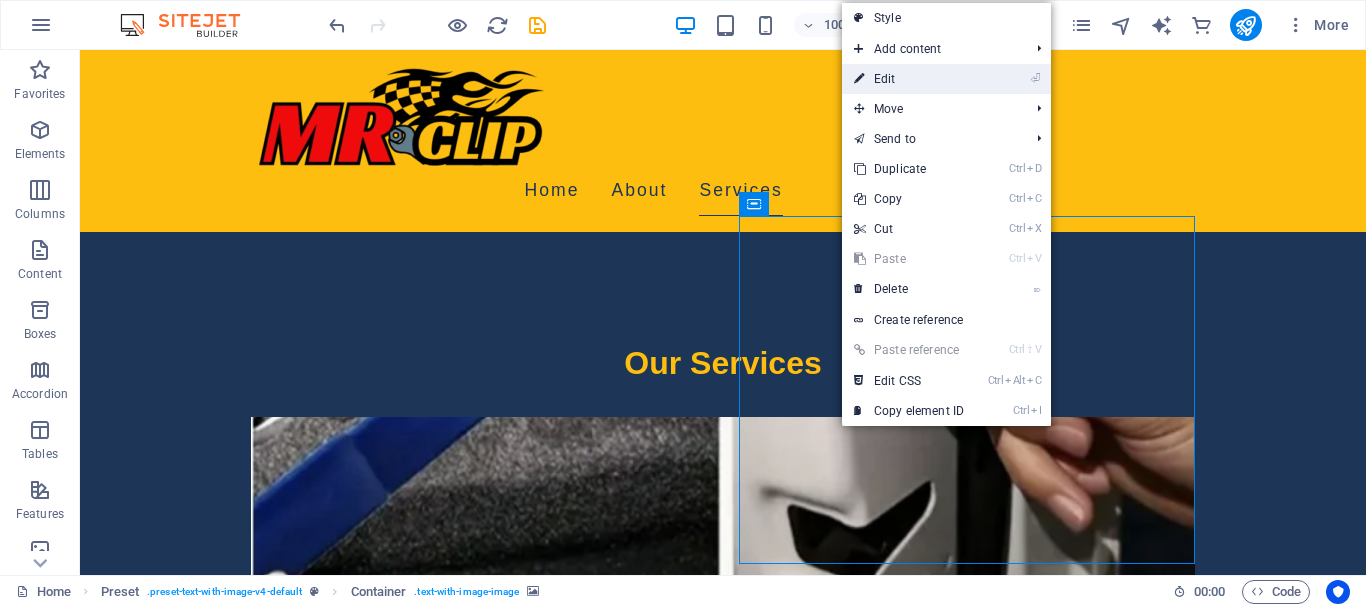 click on "⏎  Edit" at bounding box center [909, 79] 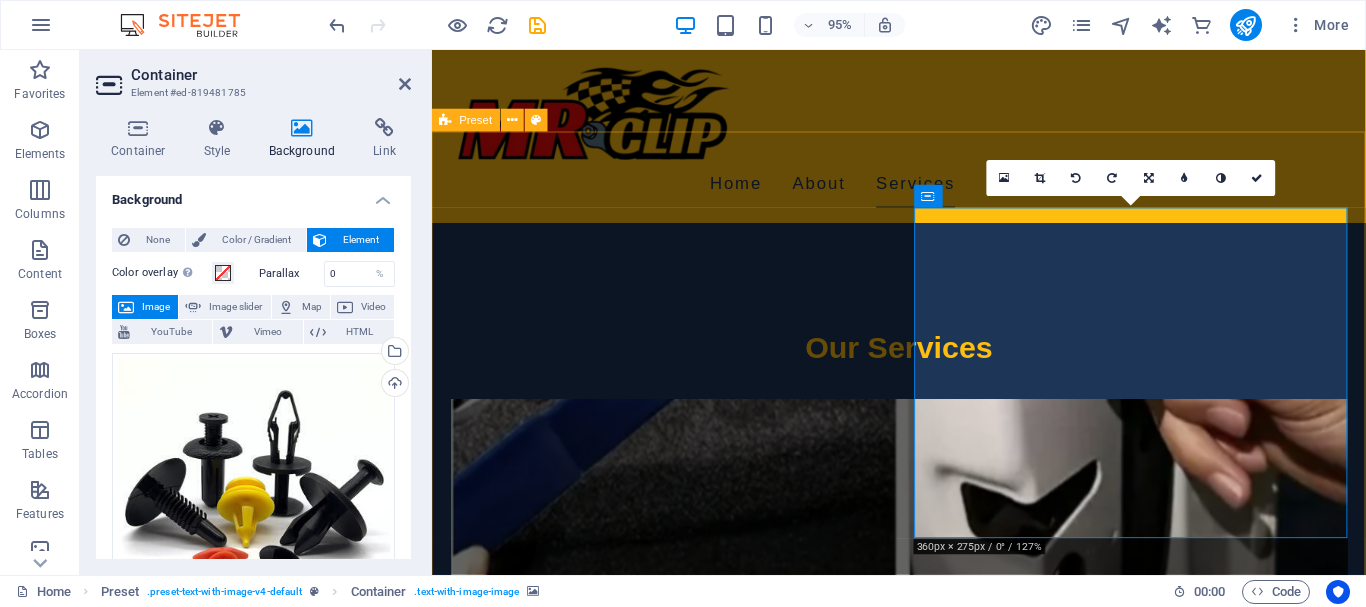 click on "Catalogue and Order Form To view our products, please download a copy of our catalogue. To place orders please use our order form and mail it to us at; sales@mrclip.co.za or Whatsapp us your orders at;  063 906 6252 Mr. Clip Catalogue Mr. Clip Order Form Drop content here or  Add elements  Paste clipboard" at bounding box center (923, 2608) 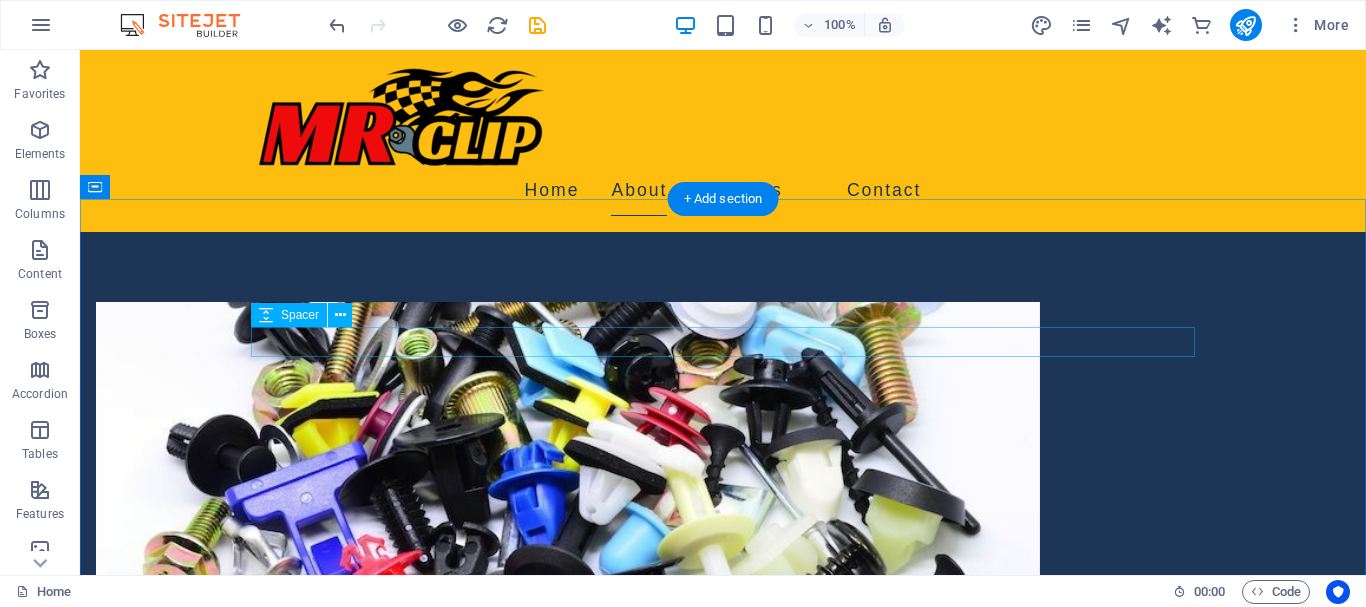 scroll, scrollTop: 816, scrollLeft: 0, axis: vertical 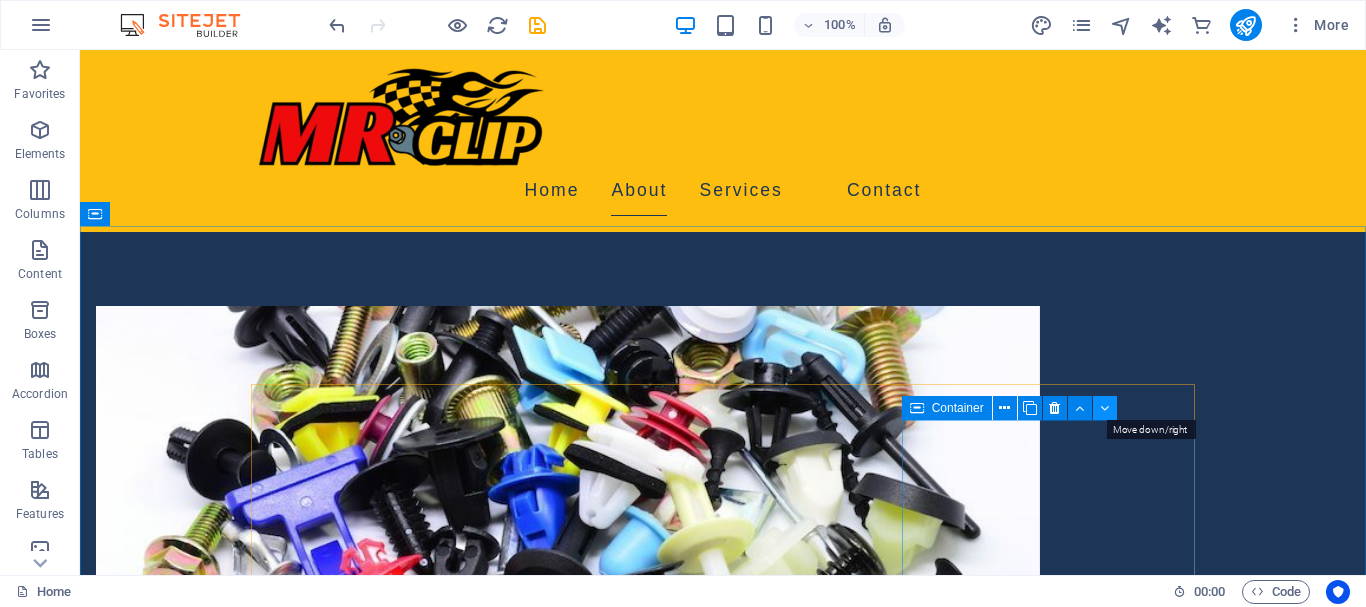 click at bounding box center [1104, 408] 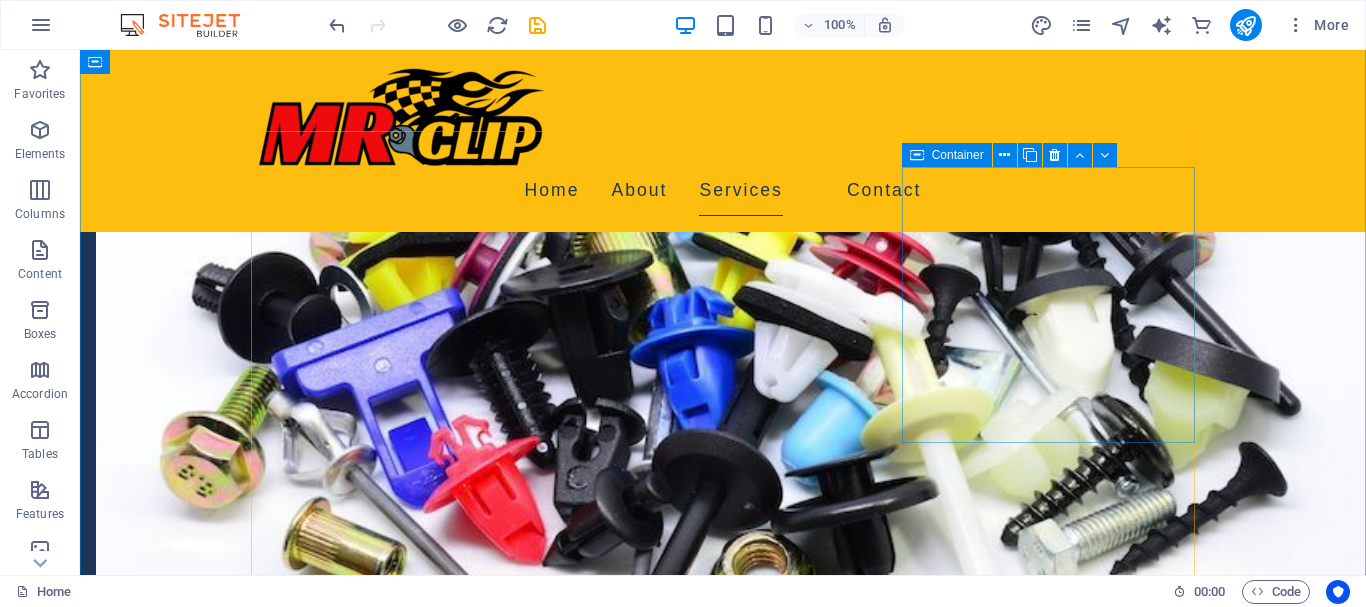 scroll, scrollTop: 943, scrollLeft: 0, axis: vertical 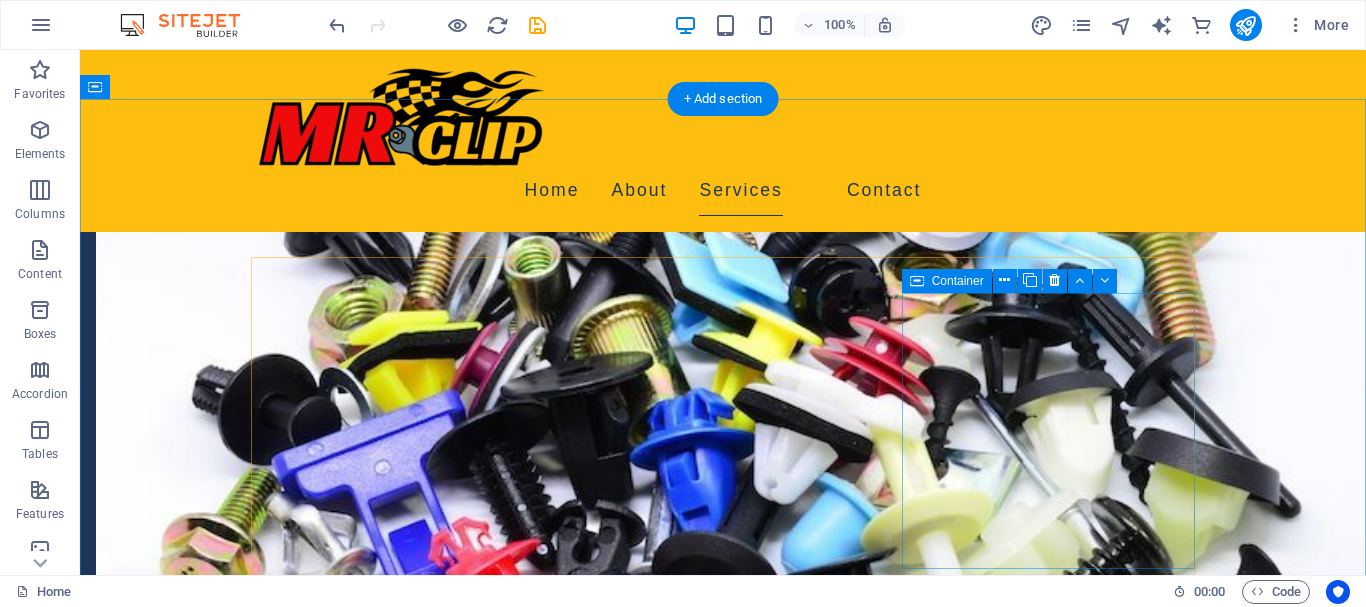 click on "Number Plate Pop Rivets Securely attach your license plates with our robust pop rivets." at bounding box center [397, 2424] 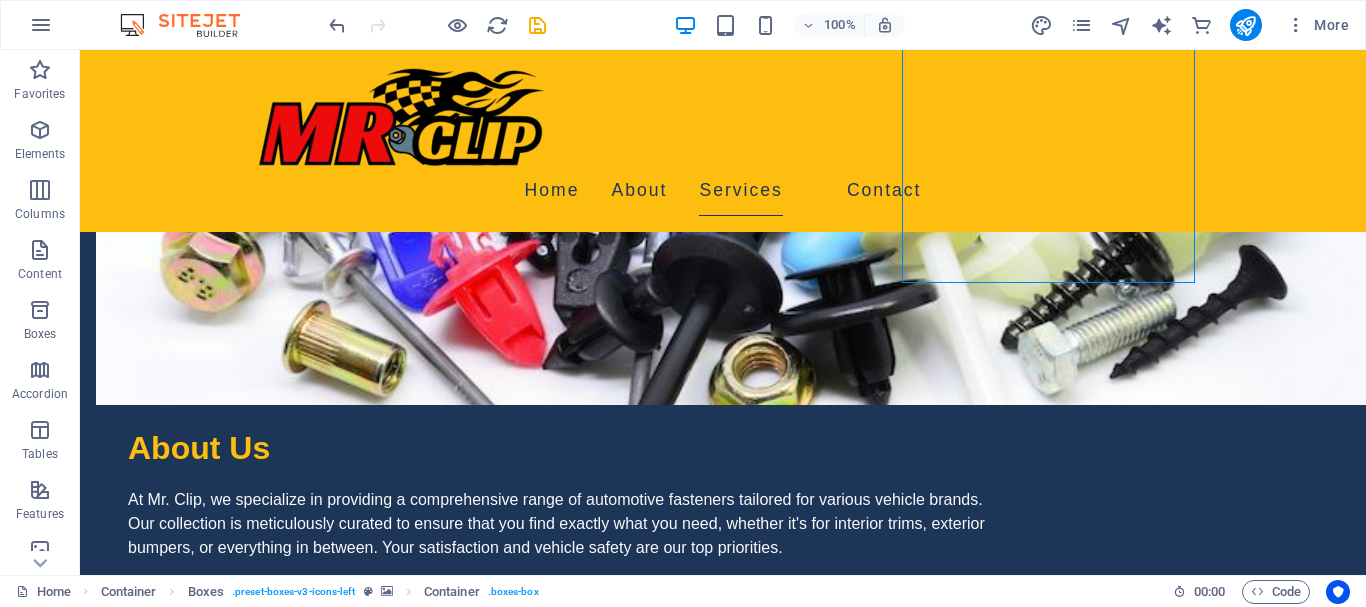 scroll, scrollTop: 1278, scrollLeft: 0, axis: vertical 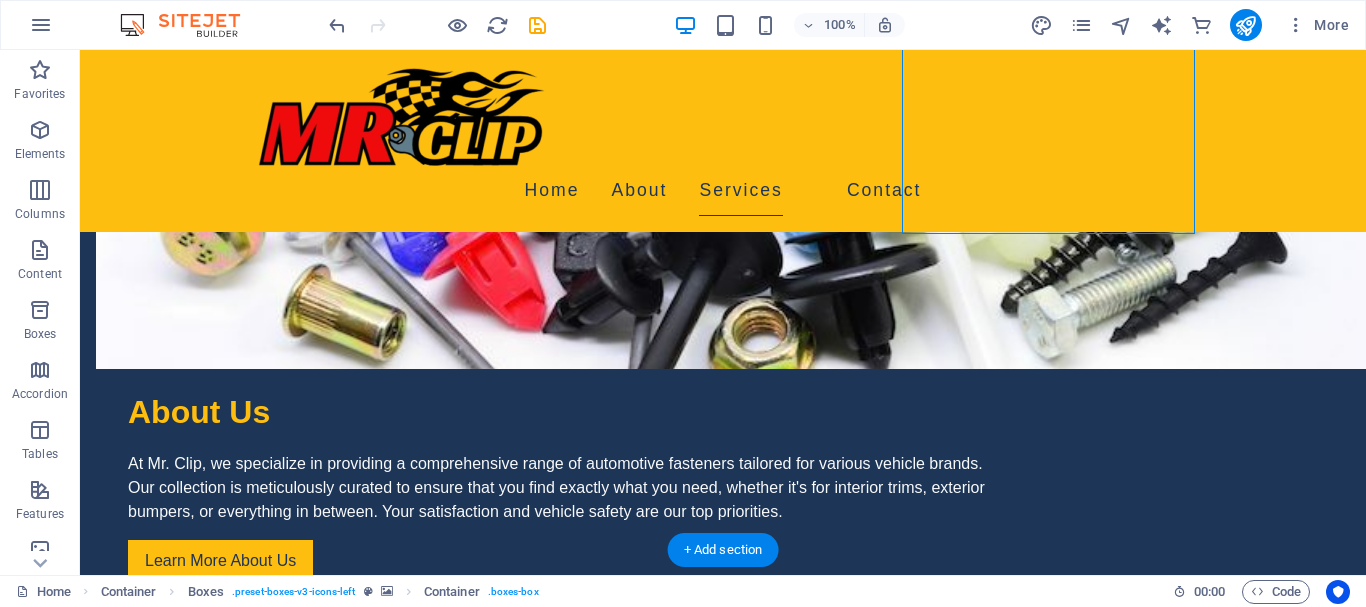 drag, startPoint x: 914, startPoint y: 305, endPoint x: 798, endPoint y: 362, distance: 129.24782 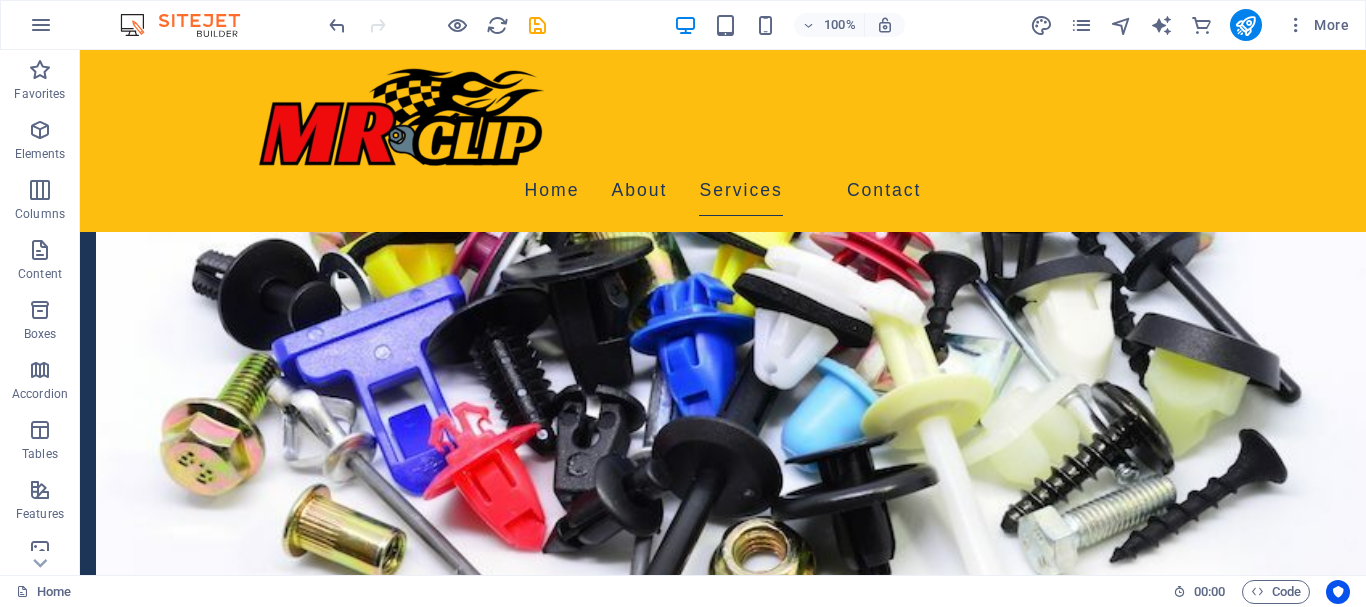 scroll, scrollTop: 1053, scrollLeft: 0, axis: vertical 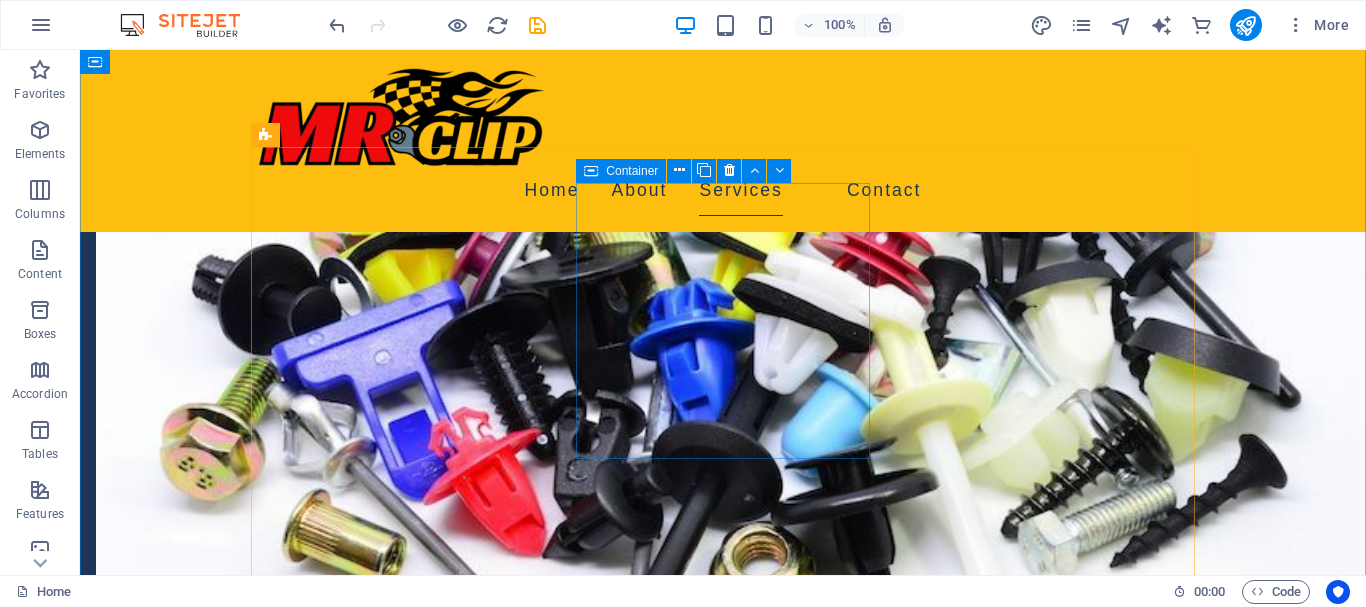 click on "Bumper Clips Reliable bumper clips that guarantee a secure fit for your vehicle." at bounding box center [397, 2073] 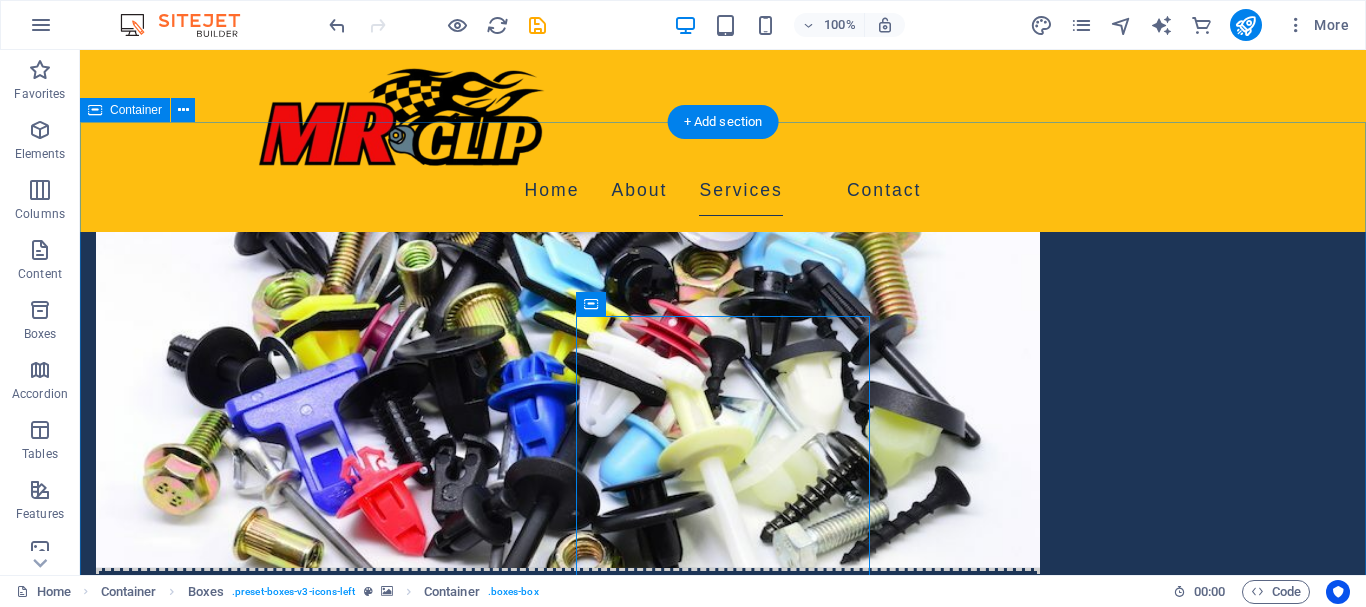 scroll, scrollTop: 951, scrollLeft: 0, axis: vertical 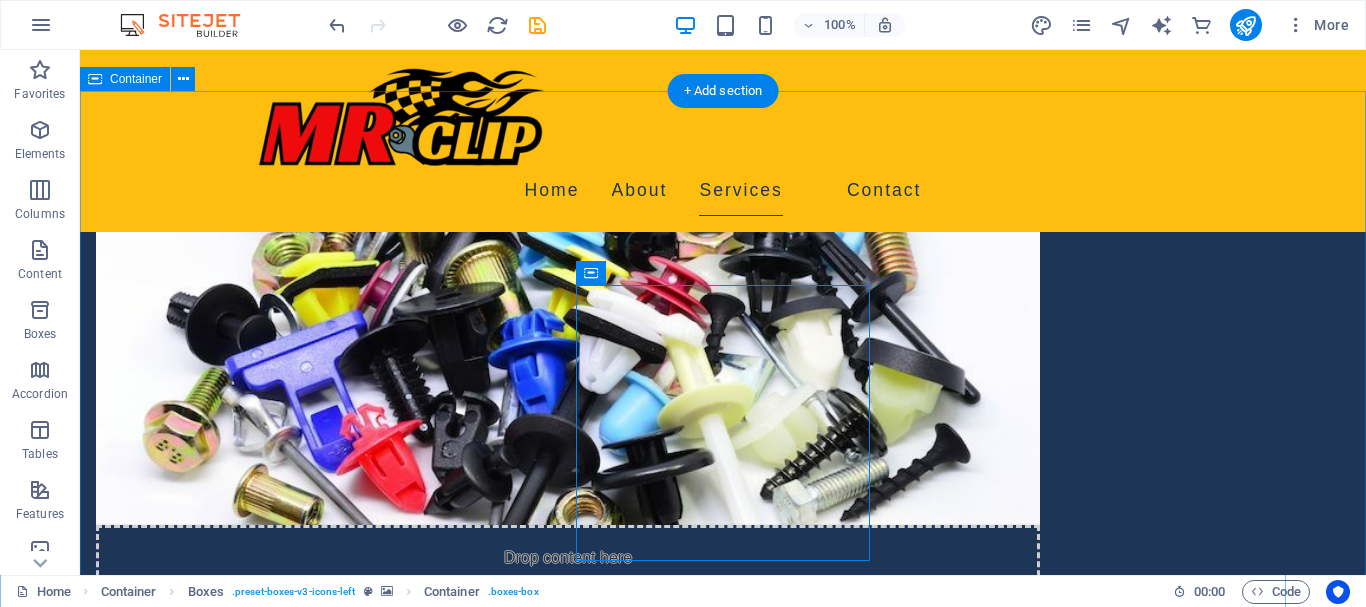 click on "Our Services Wide Range of Automotive Fasteners We offer an extensive selection of fasteners designed for various automotive applications. Bumper Clips Reliable bumper clips that guarantee a secure fit for your vehicle. Number Plate Pop Rivets Securely attach your license plates with our robust pop rivets. Fender Screws Durable fender screws to keep your vehicle's fenders intact." at bounding box center [723, 1921] 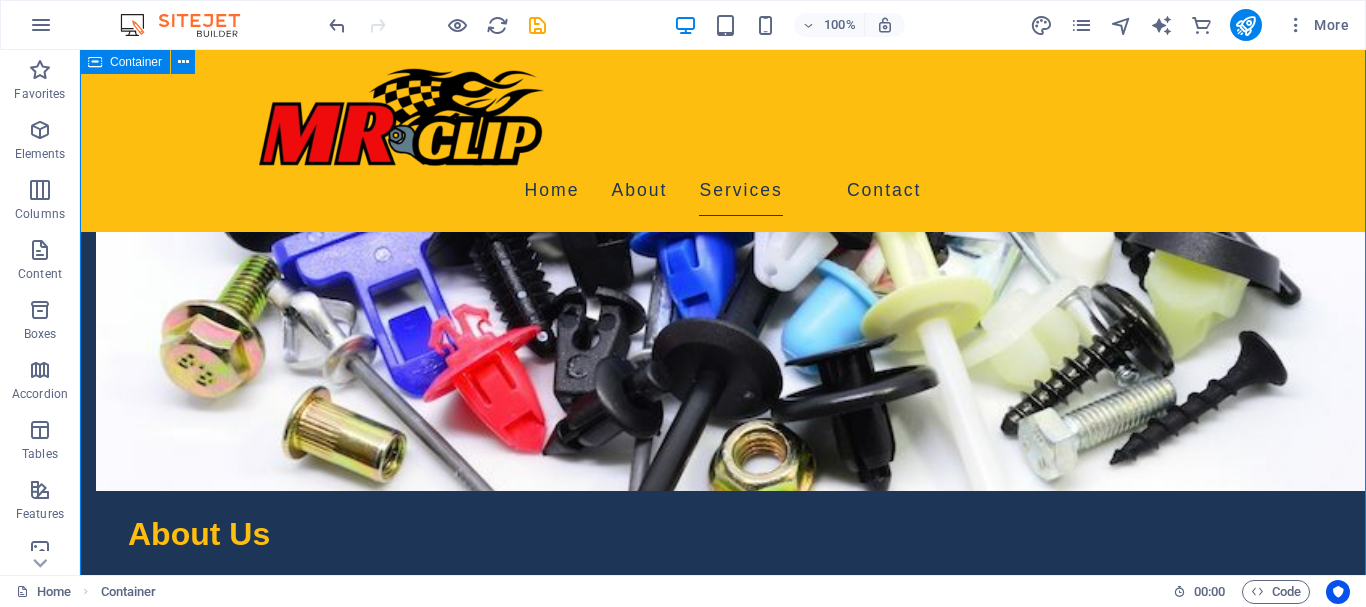 scroll, scrollTop: 1155, scrollLeft: 0, axis: vertical 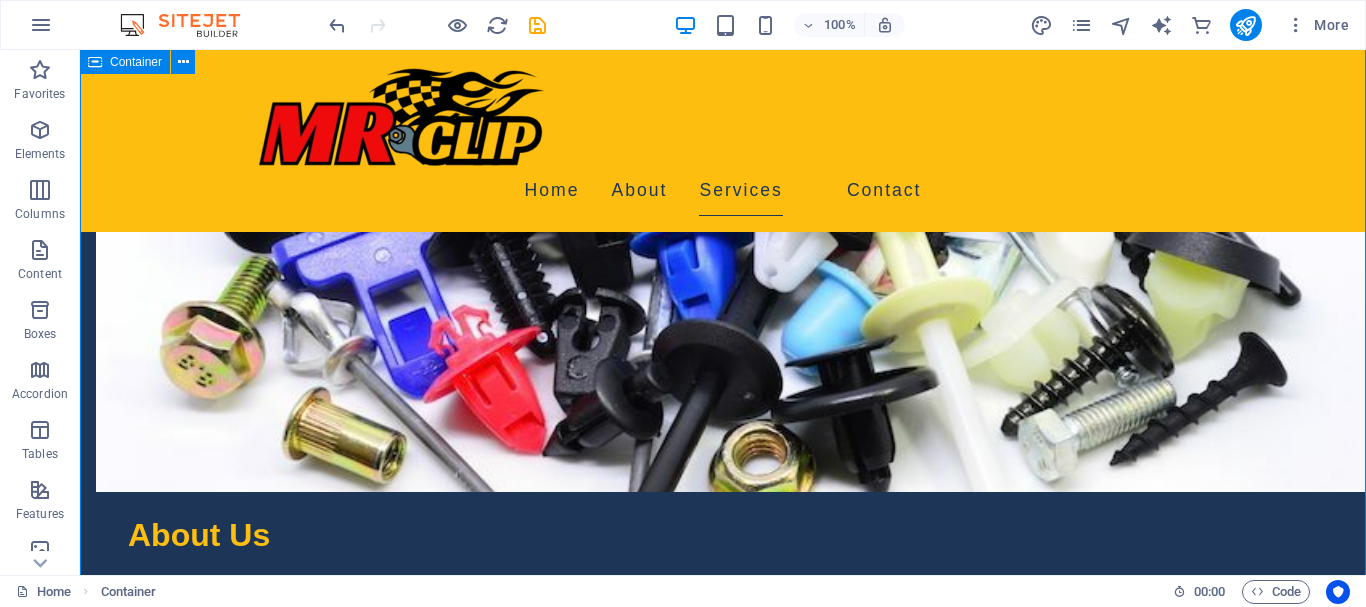 click on "Our Services Wide Range of Automotive Fasteners We offer an extensive selection of fasteners designed for various automotive applications. Bumper Clips Reliable bumper clips that guarantee a secure fit for your vehicle. Number Plate Pop Rivets Securely attach your license plates with our robust pop rivets. Fender Screws Durable fender screws to keep your vehicle's fenders intact." at bounding box center [723, 1717] 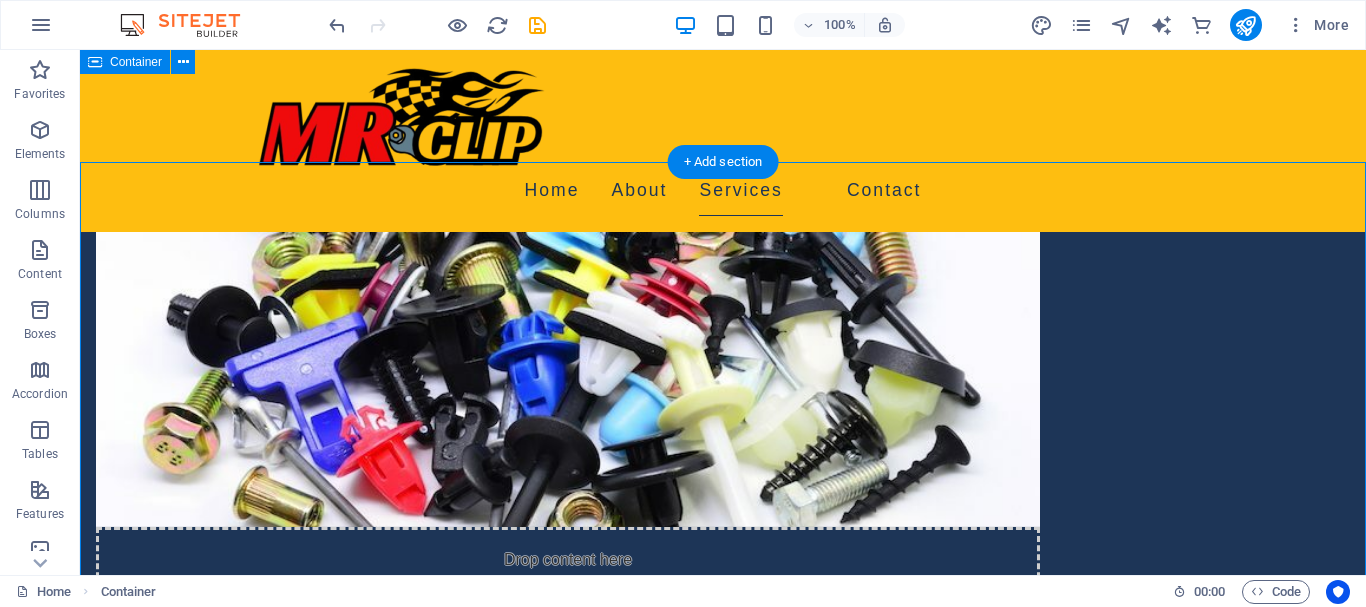 scroll, scrollTop: 849, scrollLeft: 0, axis: vertical 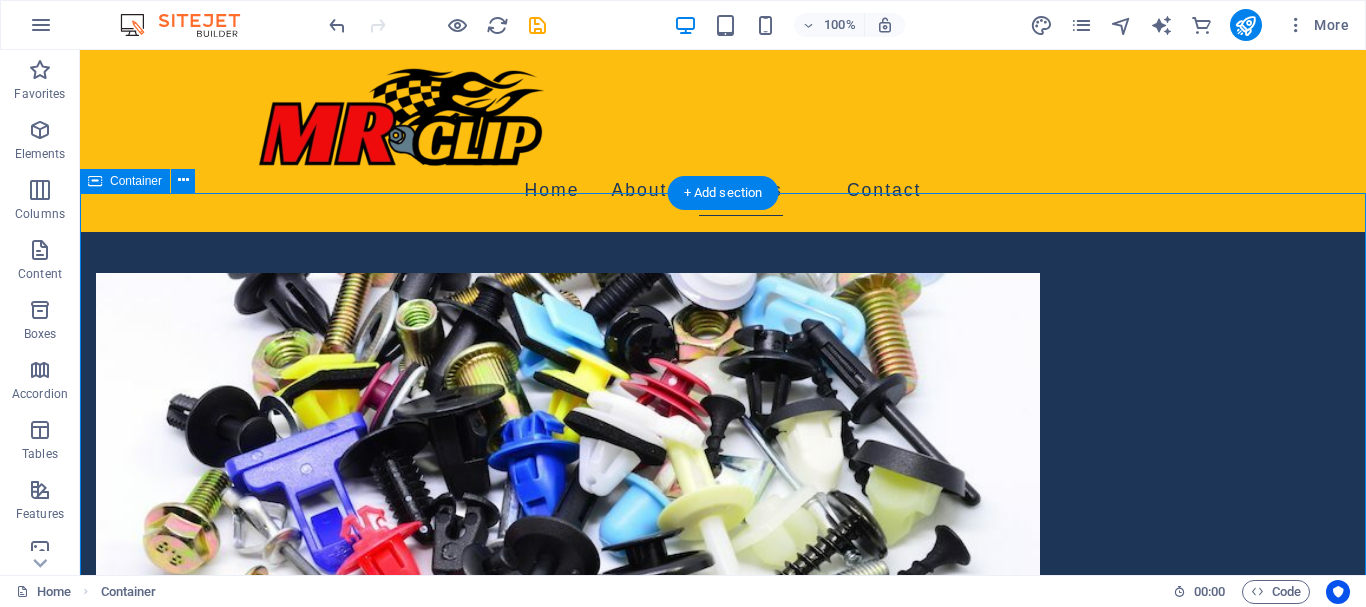 click on "Our Services Wide Range of Automotive Fasteners We offer an extensive selection of fasteners designed for various automotive applications. Bumper Clips Reliable bumper clips that guarantee a secure fit for your vehicle. Number Plate Pop Rivets Securely attach your license plates with our robust pop rivets. Fender Screws Durable fender screws to keep your vehicle's fenders intact." at bounding box center [723, 2023] 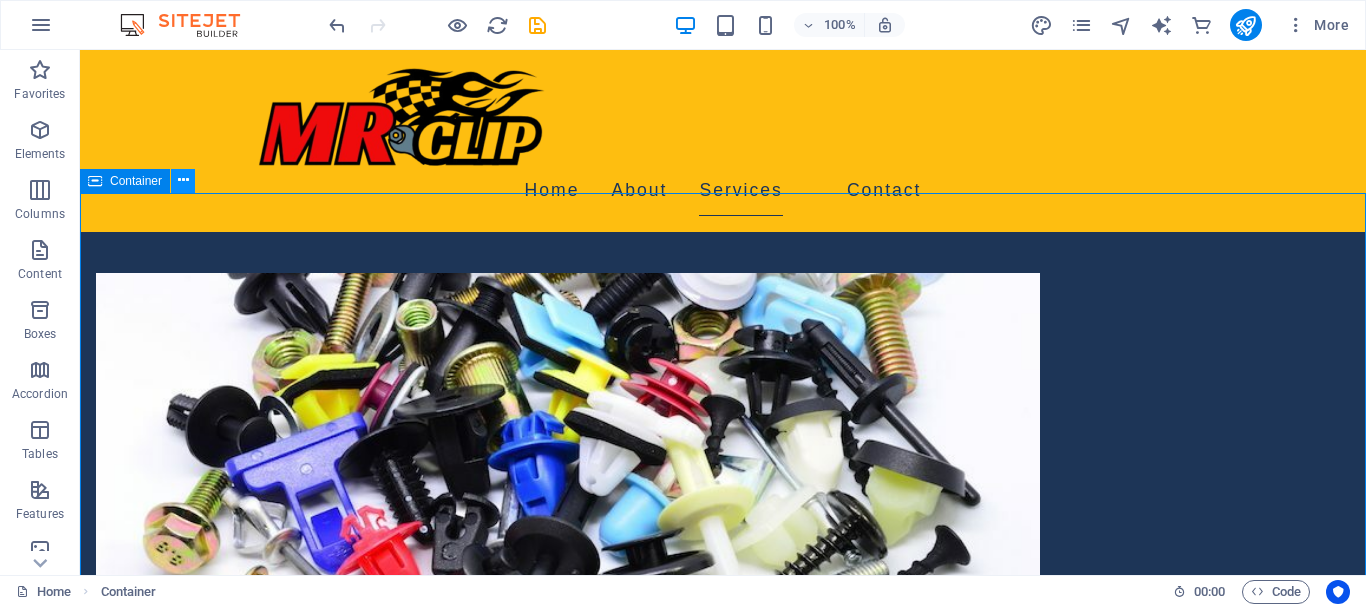 click at bounding box center (183, 181) 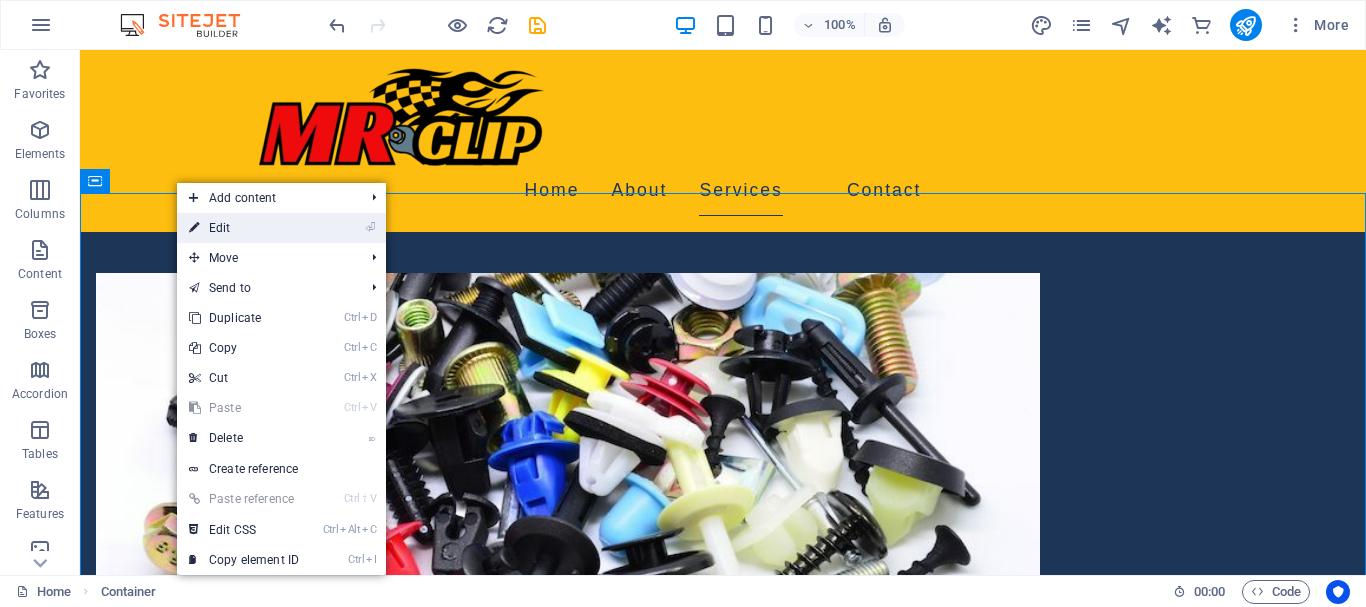 click on "⏎  Edit" at bounding box center (244, 228) 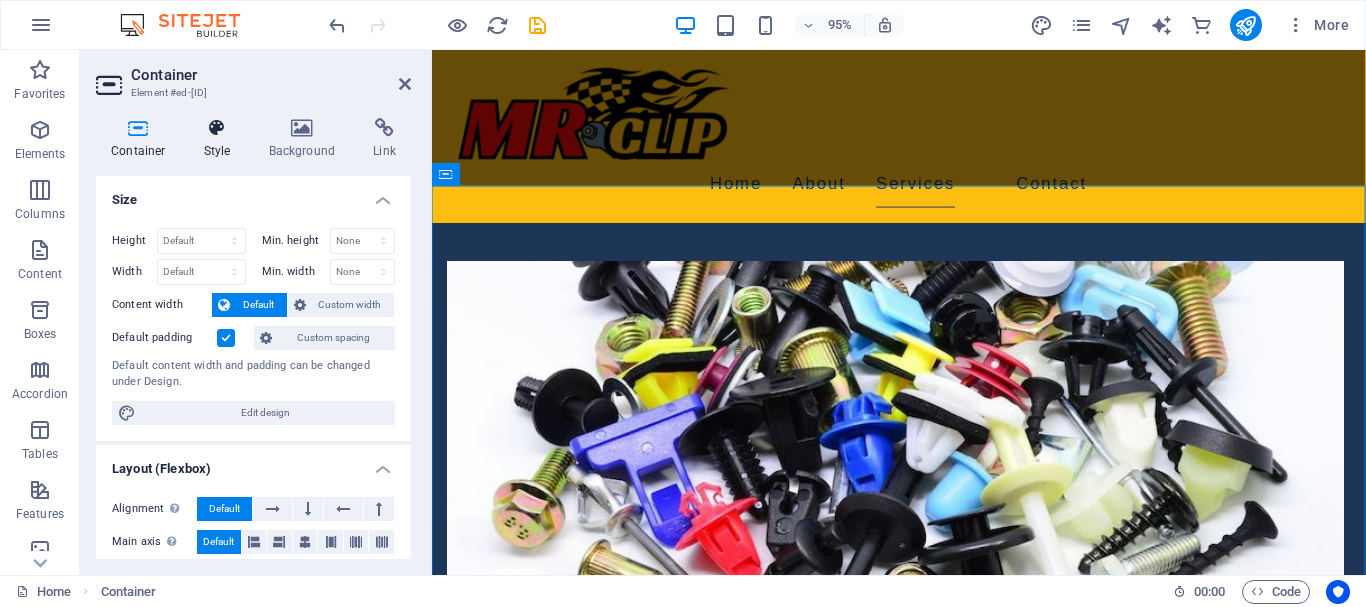 click at bounding box center (217, 128) 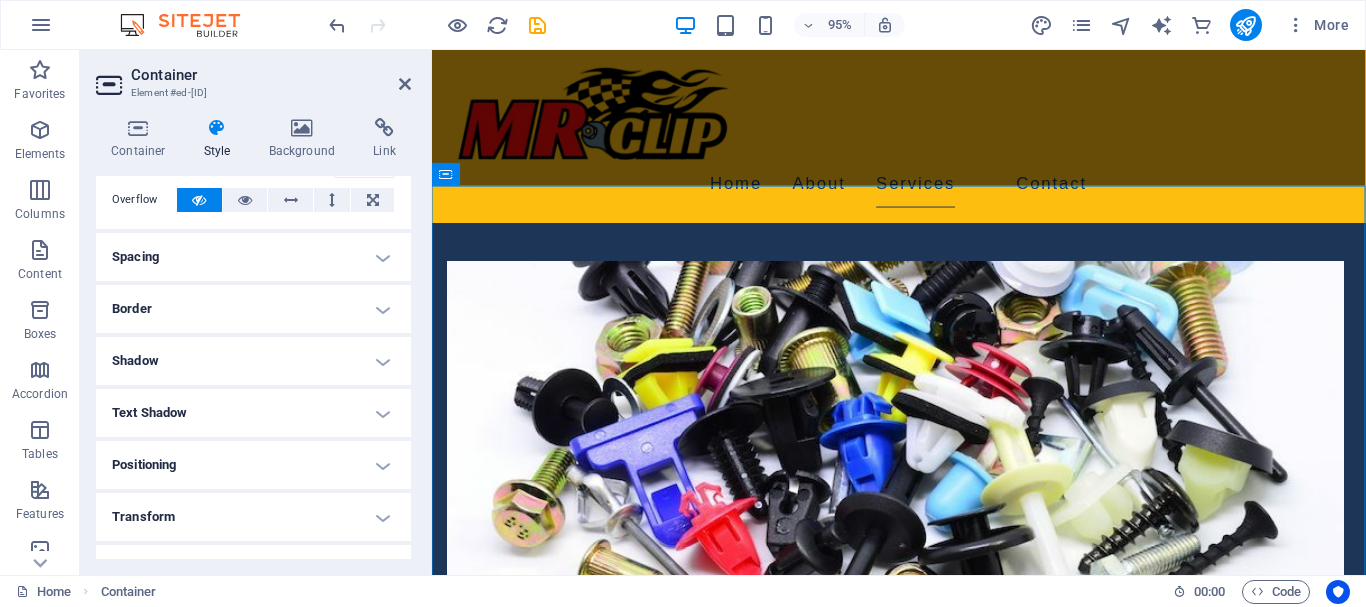 scroll, scrollTop: 0, scrollLeft: 0, axis: both 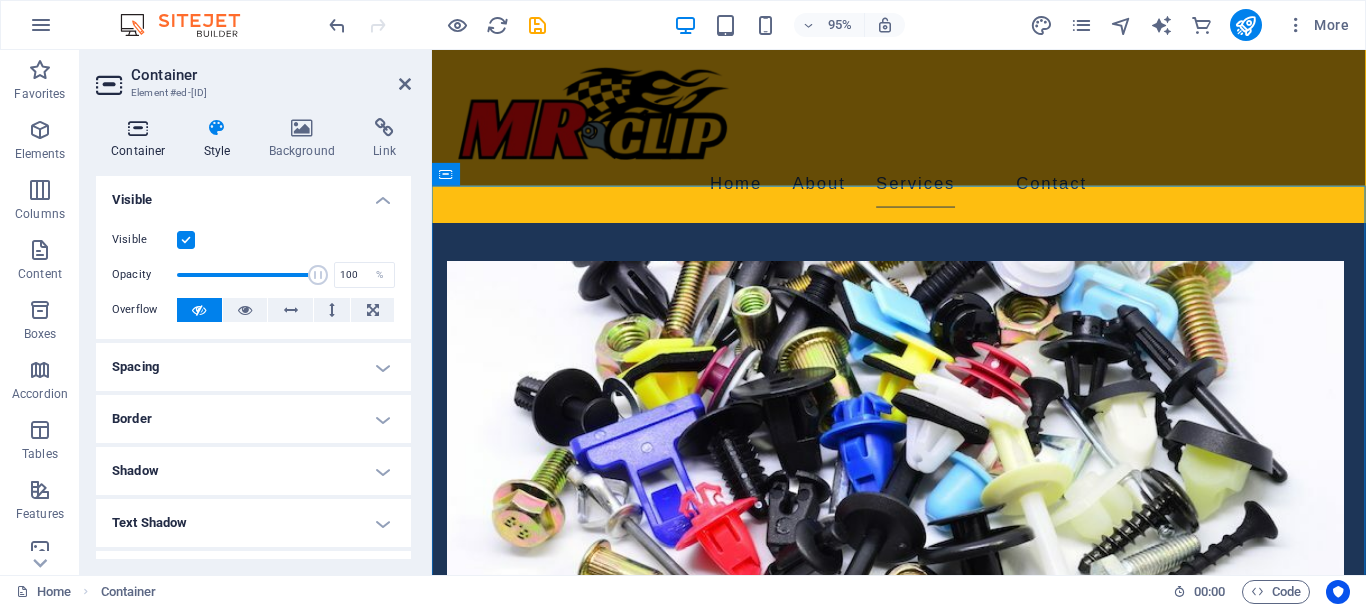 click at bounding box center [138, 128] 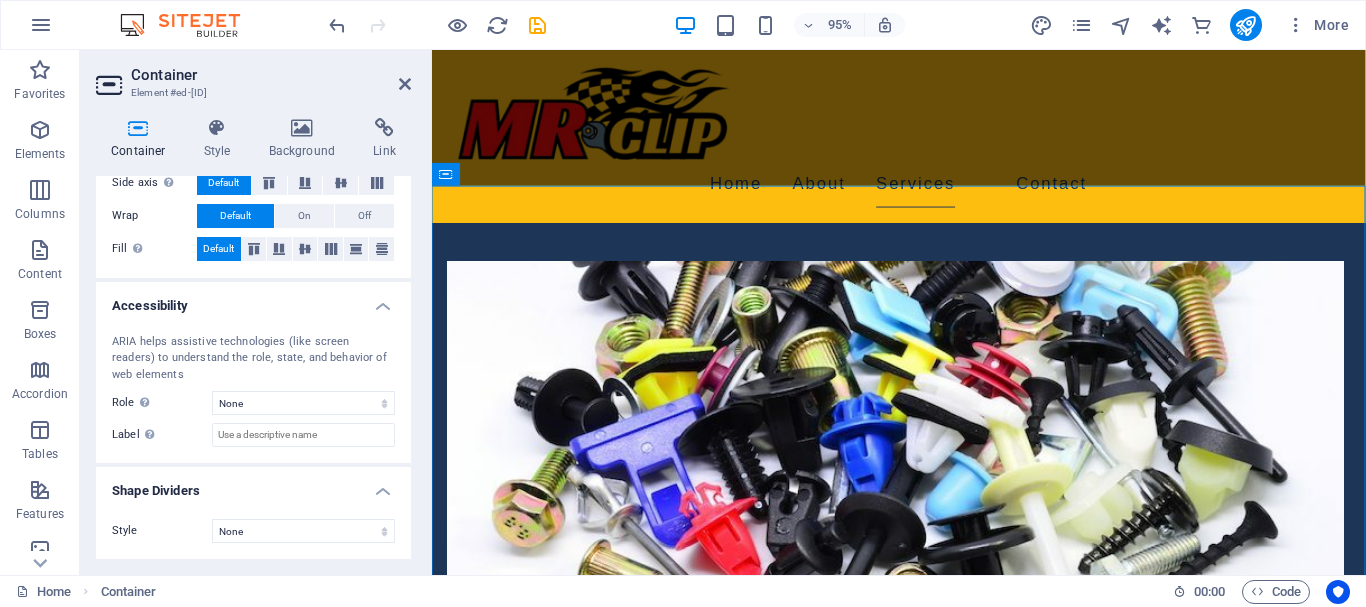 scroll, scrollTop: 0, scrollLeft: 0, axis: both 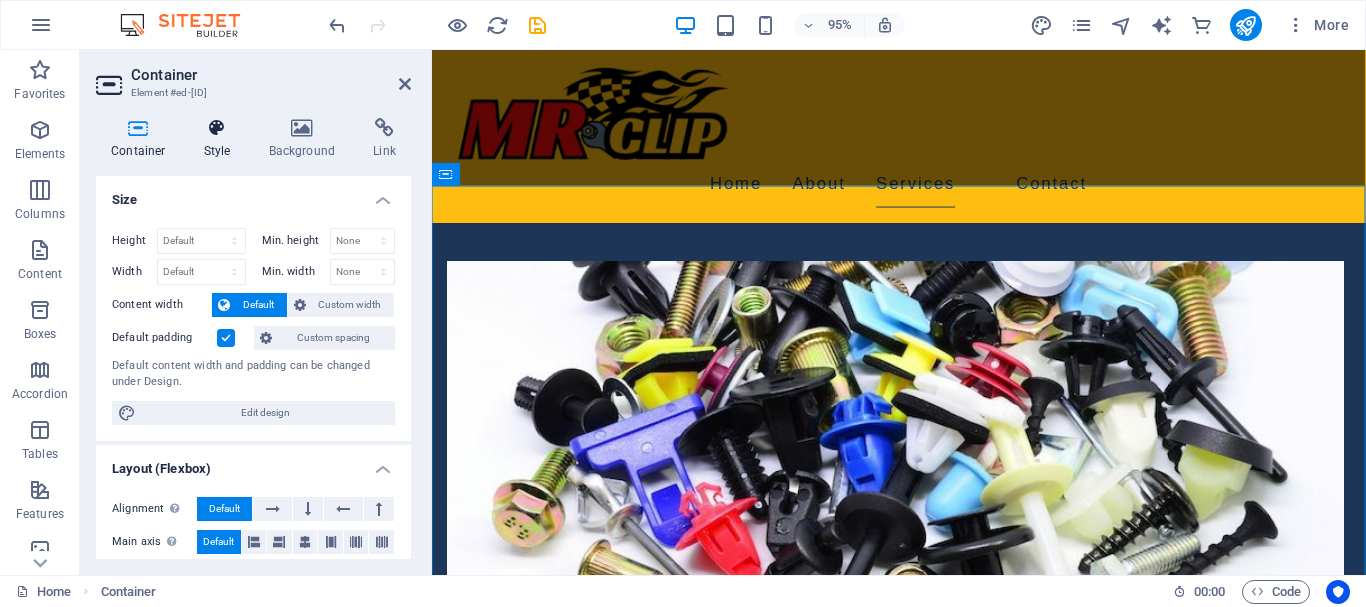 click at bounding box center [217, 128] 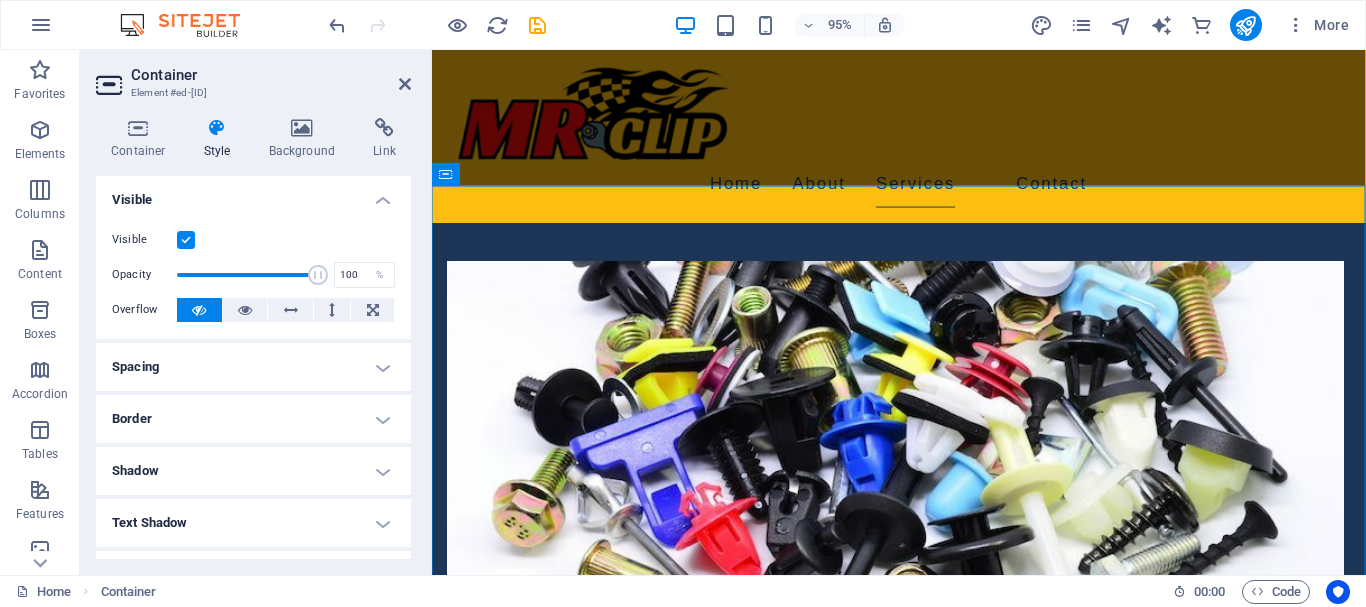 scroll, scrollTop: 248, scrollLeft: 0, axis: vertical 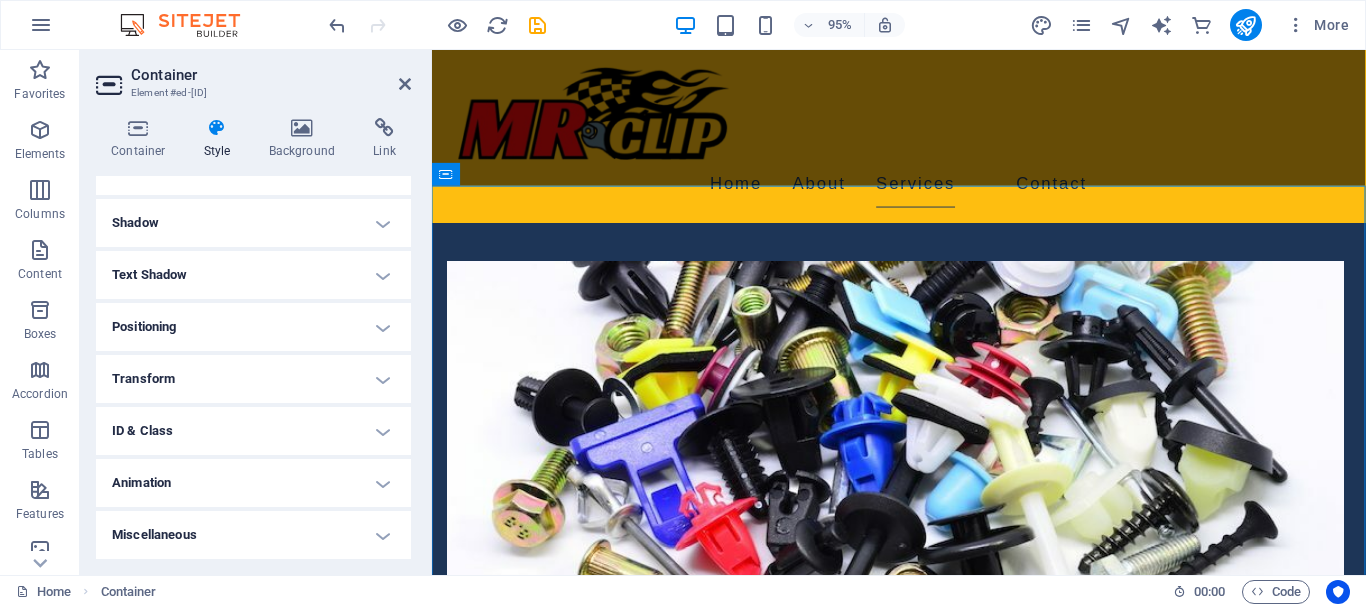 click on "Positioning" at bounding box center (253, 327) 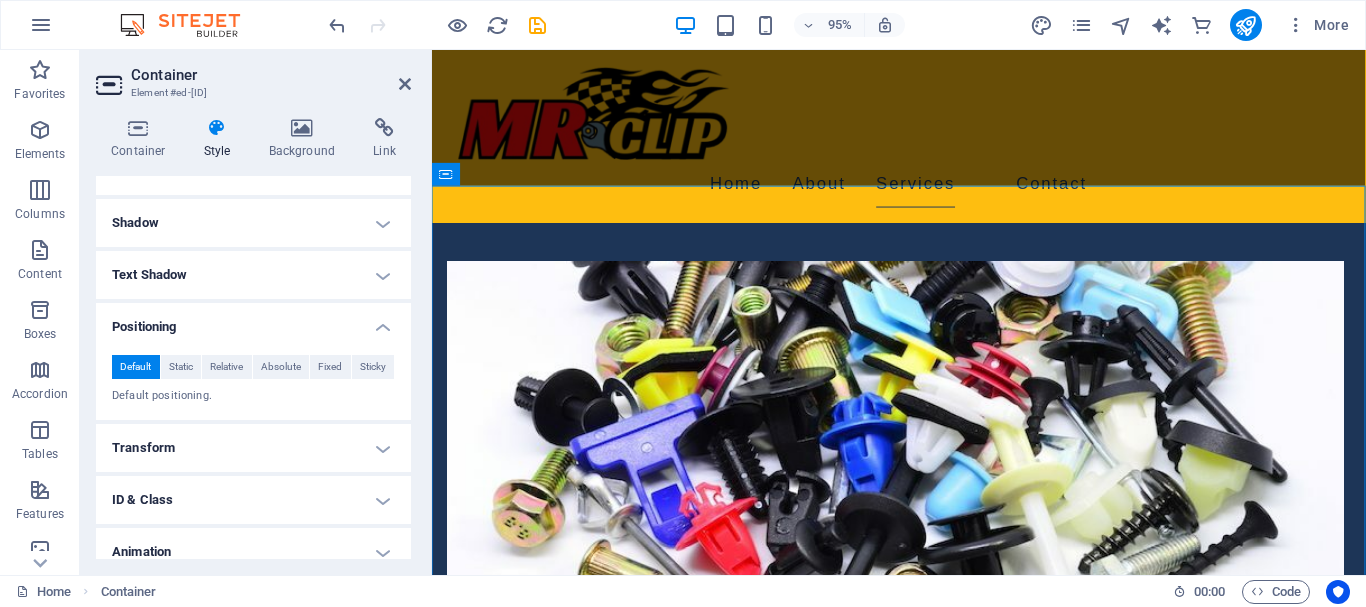 click on "Positioning" at bounding box center (253, 321) 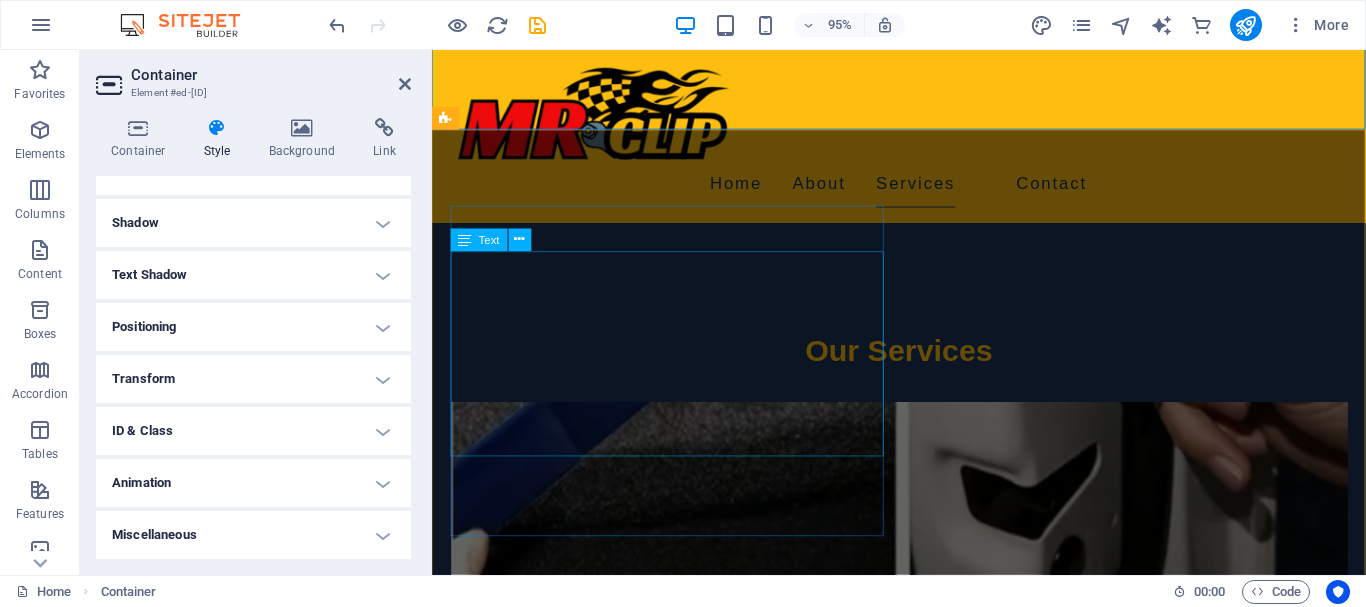 scroll, scrollTop: 1835, scrollLeft: 0, axis: vertical 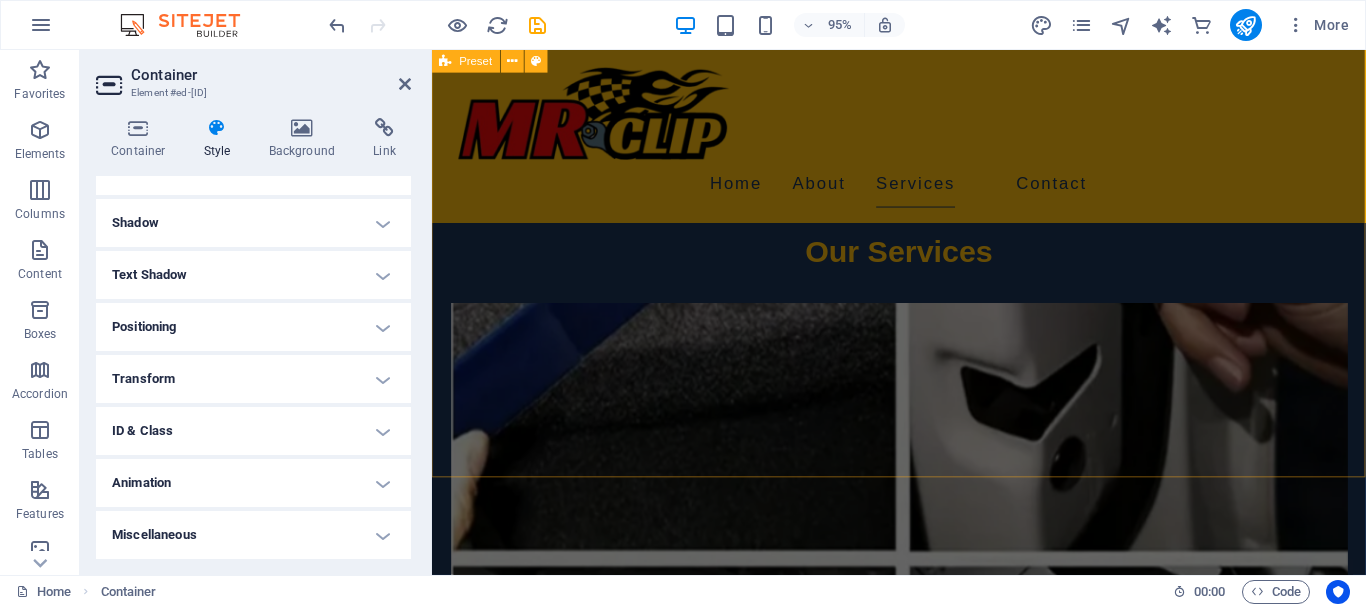 click on "Catalogue and Order Form To view our products, please download a copy of our catalogue. To place orders please use our order form and mail it to us at; sales@mrclip.co.za or Whatsapp us your orders at;  063 906 6252 Mr. Clip Catalogue Mr. Clip Order Form Drop content here or  Add elements  Paste clipboard" at bounding box center [923, 2465] 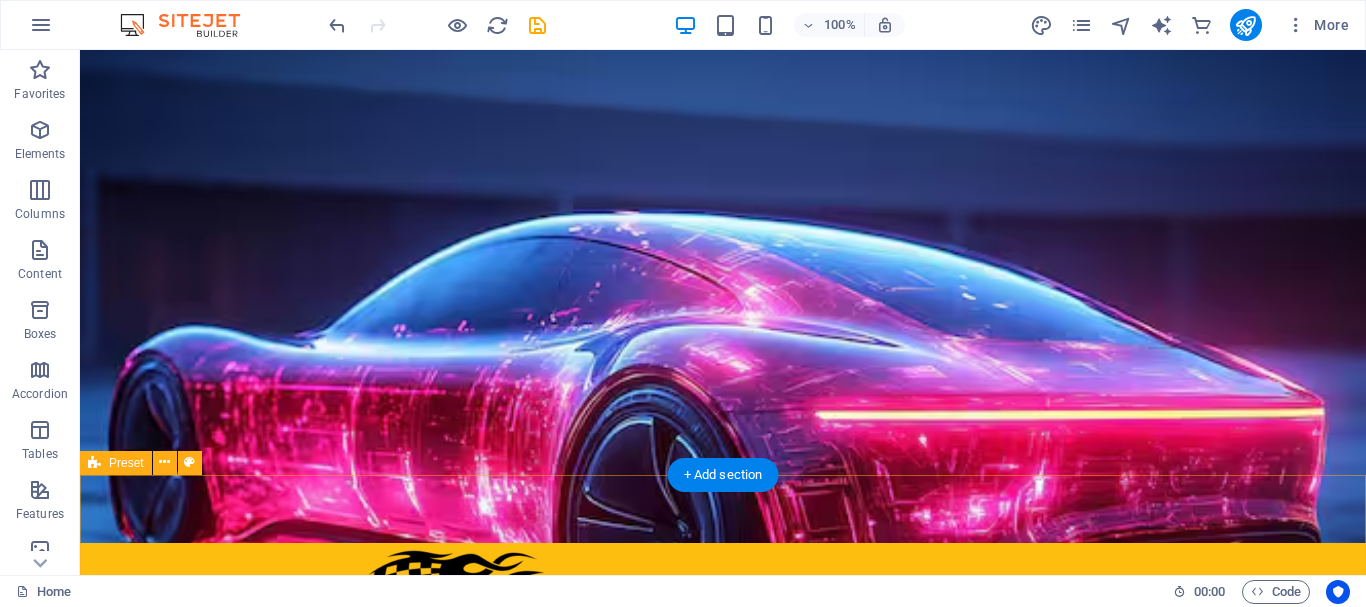 scroll, scrollTop: 0, scrollLeft: 0, axis: both 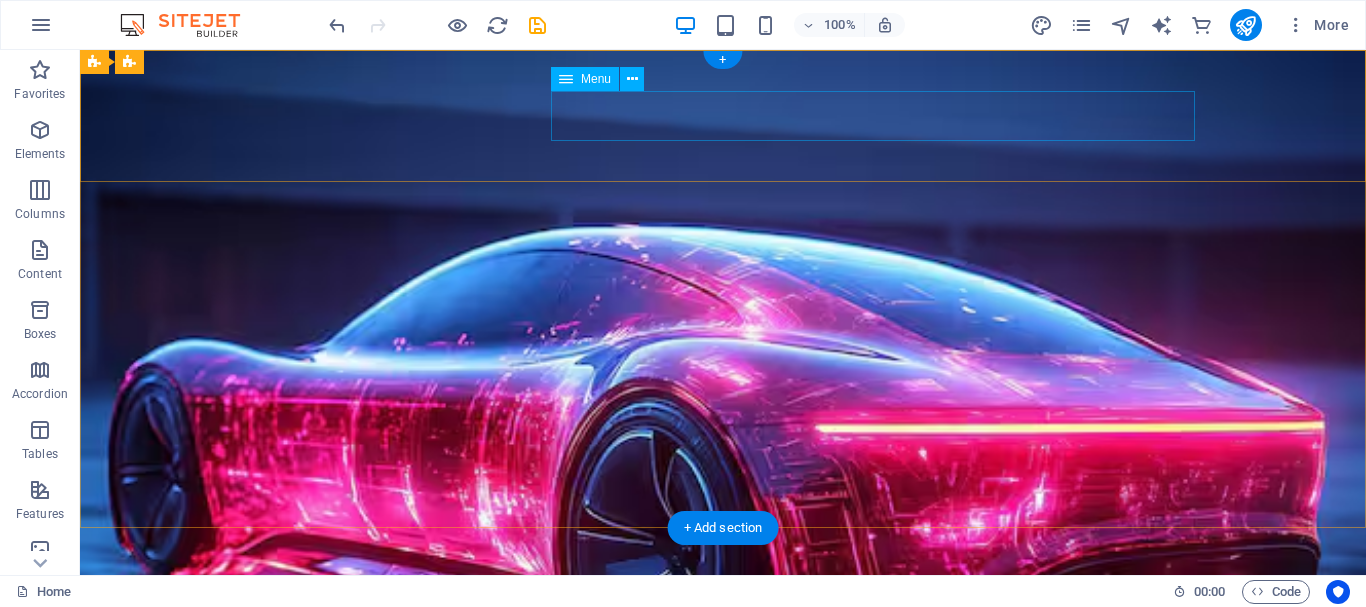 click on "Home About Services Contact" at bounding box center (723, 705) 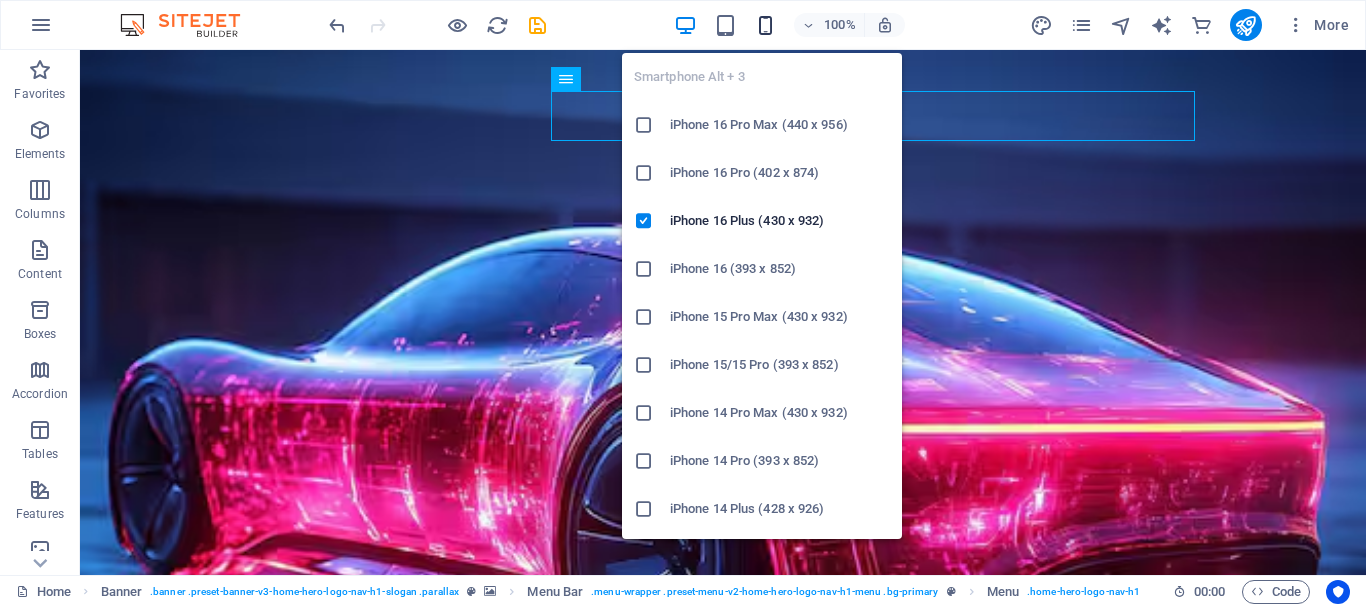 click at bounding box center (765, 25) 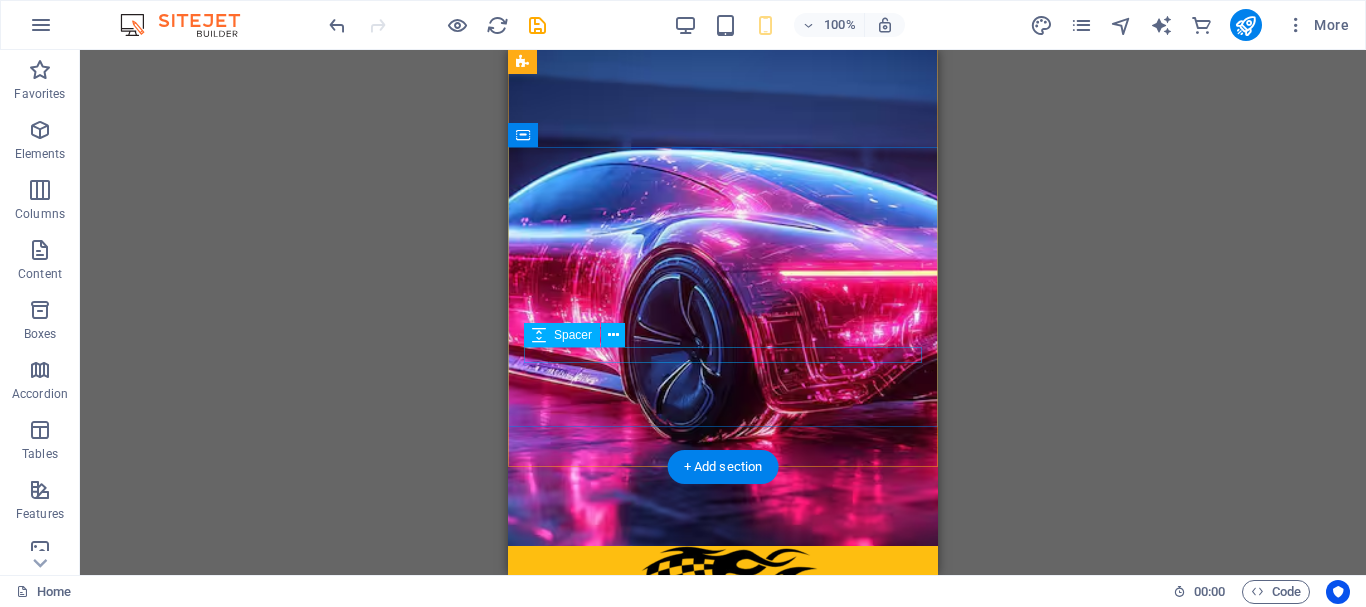 scroll, scrollTop: 0, scrollLeft: 0, axis: both 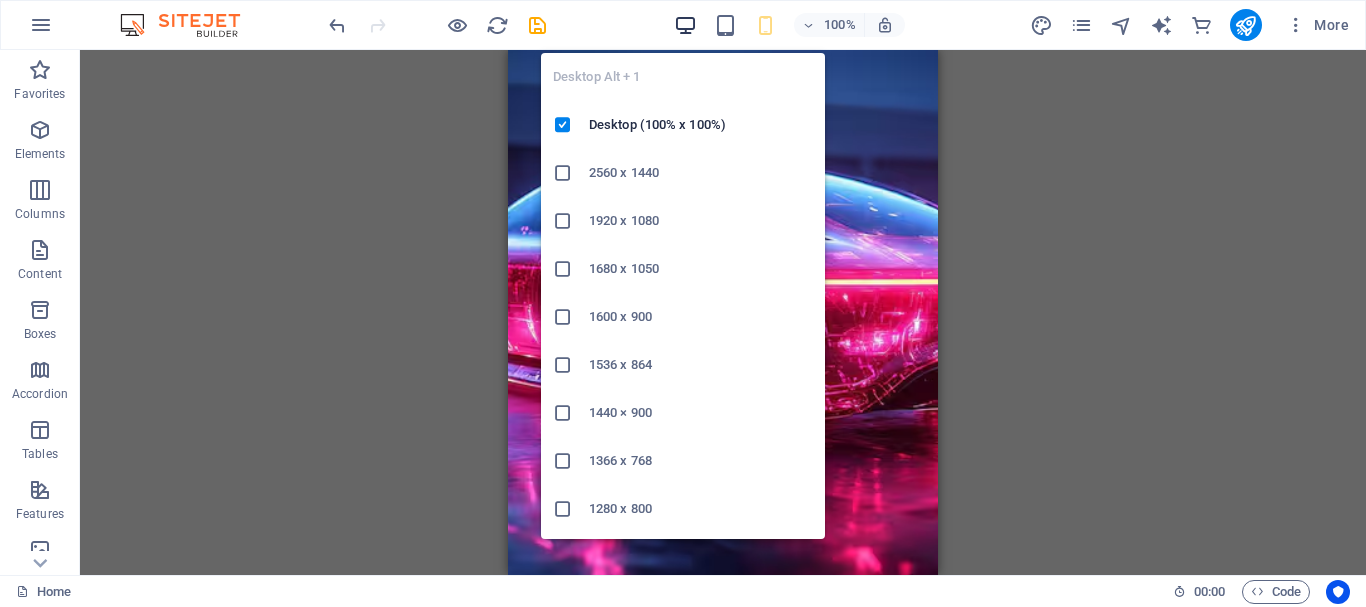 click at bounding box center (685, 25) 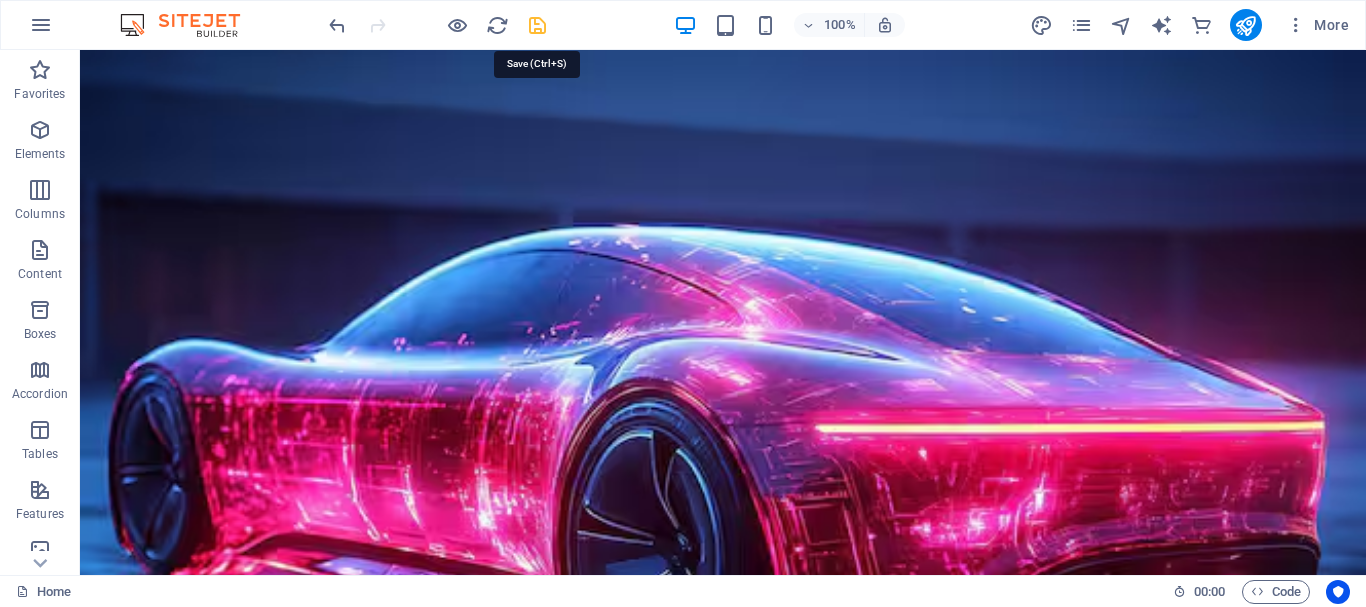 click at bounding box center [537, 25] 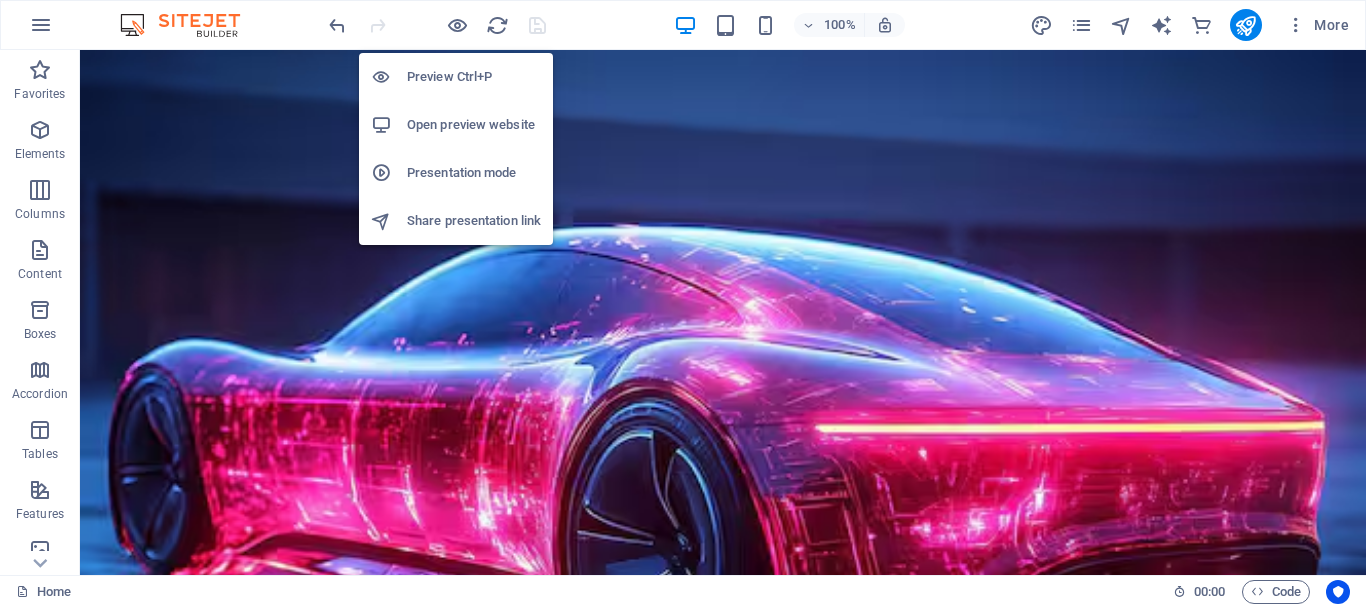 click on "Open preview website" at bounding box center (474, 125) 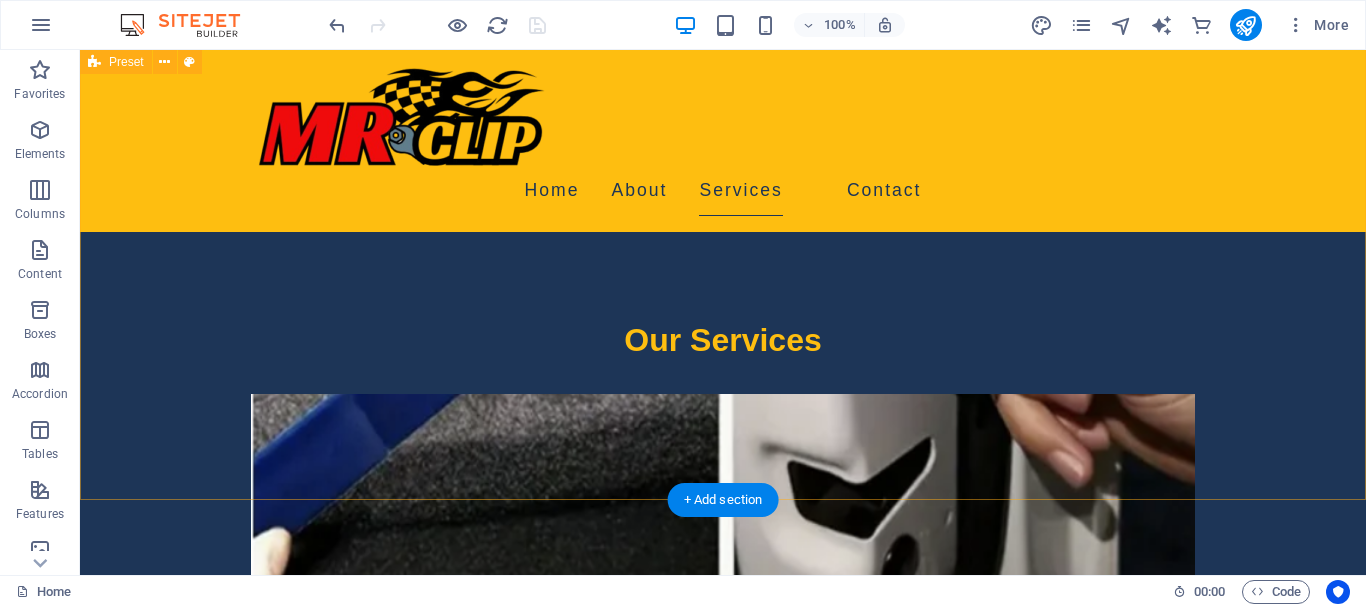 scroll, scrollTop: 1836, scrollLeft: 0, axis: vertical 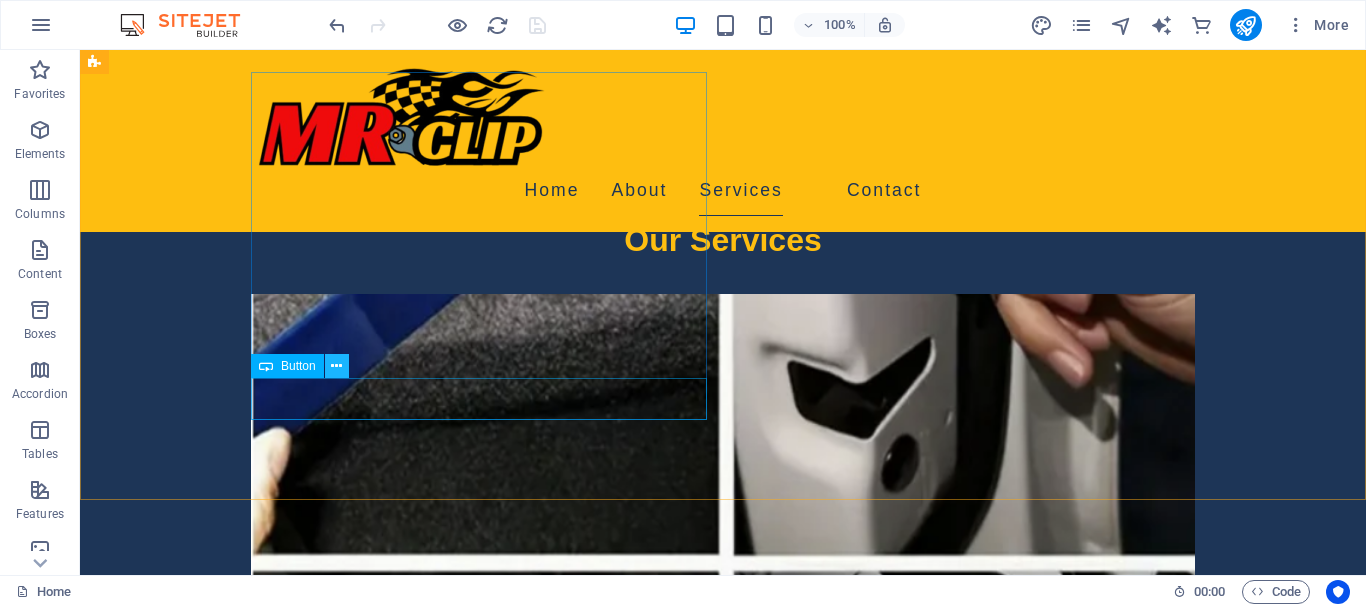 click at bounding box center (336, 366) 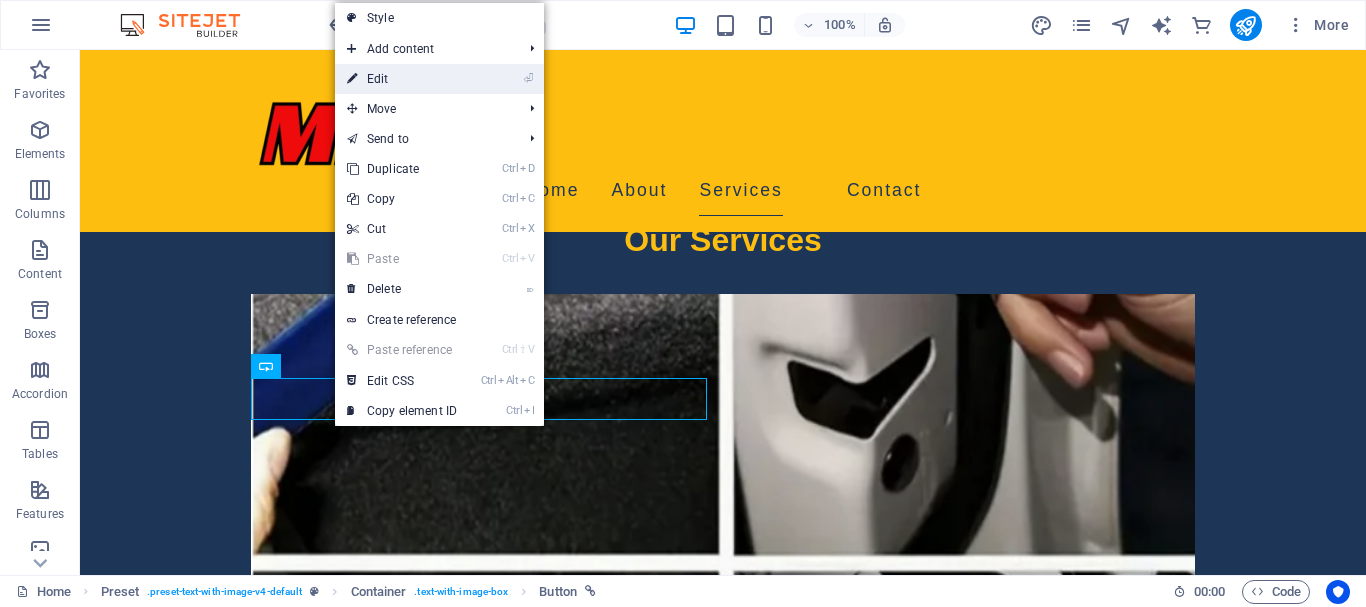 click on "⏎  Edit" at bounding box center [402, 79] 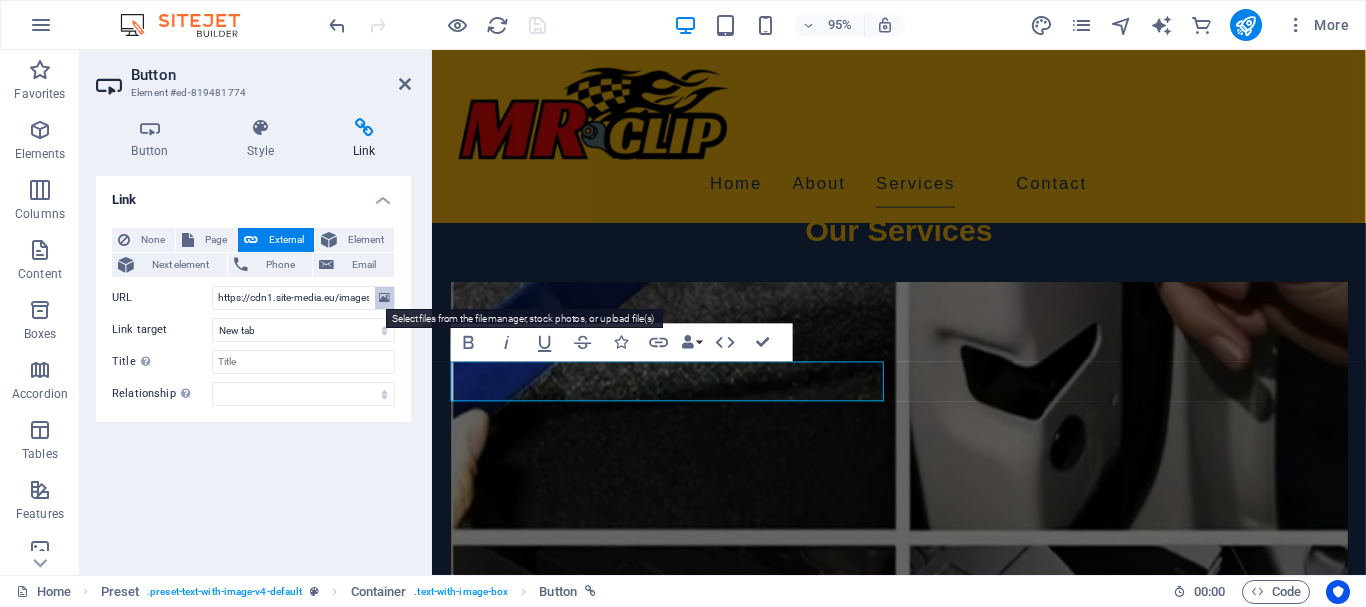 click at bounding box center [384, 298] 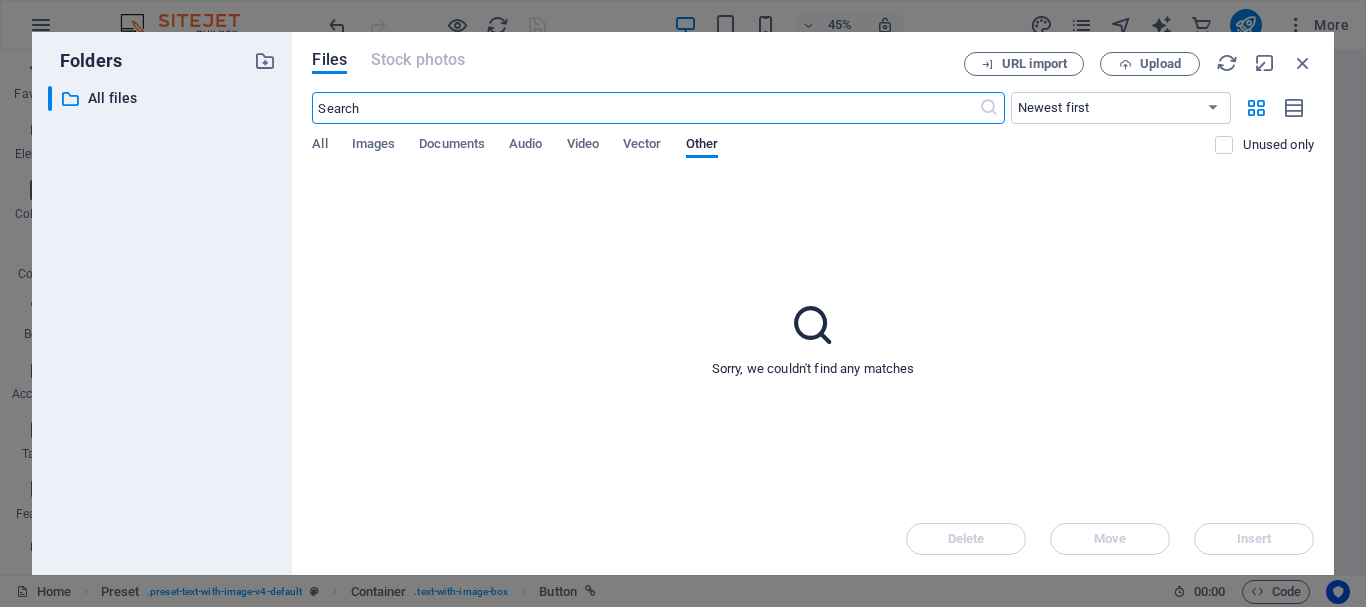 scroll, scrollTop: 1941, scrollLeft: 0, axis: vertical 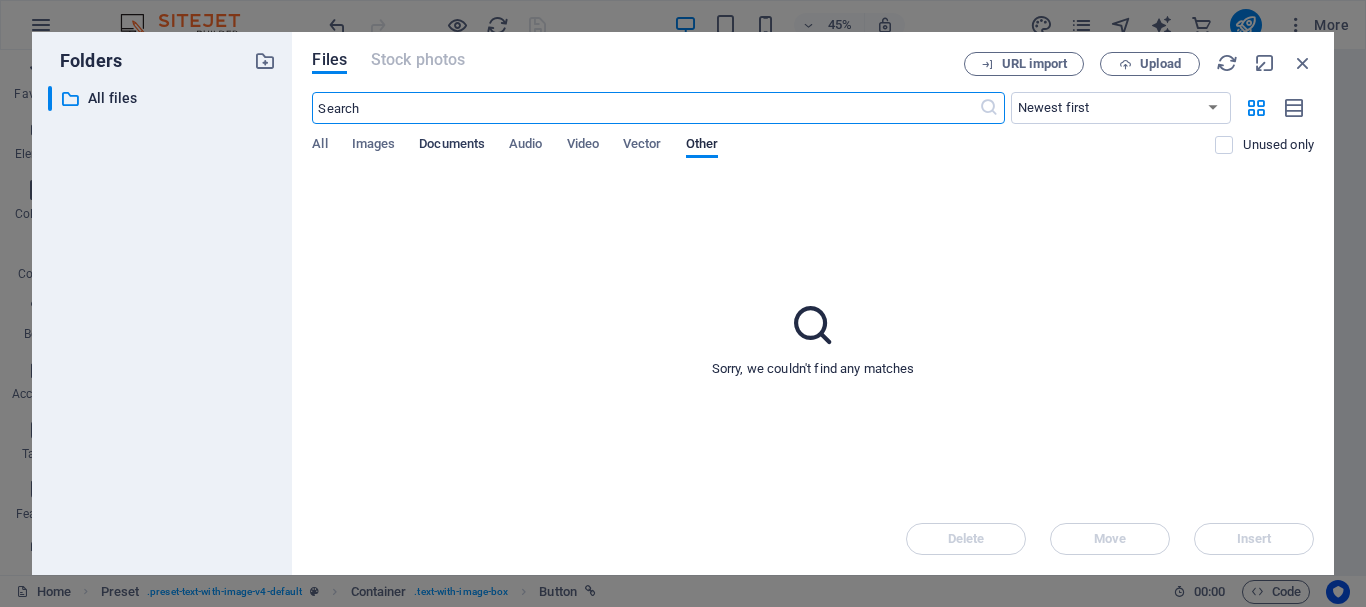 click on "Documents" at bounding box center [452, 146] 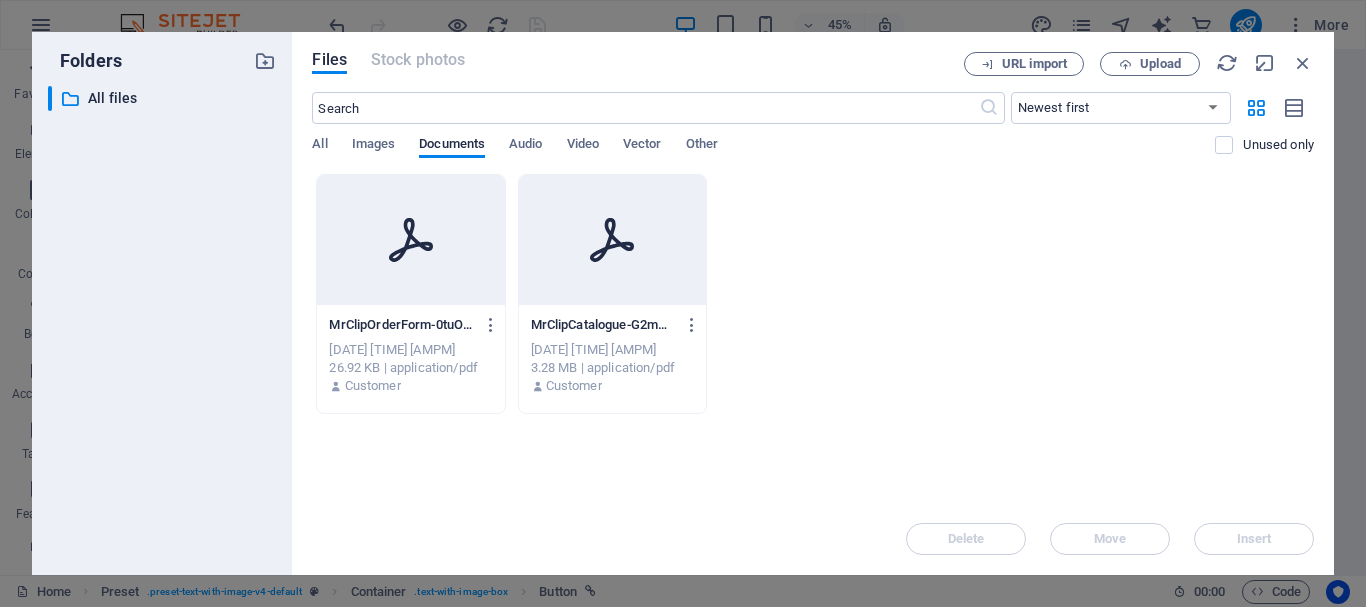 click 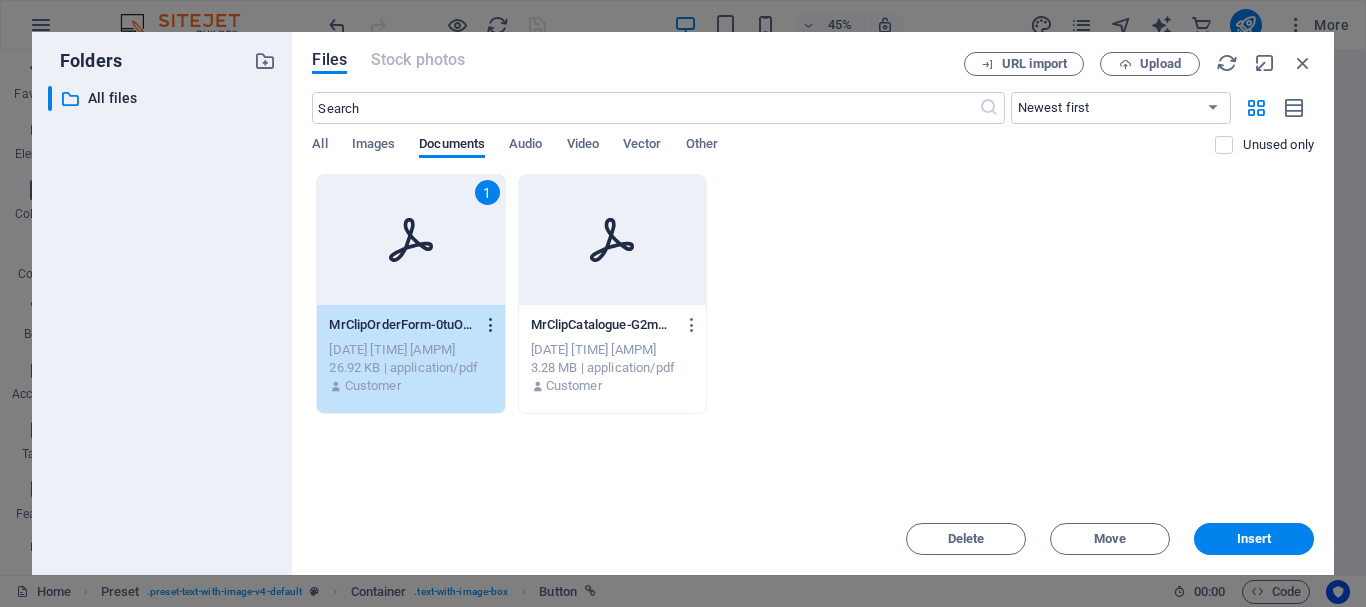 click at bounding box center (491, 325) 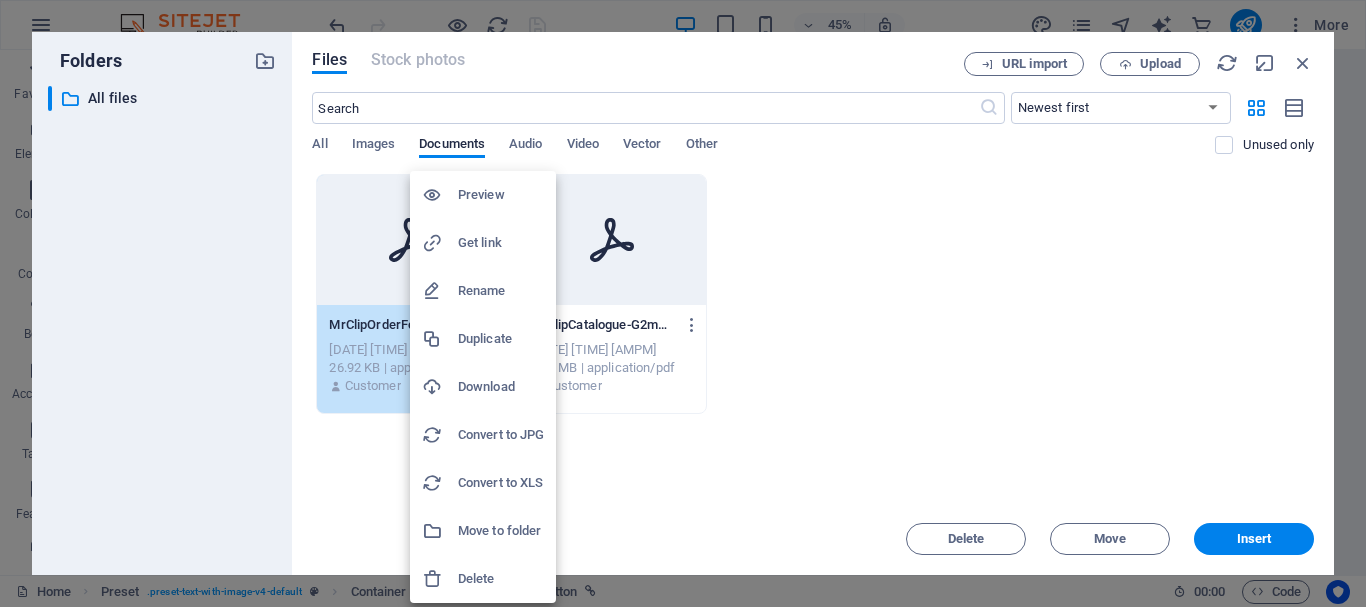 click on "Get link" at bounding box center [501, 243] 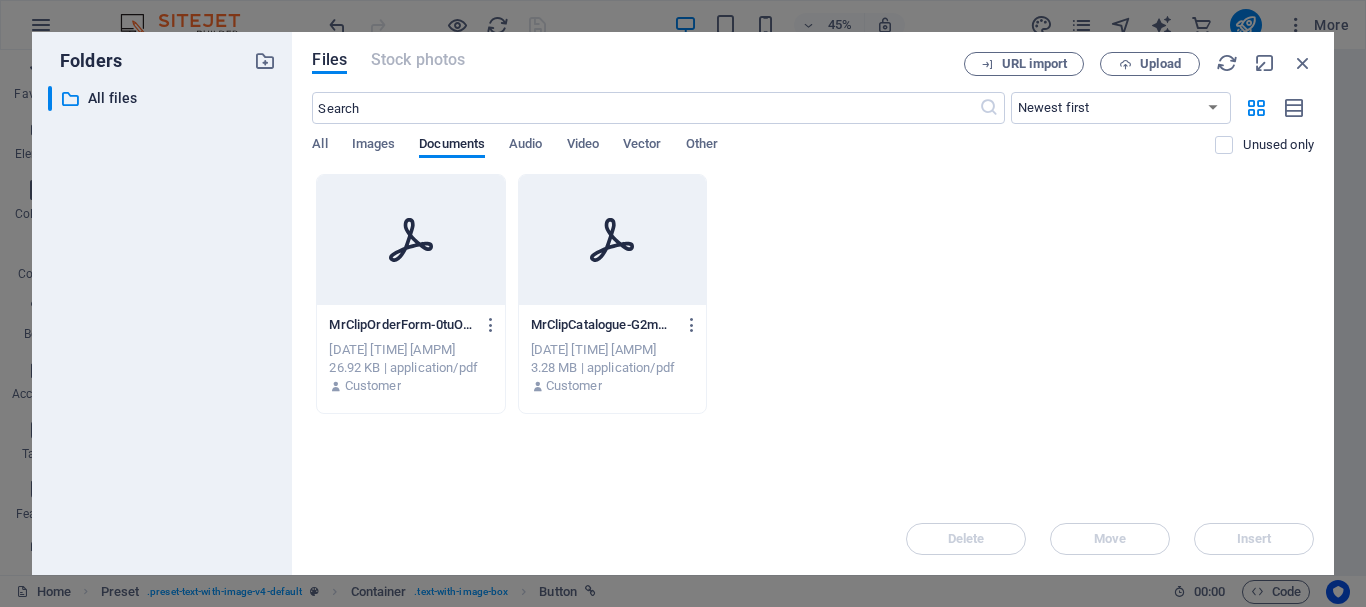 click at bounding box center [410, 240] 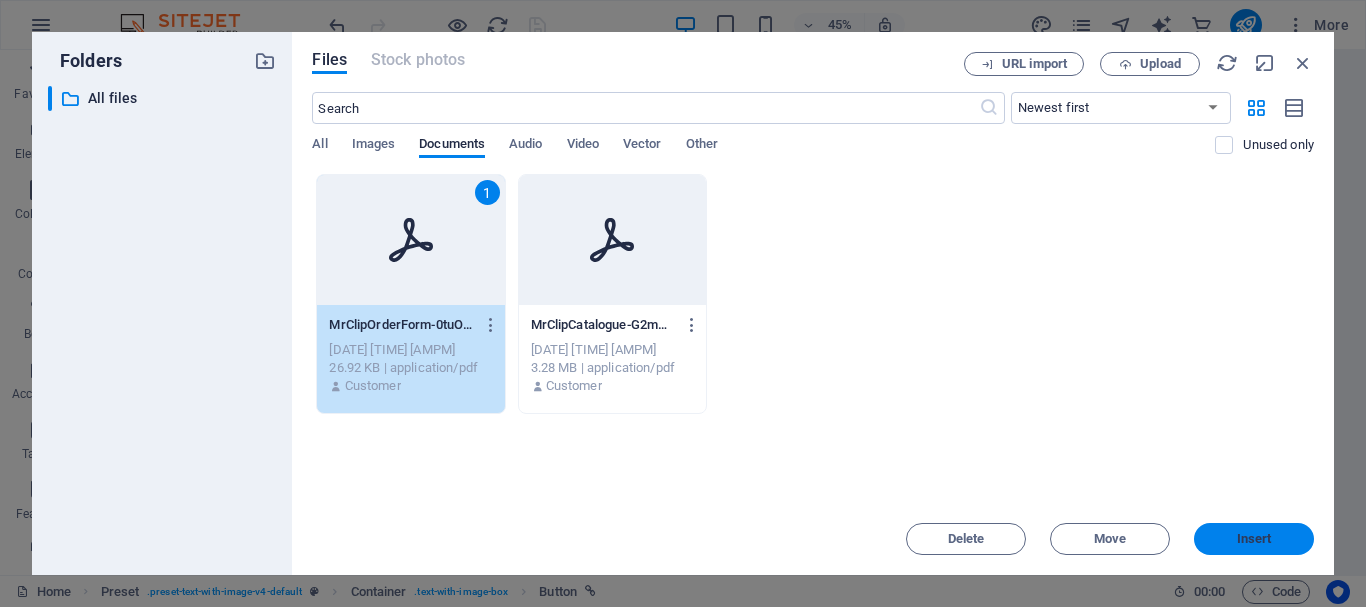 click on "Insert" at bounding box center [1254, 539] 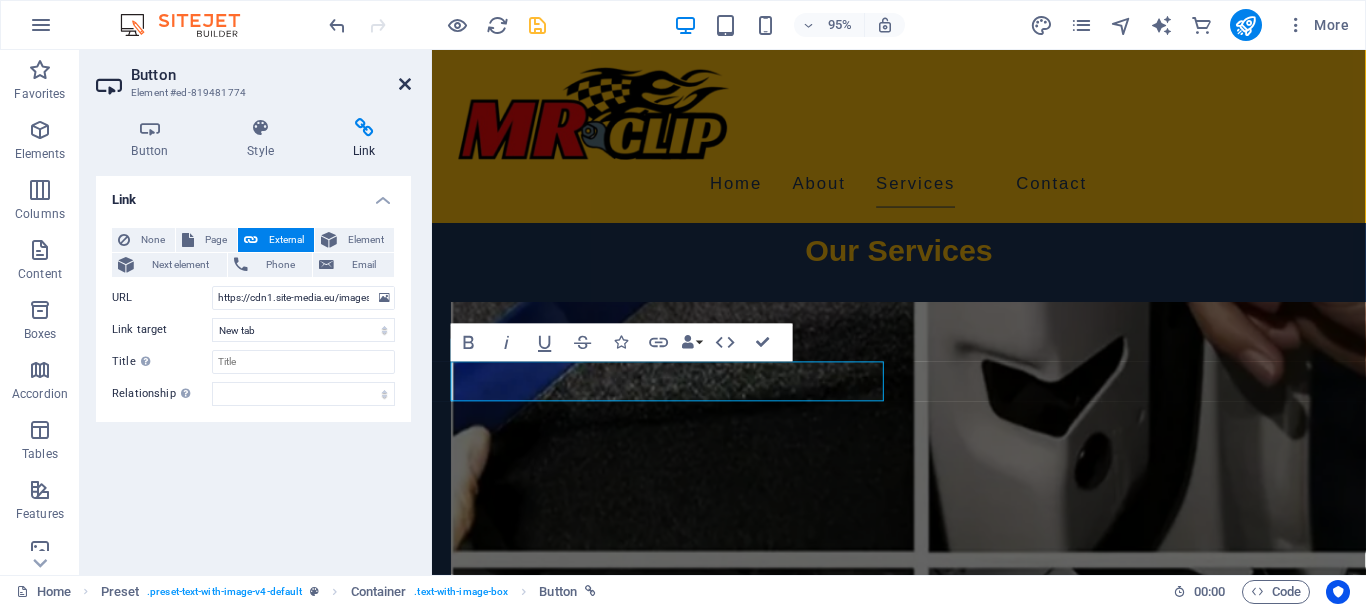 click at bounding box center (405, 84) 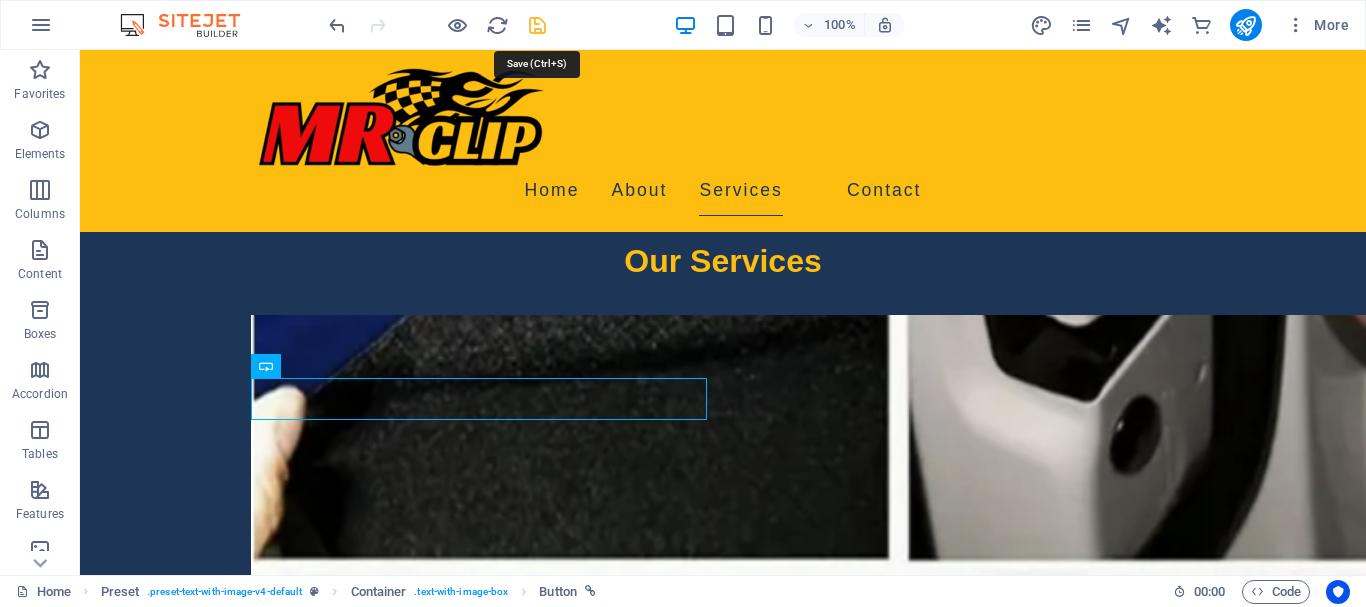click at bounding box center [537, 25] 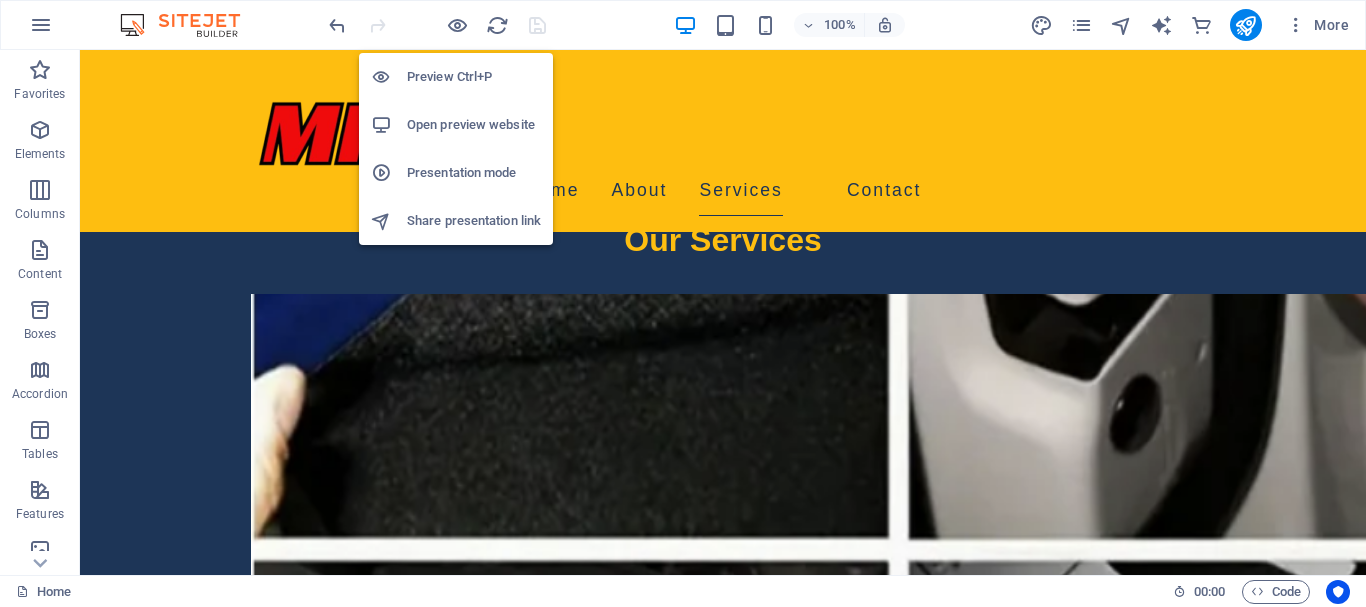 click on "Open preview website" at bounding box center (474, 125) 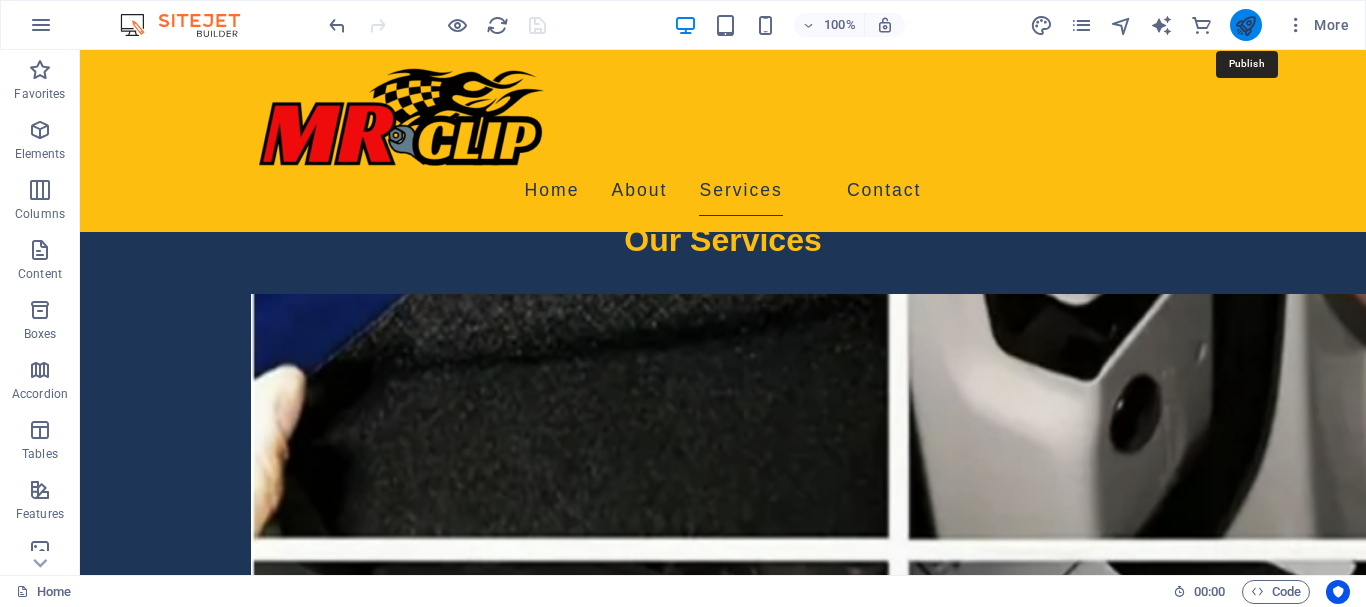 click at bounding box center (1245, 25) 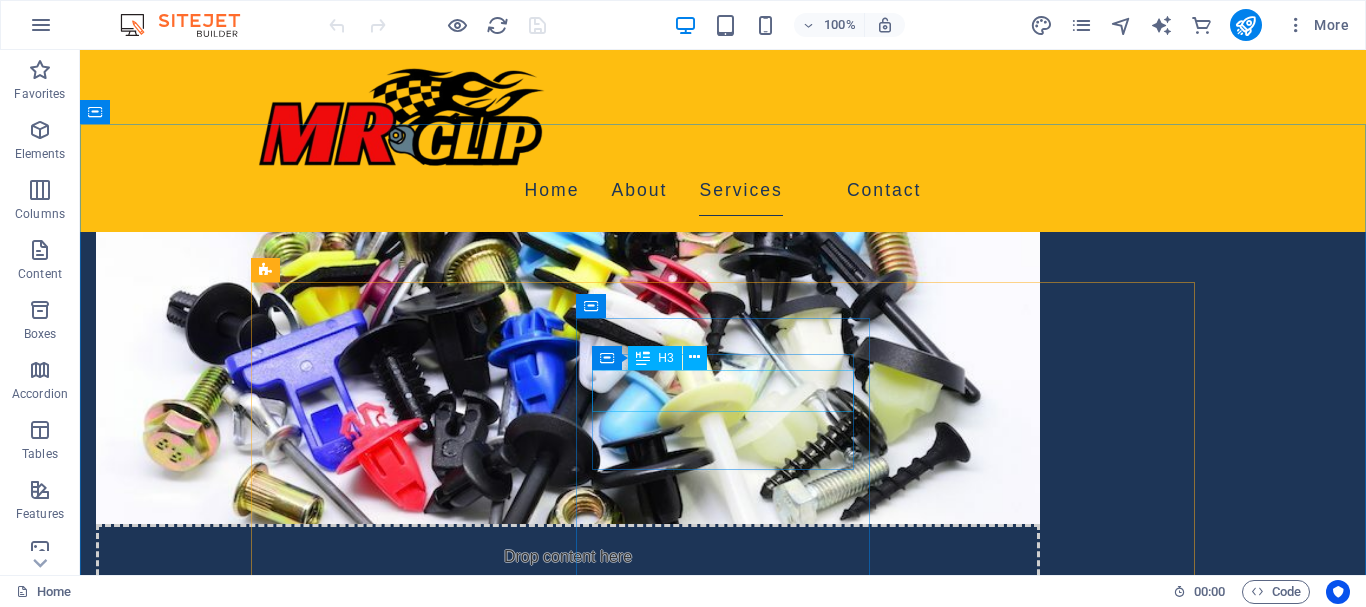scroll, scrollTop: 918, scrollLeft: 0, axis: vertical 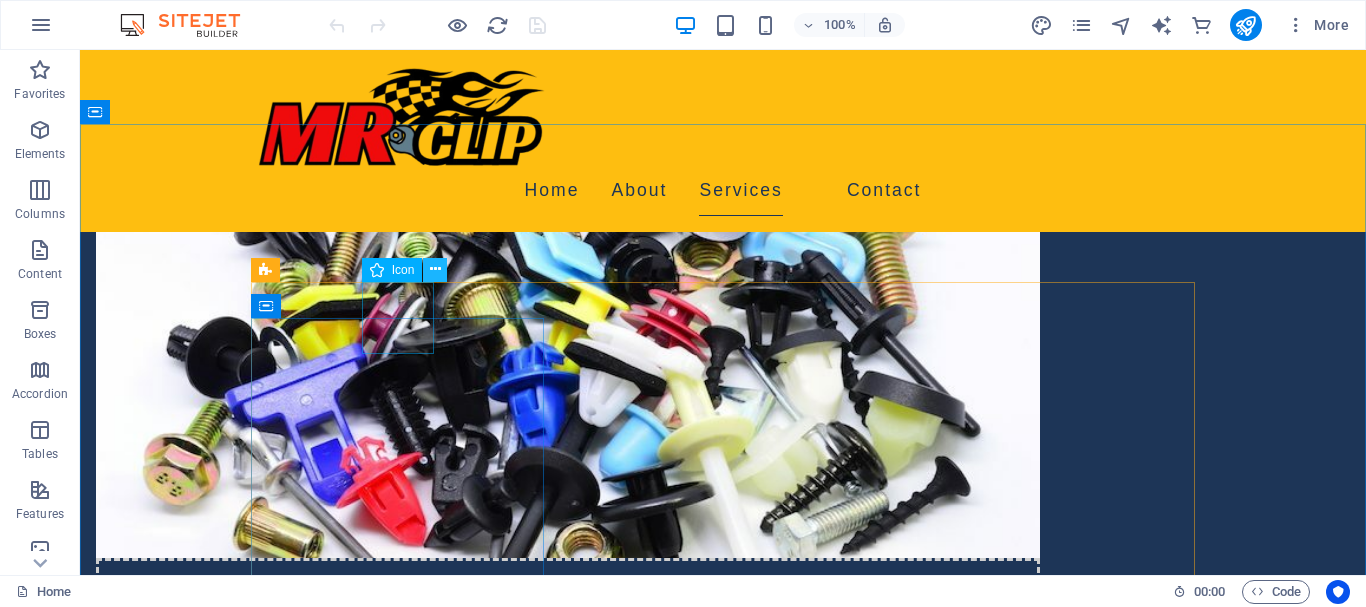 click at bounding box center [435, 270] 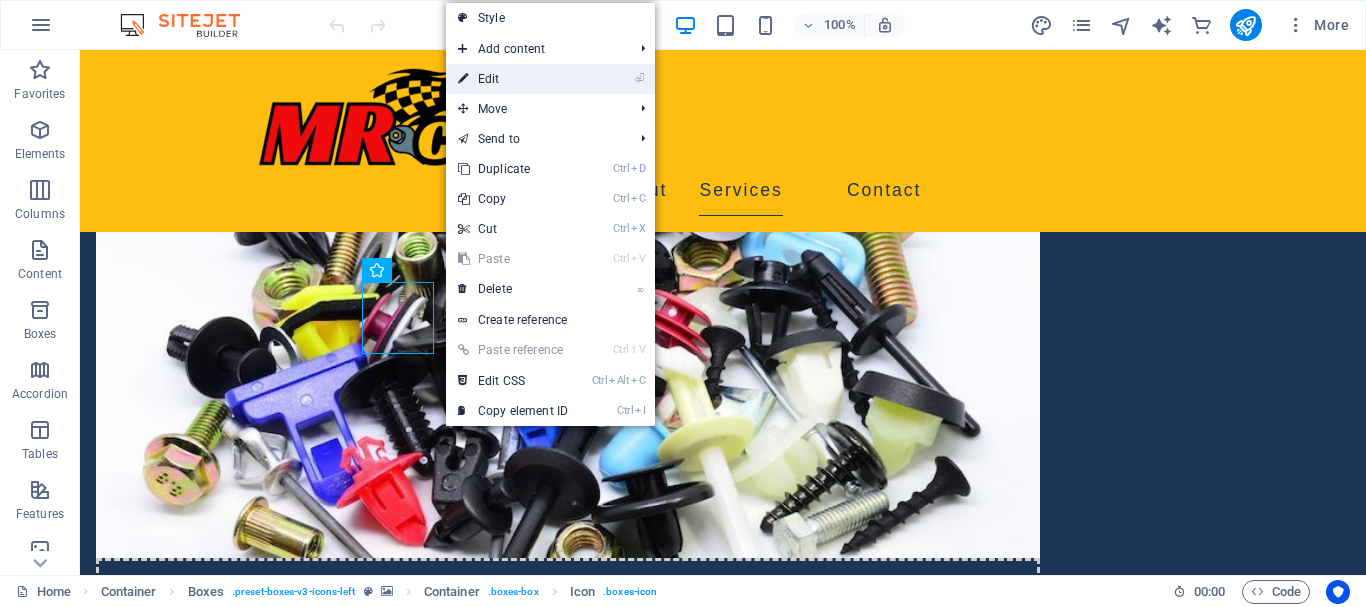 click on "⏎  Edit" at bounding box center (513, 79) 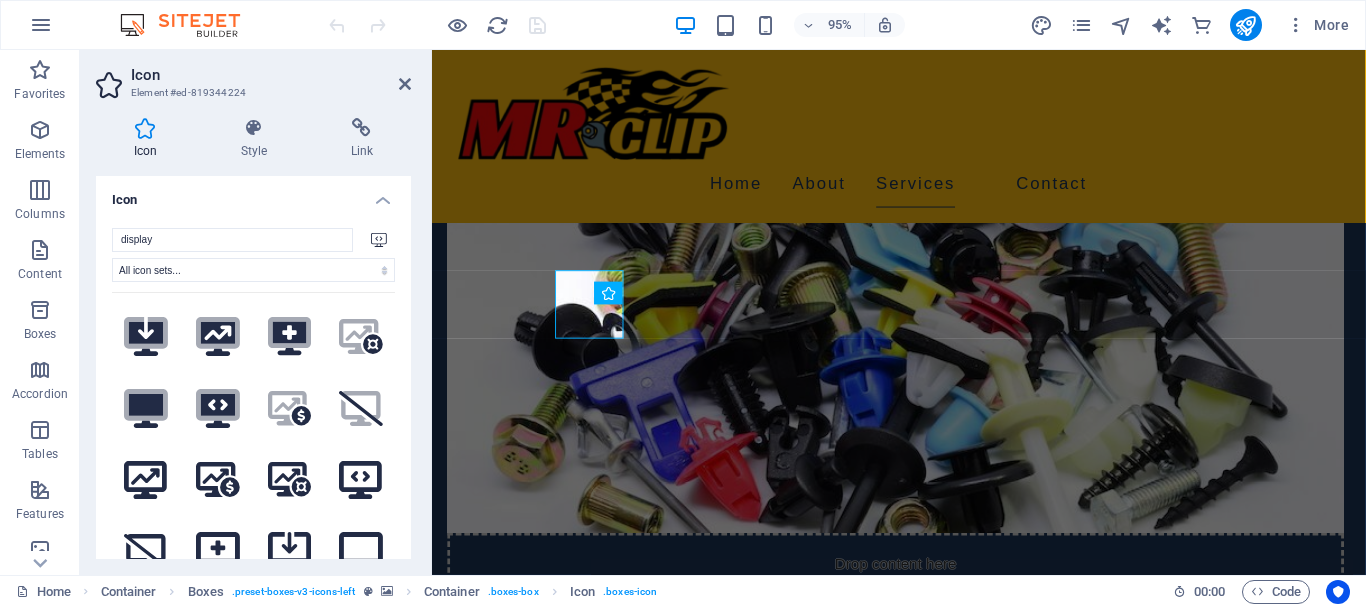 click 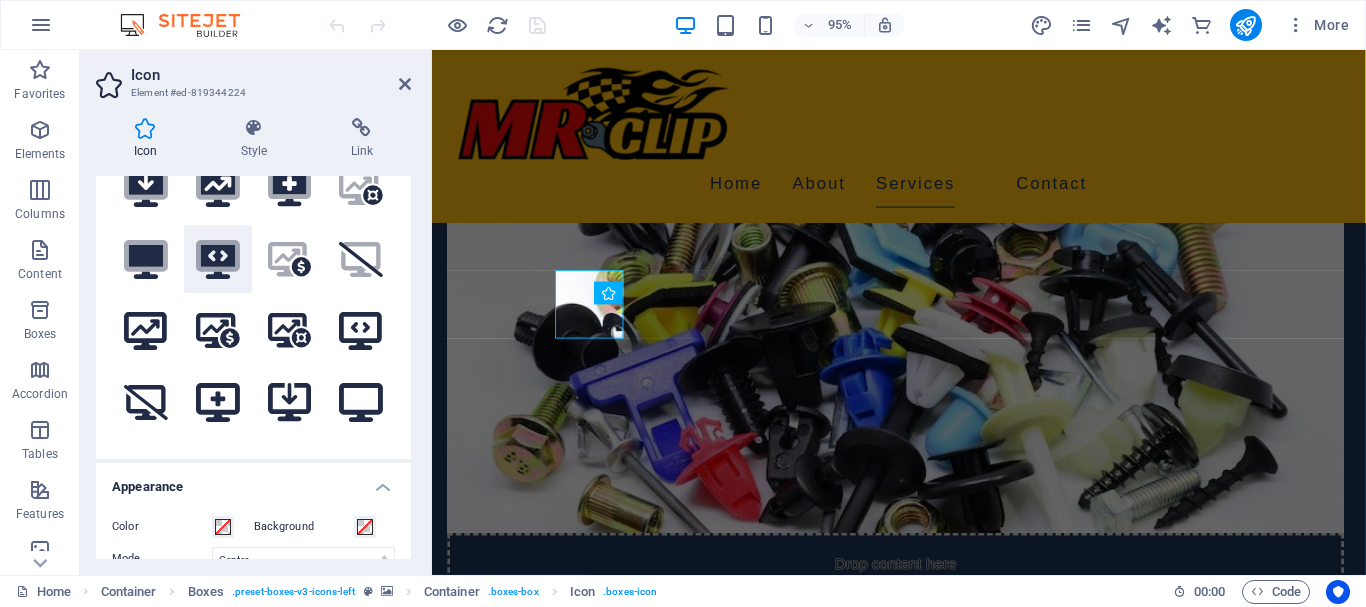 scroll, scrollTop: 270, scrollLeft: 0, axis: vertical 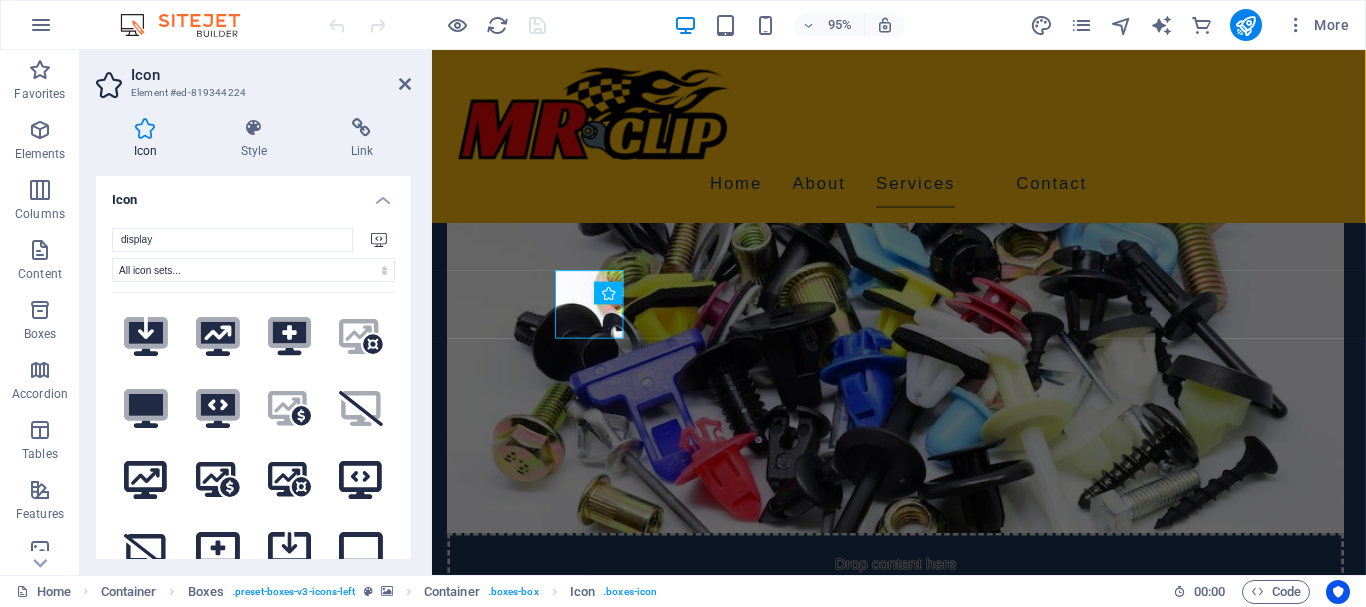 click on "Icon" at bounding box center [253, 194] 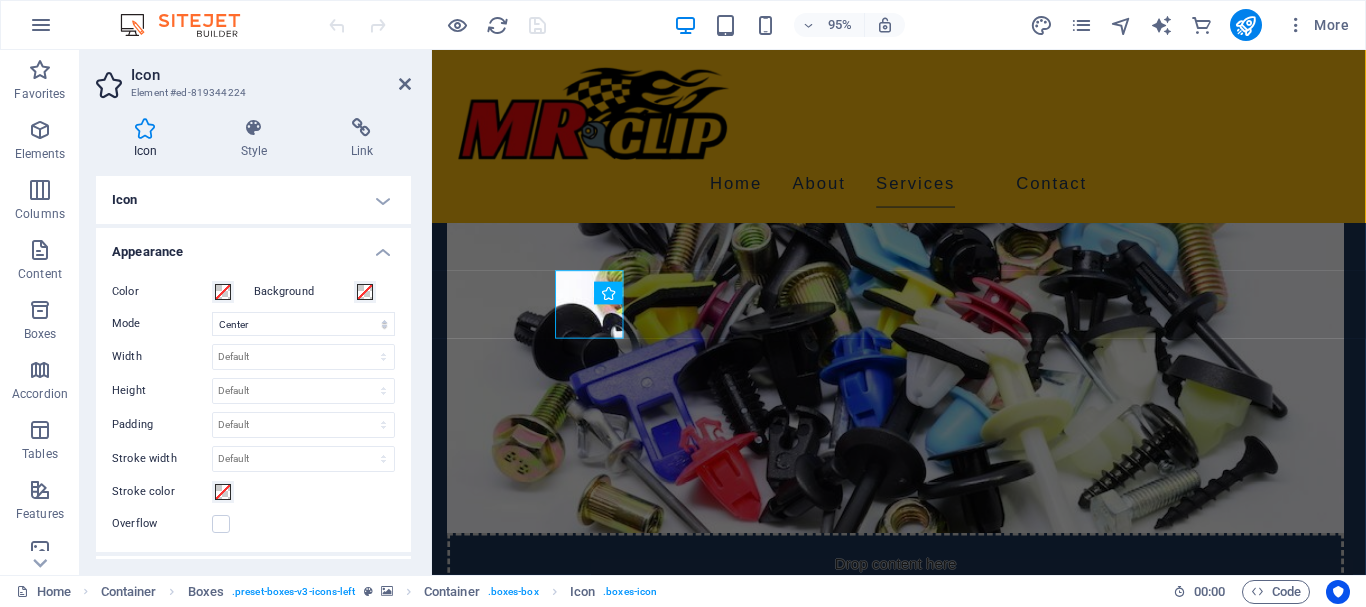 click on "Icon" at bounding box center [253, 200] 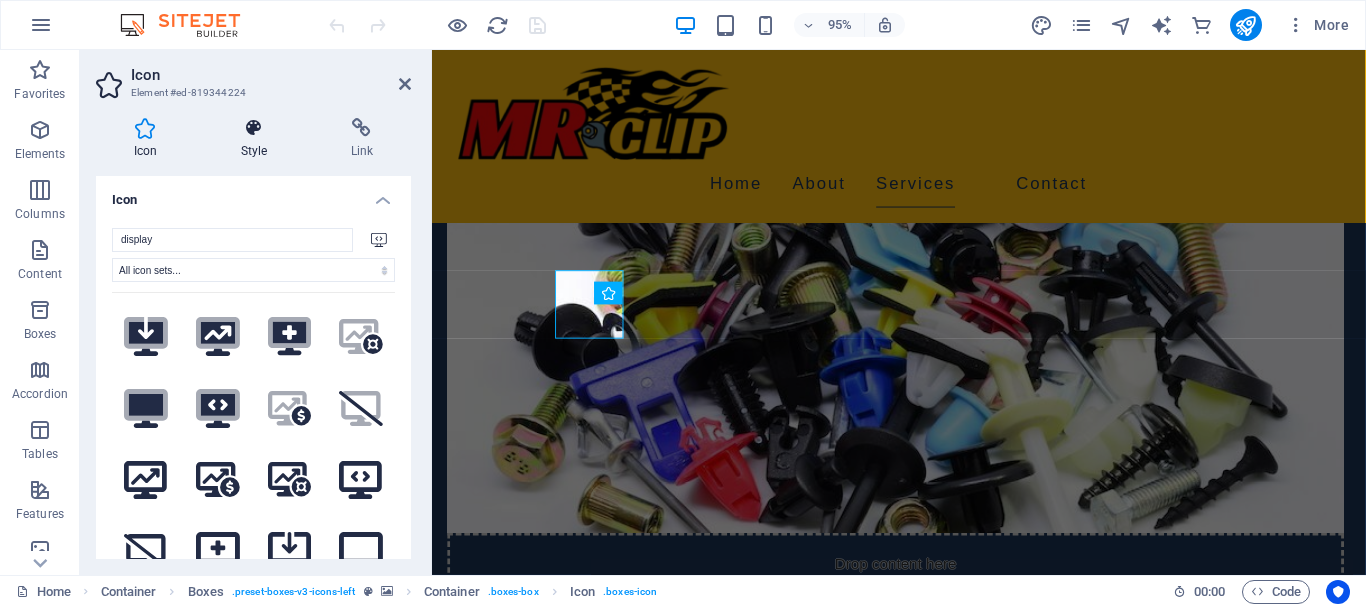 click on "Style" at bounding box center (258, 139) 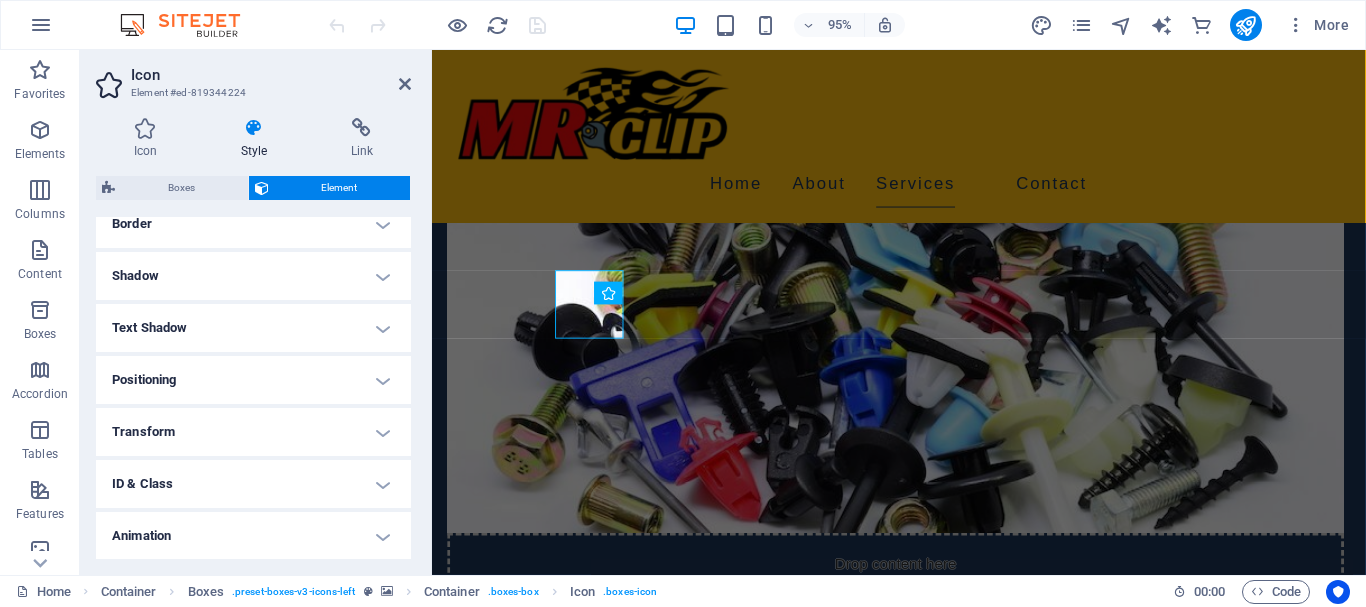 scroll, scrollTop: 503, scrollLeft: 0, axis: vertical 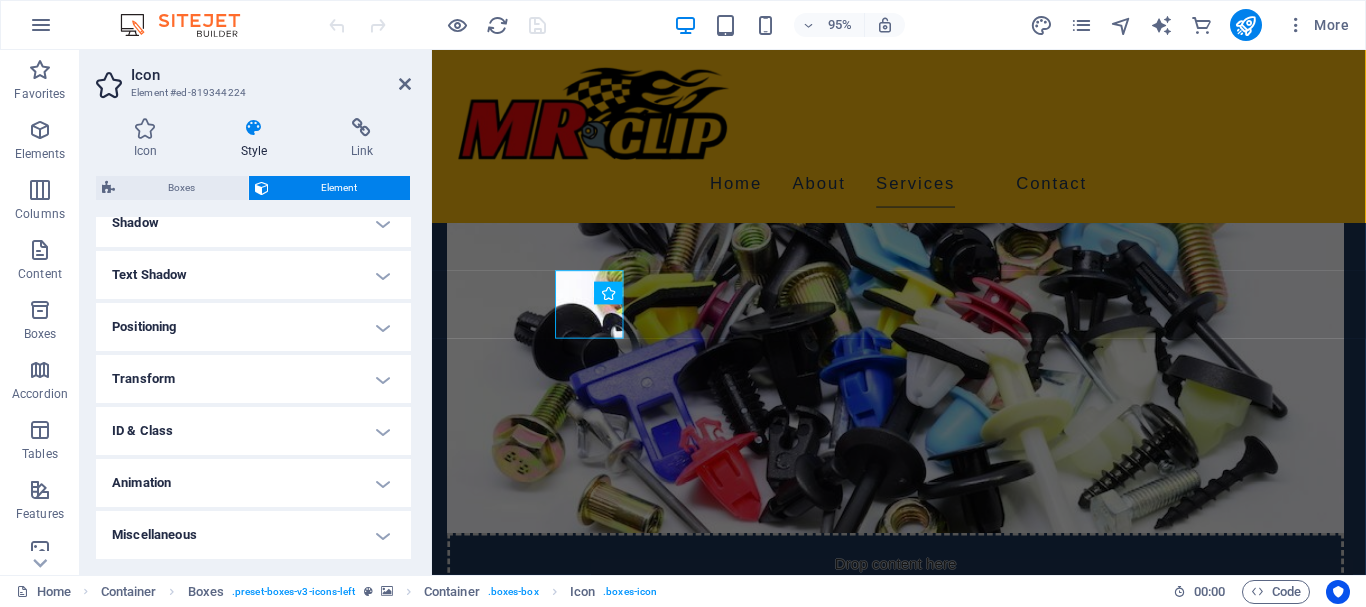 click on "Transform" at bounding box center (253, 379) 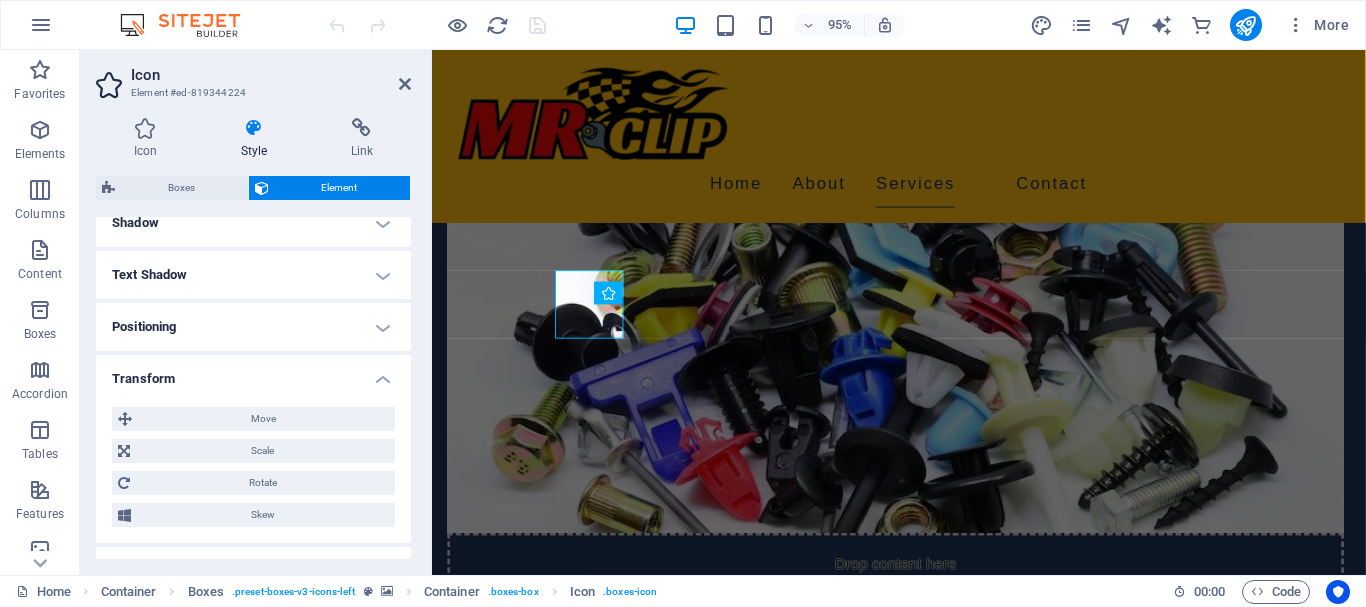click on "Transform" at bounding box center (253, 373) 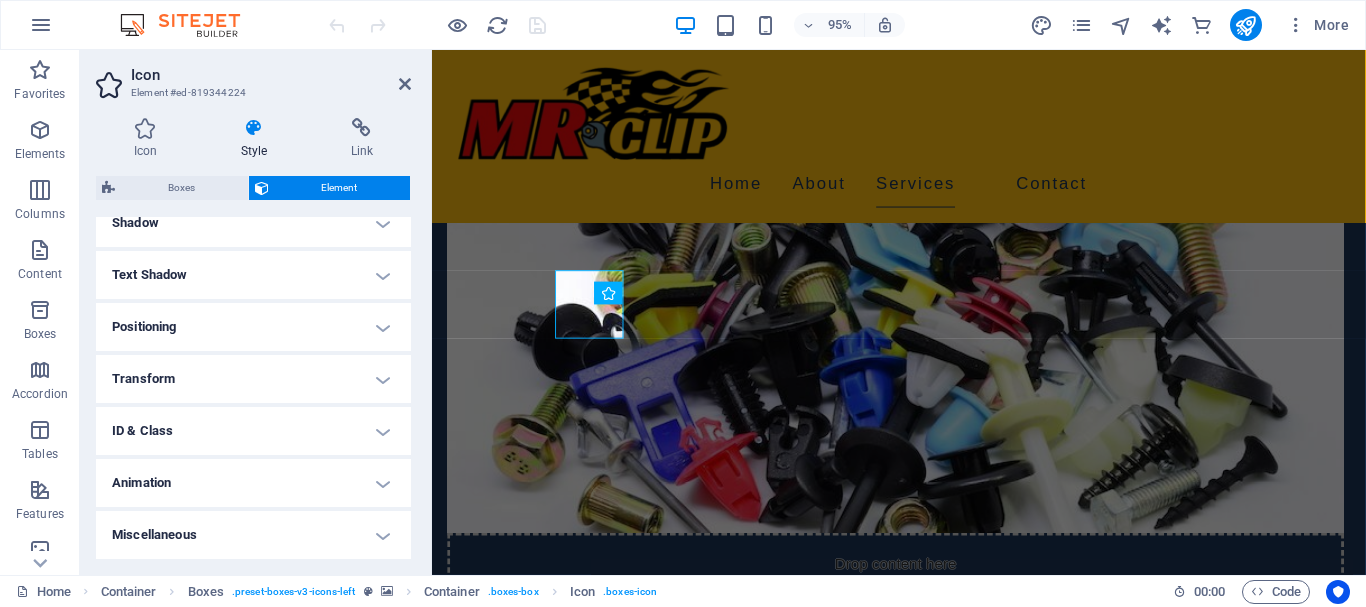 click on "Animation" at bounding box center (253, 483) 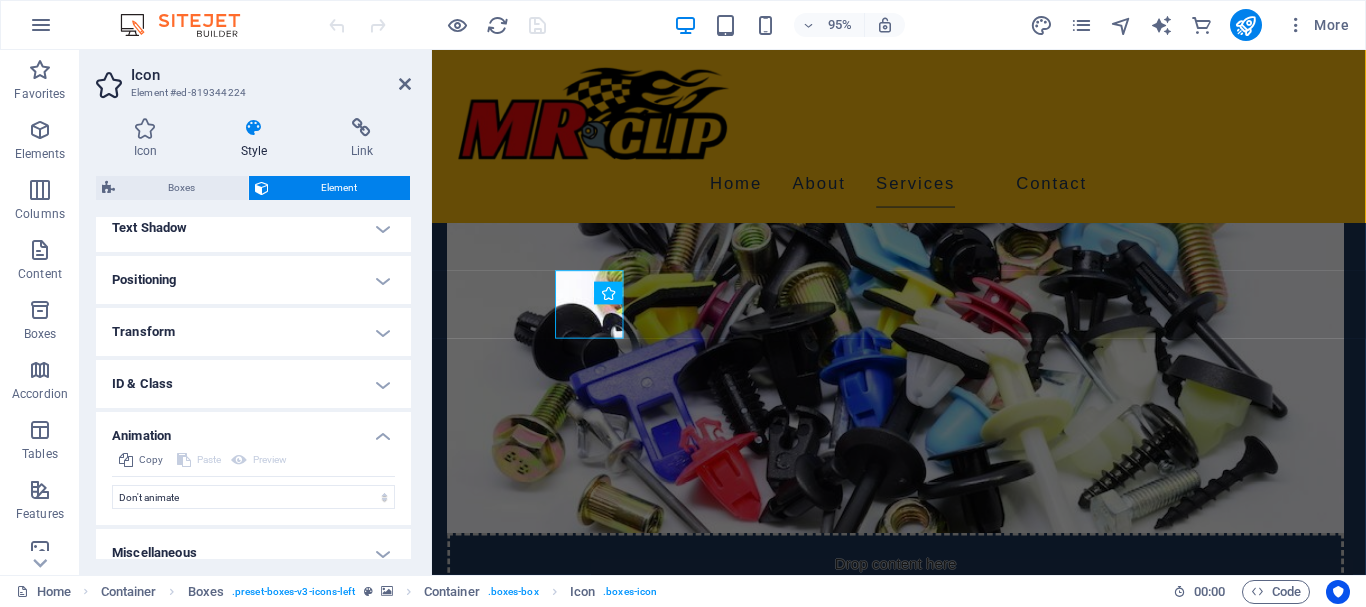 scroll, scrollTop: 568, scrollLeft: 0, axis: vertical 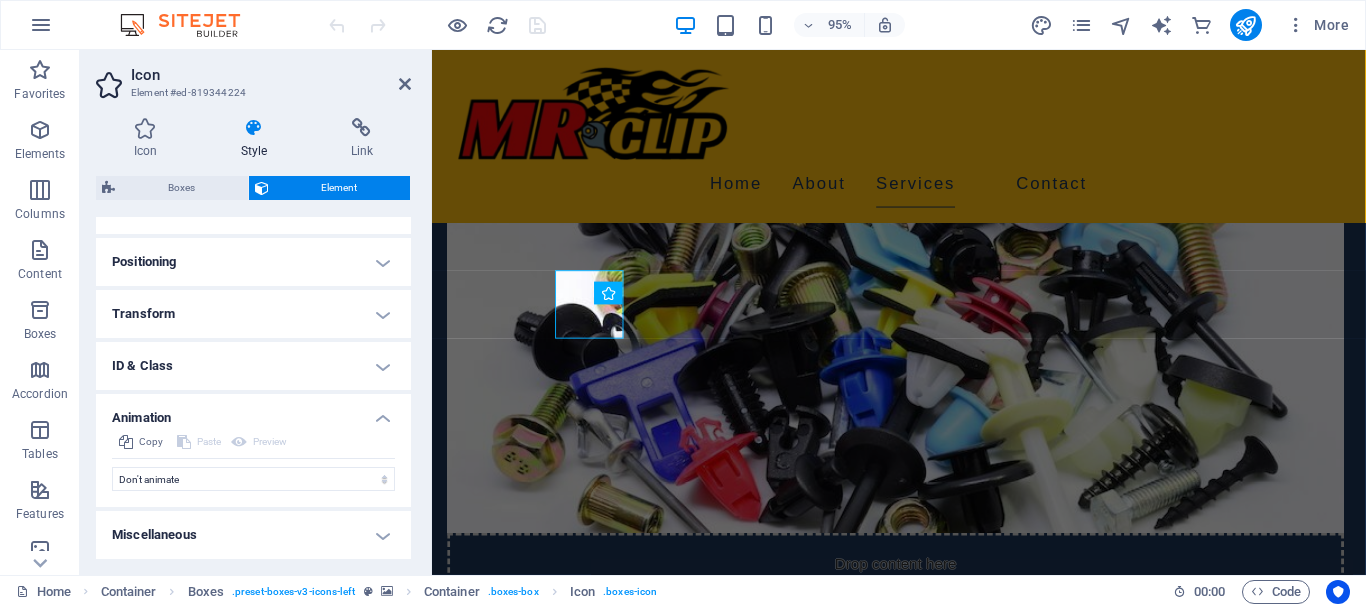 click on "Animation" at bounding box center (253, 412) 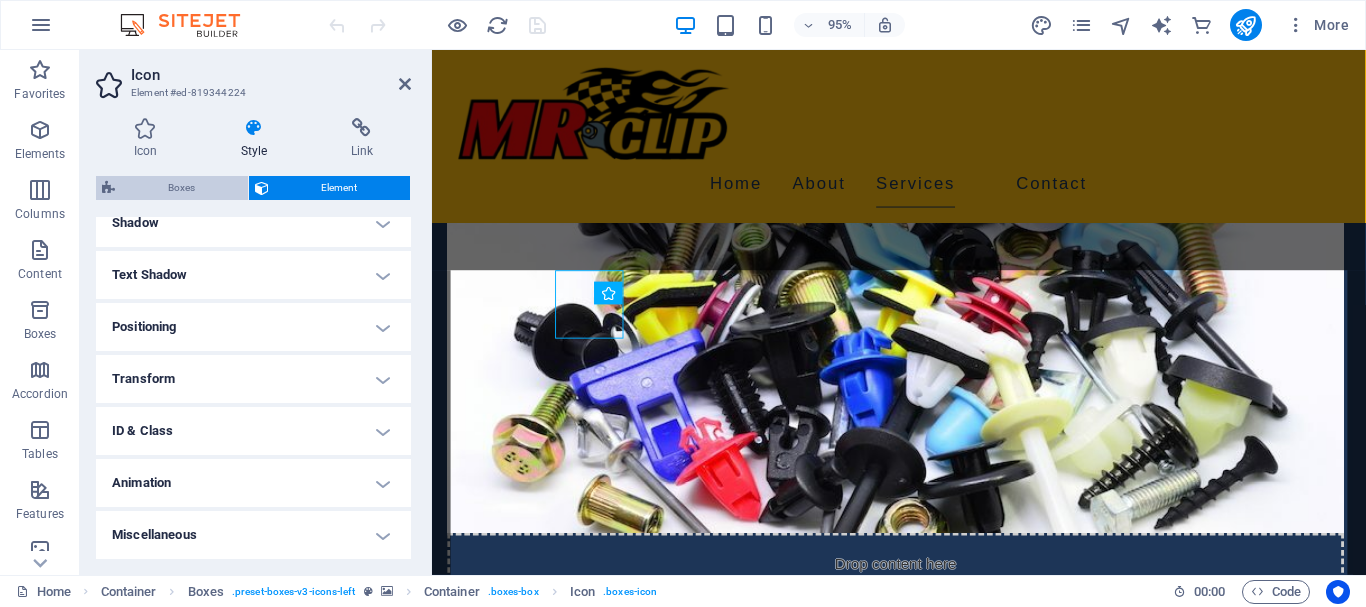 click on "Boxes" at bounding box center [181, 188] 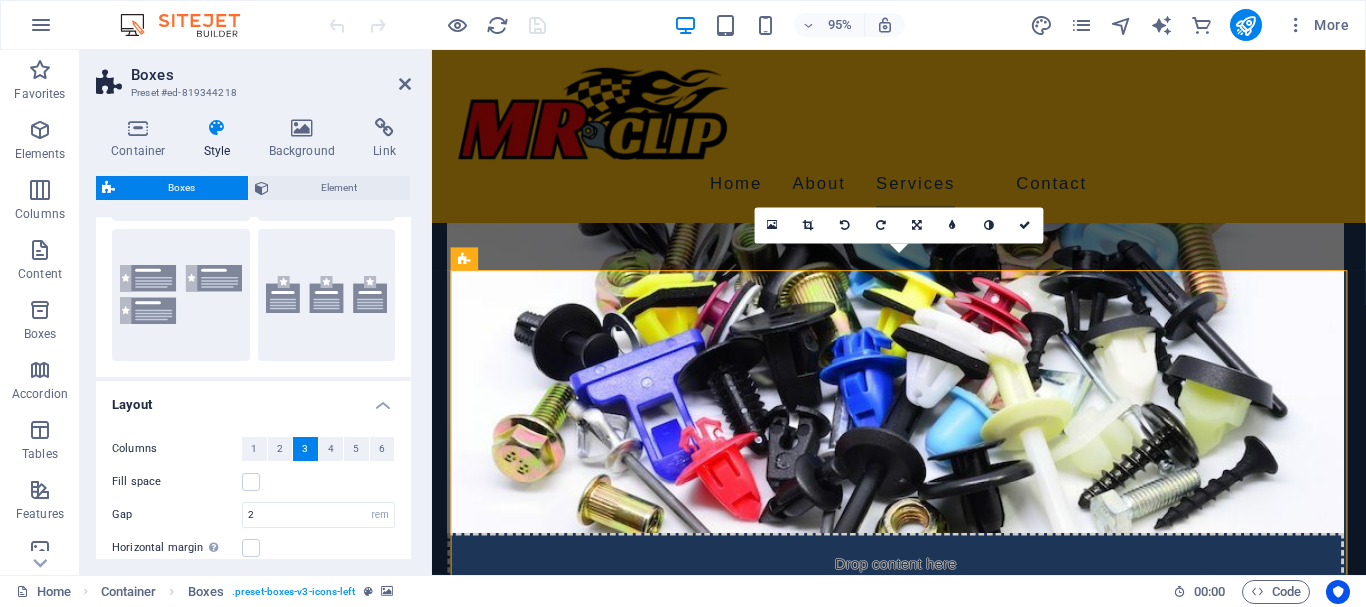 scroll, scrollTop: 270, scrollLeft: 0, axis: vertical 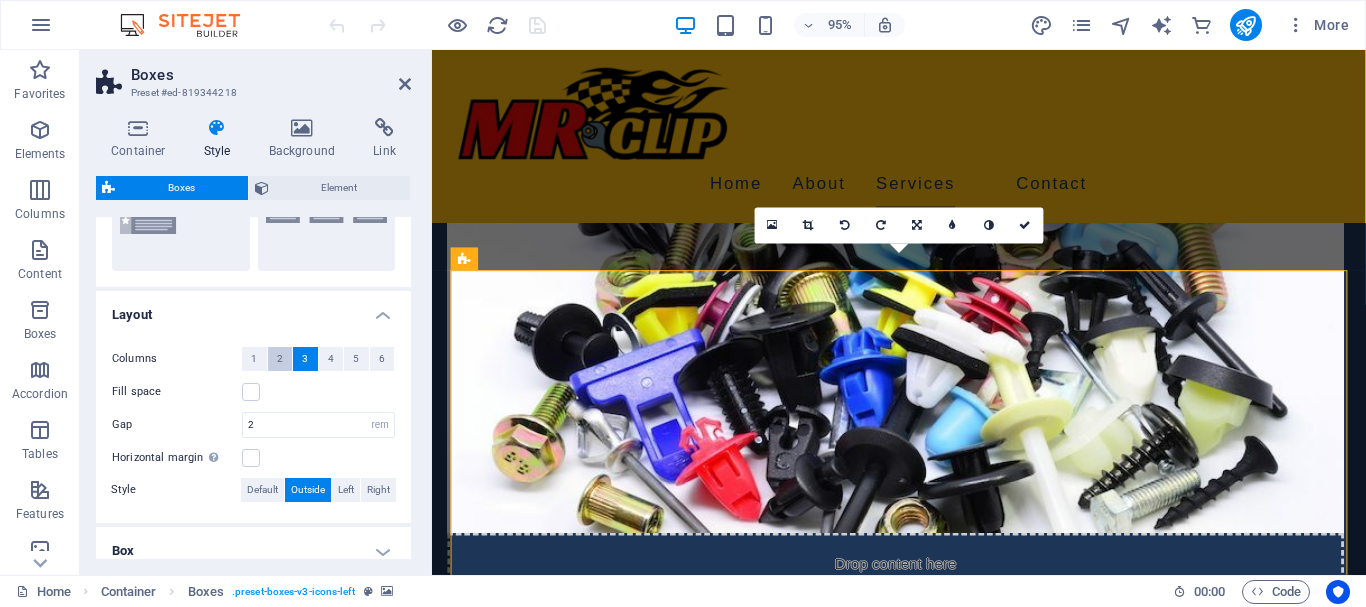 click on "2" at bounding box center (280, 359) 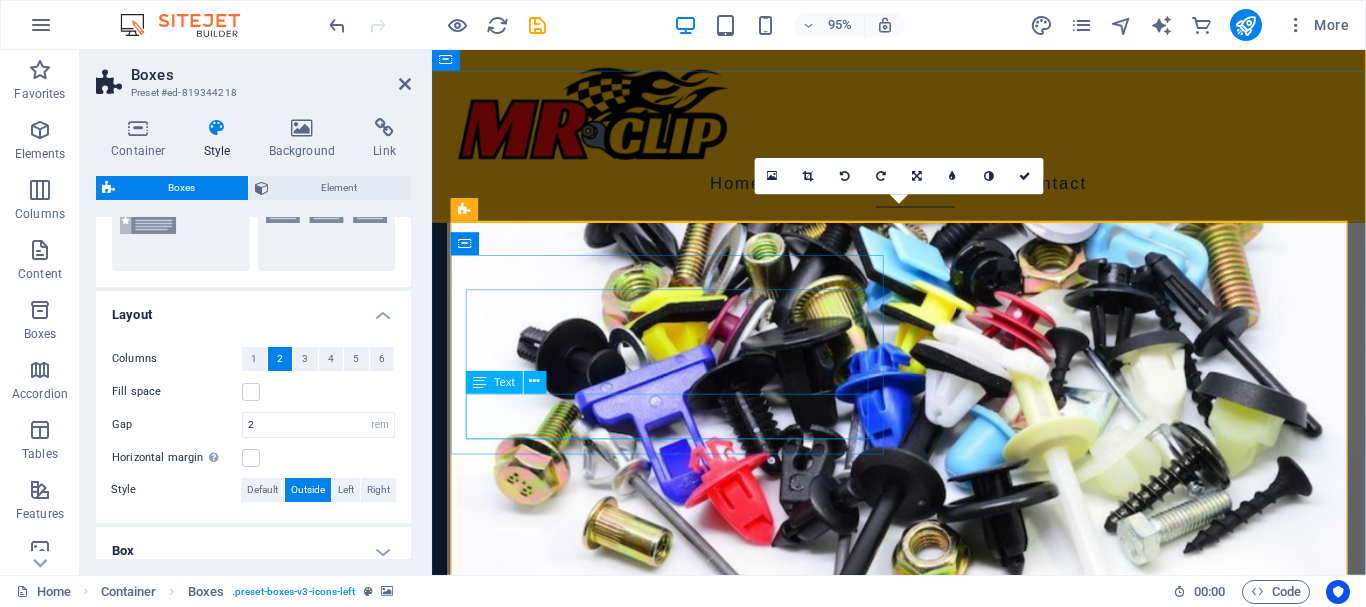 scroll, scrollTop: 918, scrollLeft: 0, axis: vertical 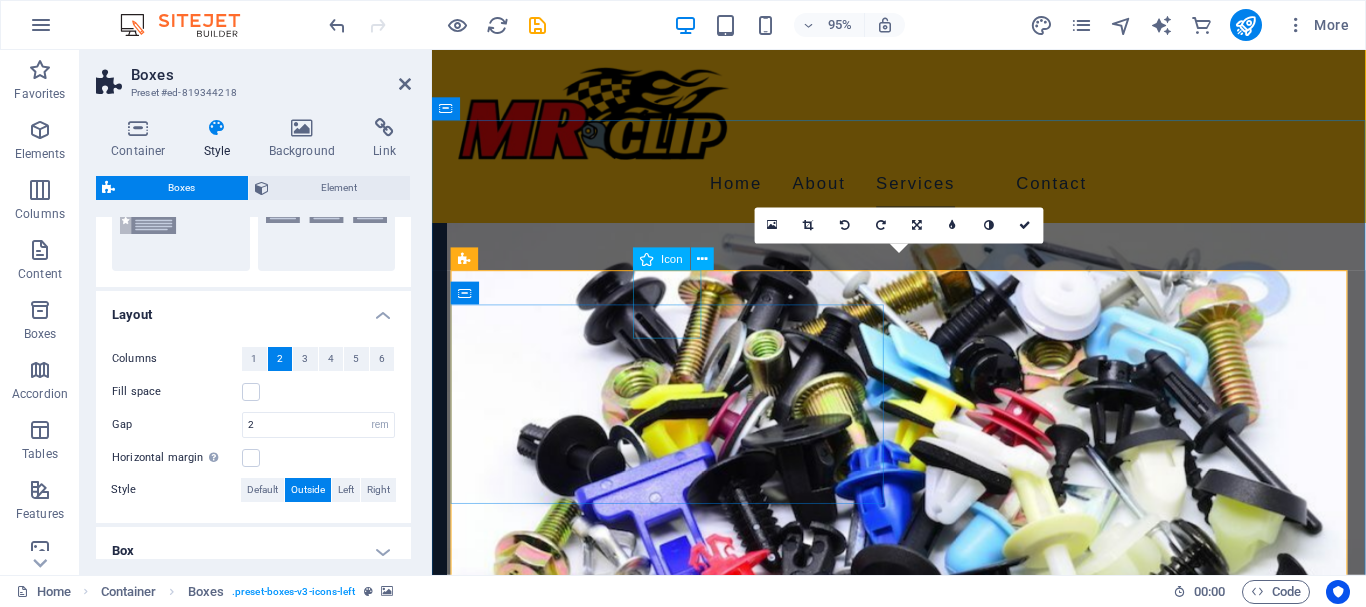 click at bounding box center (680, 1751) 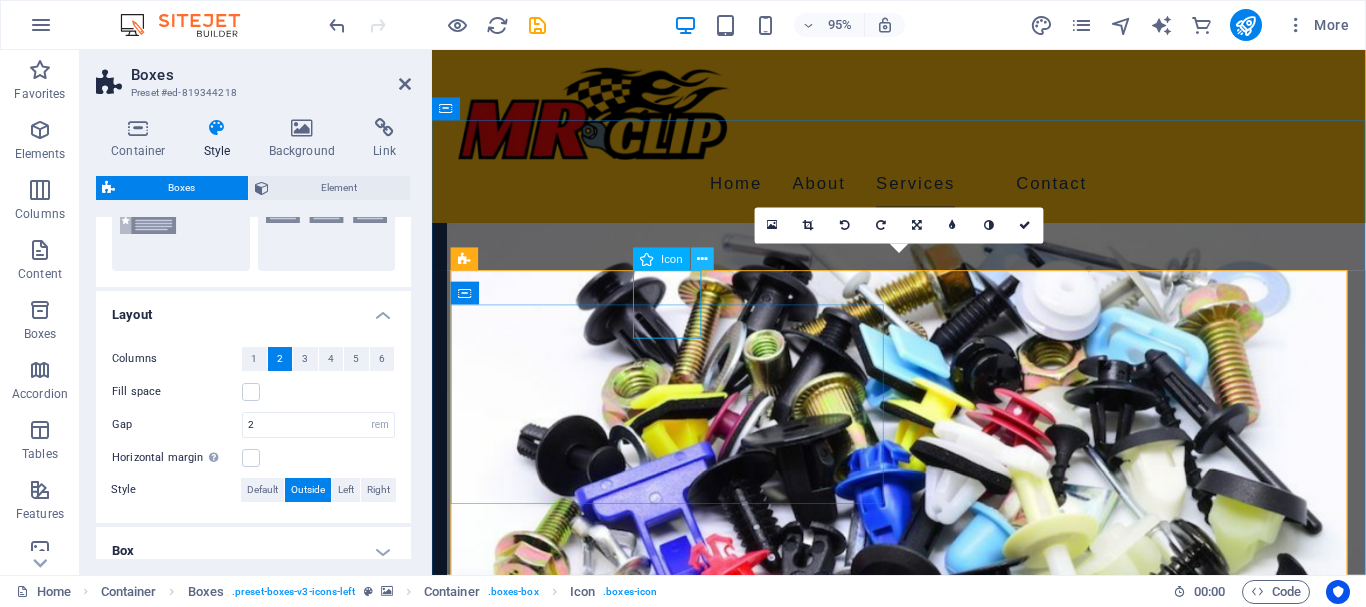 click at bounding box center (703, 259) 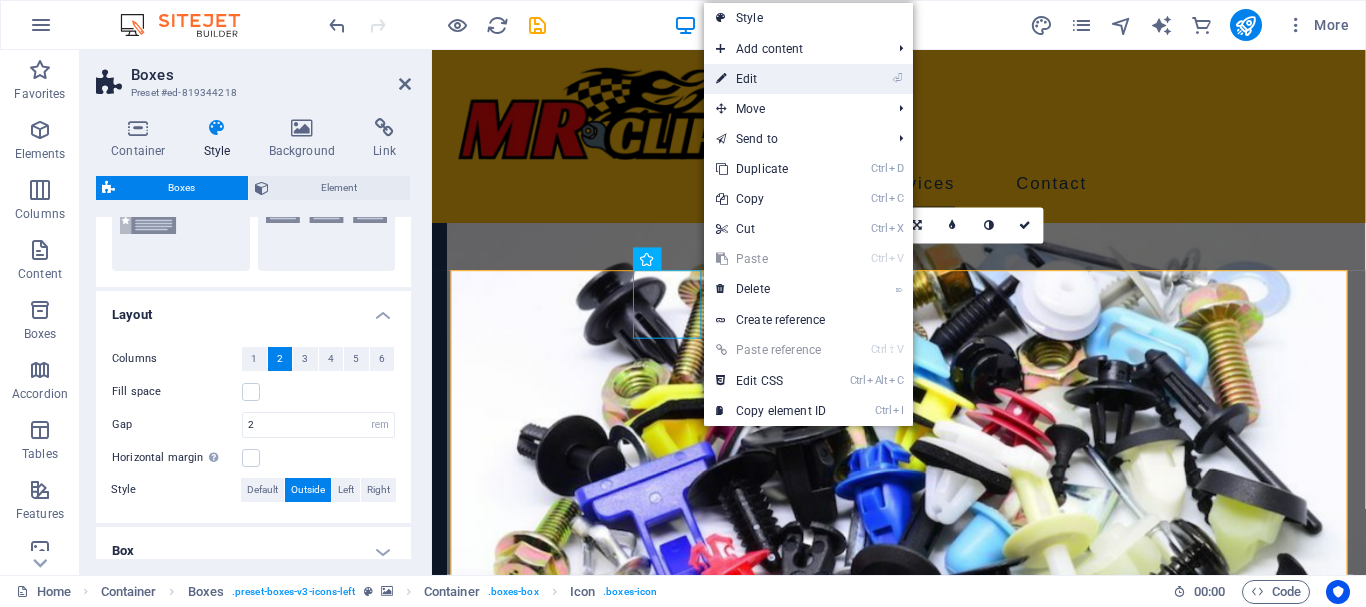 click on "⏎  Edit" at bounding box center [771, 79] 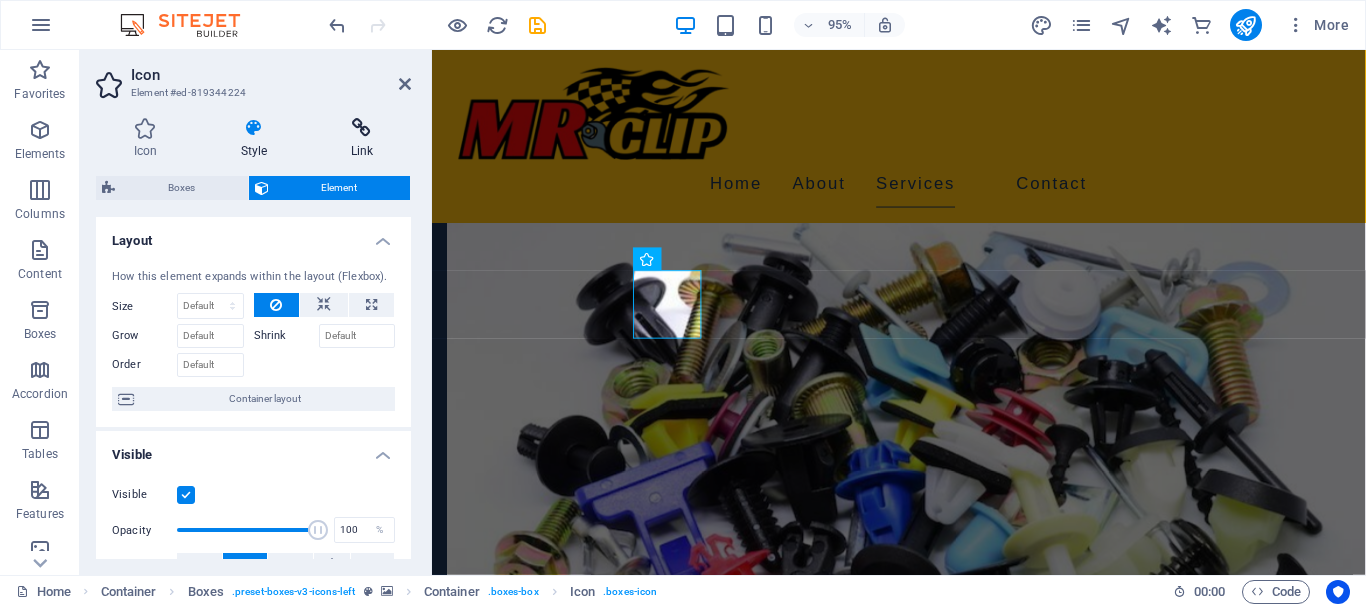 click at bounding box center [362, 128] 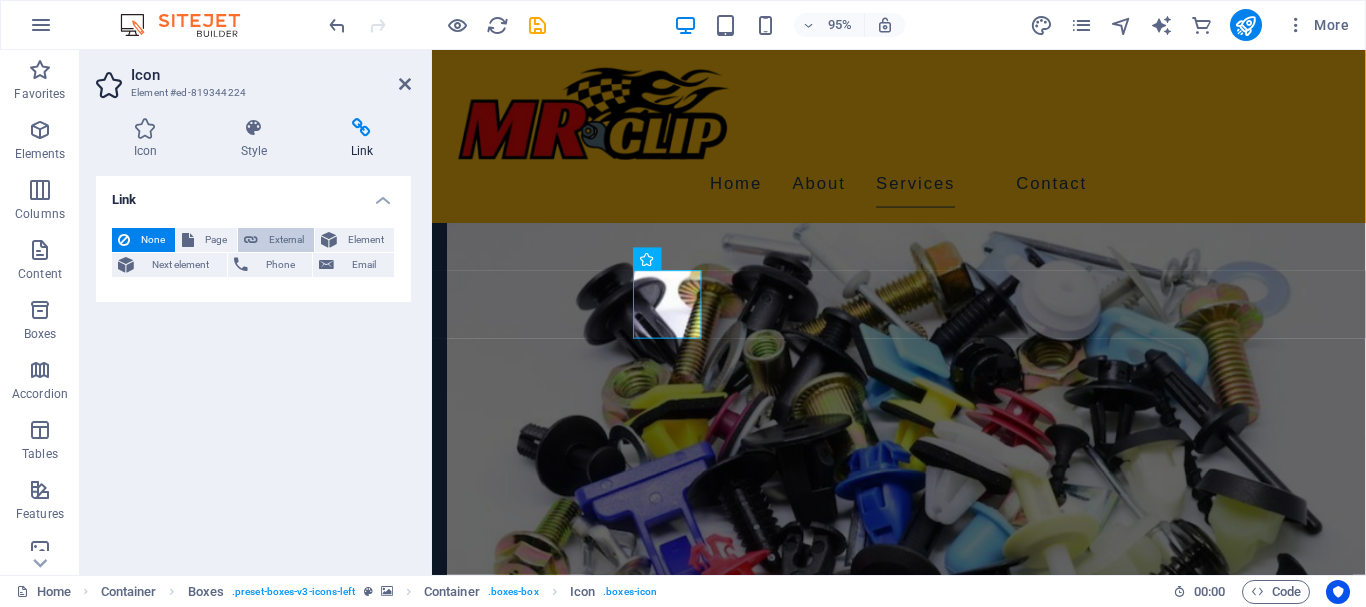 click on "External" at bounding box center [286, 240] 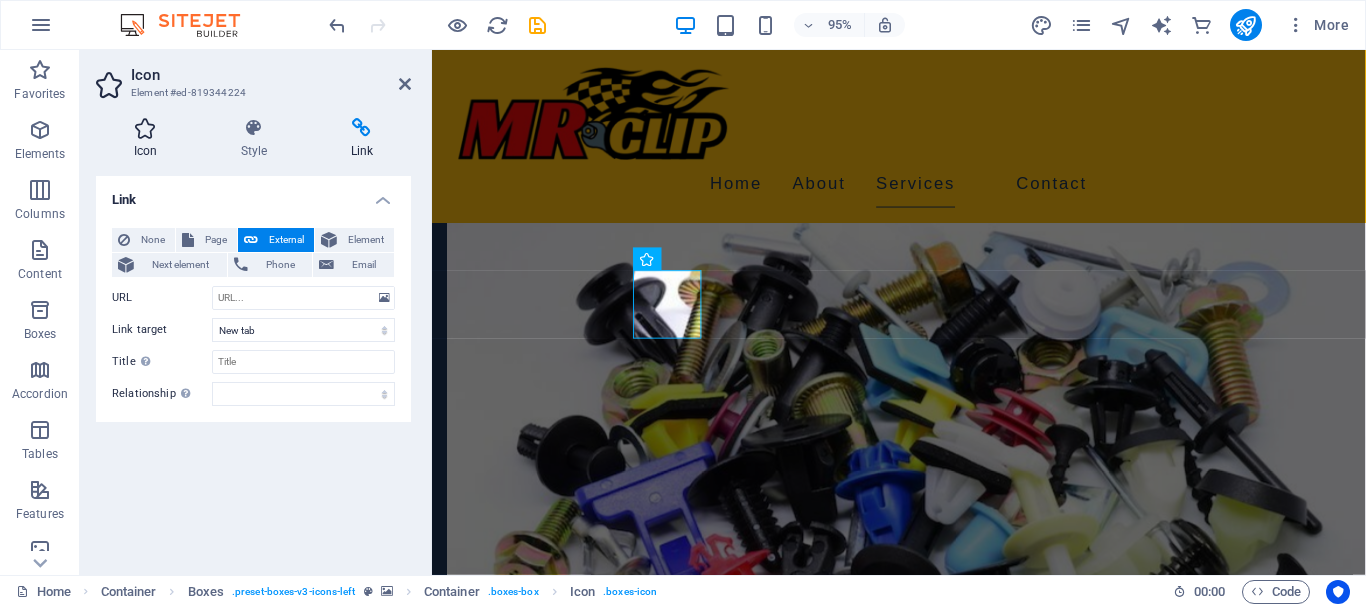 click at bounding box center [145, 128] 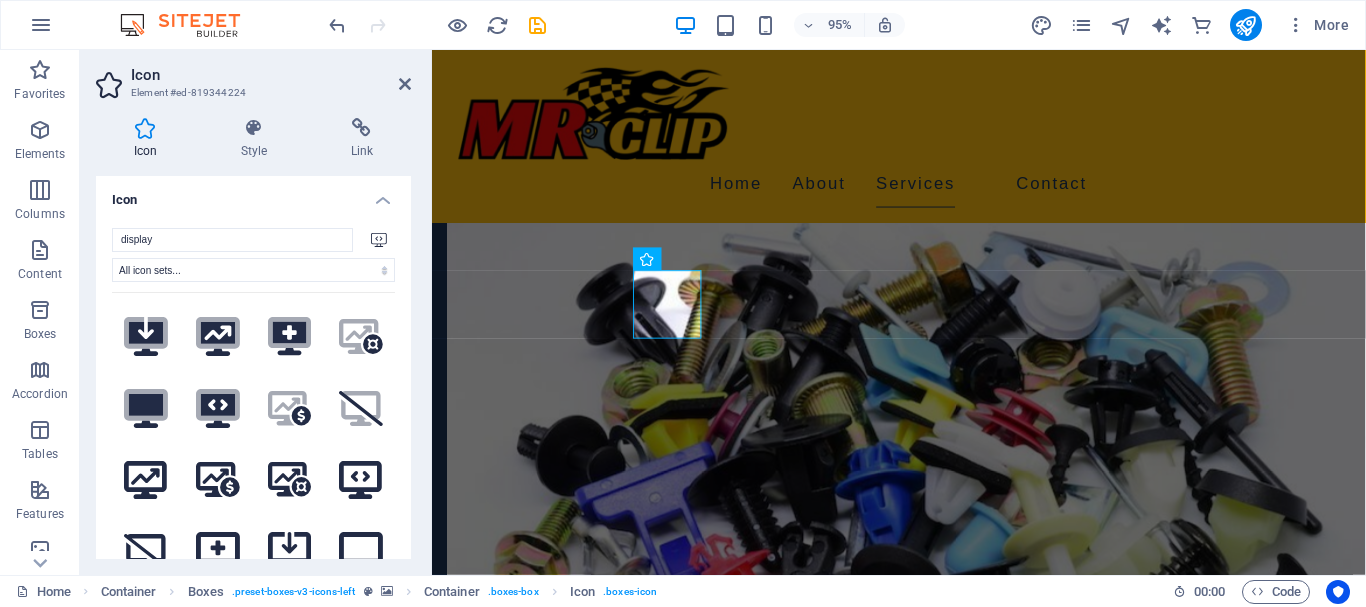 click 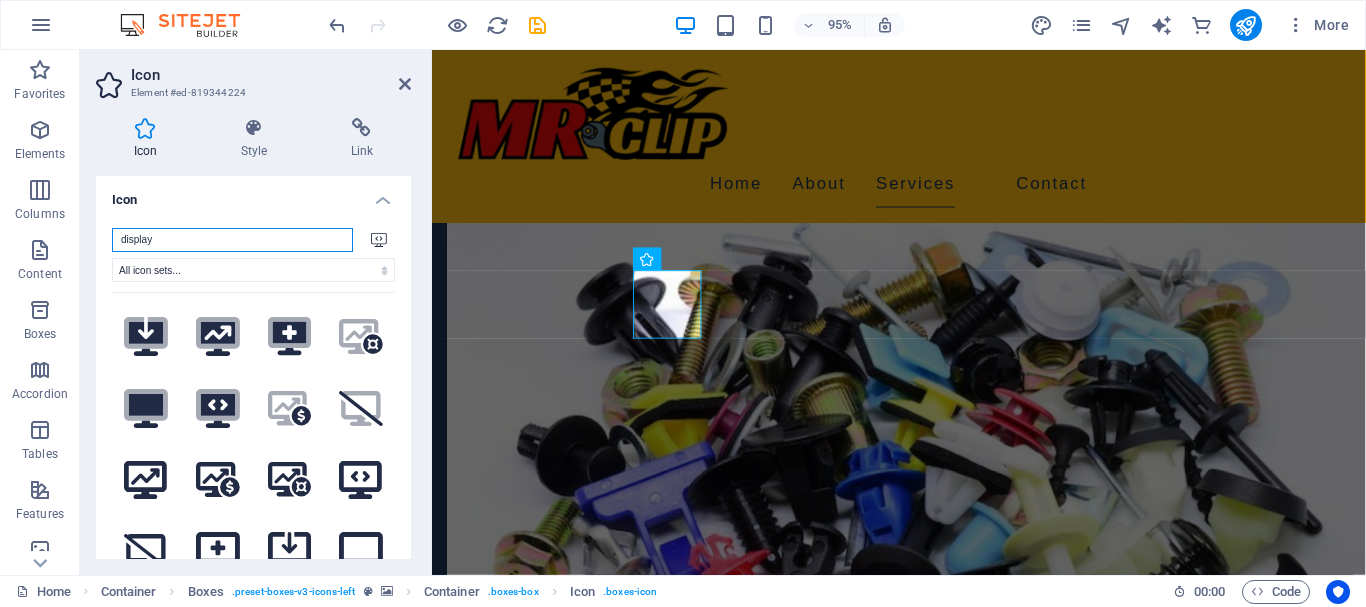 click on "display" at bounding box center [232, 240] 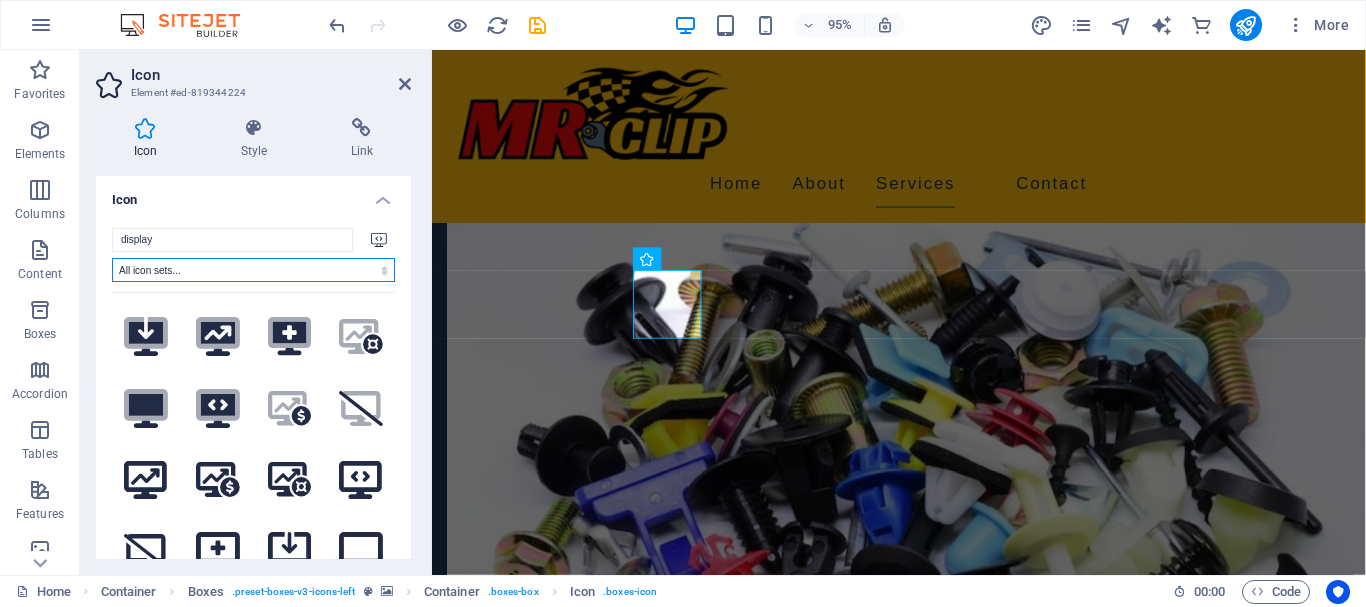 click on "All icon sets... IcoFont Ionicons FontAwesome Brands FontAwesome Duotone FontAwesome Solid FontAwesome Regular FontAwesome Light FontAwesome Thin FontAwesome Sharp Solid FontAwesome Sharp Regular FontAwesome Sharp Light FontAwesome Sharp Thin" at bounding box center [253, 270] 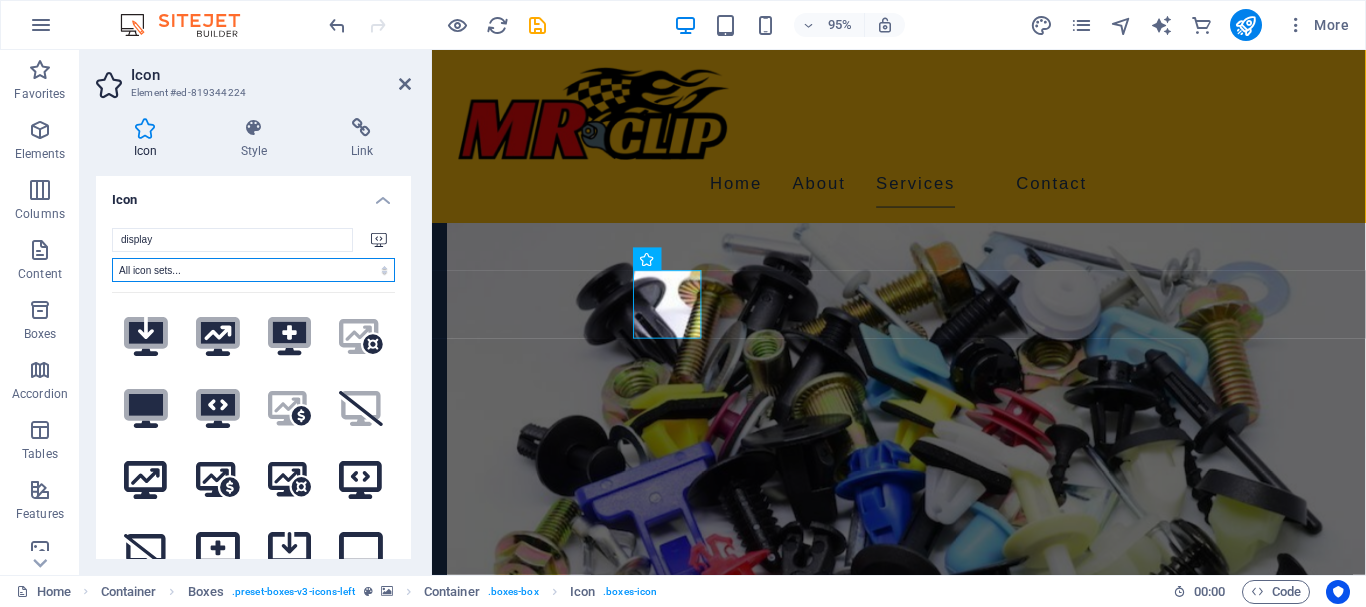 select on "font-awesome-thin" 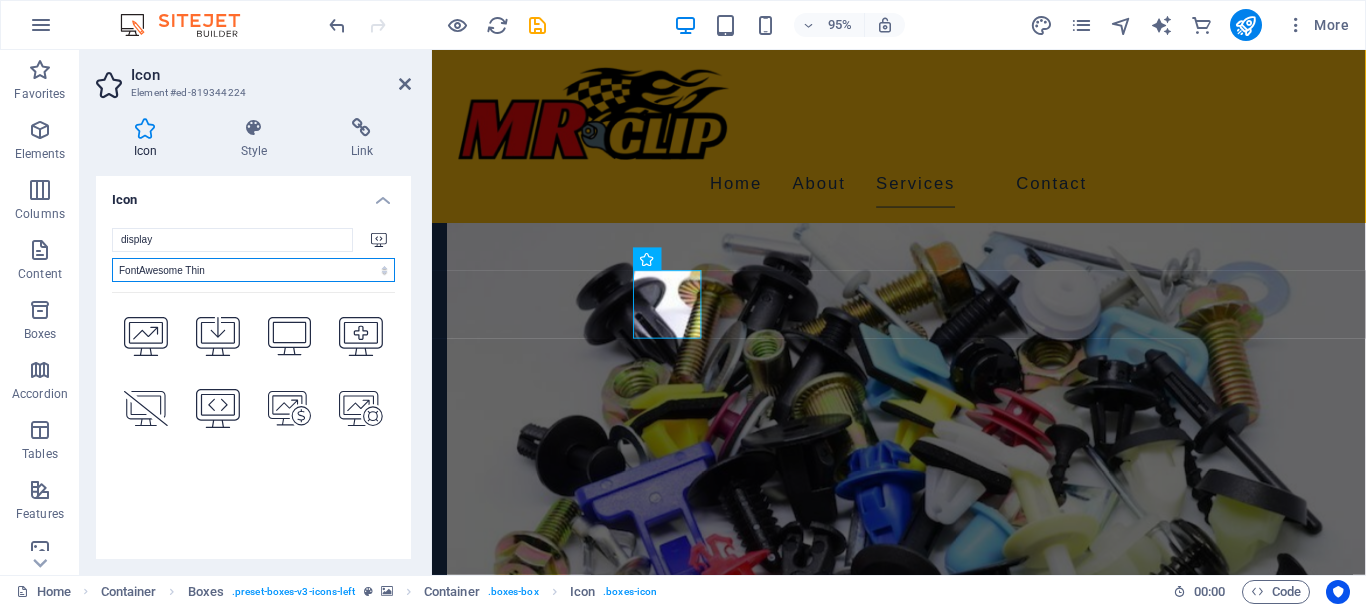 click on "All icon sets... IcoFont Ionicons FontAwesome Brands FontAwesome Duotone FontAwesome Solid FontAwesome Regular FontAwesome Light FontAwesome Thin FontAwesome Sharp Solid FontAwesome Sharp Regular FontAwesome Sharp Light FontAwesome Sharp Thin" at bounding box center [253, 270] 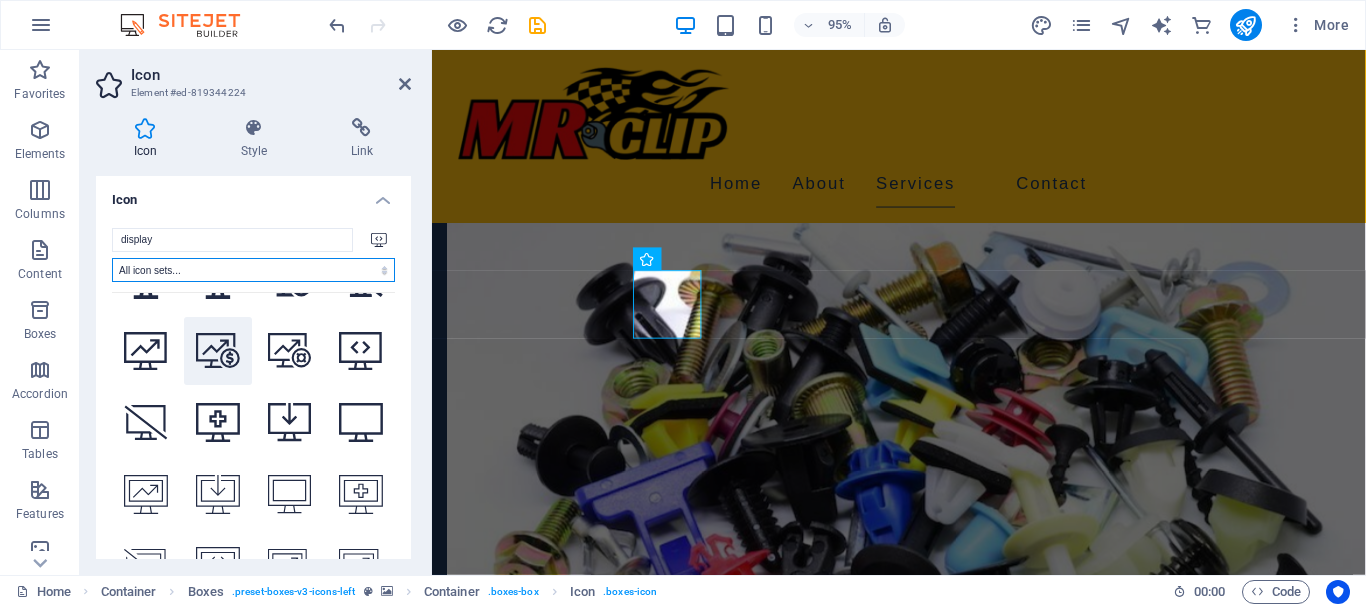 scroll, scrollTop: 1008, scrollLeft: 0, axis: vertical 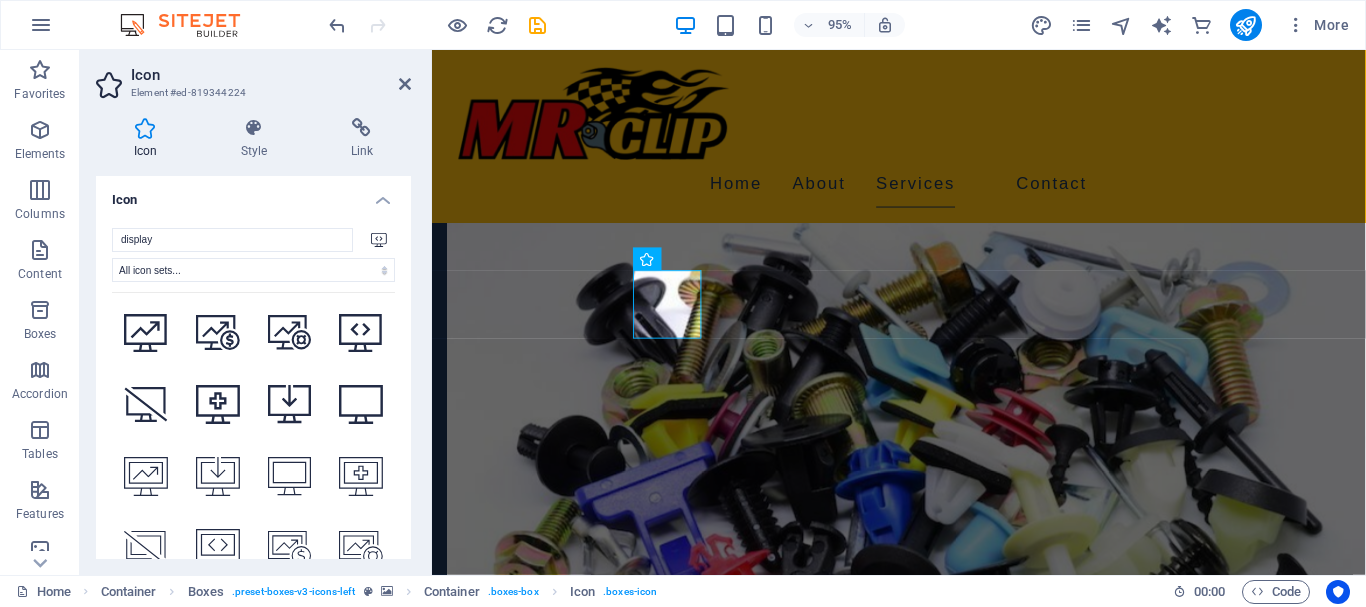 click 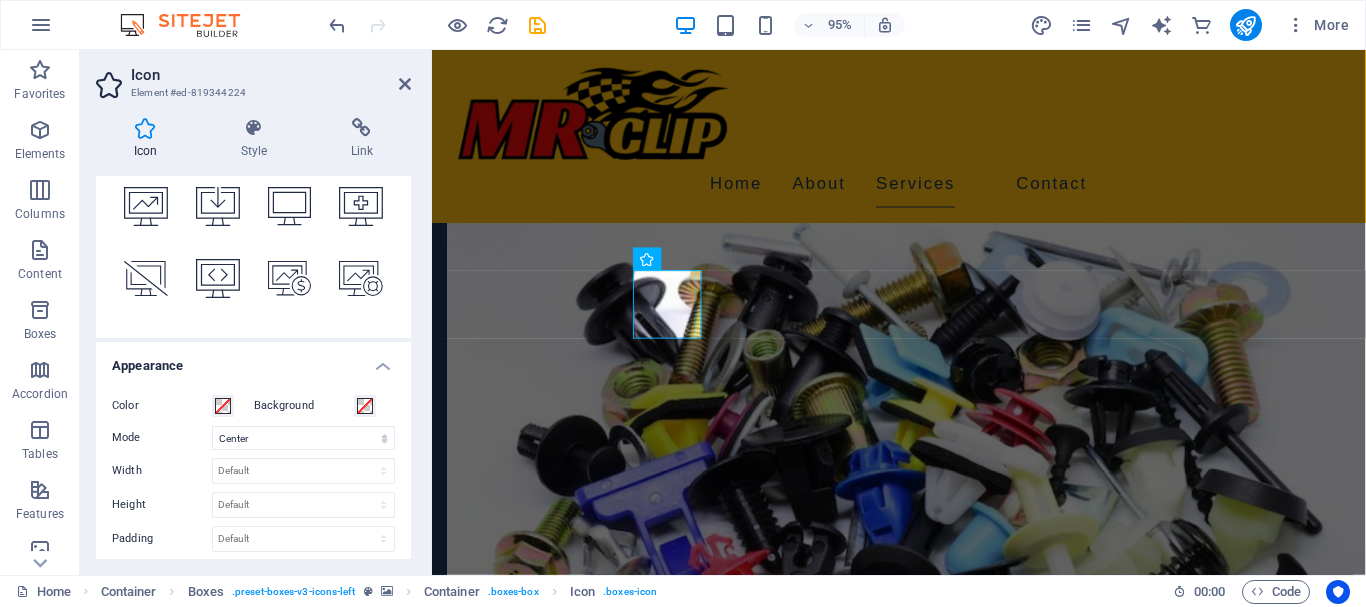 scroll, scrollTop: 0, scrollLeft: 0, axis: both 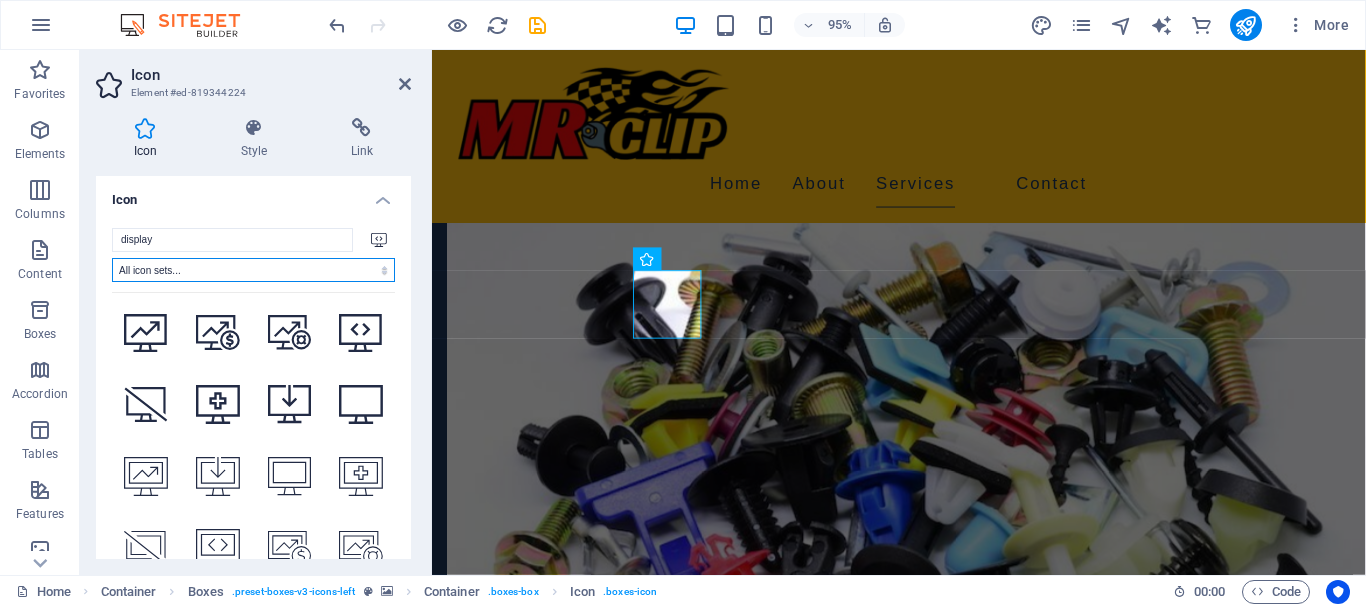 click on "All icon sets... IcoFont Ionicons FontAwesome Brands FontAwesome Duotone FontAwesome Solid FontAwesome Regular FontAwesome Light FontAwesome Thin FontAwesome Sharp Solid FontAwesome Sharp Regular FontAwesome Sharp Light FontAwesome Sharp Thin" at bounding box center (253, 270) 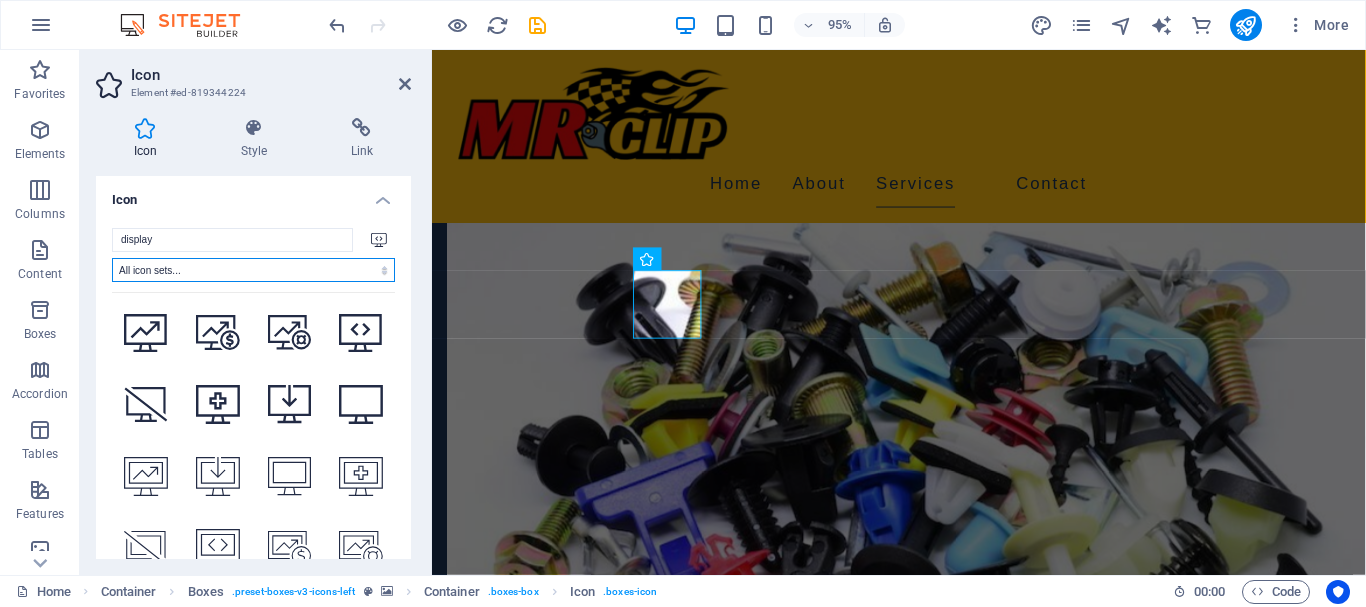 select on "font-awesome-sharp-thin" 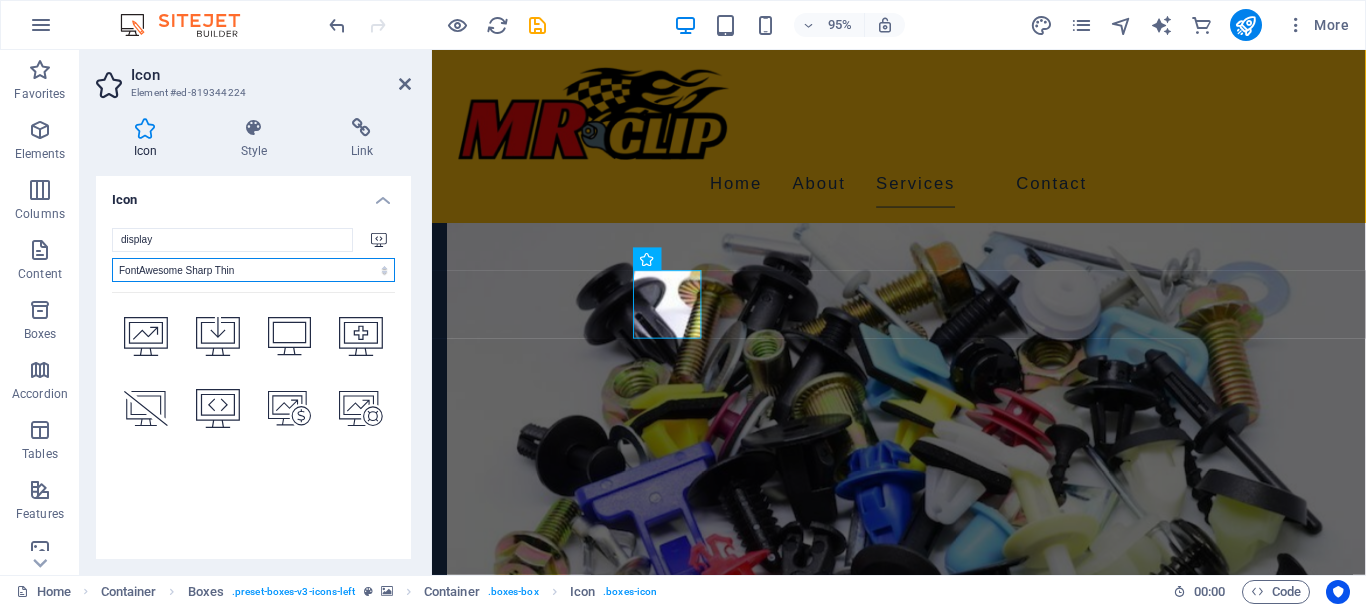 scroll, scrollTop: 0, scrollLeft: 0, axis: both 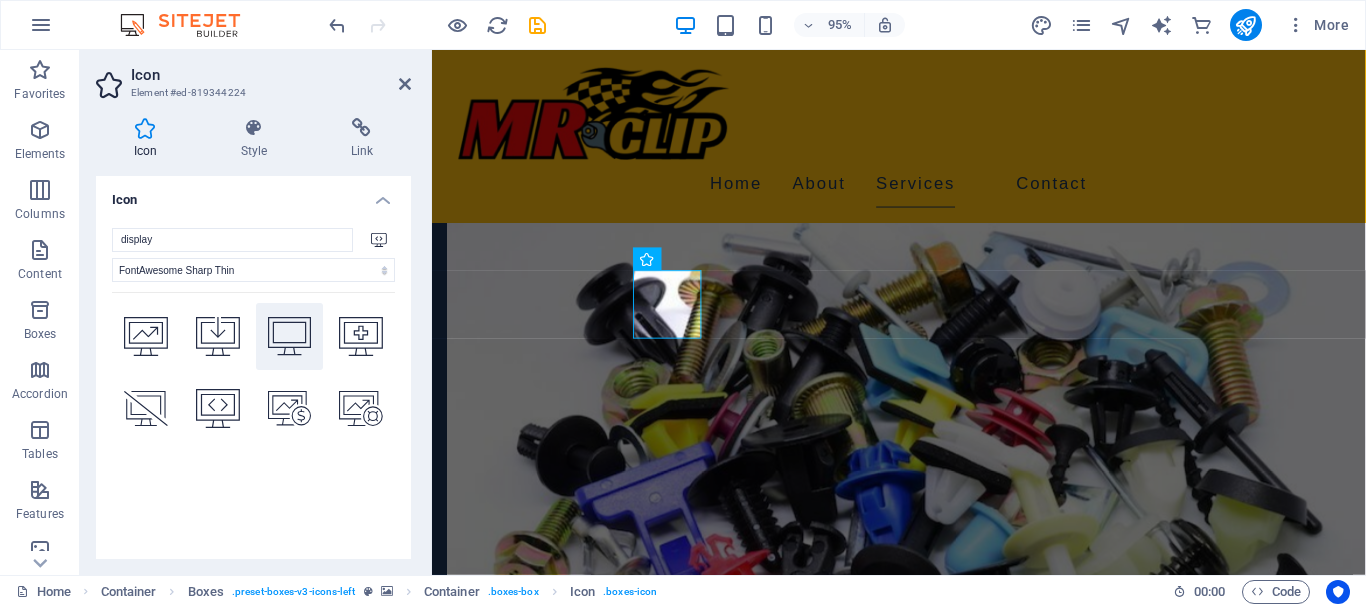 click 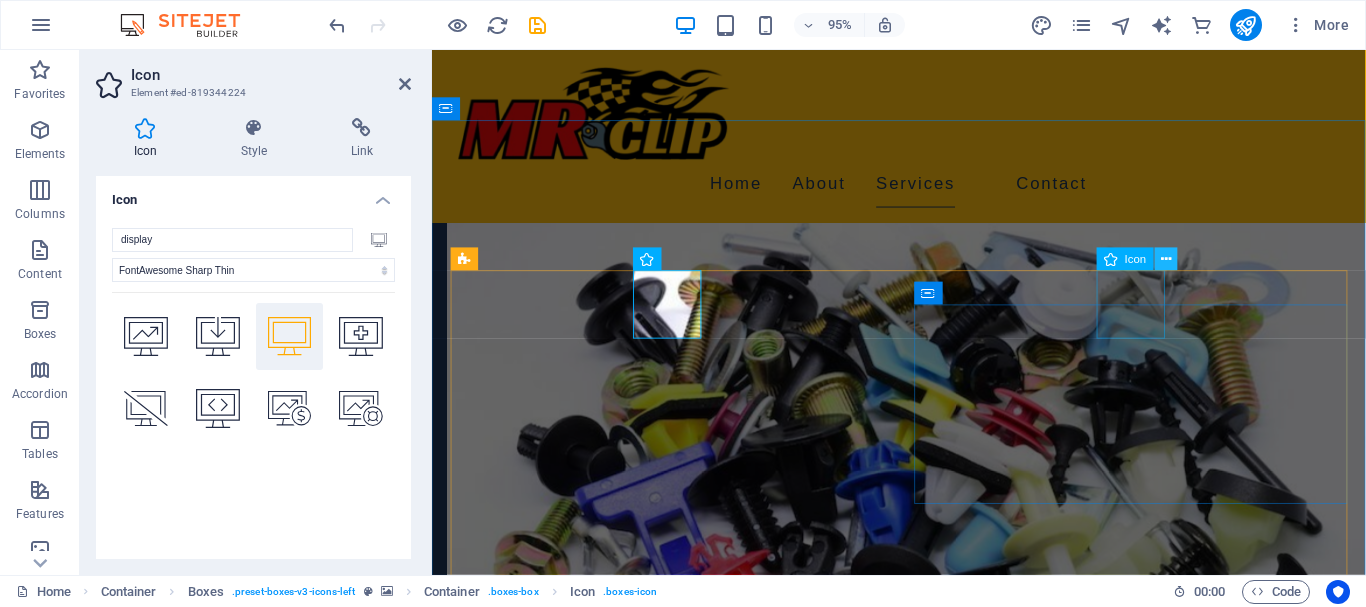 click at bounding box center (1166, 259) 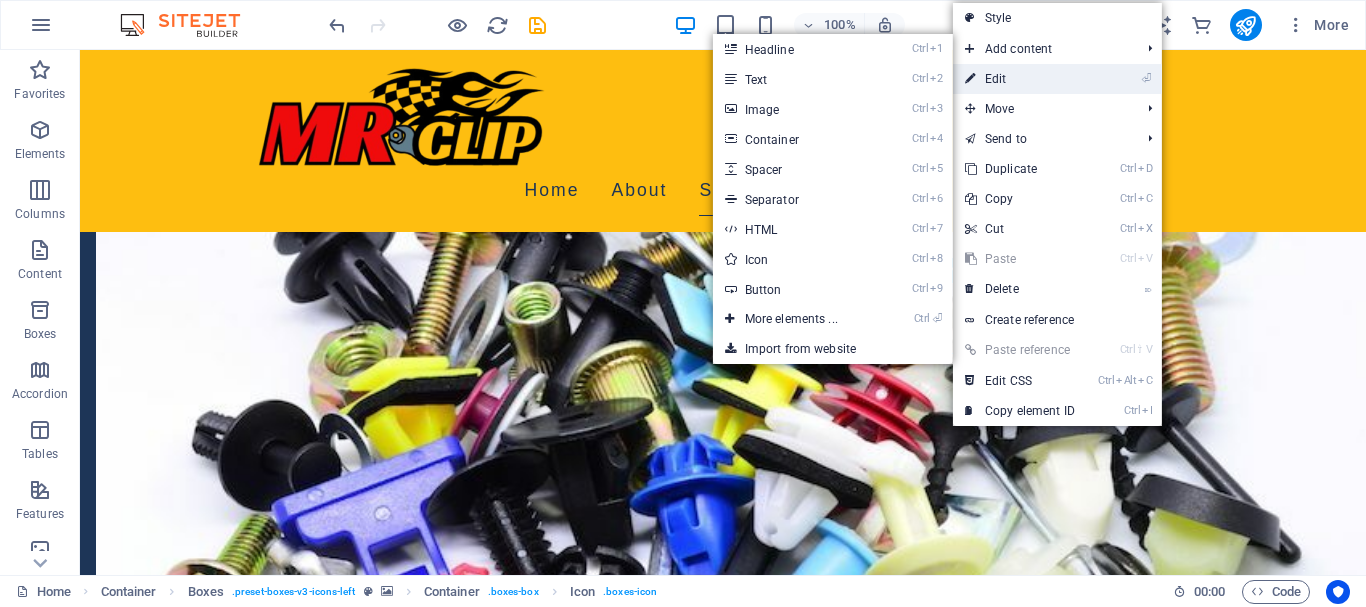 click on "⏎  Edit" at bounding box center [1020, 79] 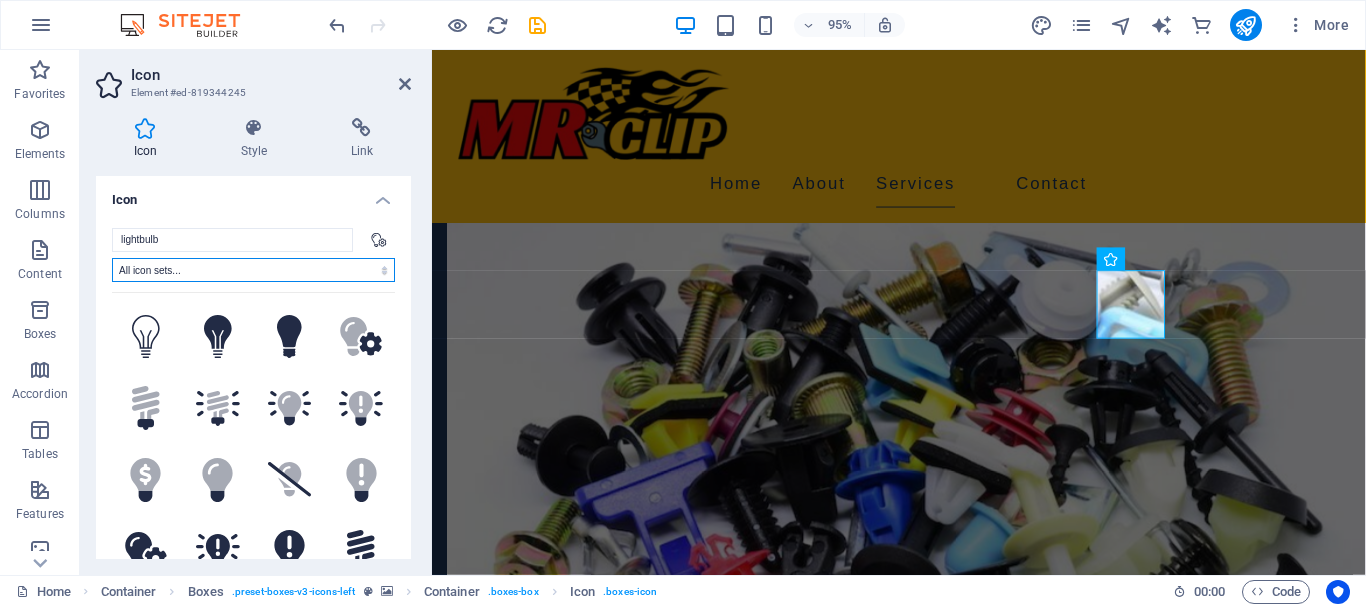 click on "All icon sets... IcoFont Ionicons FontAwesome Brands FontAwesome Duotone FontAwesome Solid FontAwesome Regular FontAwesome Light FontAwesome Thin FontAwesome Sharp Solid FontAwesome Sharp Regular FontAwesome Sharp Light FontAwesome Sharp Thin" at bounding box center [253, 270] 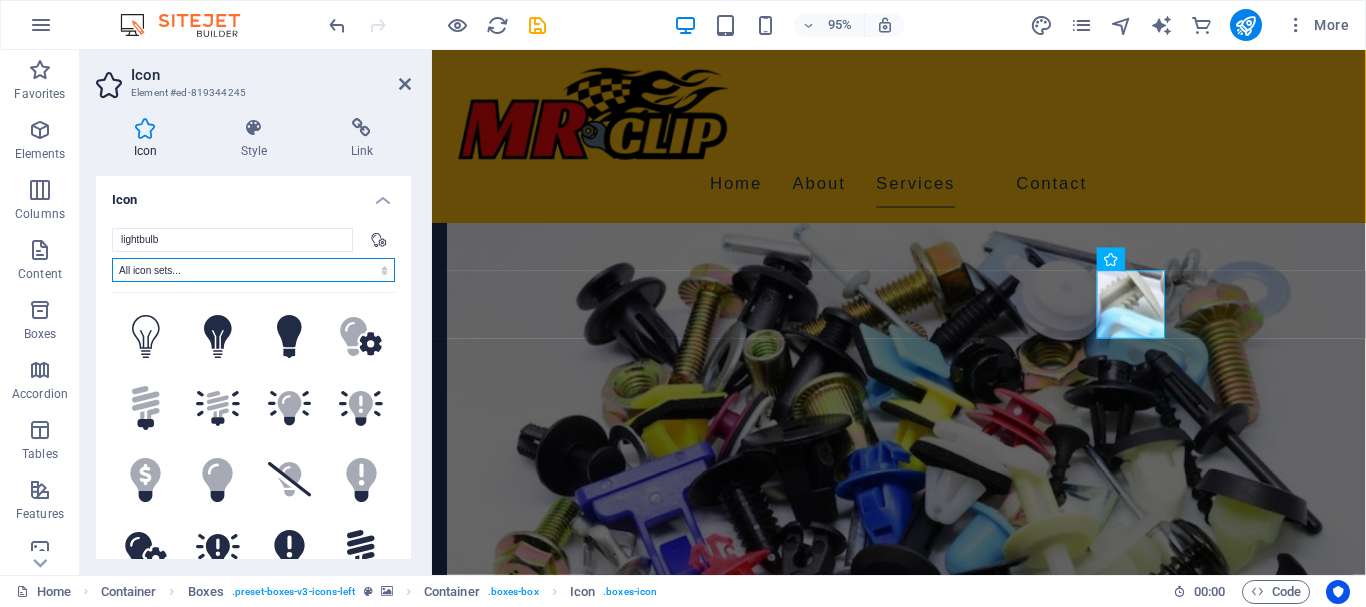 click on "All icon sets..." at bounding box center [0, 0] 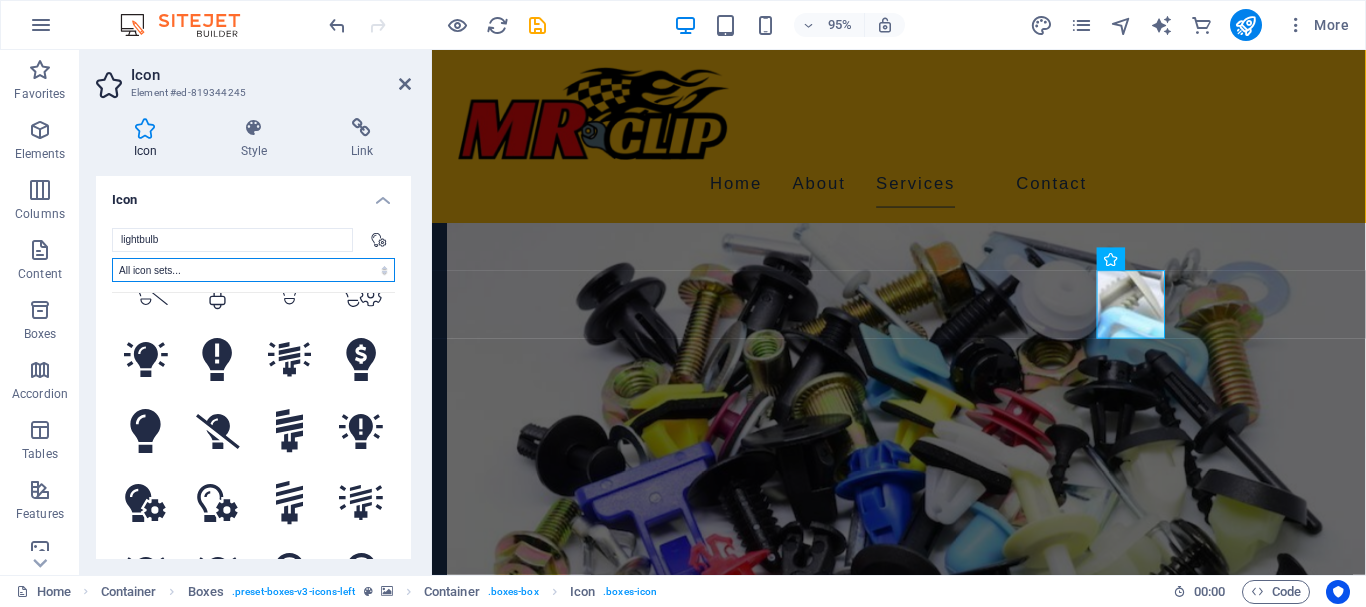 scroll, scrollTop: 773, scrollLeft: 0, axis: vertical 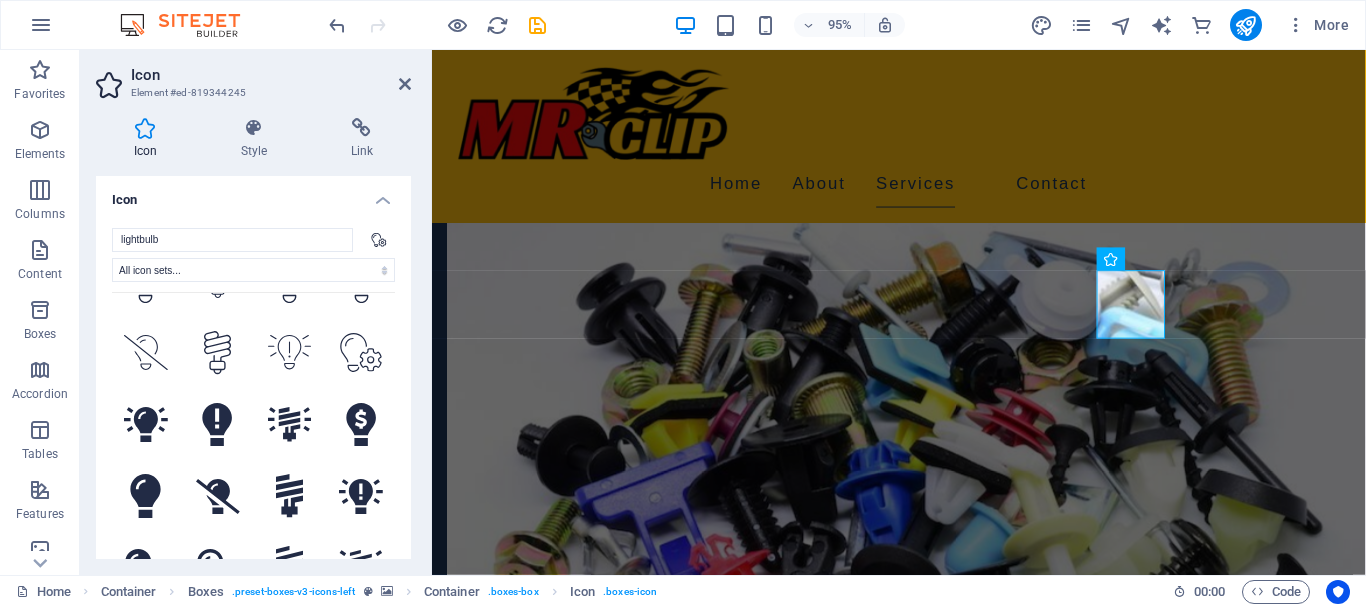 click 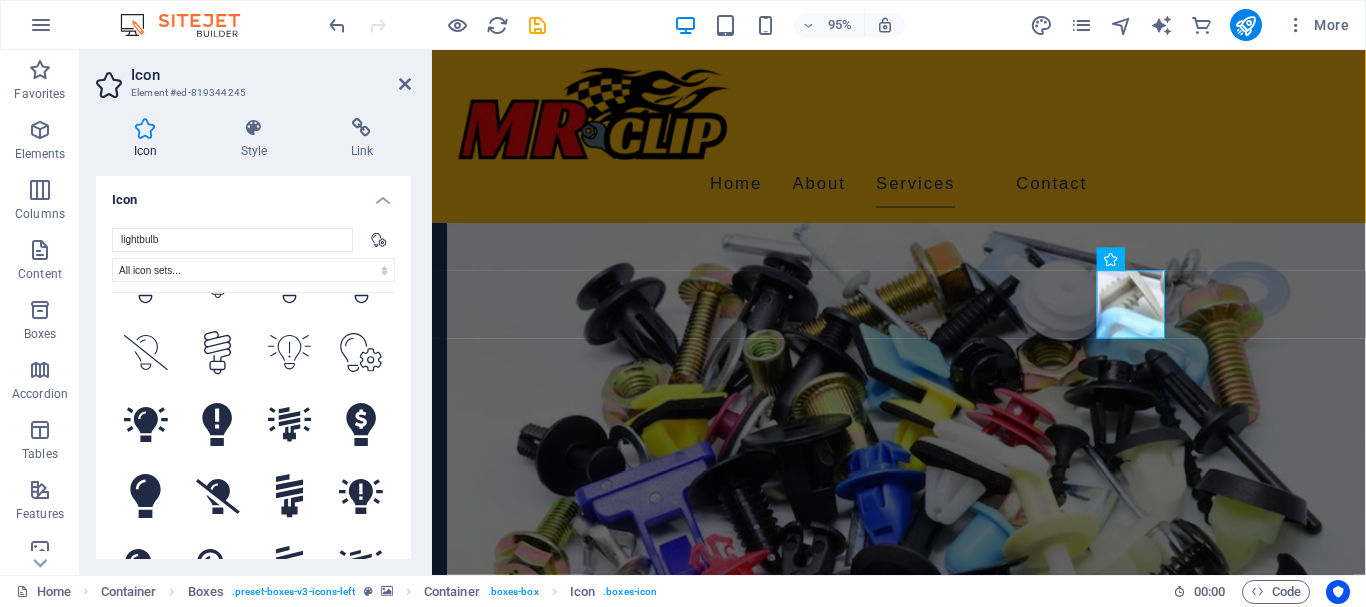 click 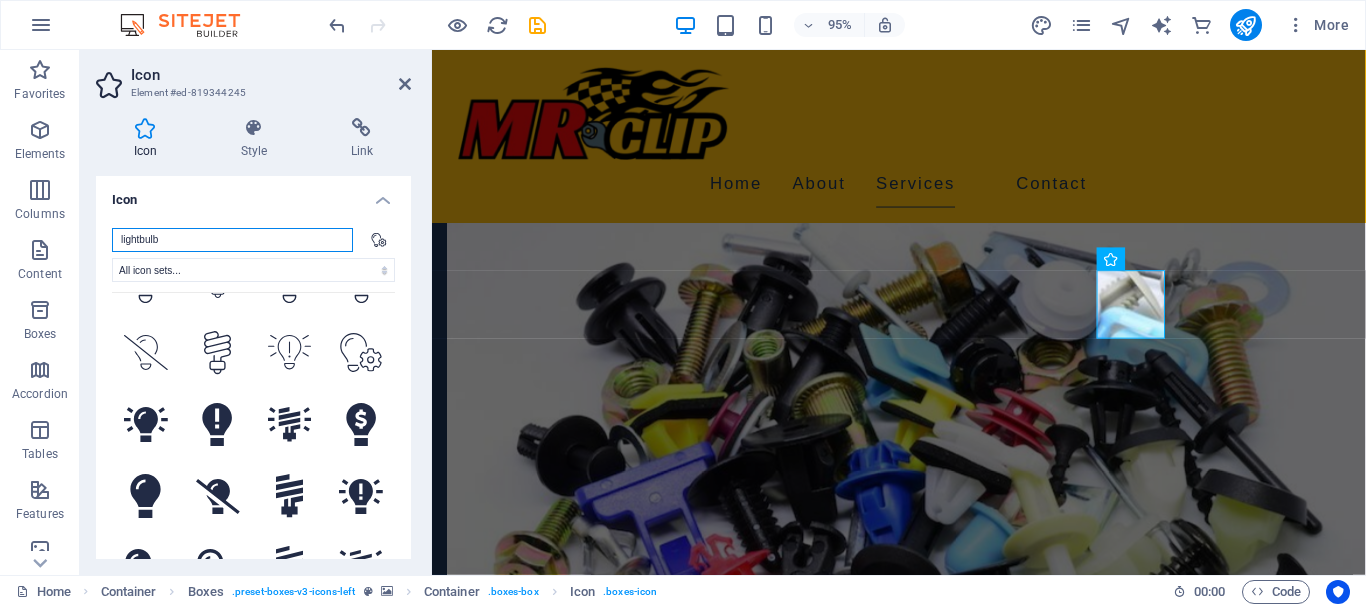 click on "lightbulb" at bounding box center (232, 240) 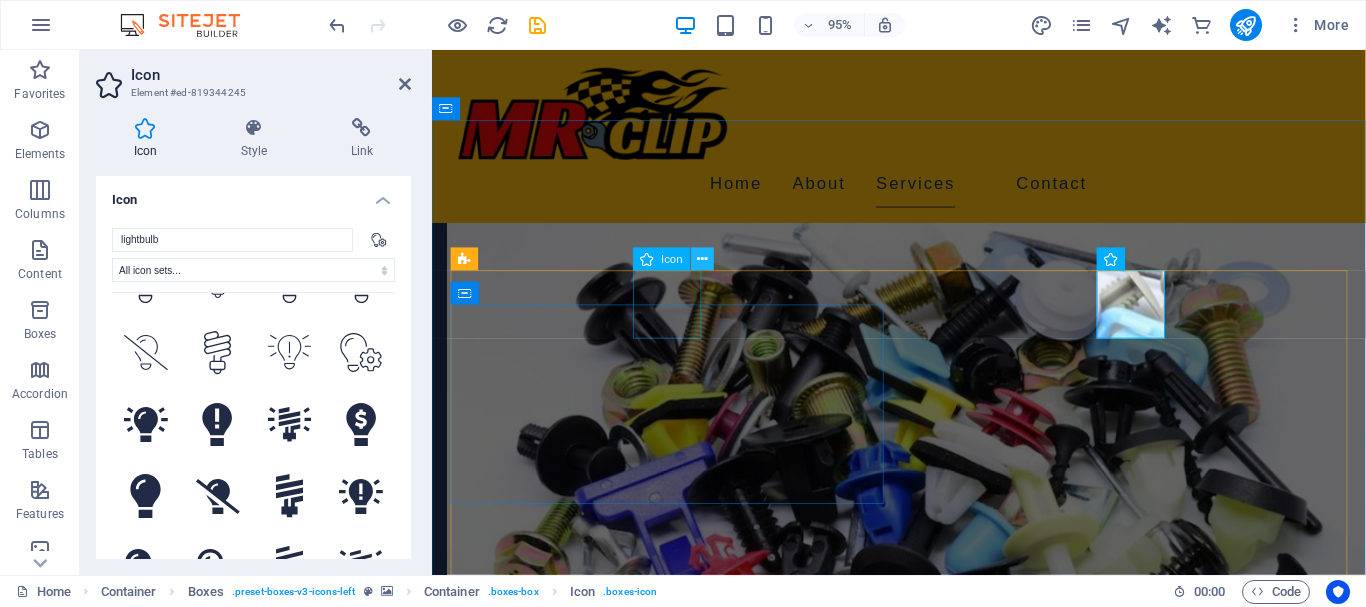 click at bounding box center (703, 259) 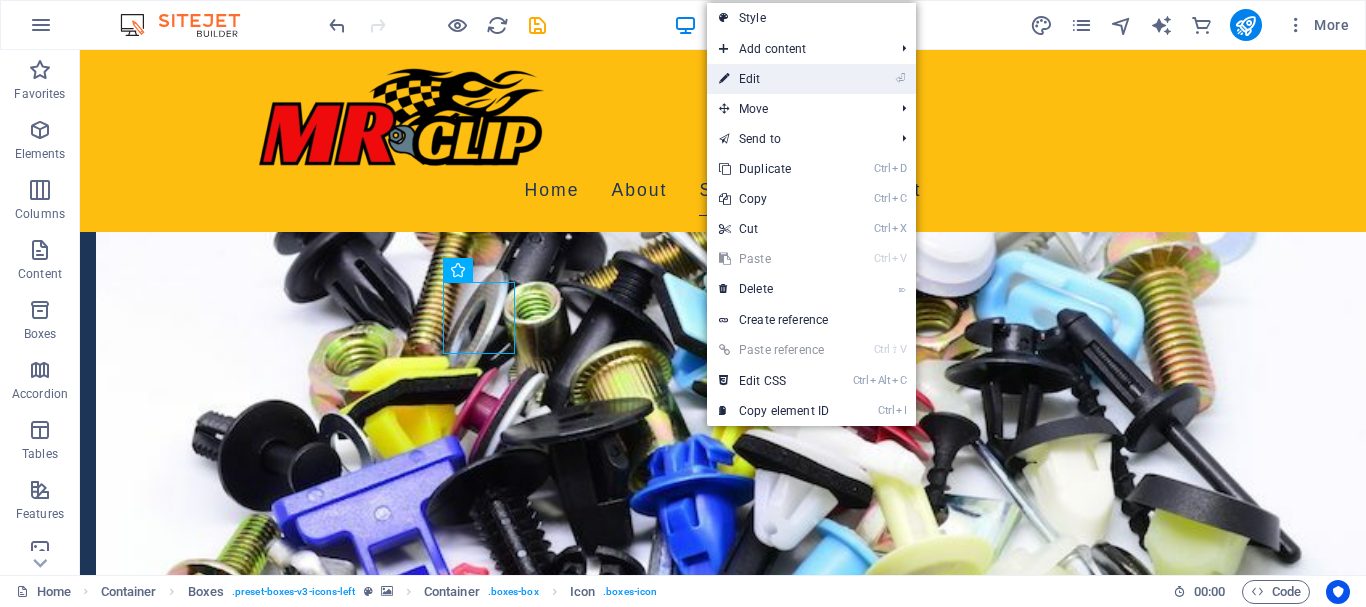 click on "⏎  Edit" at bounding box center [774, 79] 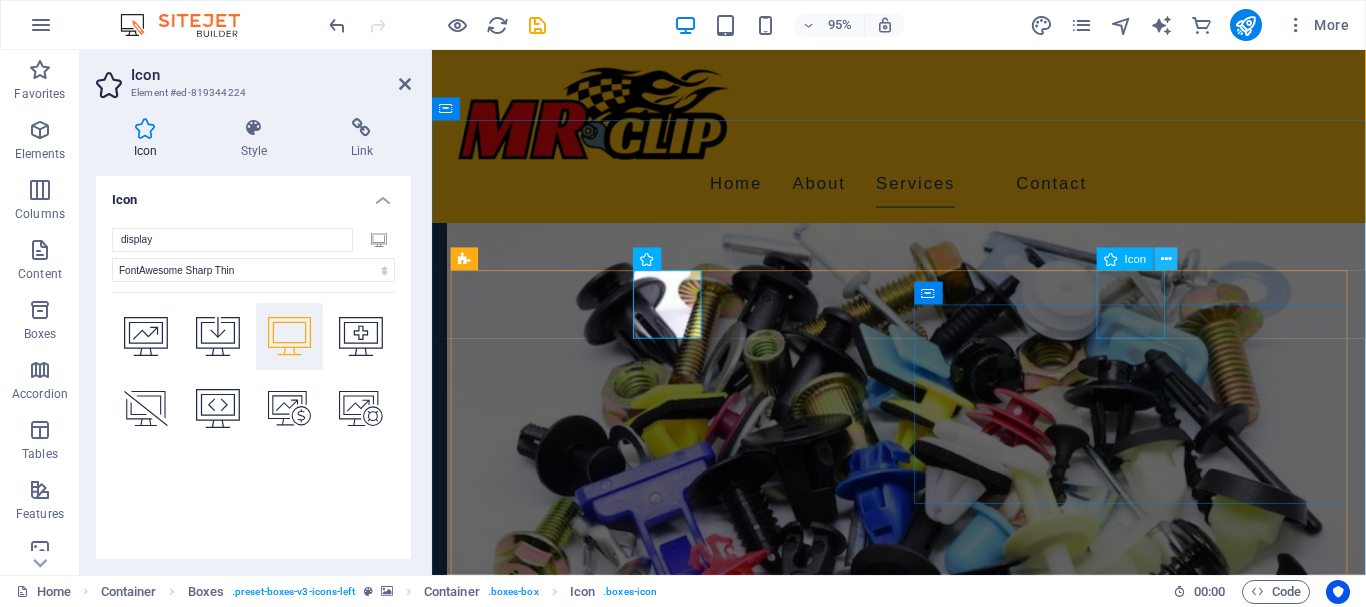 click at bounding box center [1166, 259] 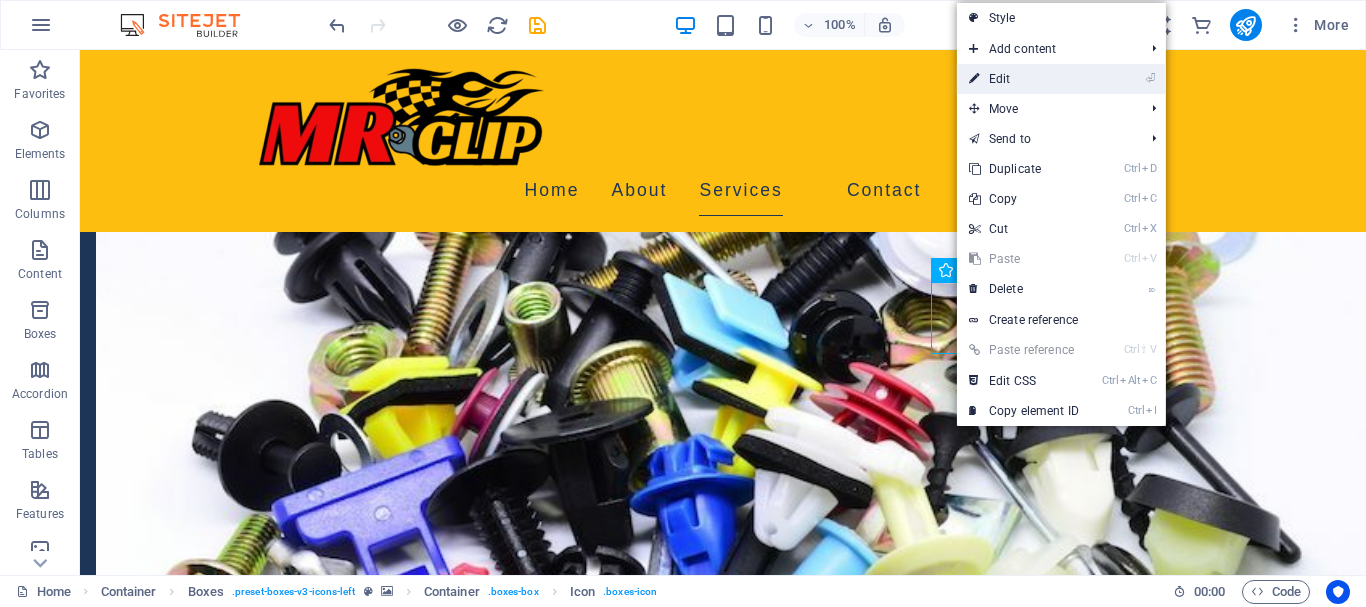 click on "⏎  Edit" at bounding box center [1024, 79] 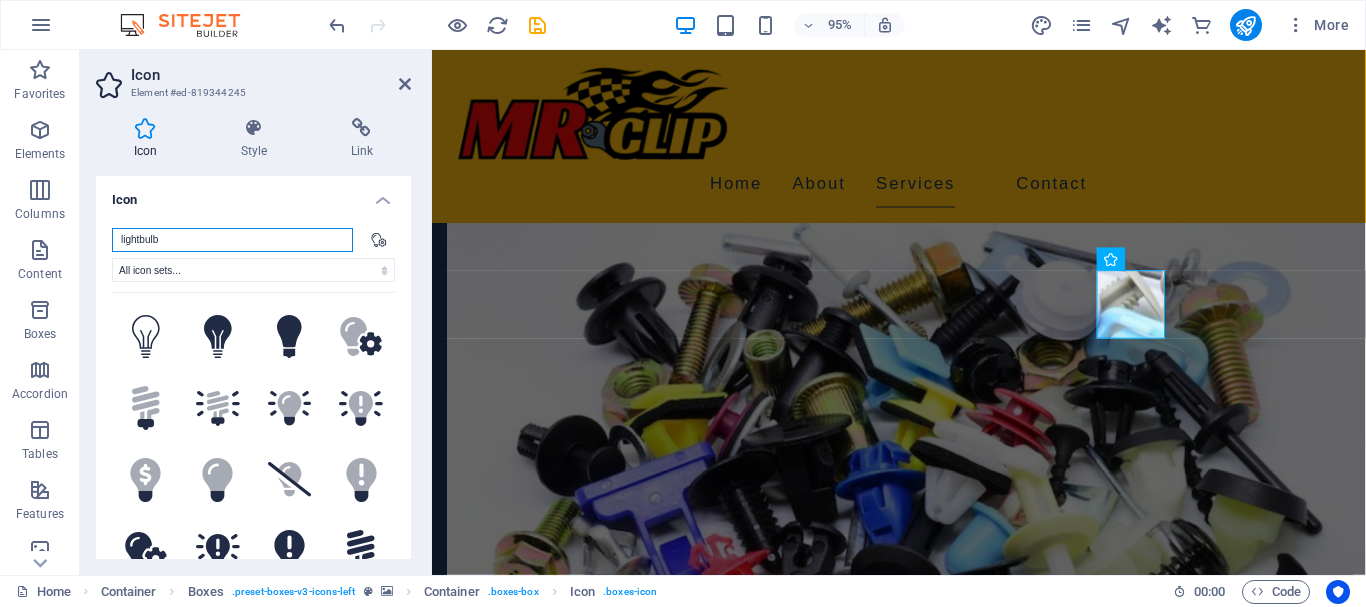 click on "lightbulb" at bounding box center [232, 240] 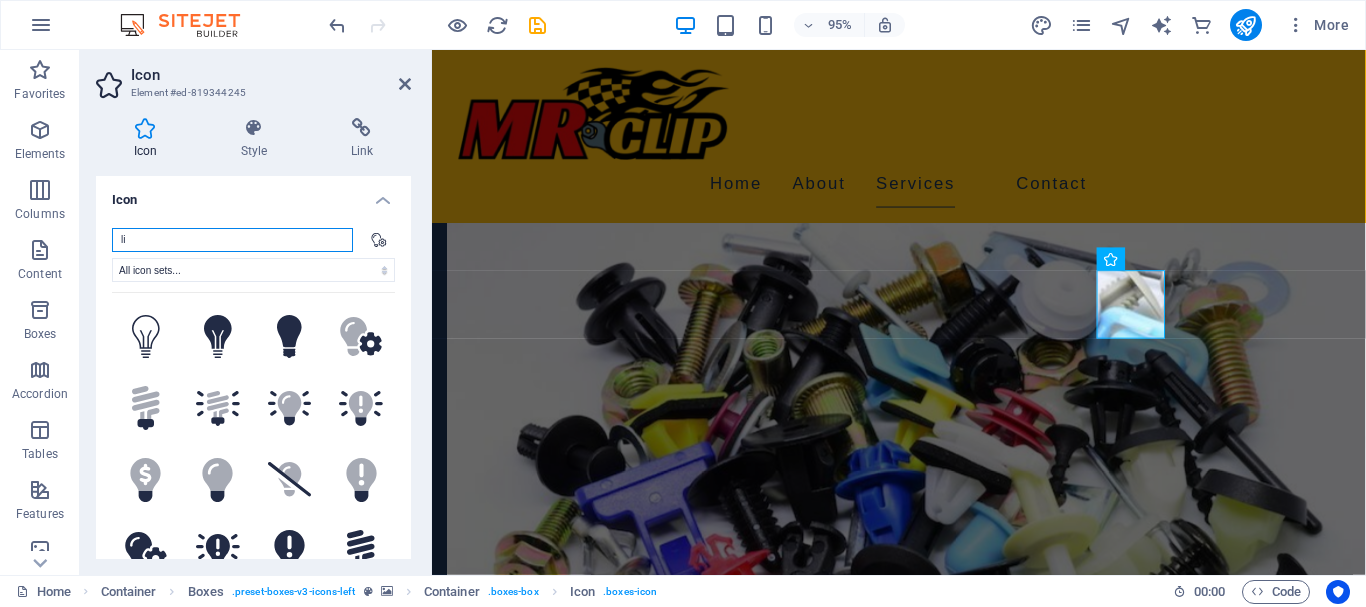 type on "l" 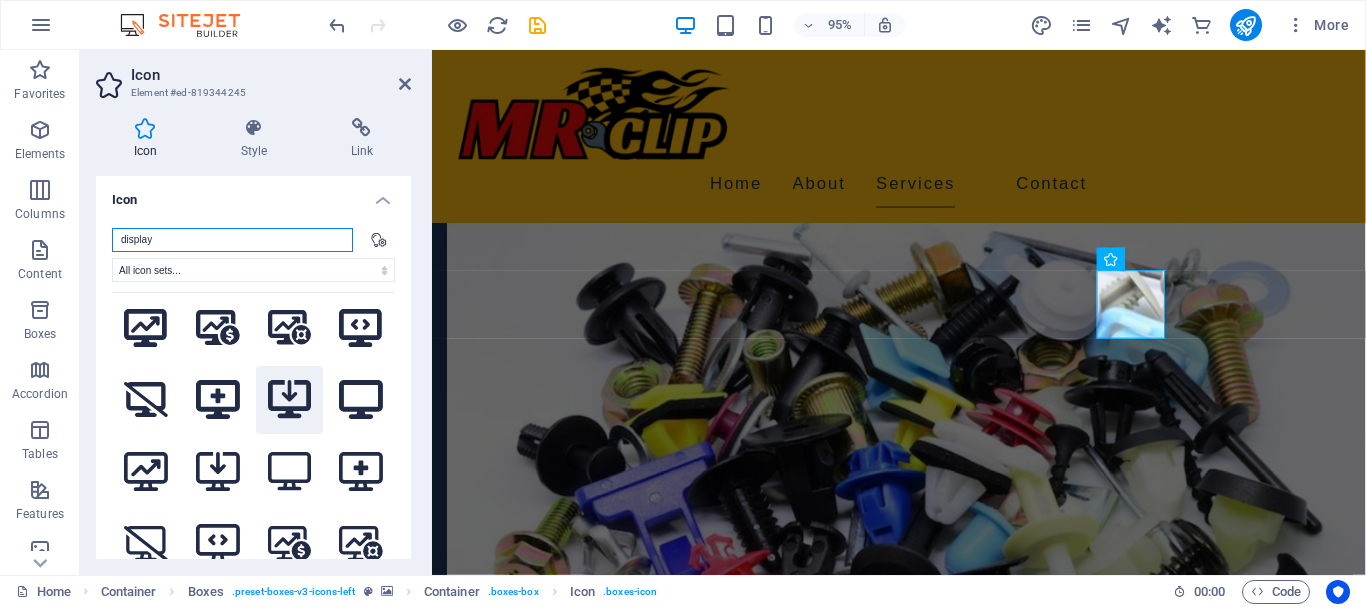 scroll, scrollTop: 180, scrollLeft: 0, axis: vertical 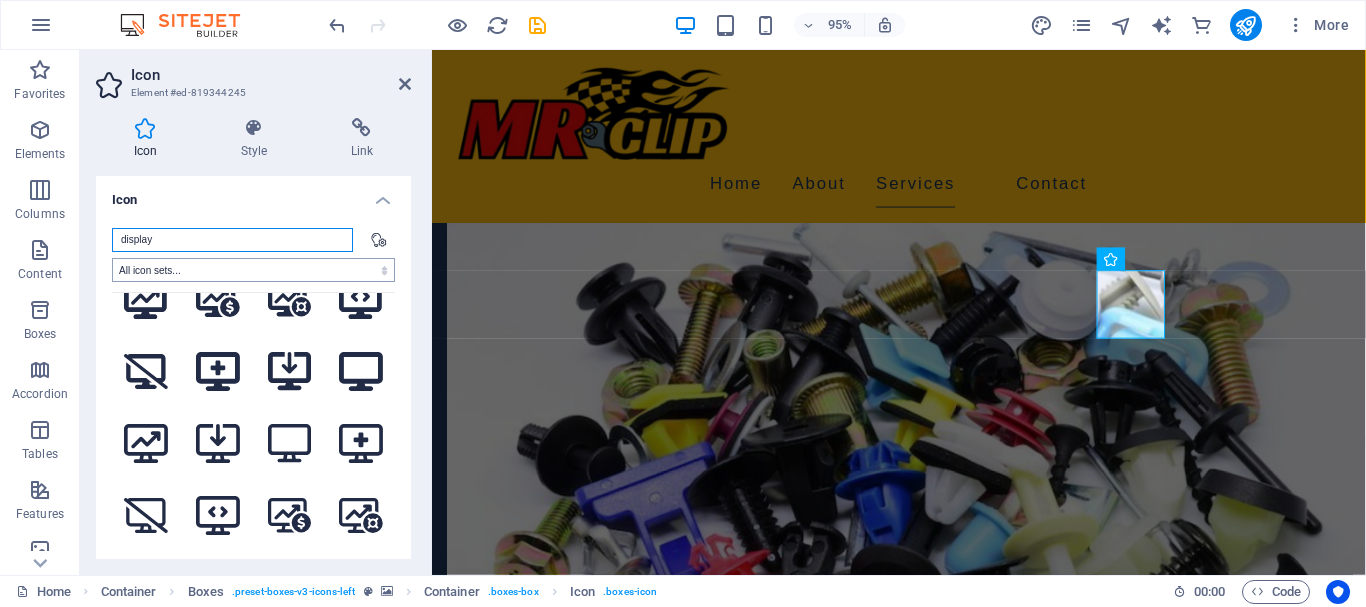 type on "display" 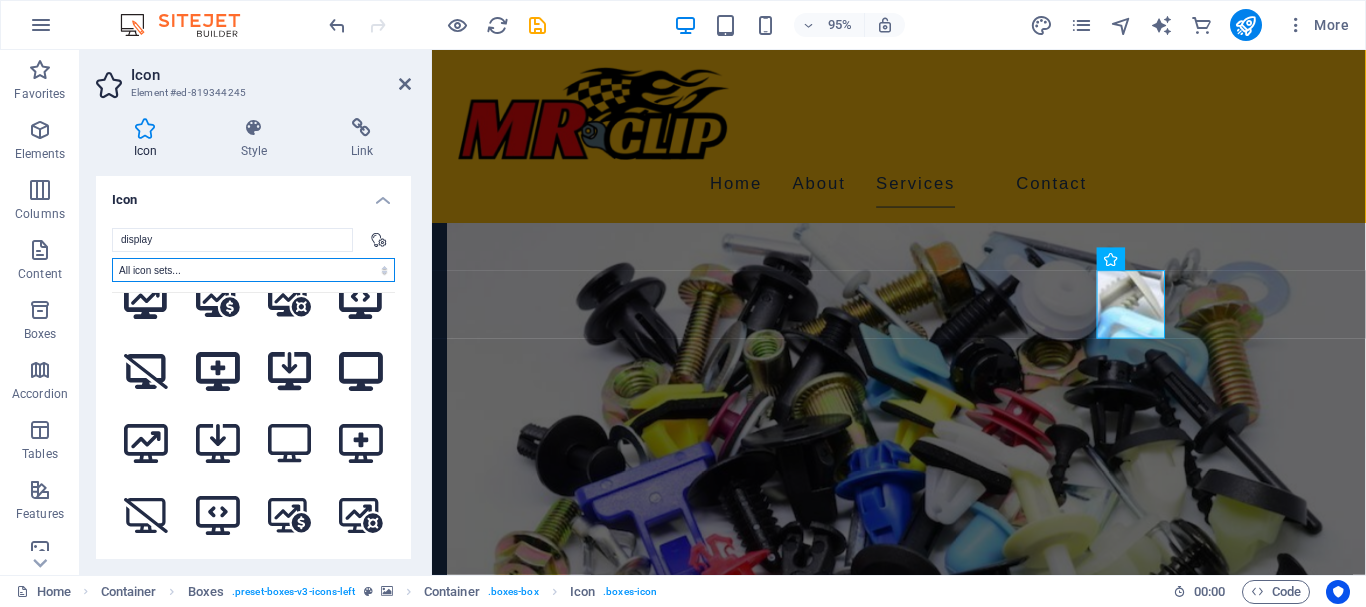 click on "All icon sets... IcoFont Ionicons FontAwesome Brands FontAwesome Duotone FontAwesome Solid FontAwesome Regular FontAwesome Light FontAwesome Thin FontAwesome Sharp Solid FontAwesome Sharp Regular FontAwesome Sharp Light FontAwesome Sharp Thin" at bounding box center (253, 270) 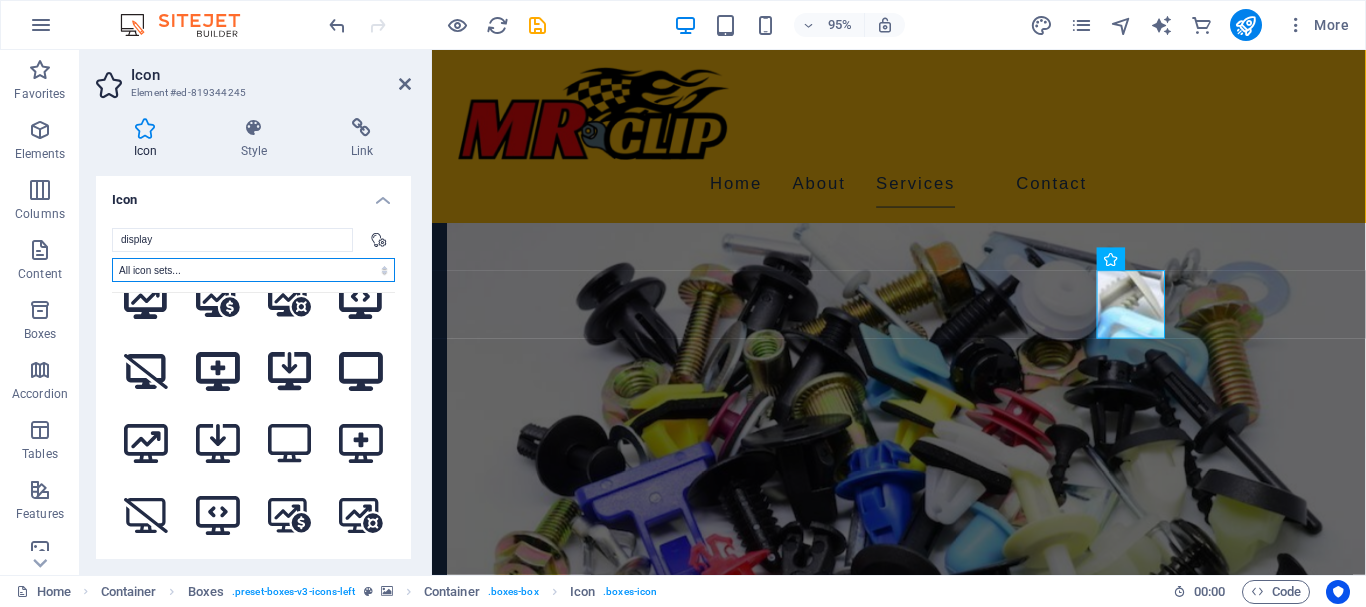 select on "font-awesome-sharp-thin" 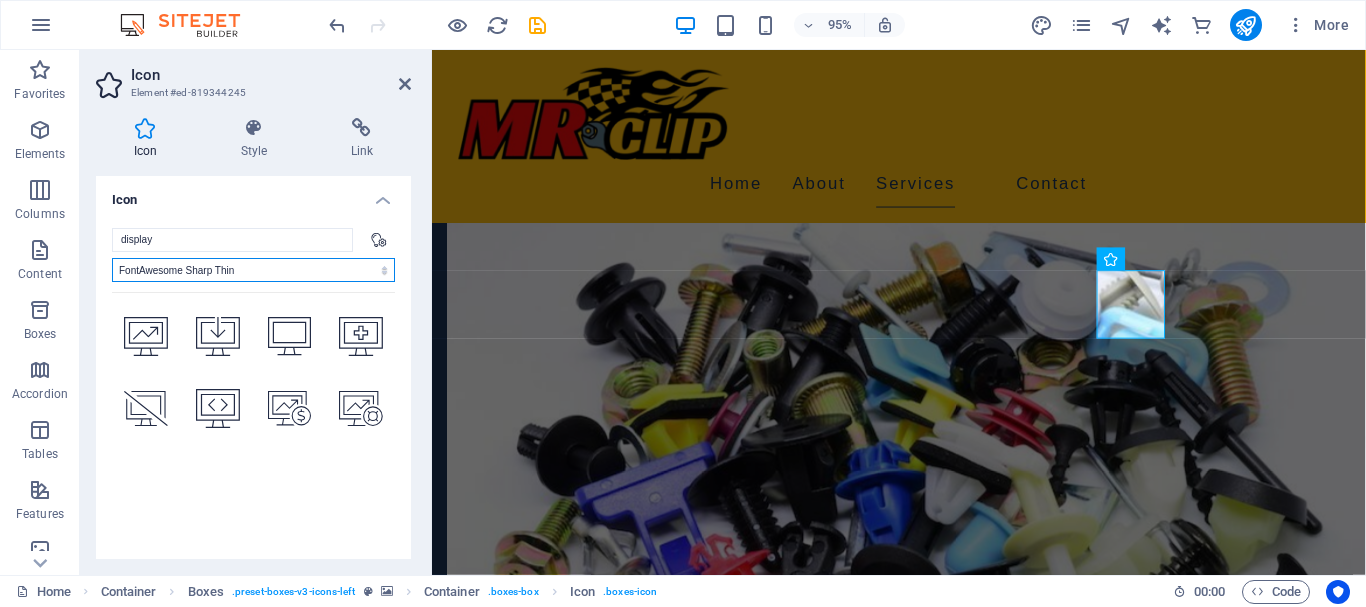 scroll, scrollTop: 0, scrollLeft: 0, axis: both 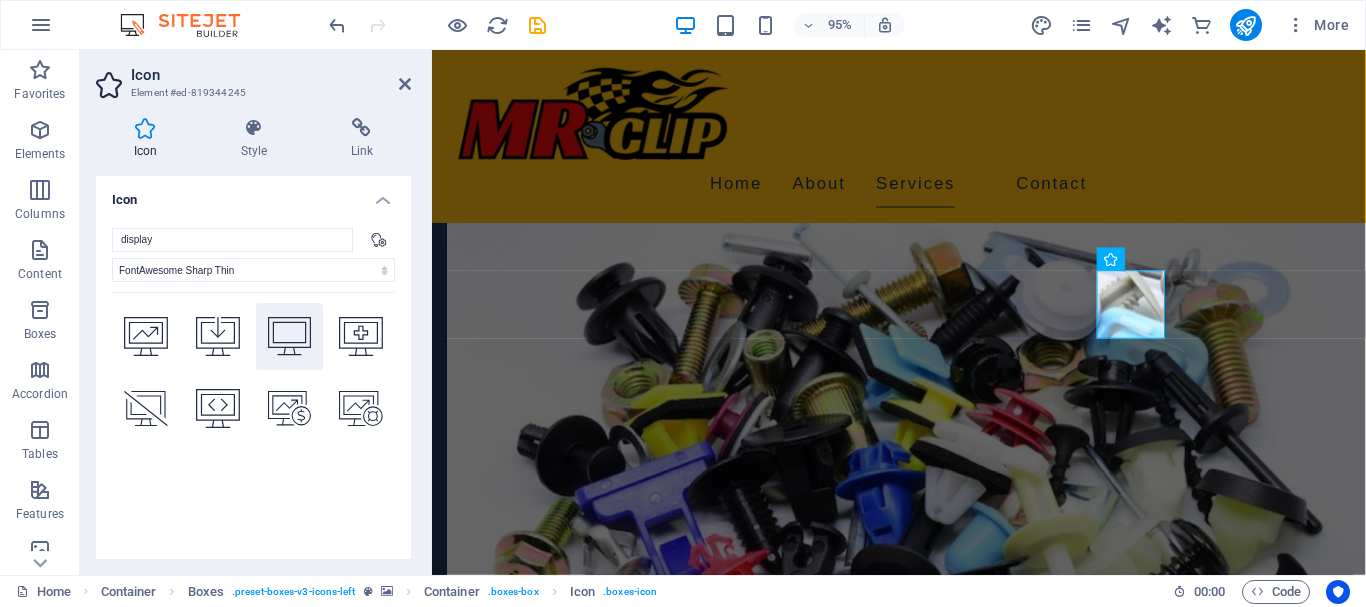 click 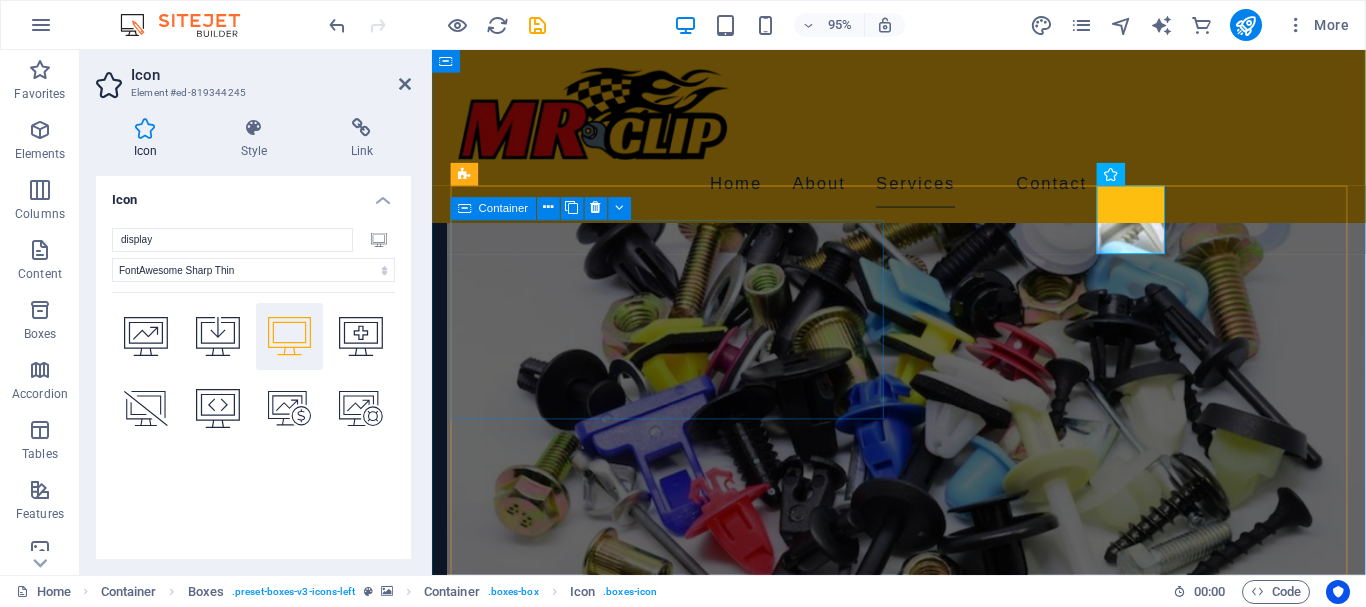 scroll, scrollTop: 1020, scrollLeft: 0, axis: vertical 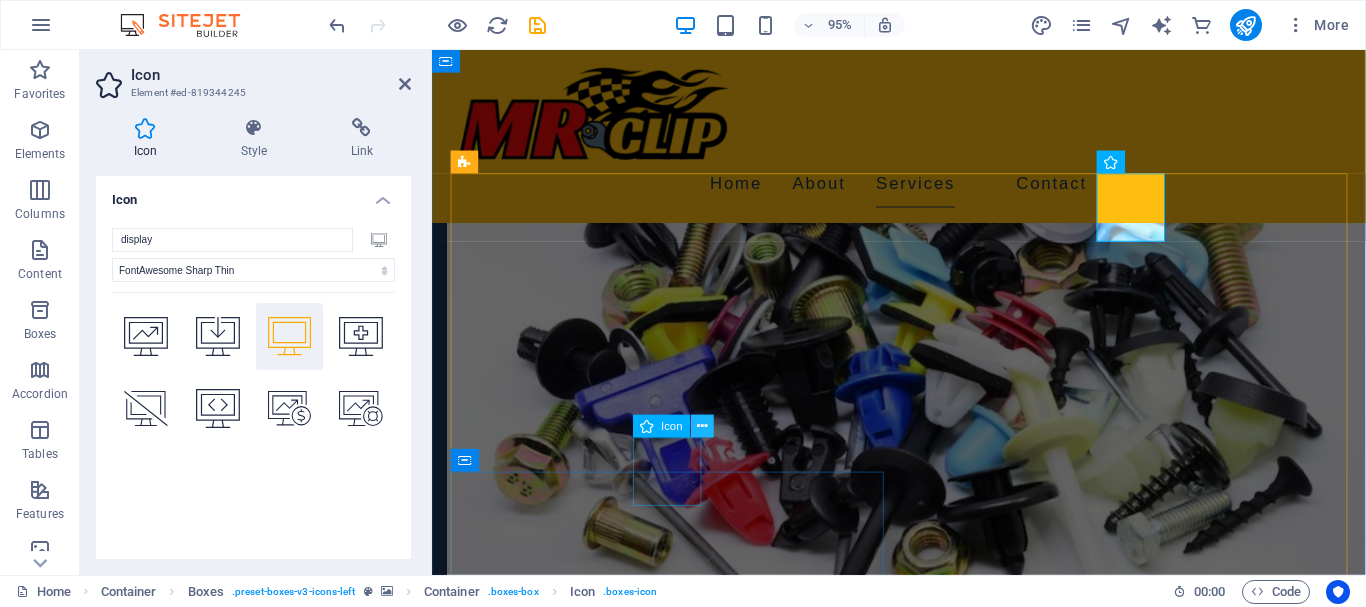 click at bounding box center [703, 426] 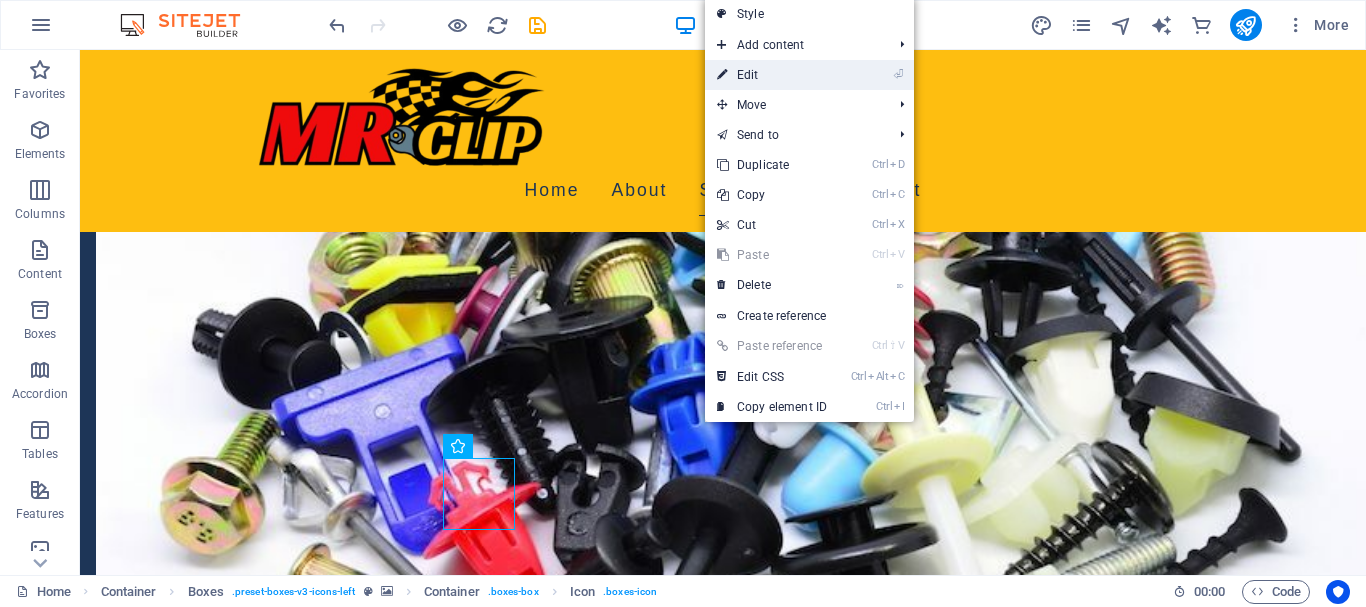 click on "⏎  Edit" at bounding box center [772, 75] 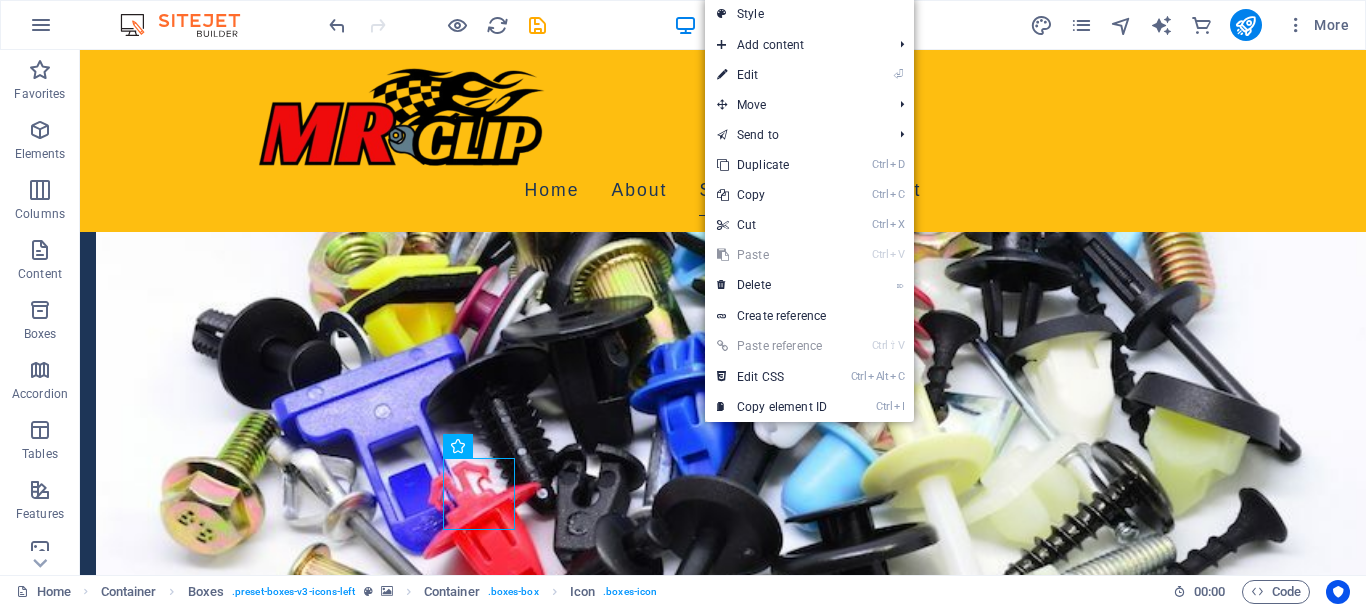 select on "xMidYMid" 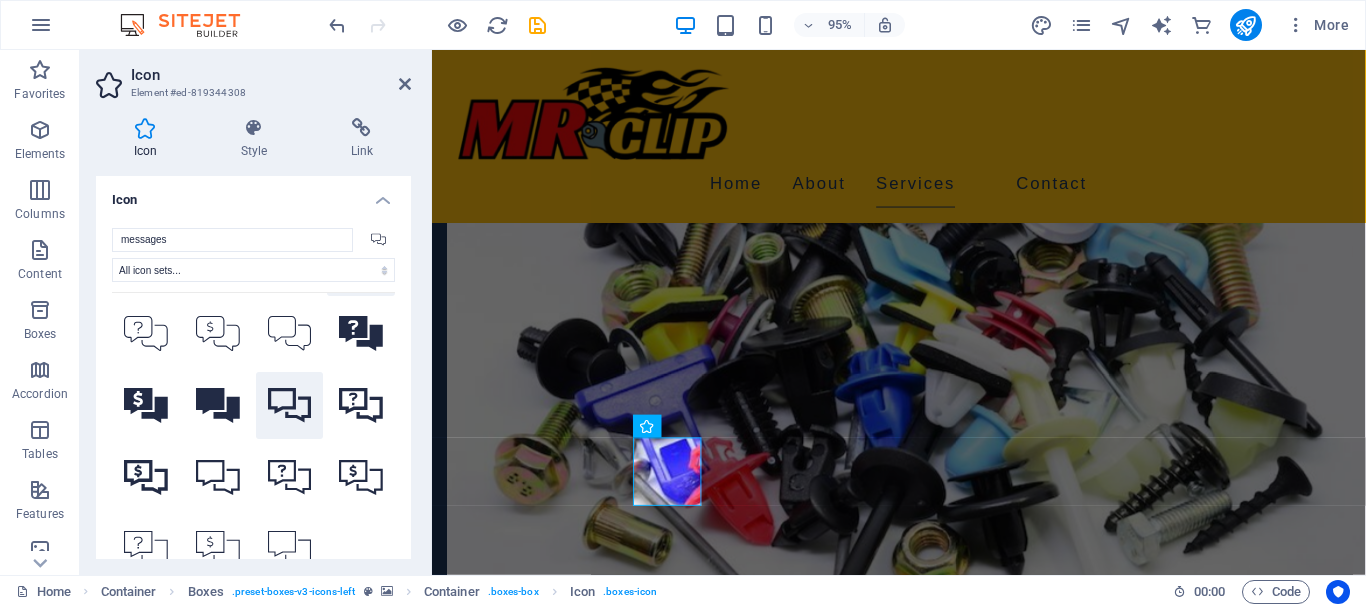 scroll, scrollTop: 219, scrollLeft: 0, axis: vertical 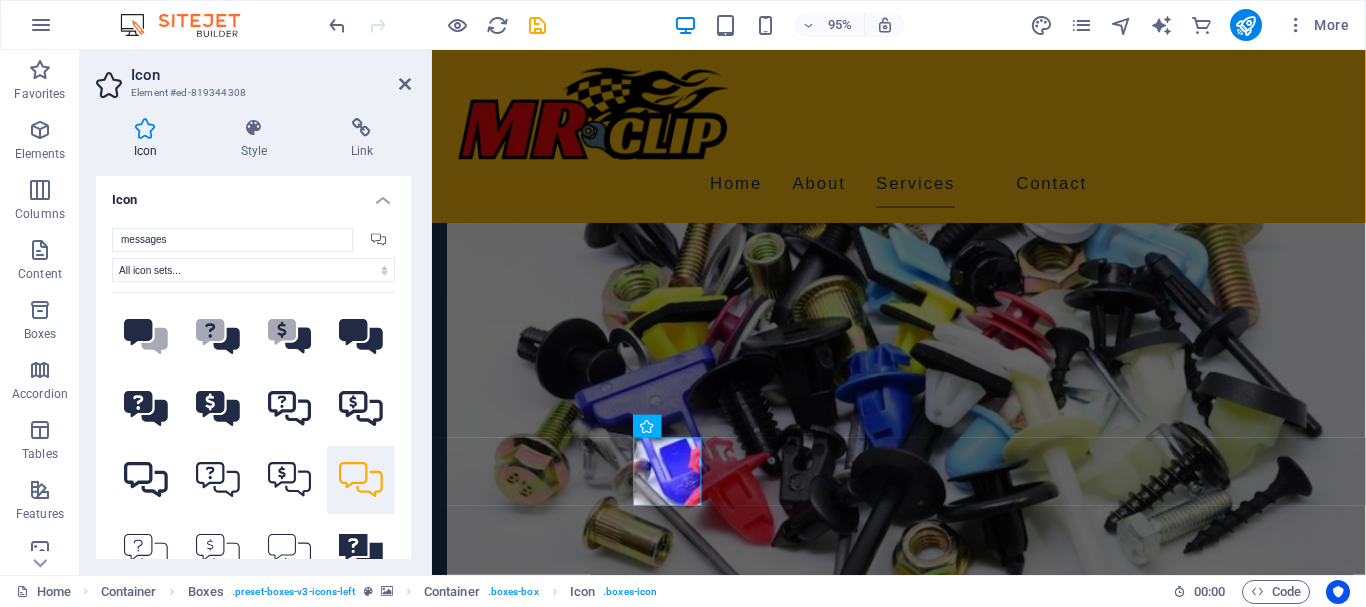 click 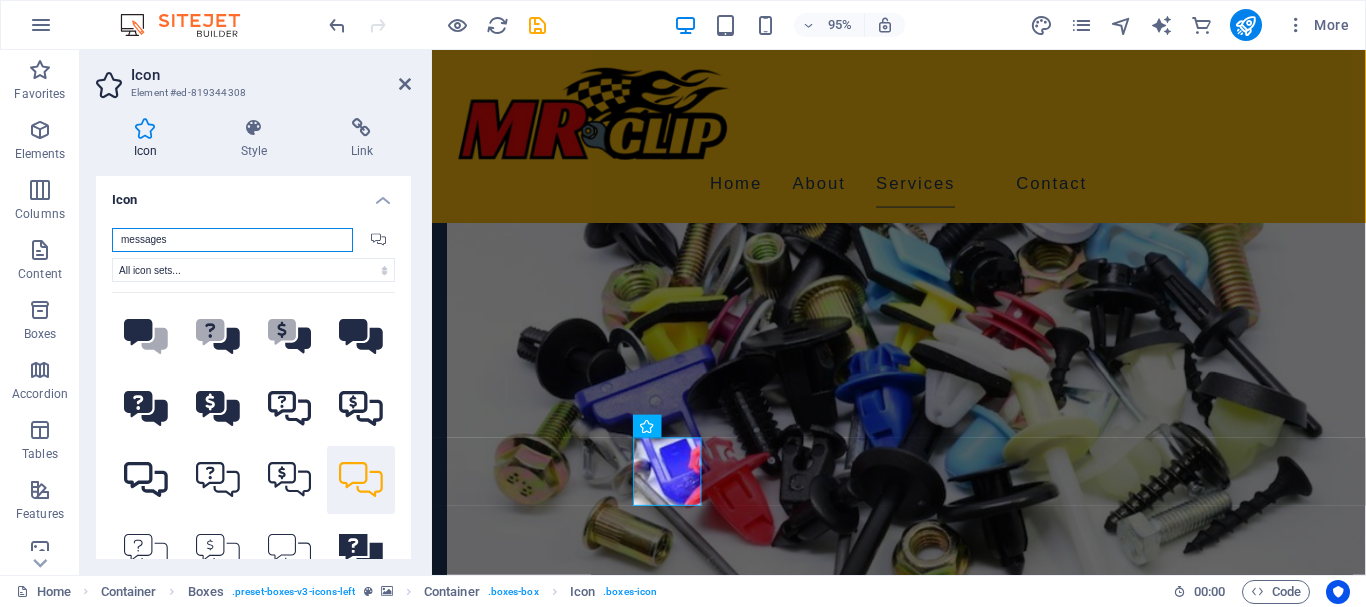 click on "messages" at bounding box center [232, 240] 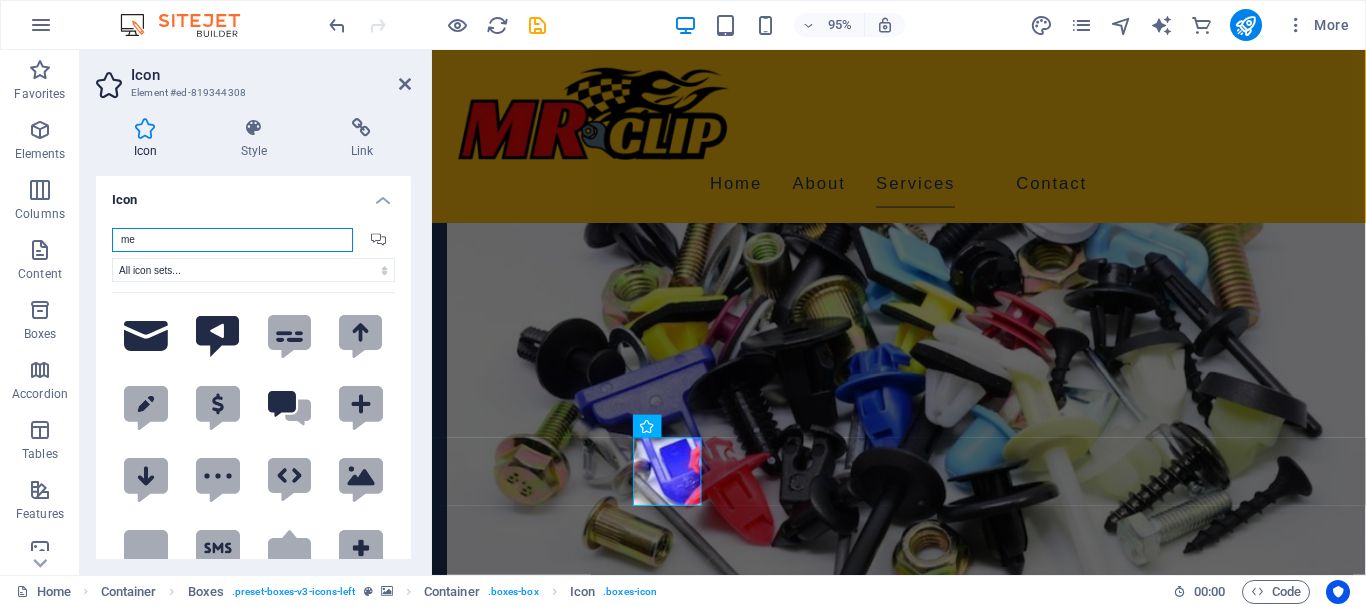 type on "m" 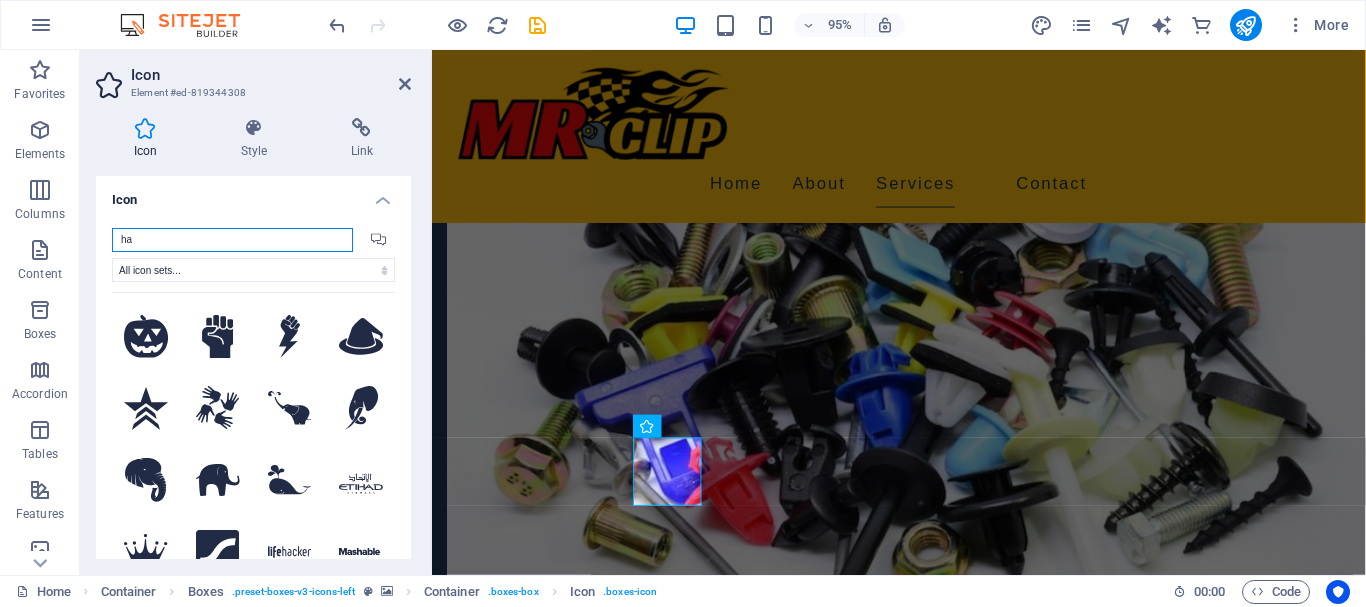 type on "h" 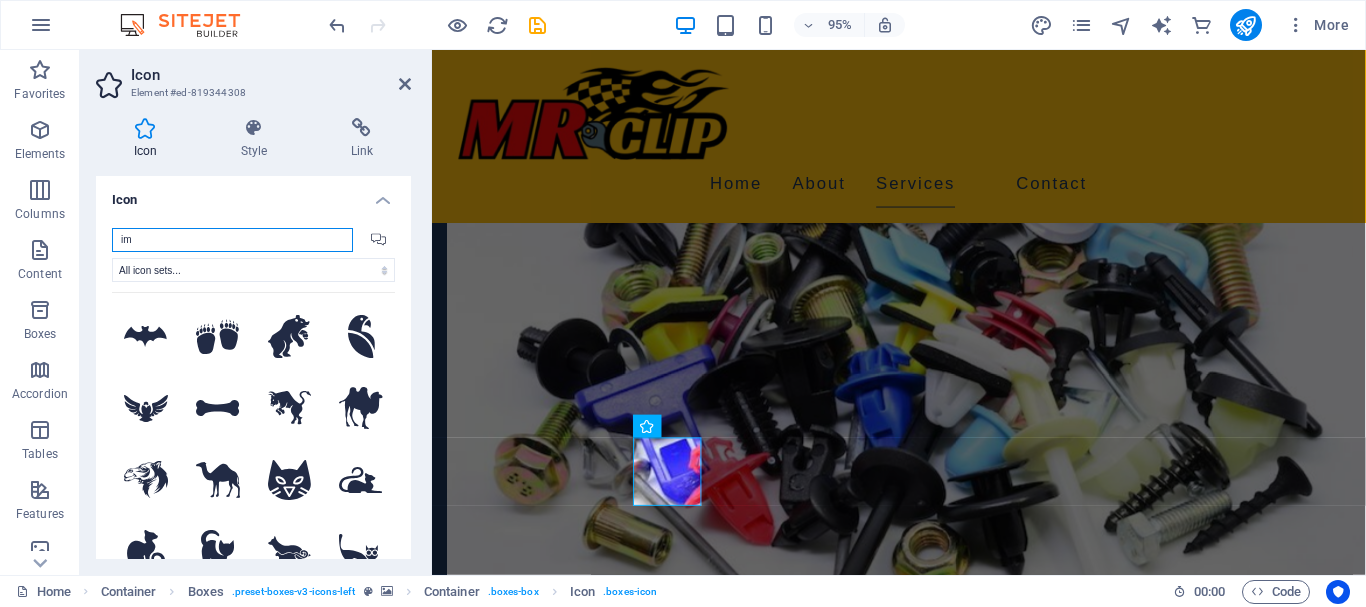 type on "i" 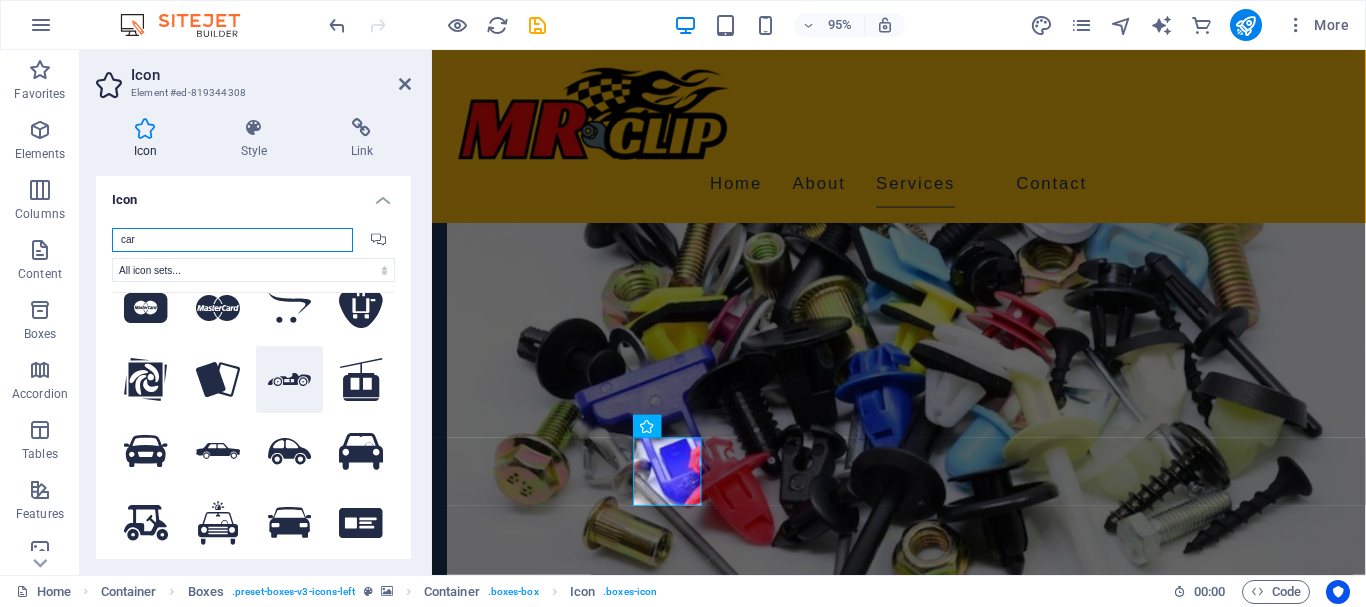 scroll, scrollTop: 270, scrollLeft: 0, axis: vertical 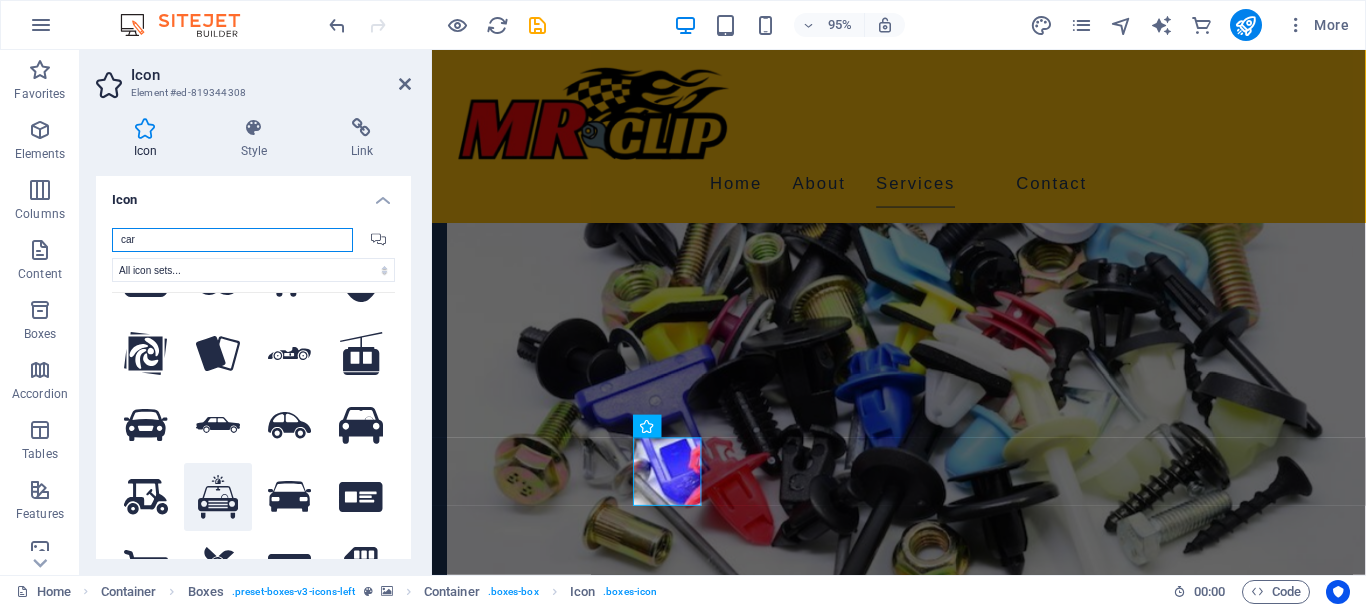 type on "car" 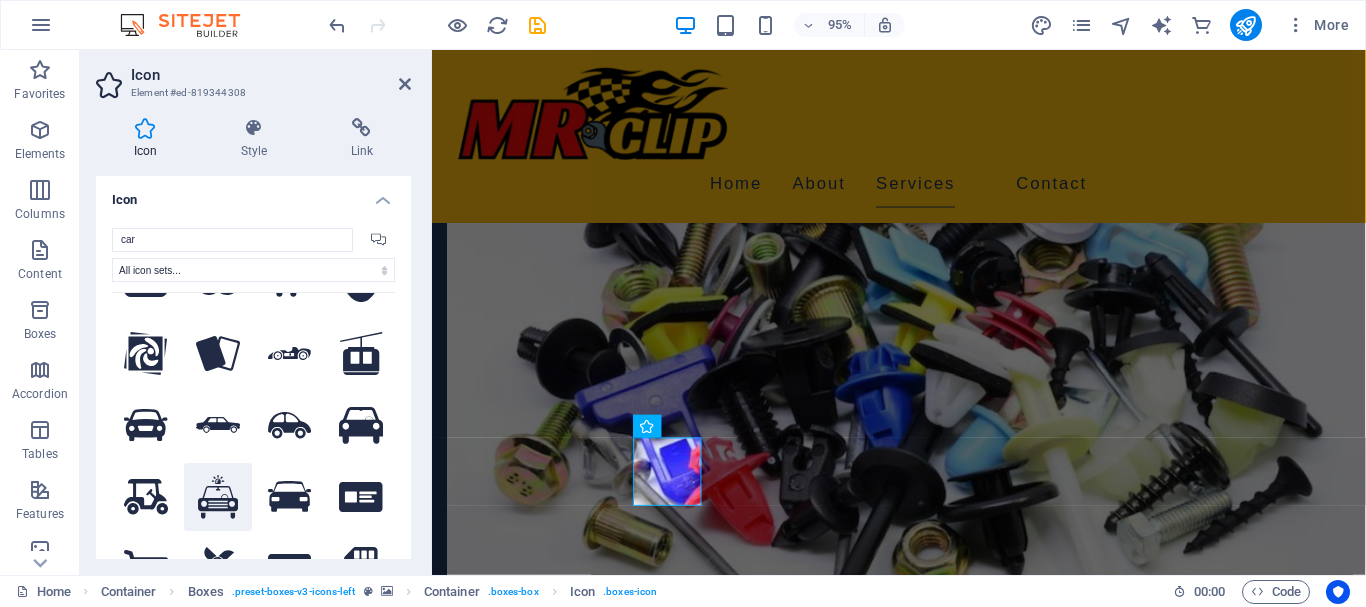 click 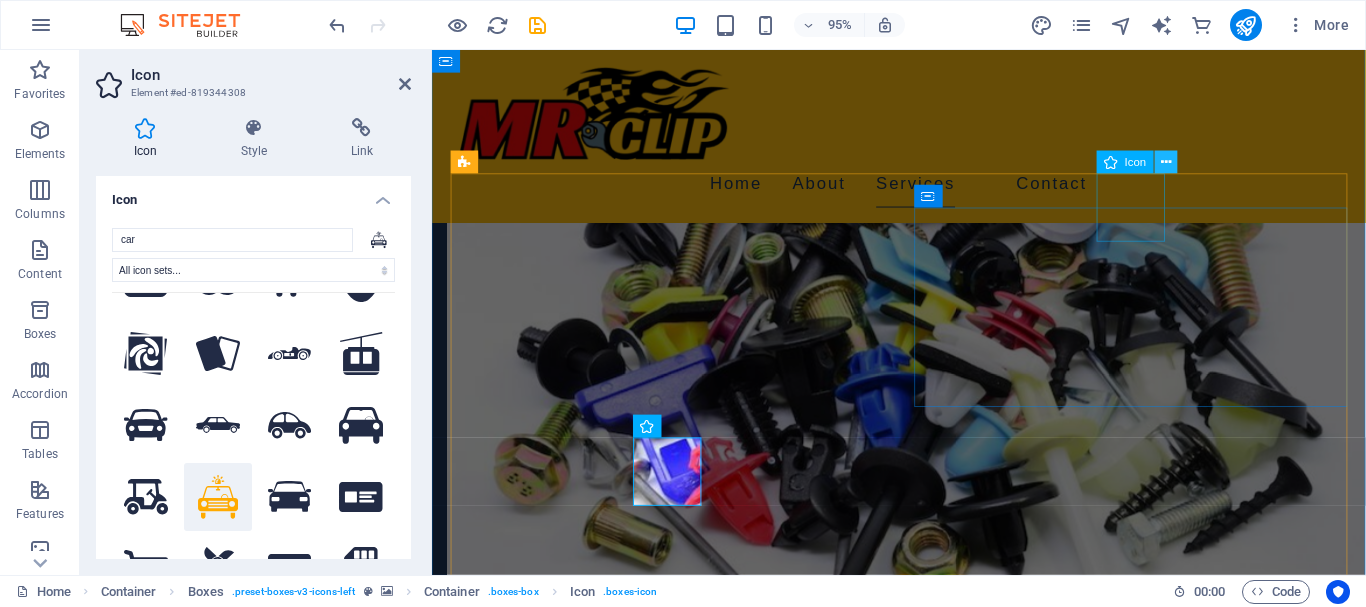 click at bounding box center (1166, 162) 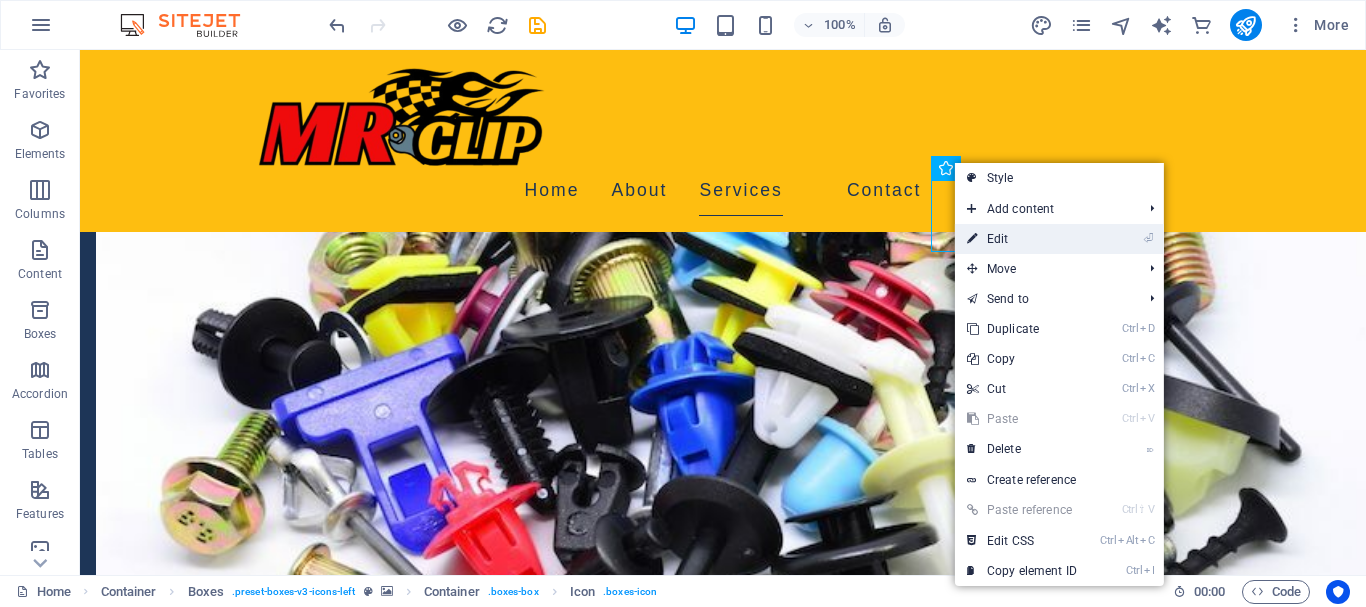 click on "⏎  Edit" at bounding box center [1022, 239] 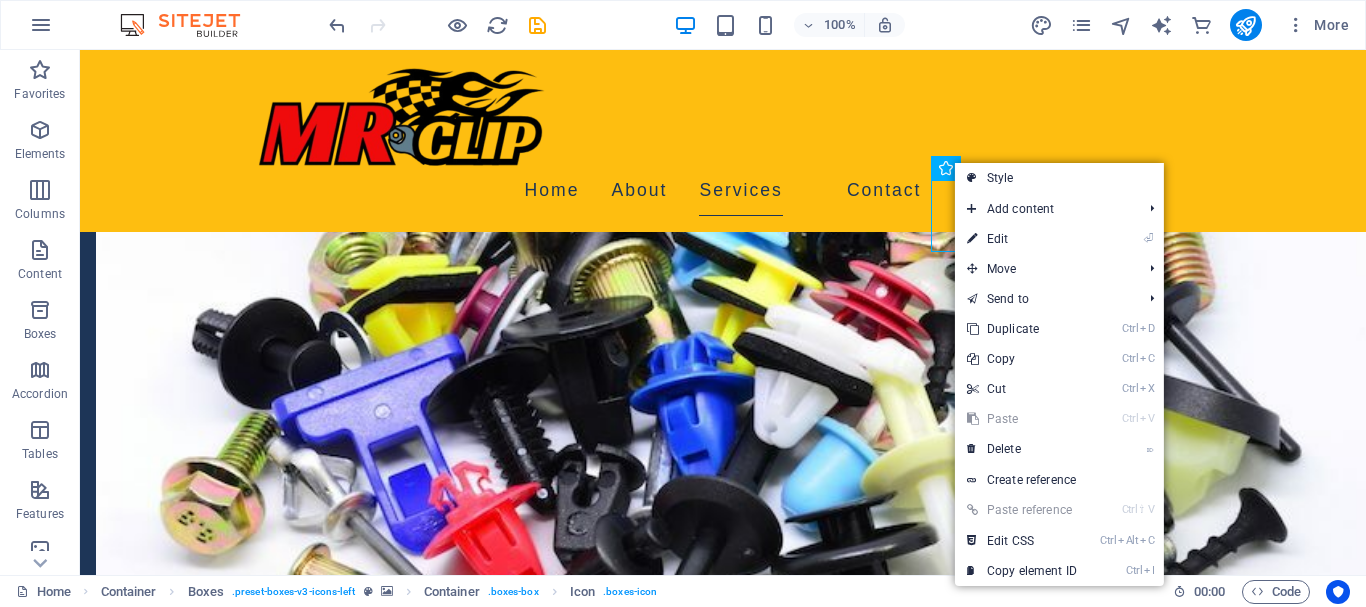 select on "font-awesome-sharp-thin" 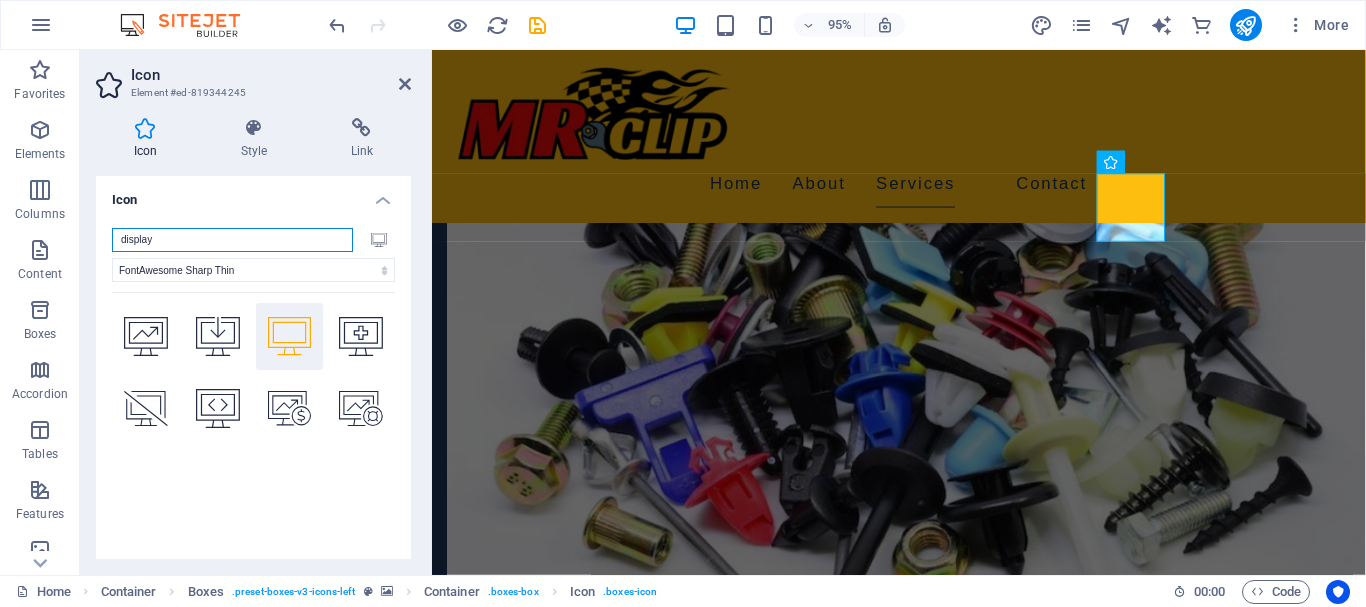 drag, startPoint x: 203, startPoint y: 246, endPoint x: 105, endPoint y: 255, distance: 98.4124 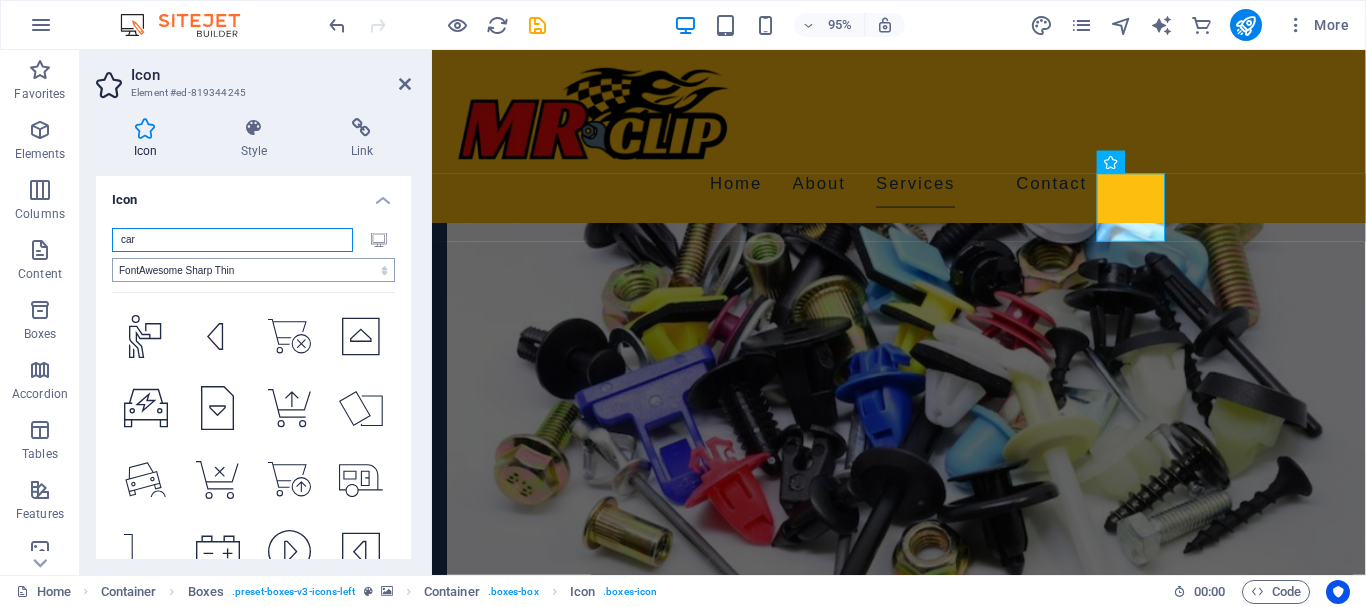 type on "car" 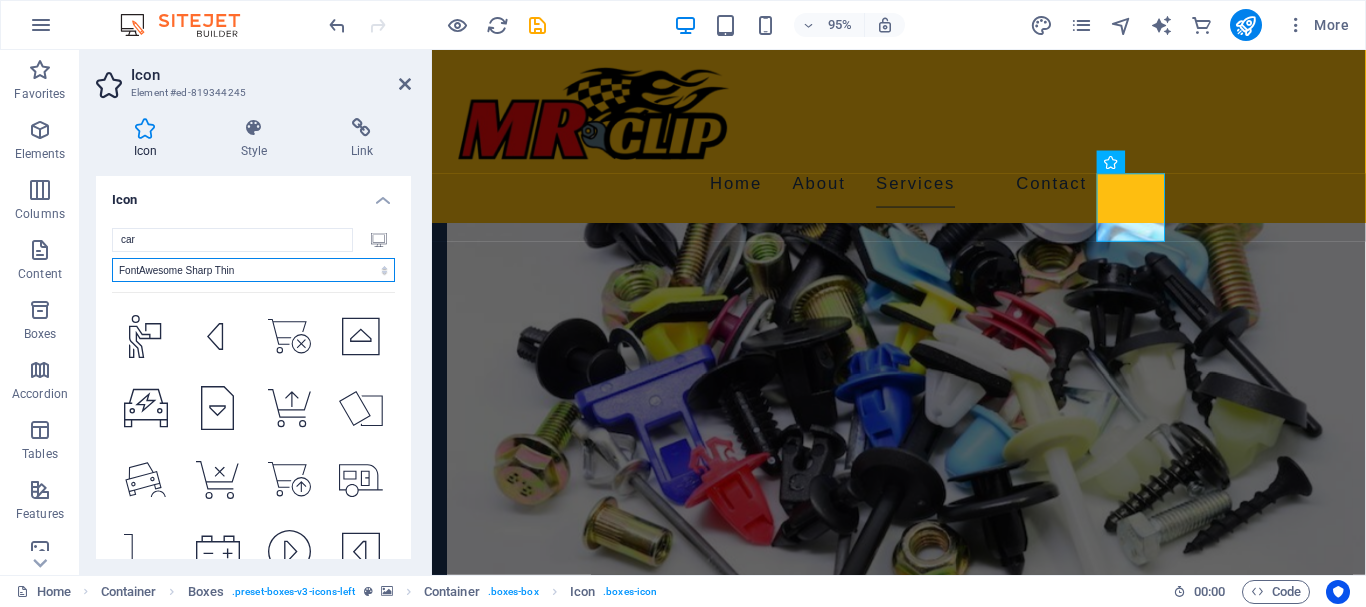 click on "All icon sets... IcoFont Ionicons FontAwesome Brands FontAwesome Duotone FontAwesome Solid FontAwesome Regular FontAwesome Light FontAwesome Thin FontAwesome Sharp Solid FontAwesome Sharp Regular FontAwesome Sharp Light FontAwesome Sharp Thin" at bounding box center (253, 270) 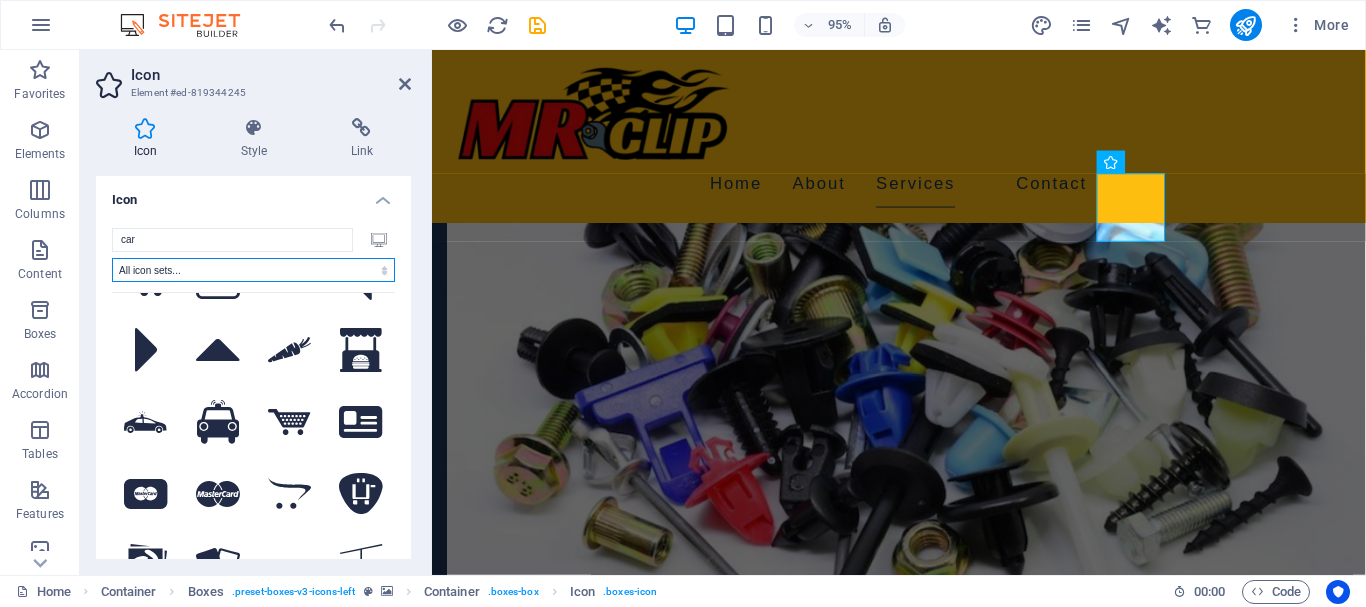 scroll, scrollTop: 90, scrollLeft: 0, axis: vertical 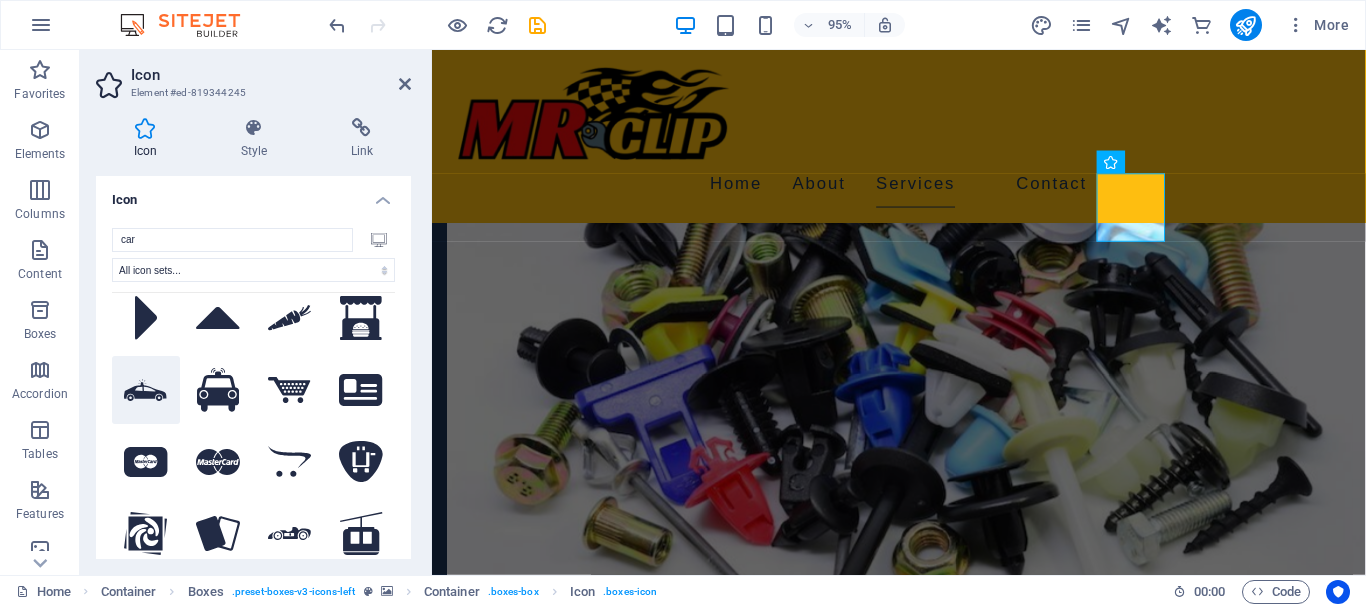 click 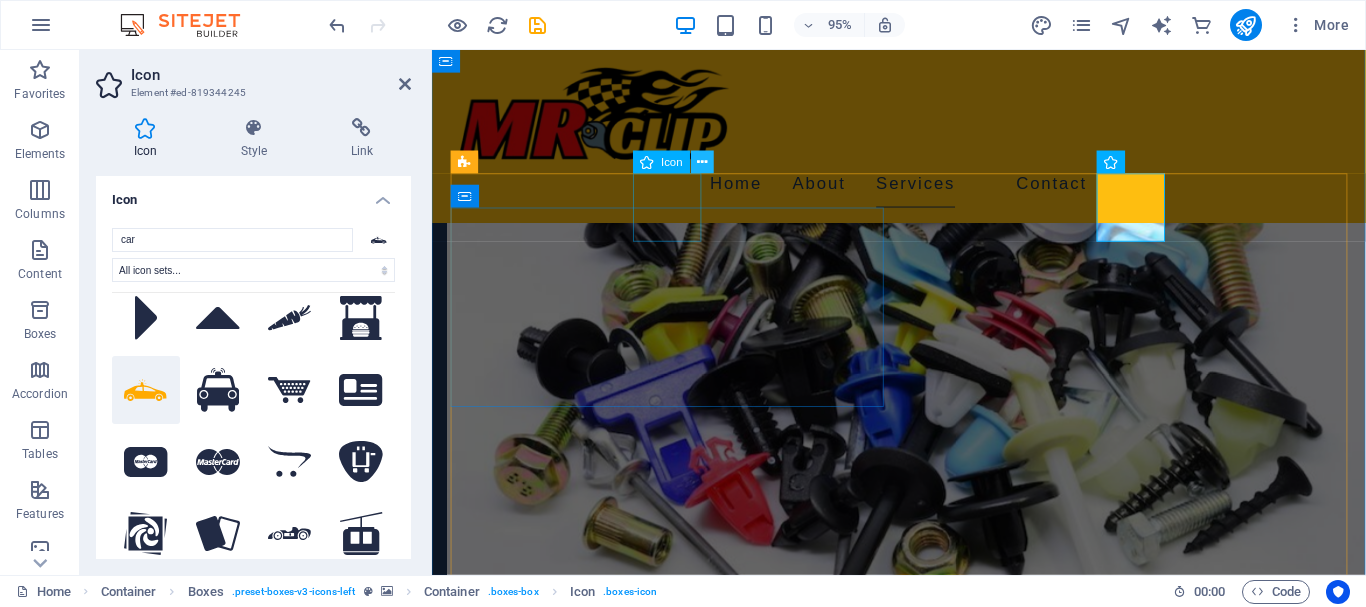 click at bounding box center [703, 162] 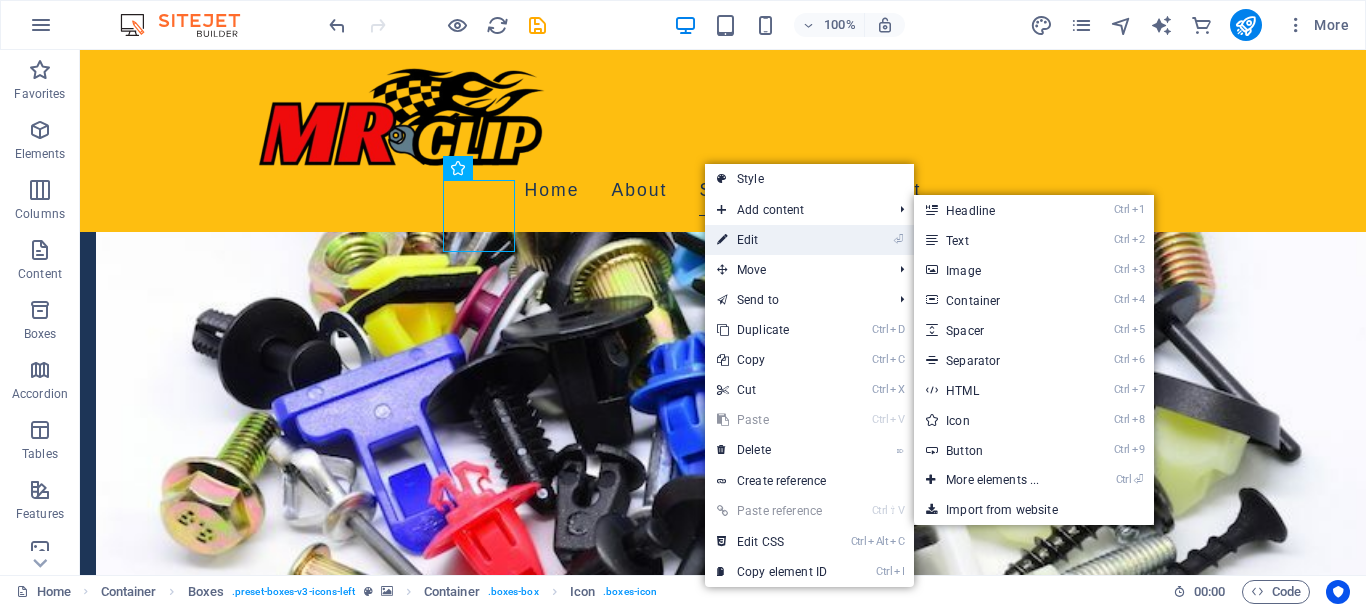 click on "⏎  Edit" at bounding box center [772, 240] 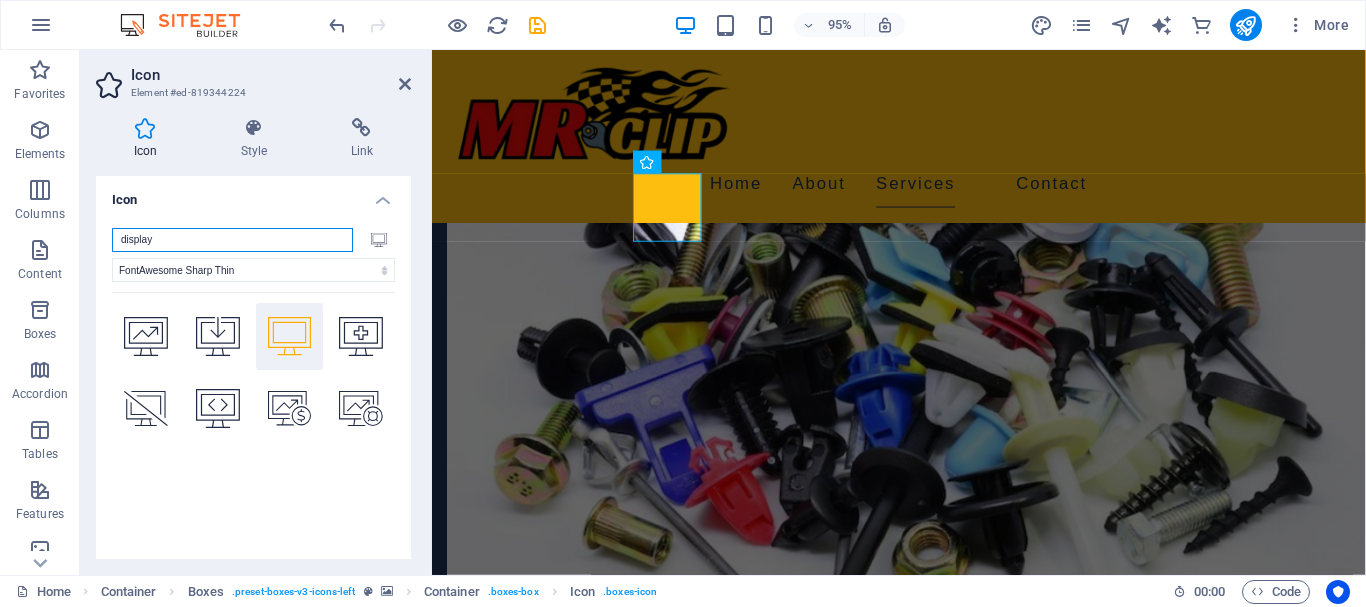 click on "display" at bounding box center (232, 240) 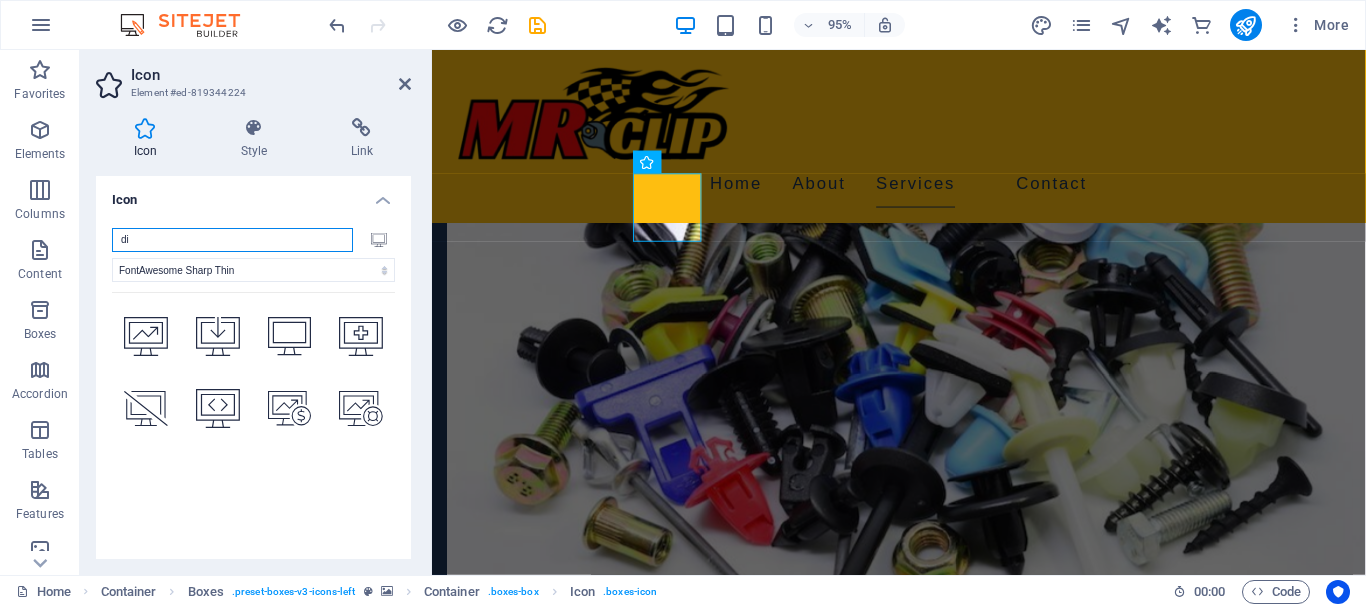 type on "d" 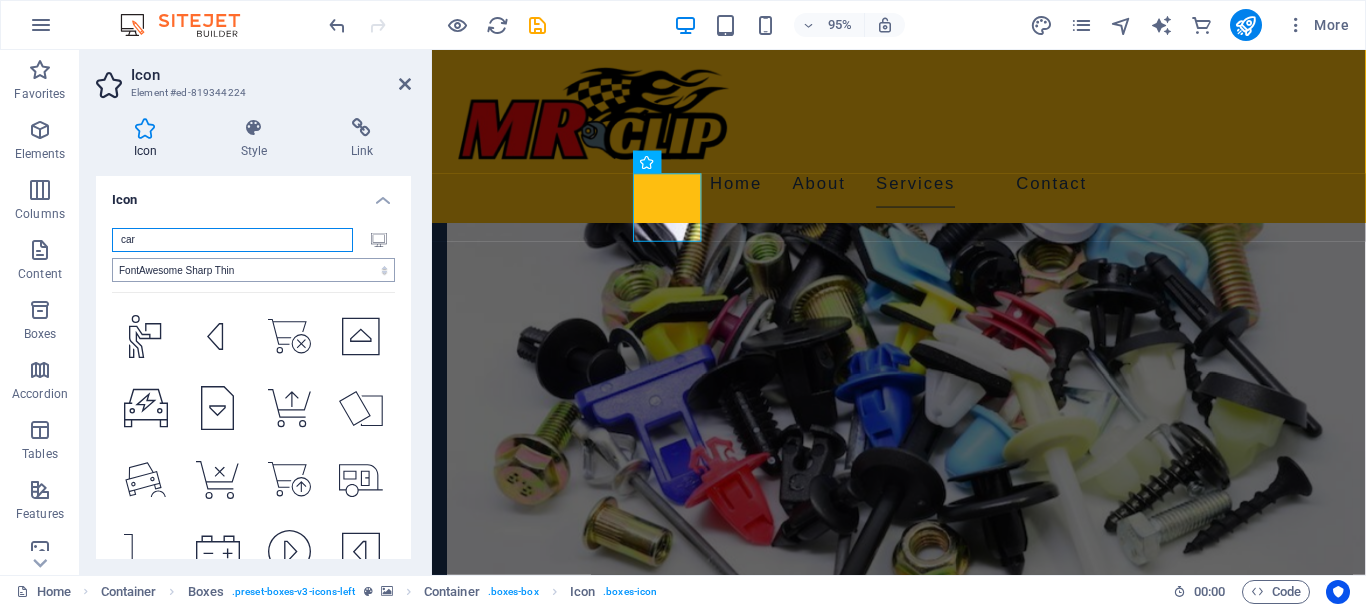type on "car" 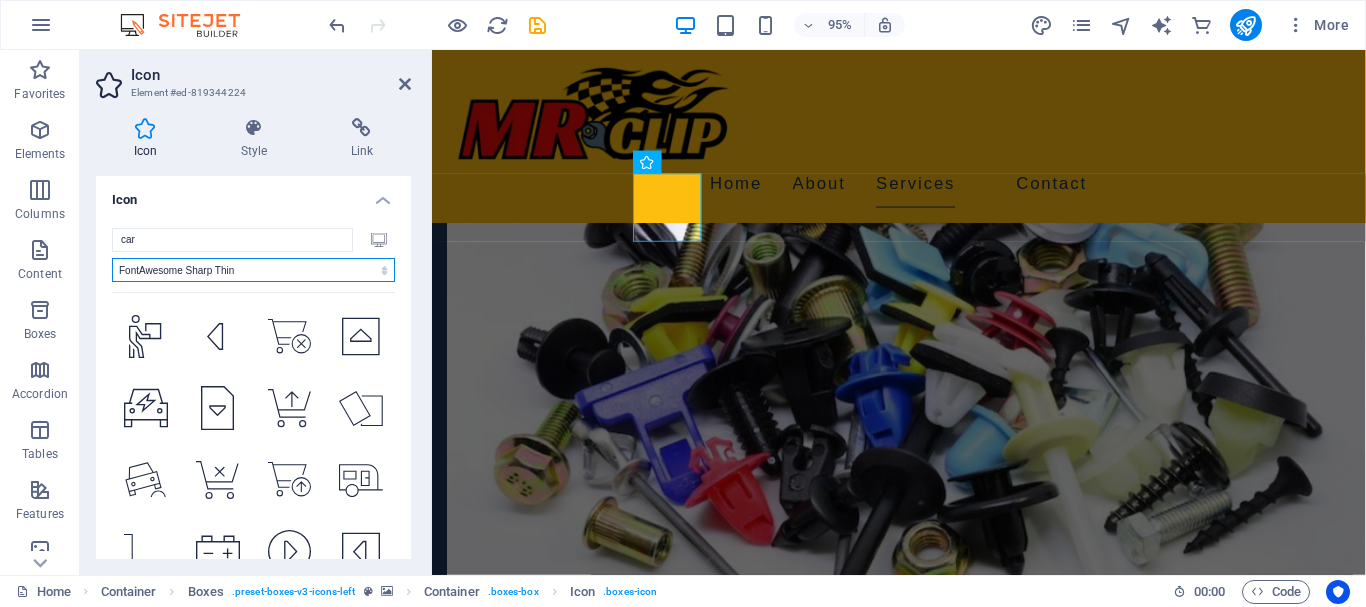 click on "All icon sets... IcoFont Ionicons FontAwesome Brands FontAwesome Duotone FontAwesome Solid FontAwesome Regular FontAwesome Light FontAwesome Thin FontAwesome Sharp Solid FontAwesome Sharp Regular FontAwesome Sharp Light FontAwesome Sharp Thin" at bounding box center (253, 270) 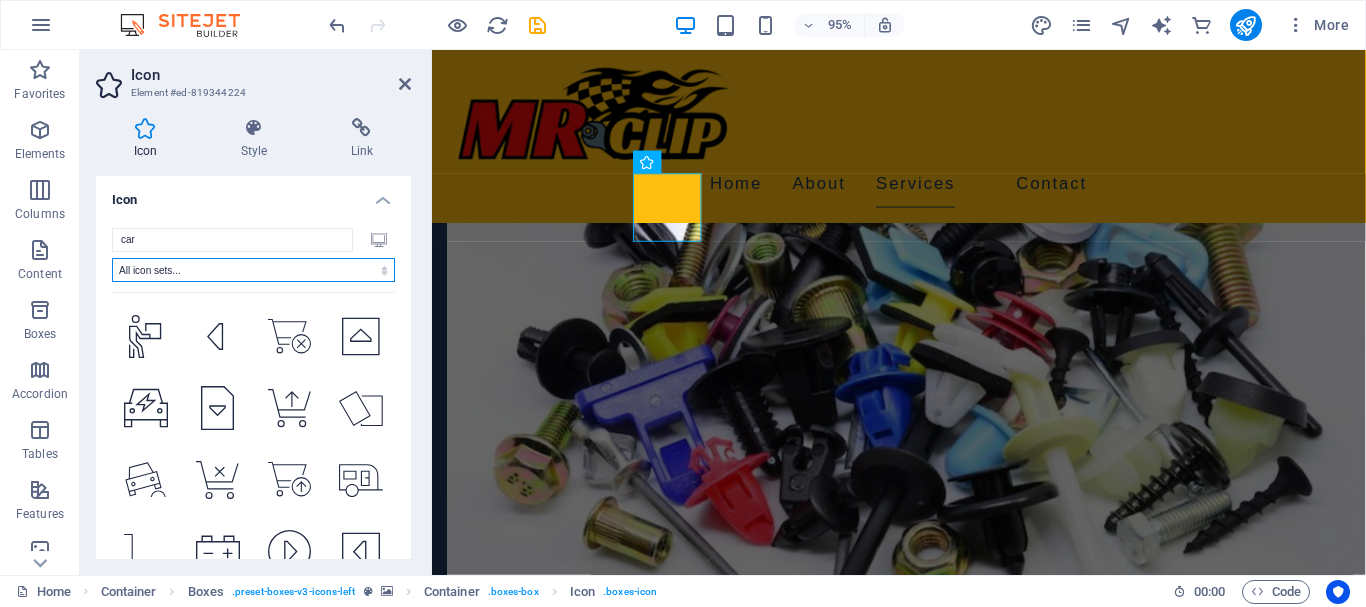 click on "All icon sets..." at bounding box center (0, 0) 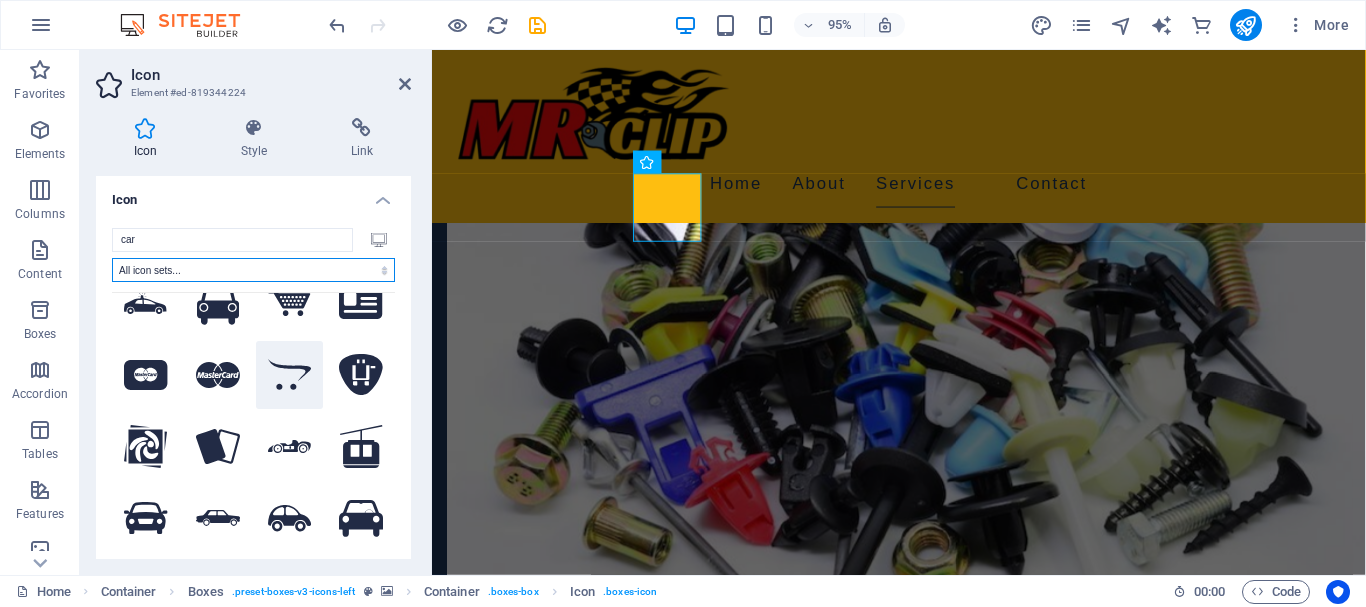 scroll, scrollTop: 180, scrollLeft: 0, axis: vertical 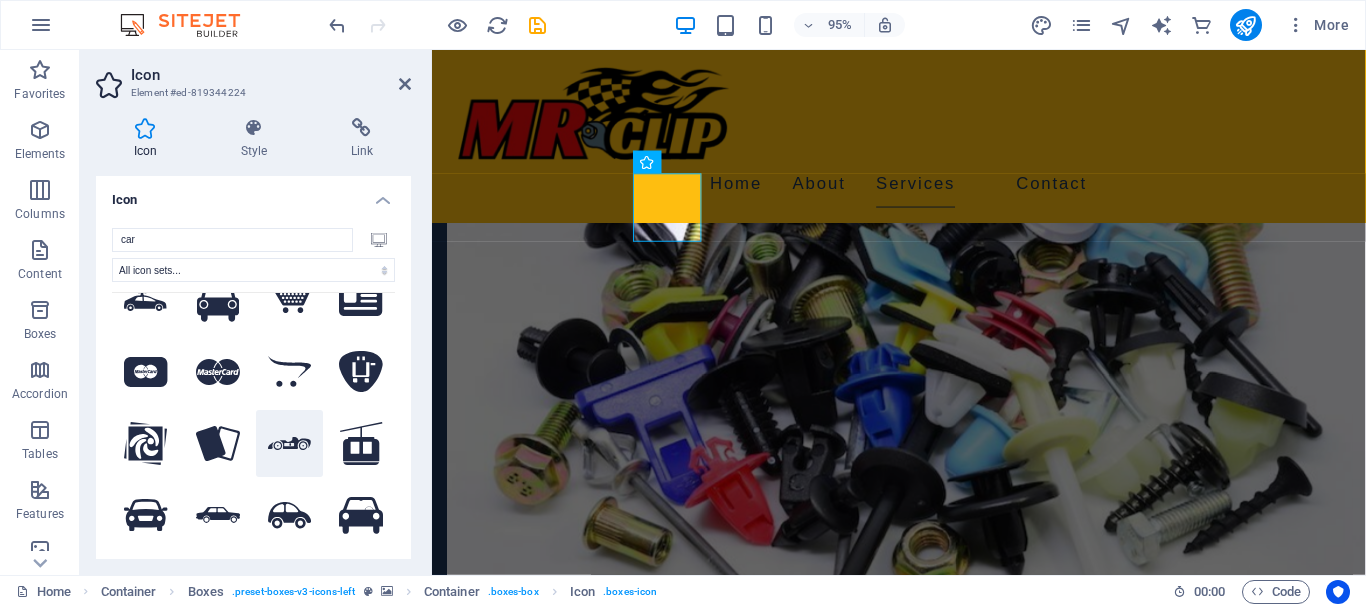 click 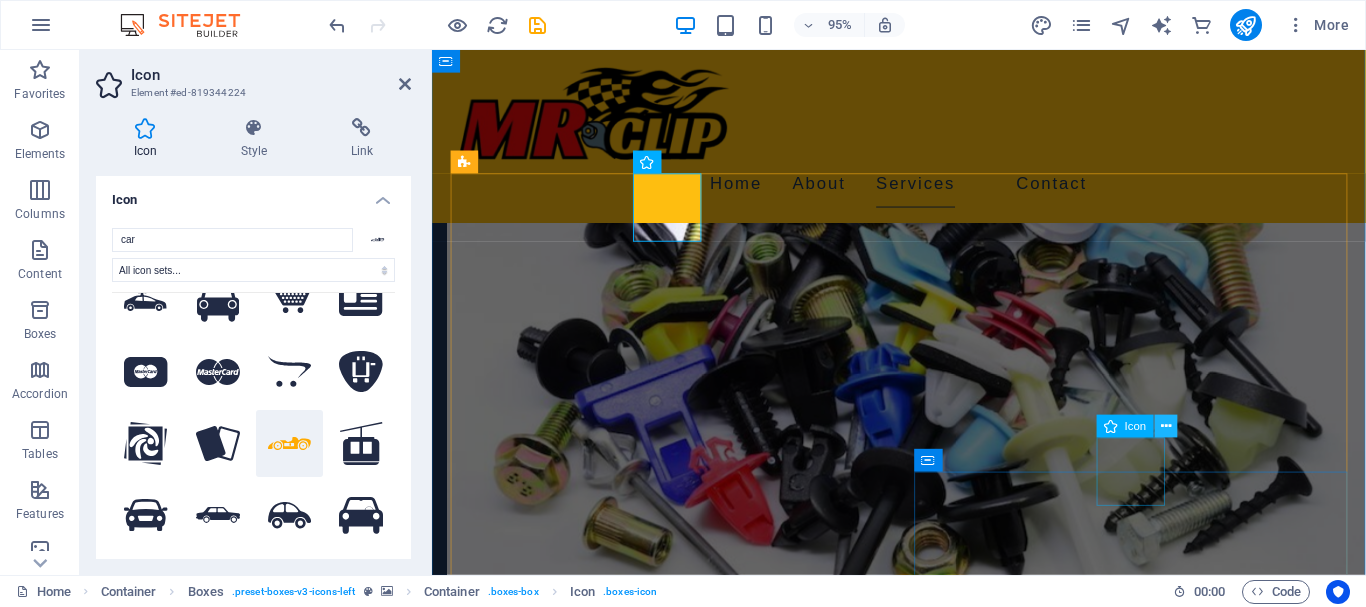 click at bounding box center (1166, 426) 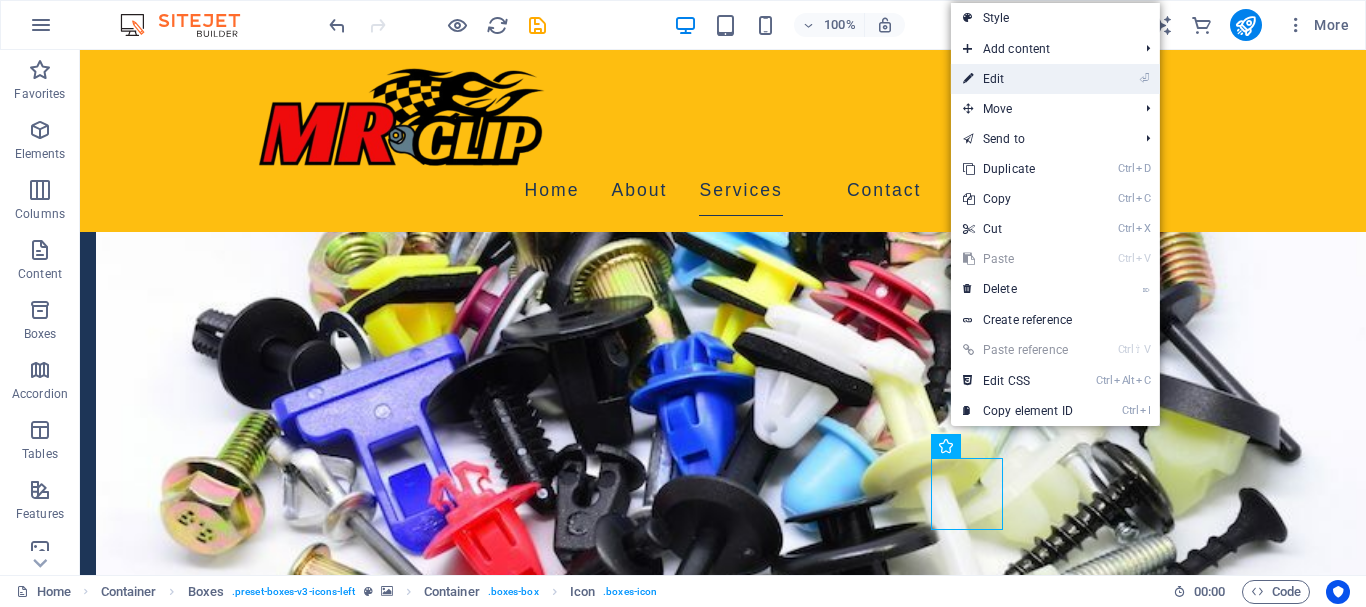 drag, startPoint x: 1073, startPoint y: 79, endPoint x: 611, endPoint y: 42, distance: 463.47925 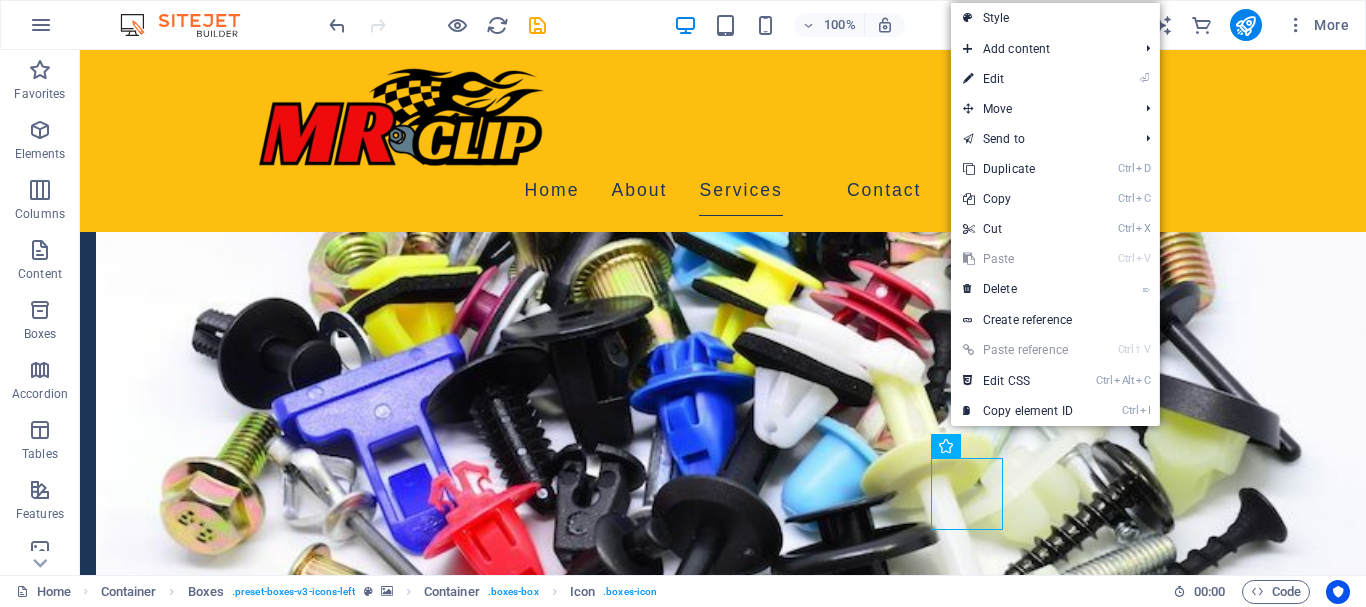select on "xMidYMid" 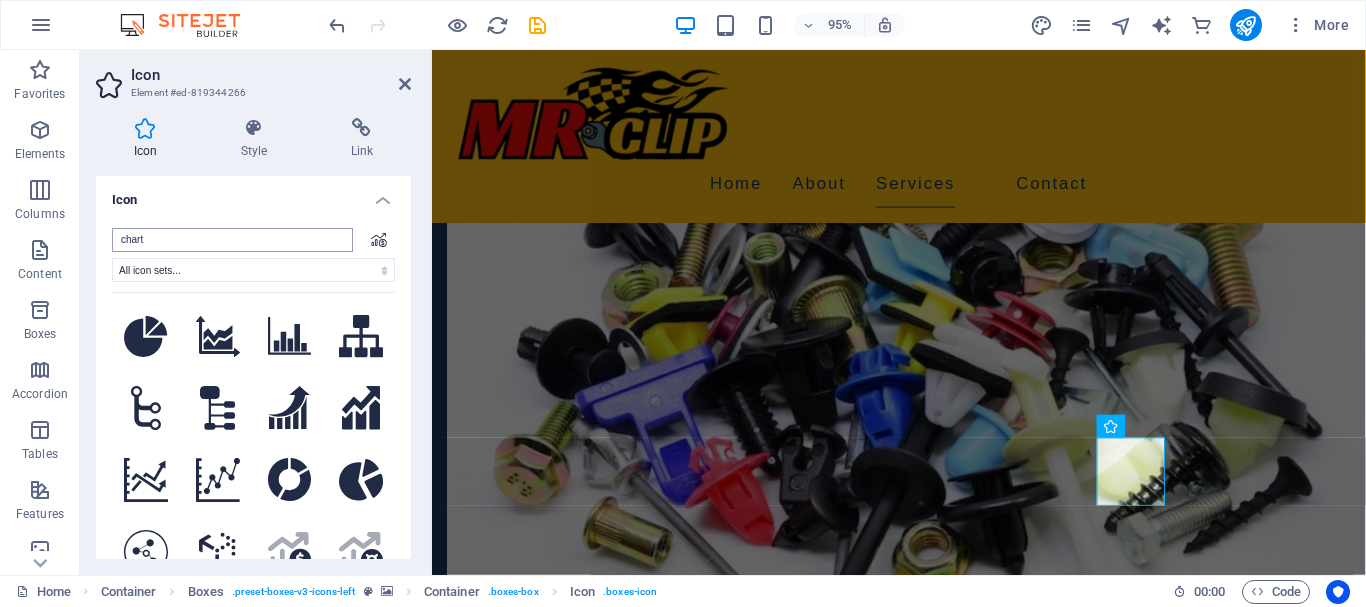drag, startPoint x: 167, startPoint y: 240, endPoint x: 113, endPoint y: 240, distance: 54 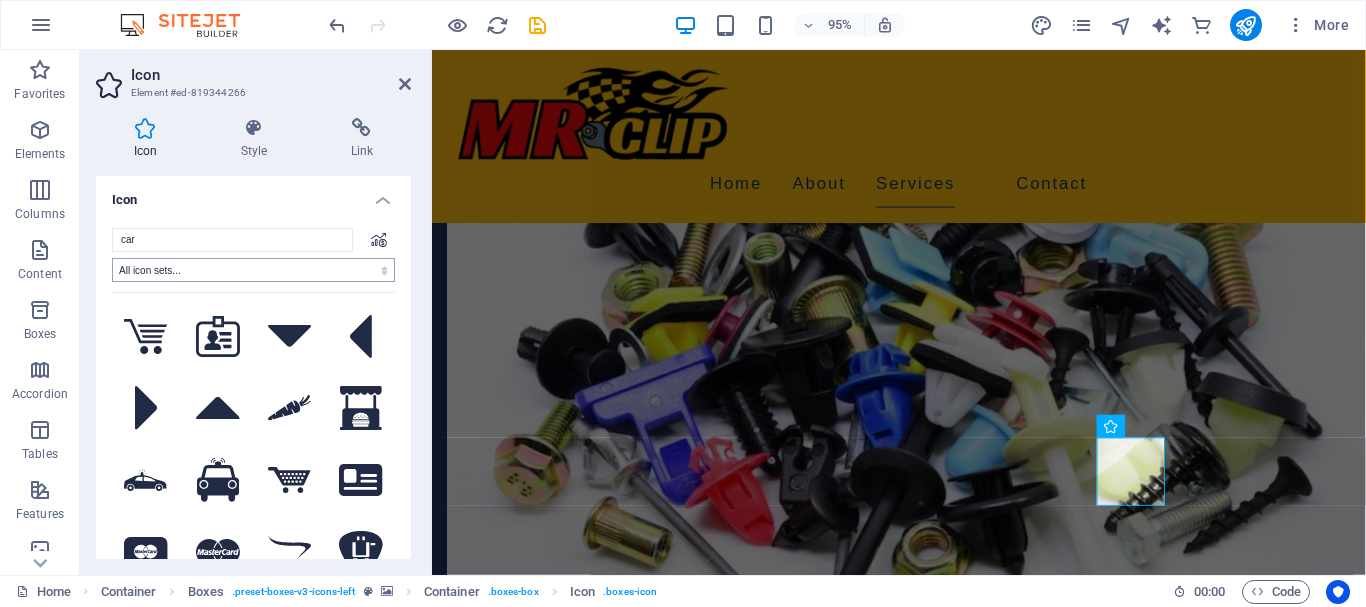 type on "car" 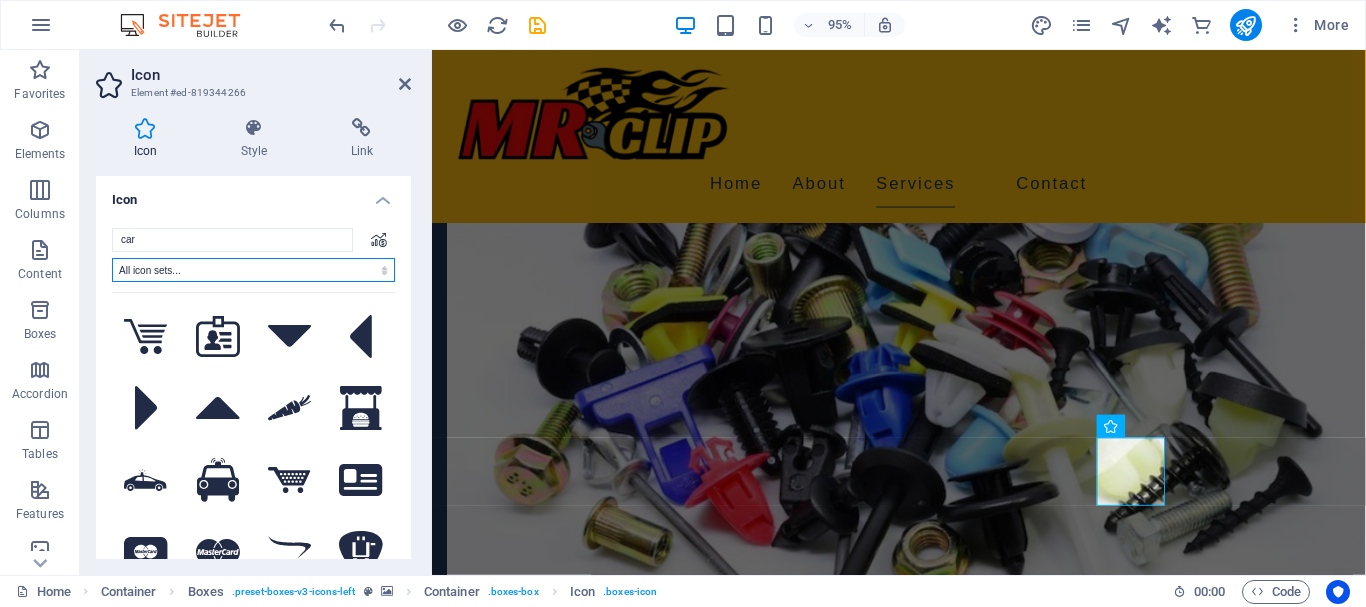 click on "All icon sets... IcoFont Ionicons FontAwesome Brands FontAwesome Duotone FontAwesome Solid FontAwesome Regular FontAwesome Light FontAwesome Thin FontAwesome Sharp Solid FontAwesome Sharp Regular FontAwesome Sharp Light FontAwesome Sharp Thin" at bounding box center [253, 270] 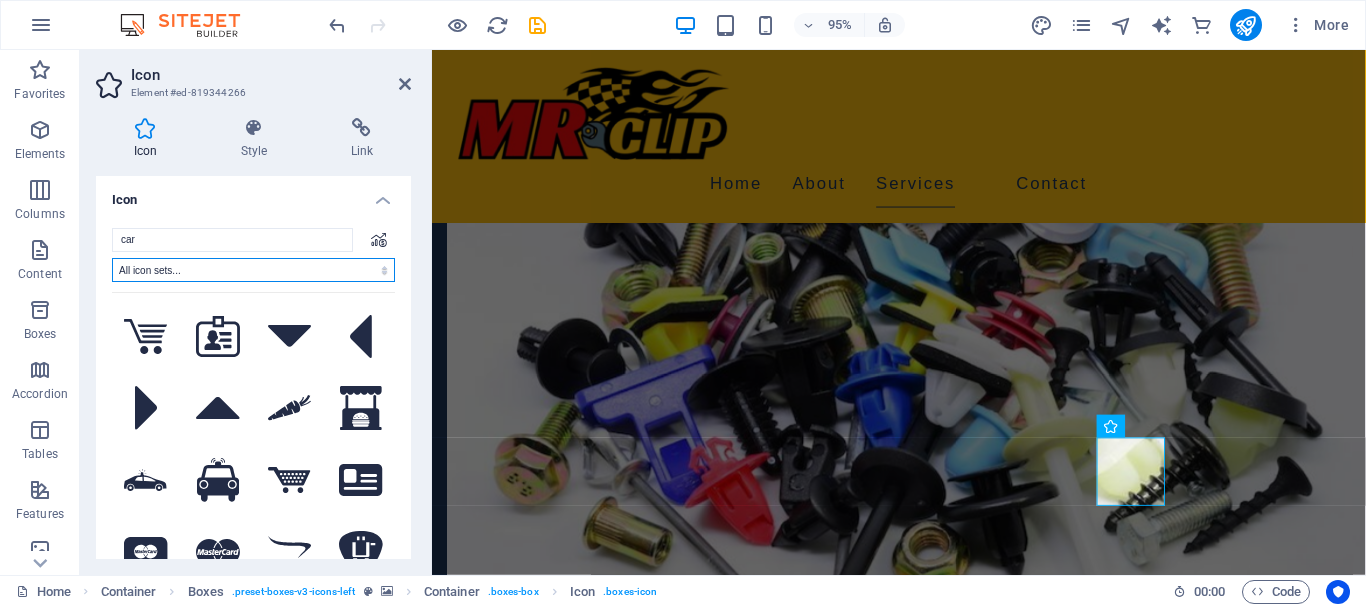 click on "All icon sets..." at bounding box center [0, 0] 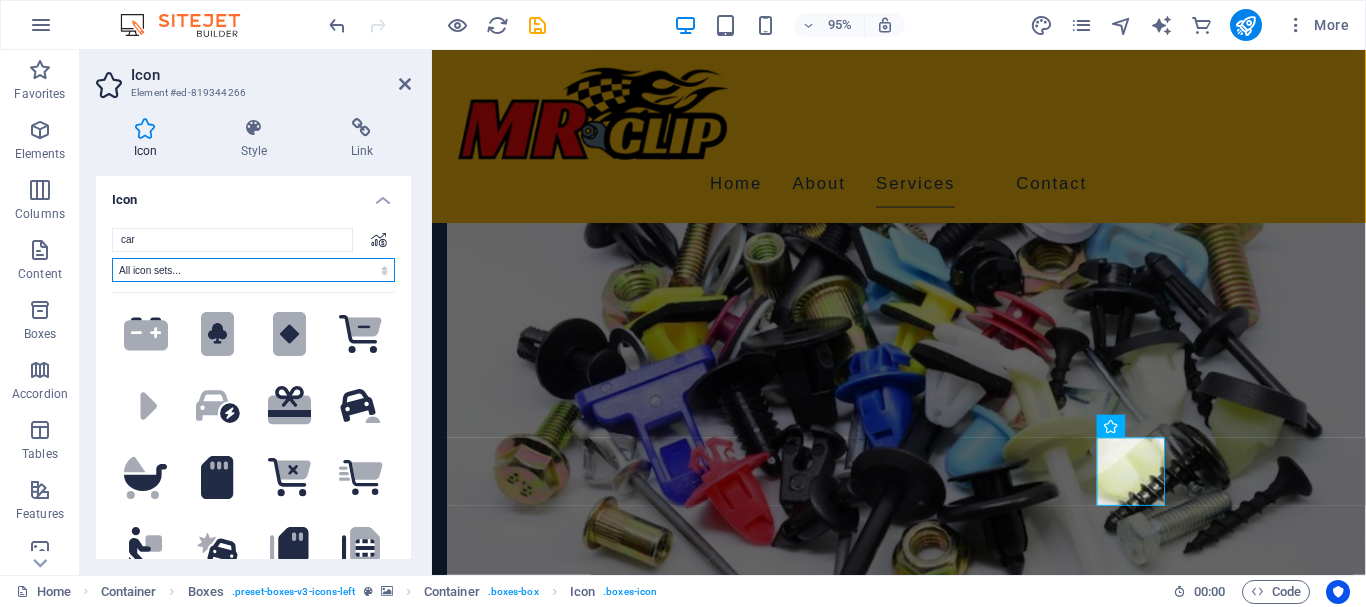 scroll, scrollTop: 810, scrollLeft: 0, axis: vertical 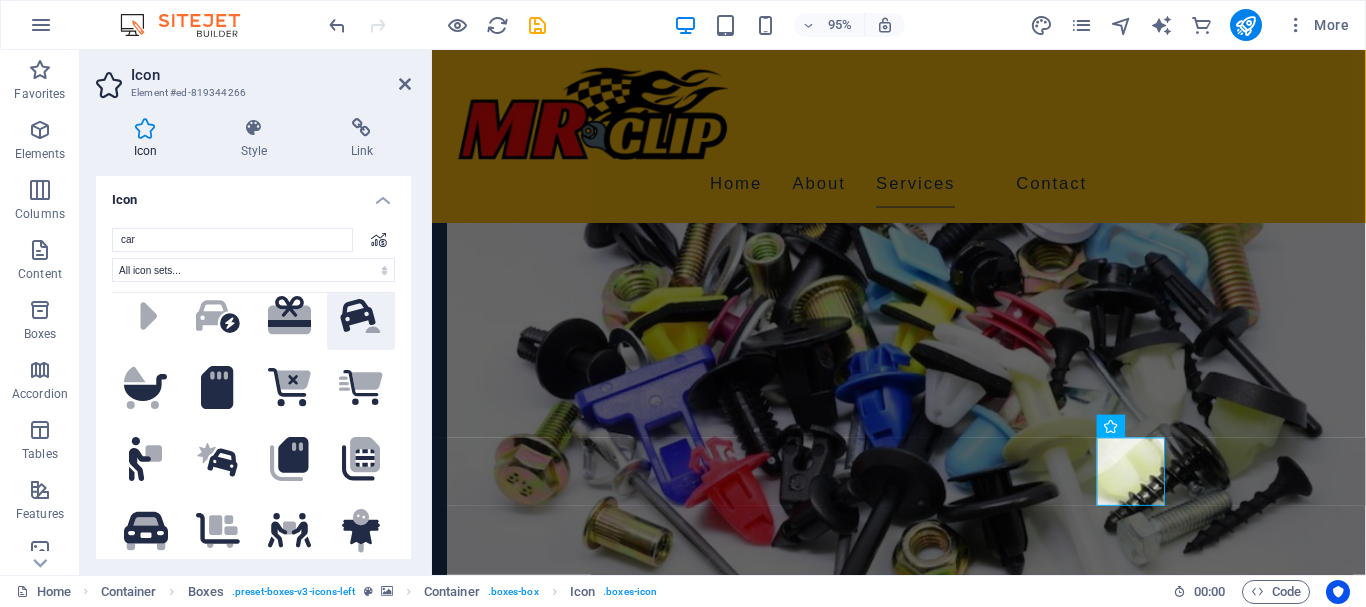 click 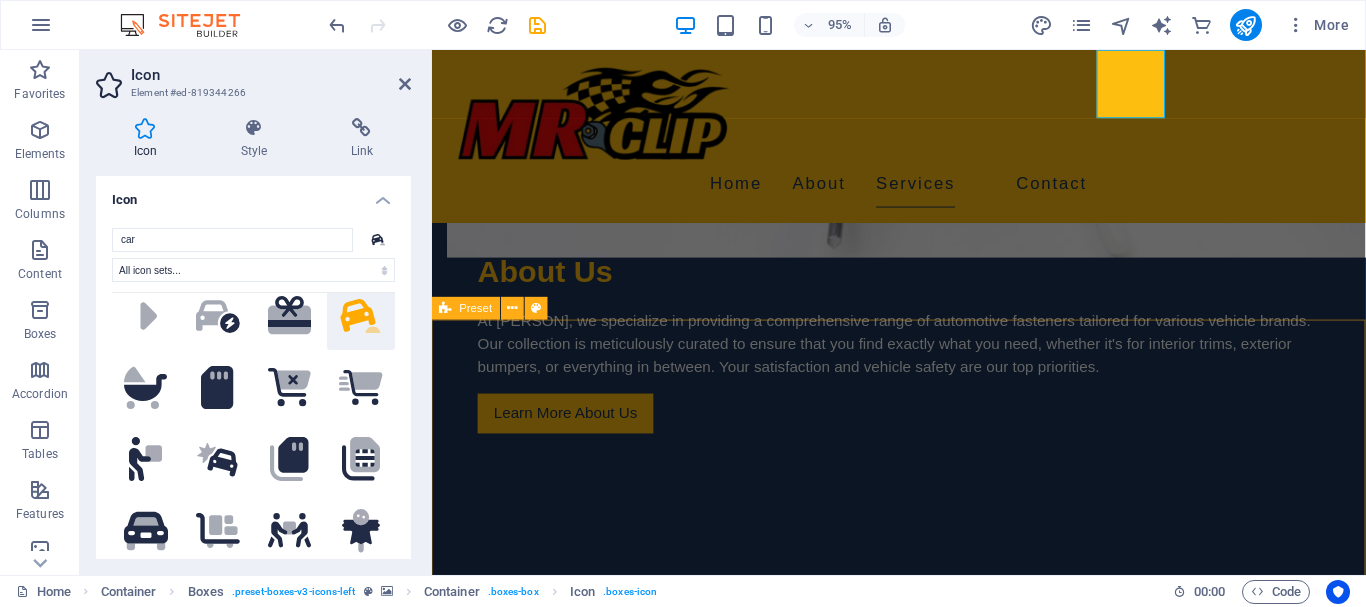 scroll, scrollTop: 1122, scrollLeft: 0, axis: vertical 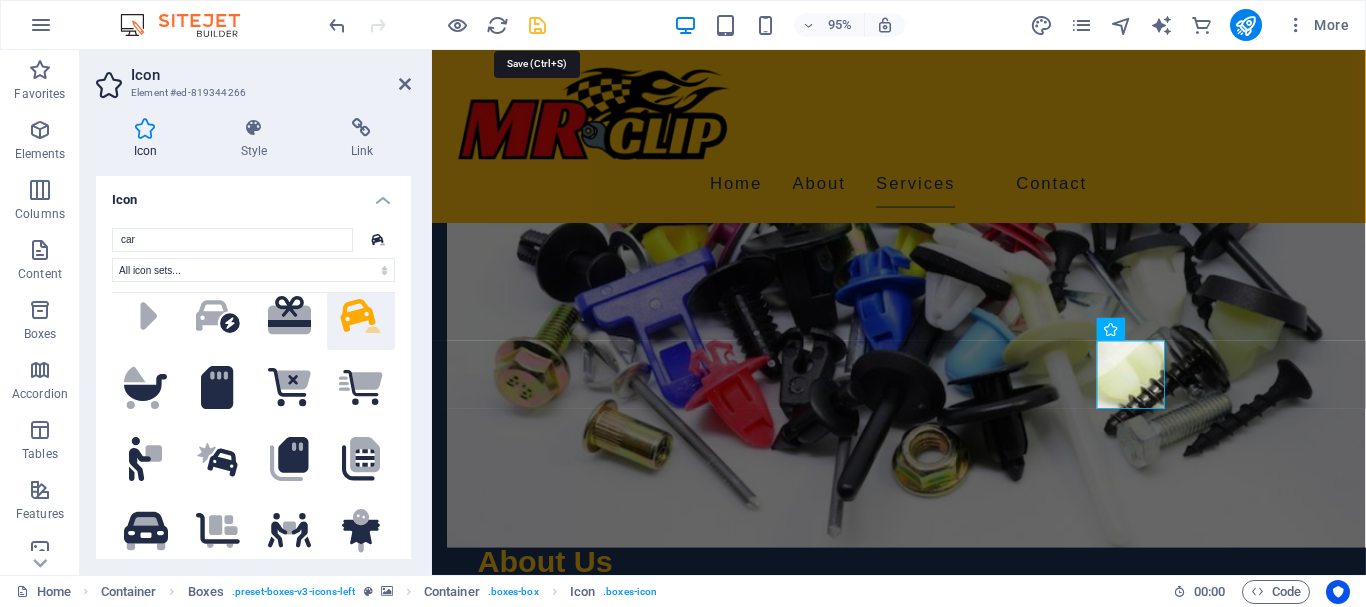 click at bounding box center [537, 25] 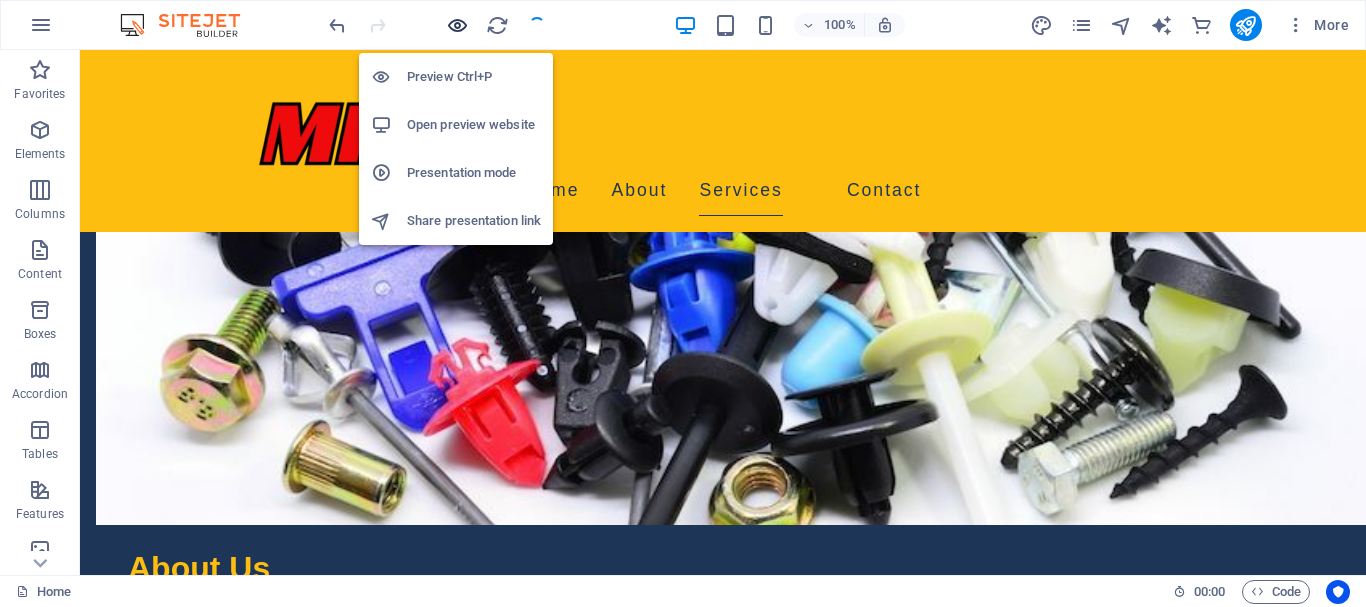 click at bounding box center (457, 25) 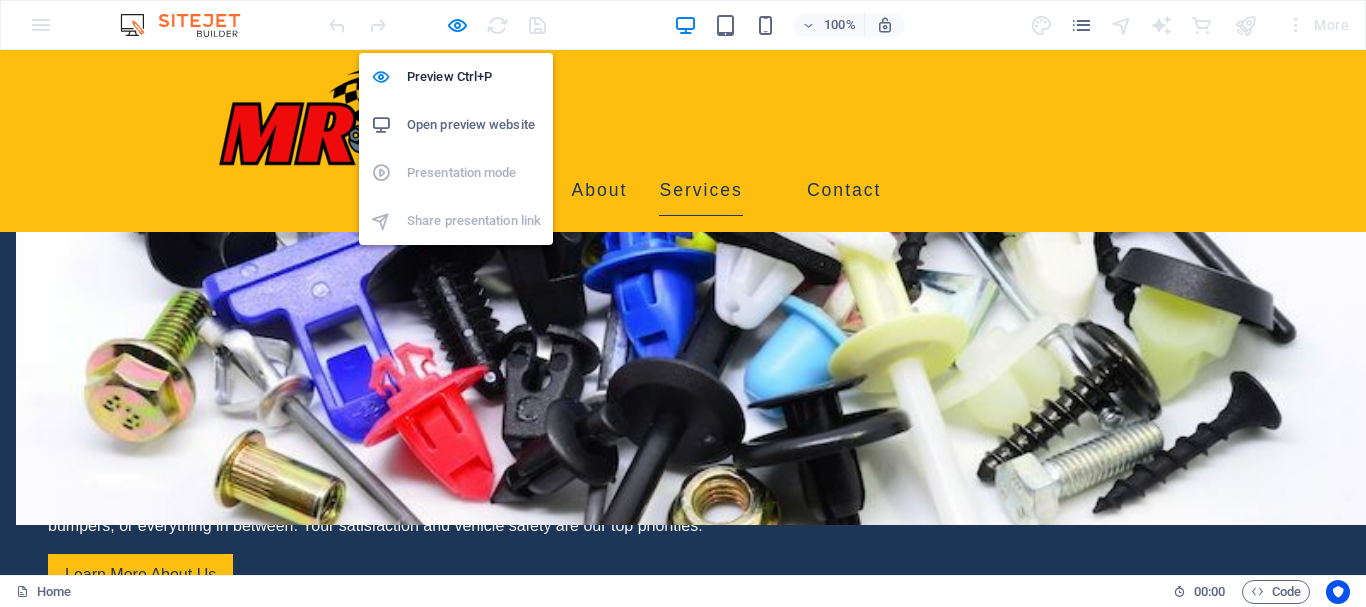 click on "Open preview website" at bounding box center [474, 125] 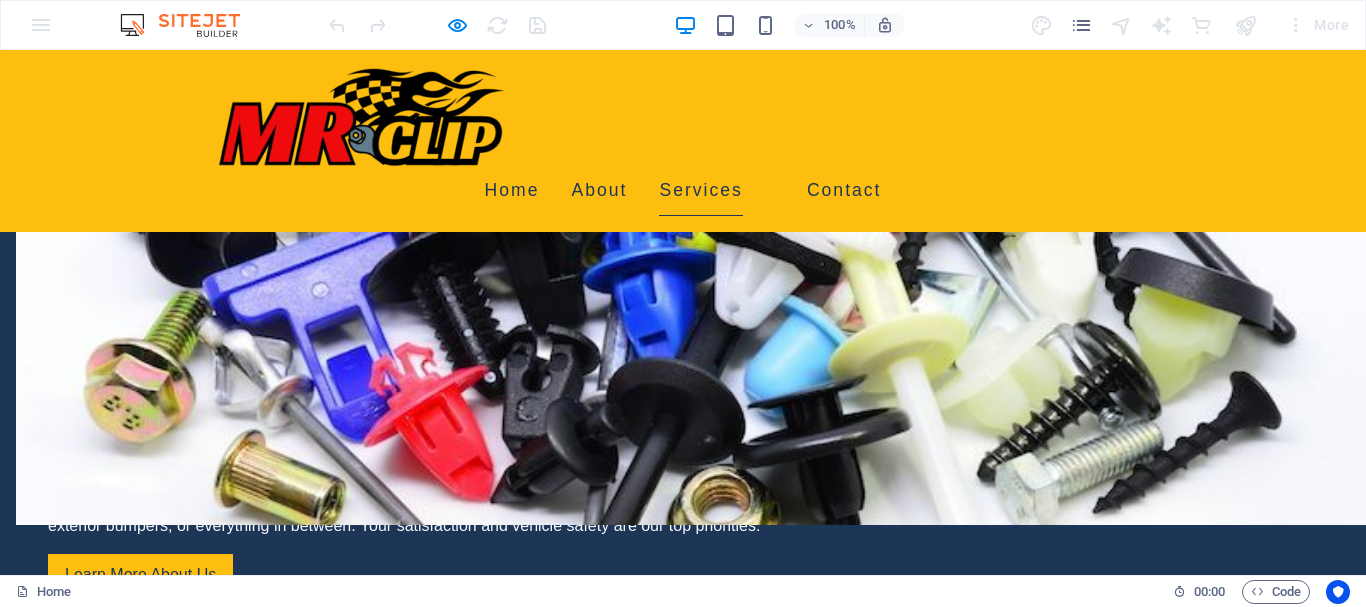 scroll, scrollTop: 1122, scrollLeft: 0, axis: vertical 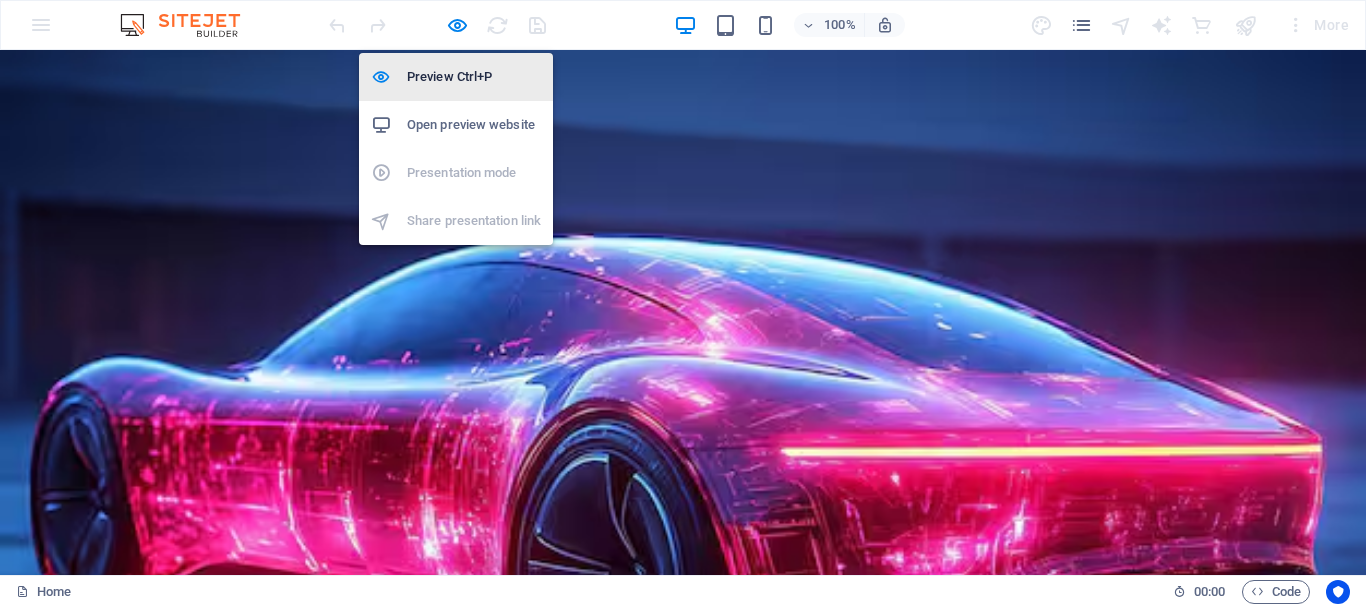 click on "Preview Ctrl+P" at bounding box center [474, 77] 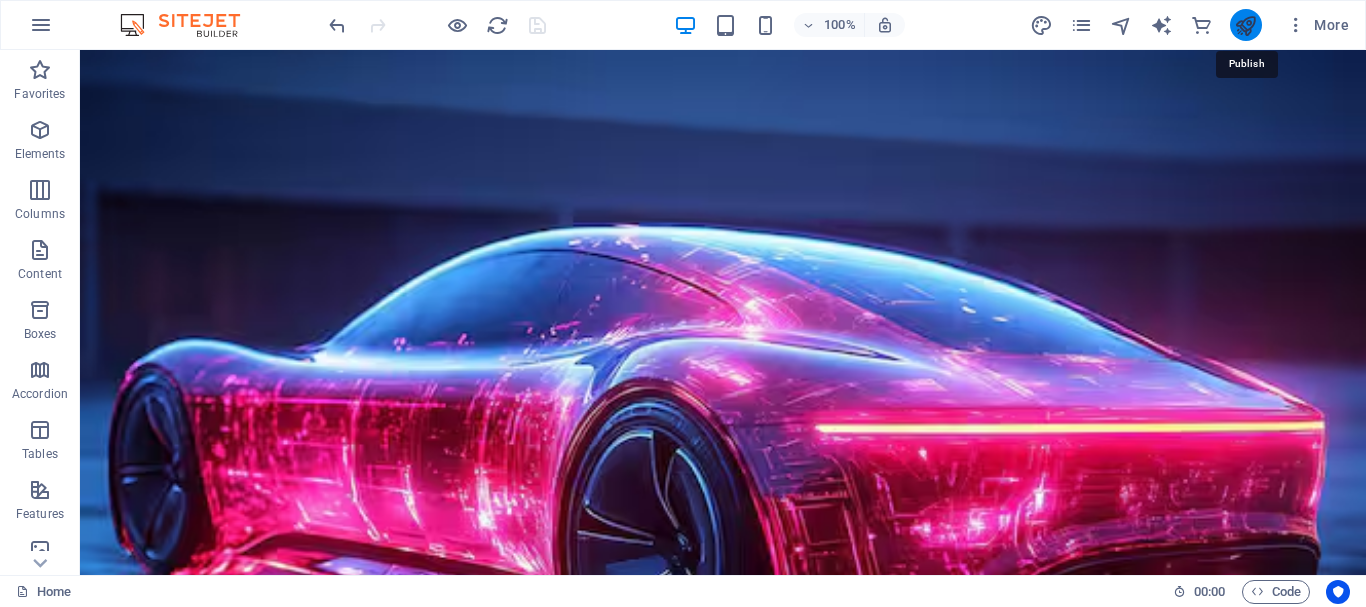 click at bounding box center [1245, 25] 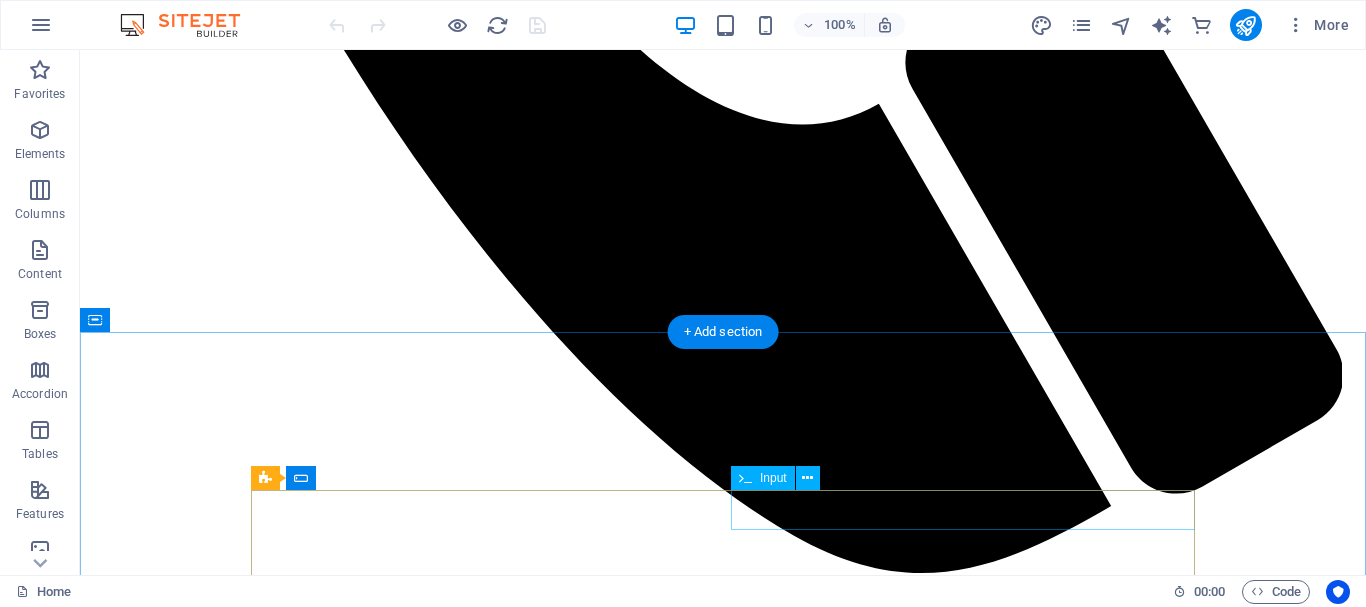 scroll, scrollTop: 2244, scrollLeft: 0, axis: vertical 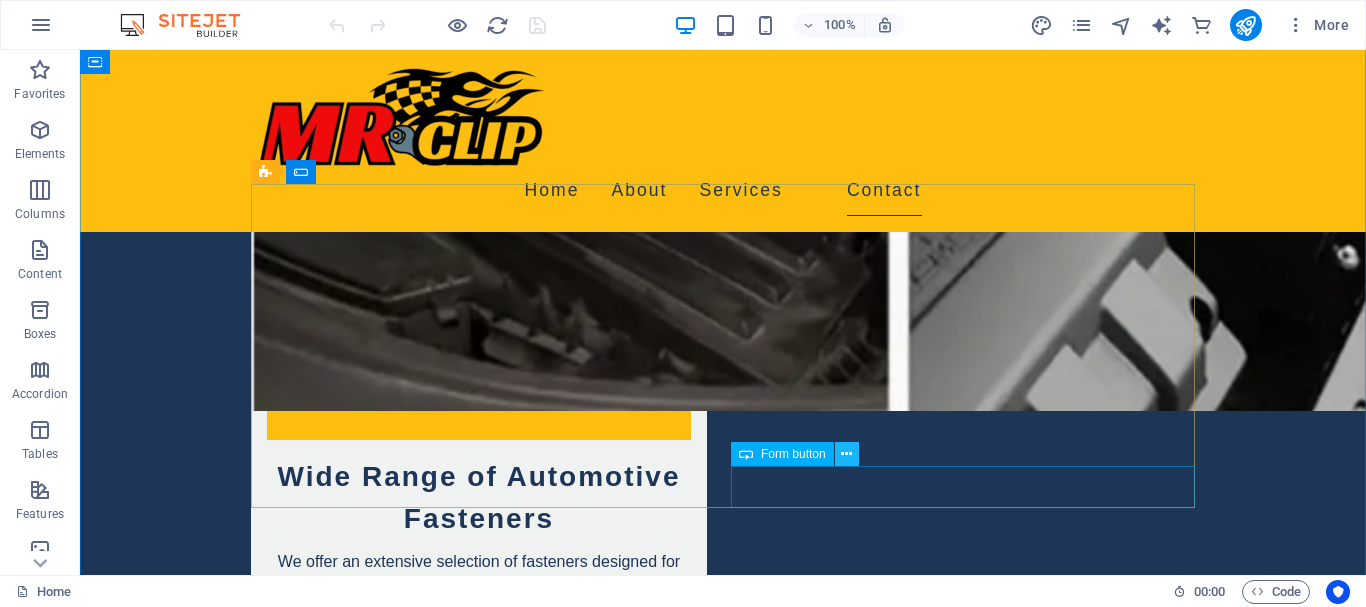 click at bounding box center (846, 454) 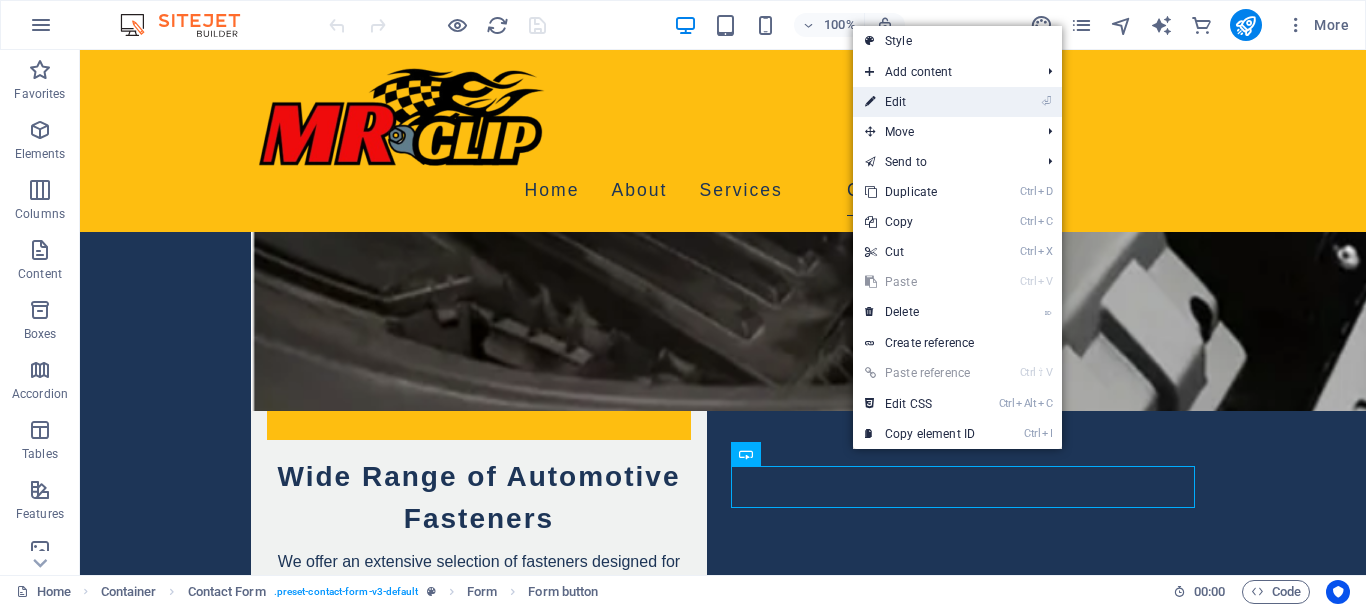 click on "⏎  Edit" at bounding box center [920, 102] 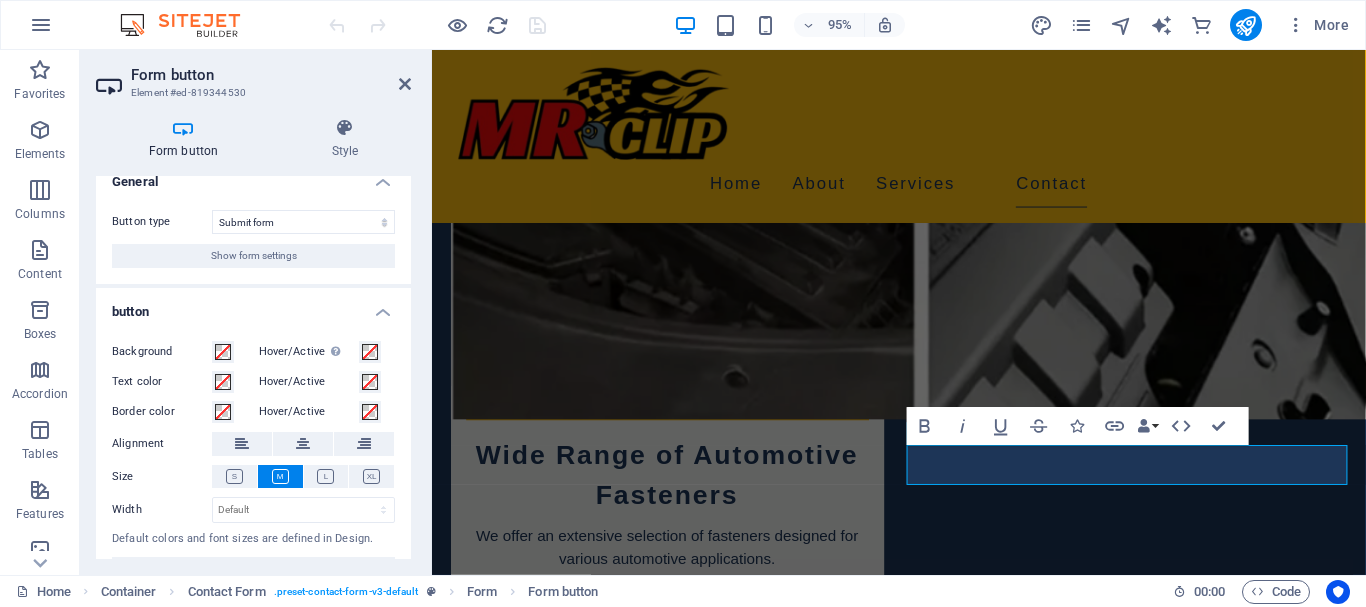 scroll, scrollTop: 0, scrollLeft: 0, axis: both 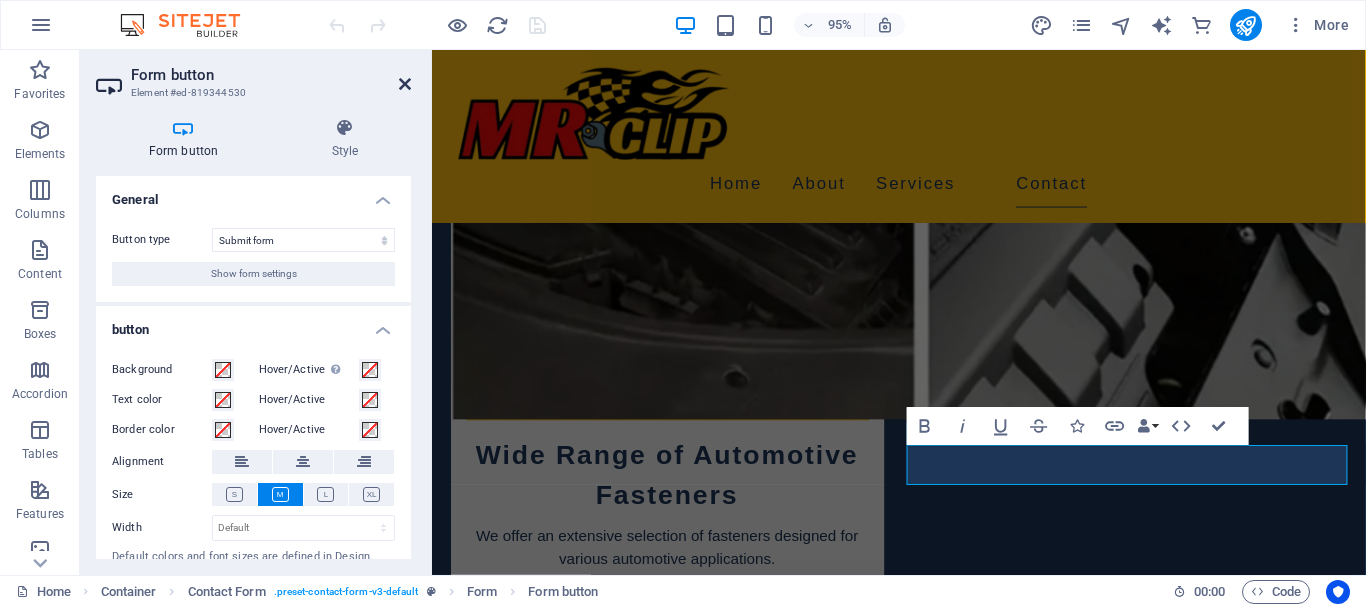 click at bounding box center [405, 84] 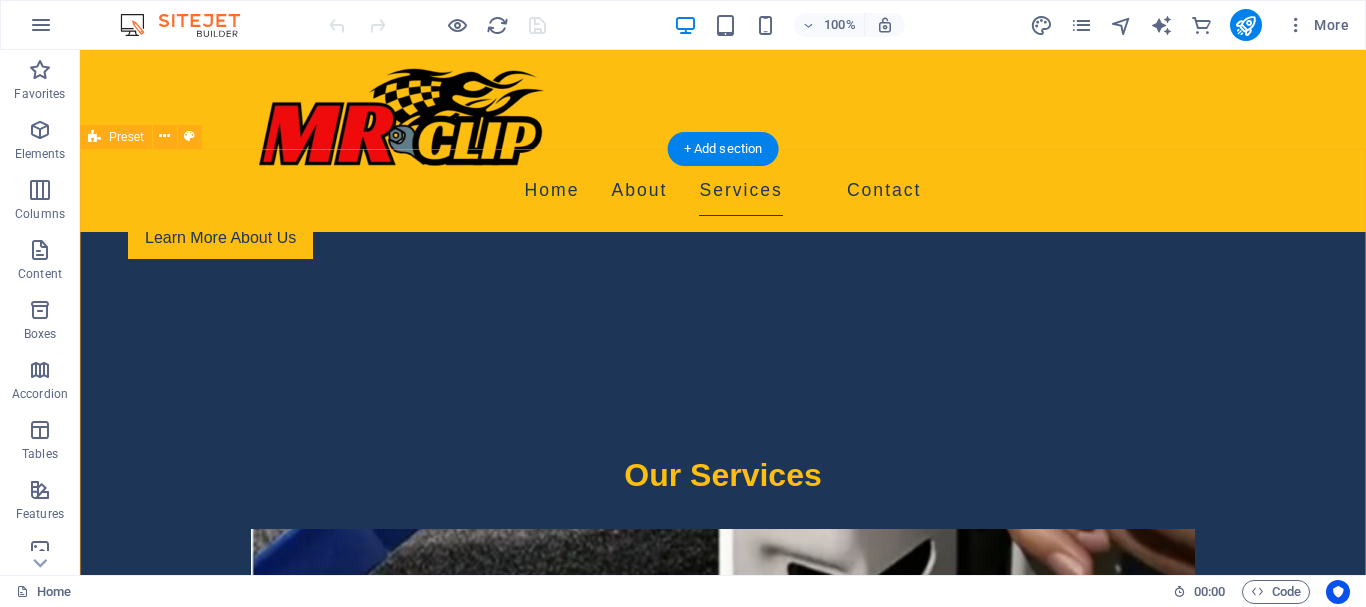 scroll, scrollTop: 1599, scrollLeft: 0, axis: vertical 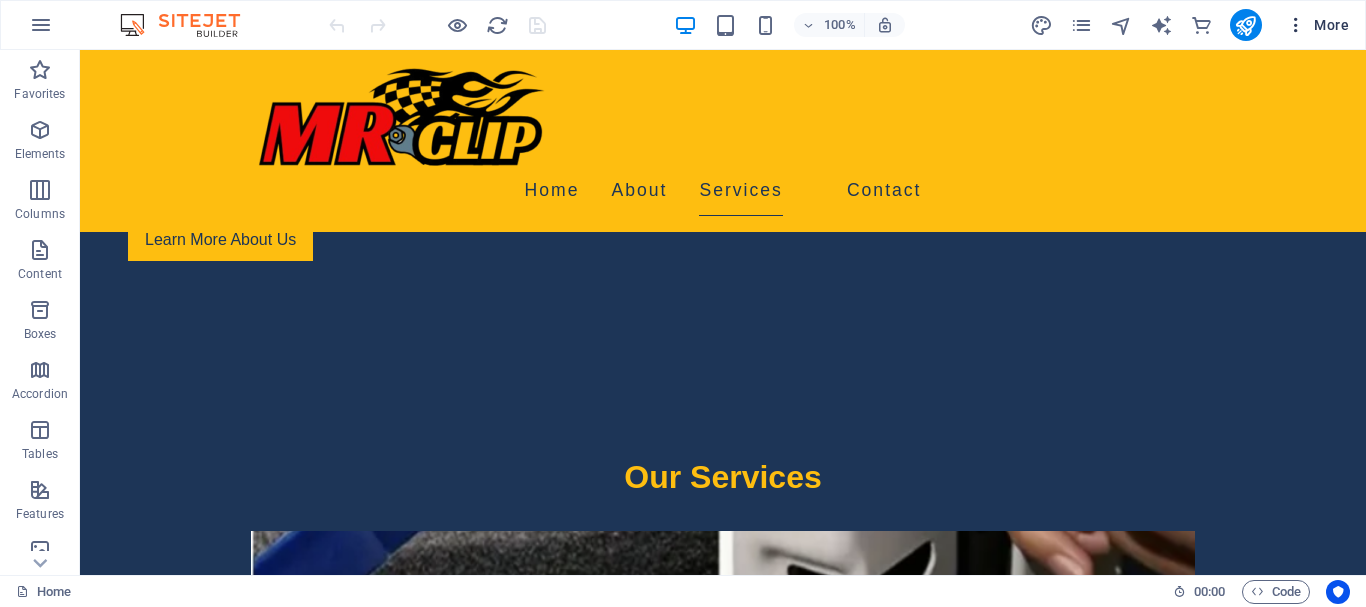 click on "More" at bounding box center [1317, 25] 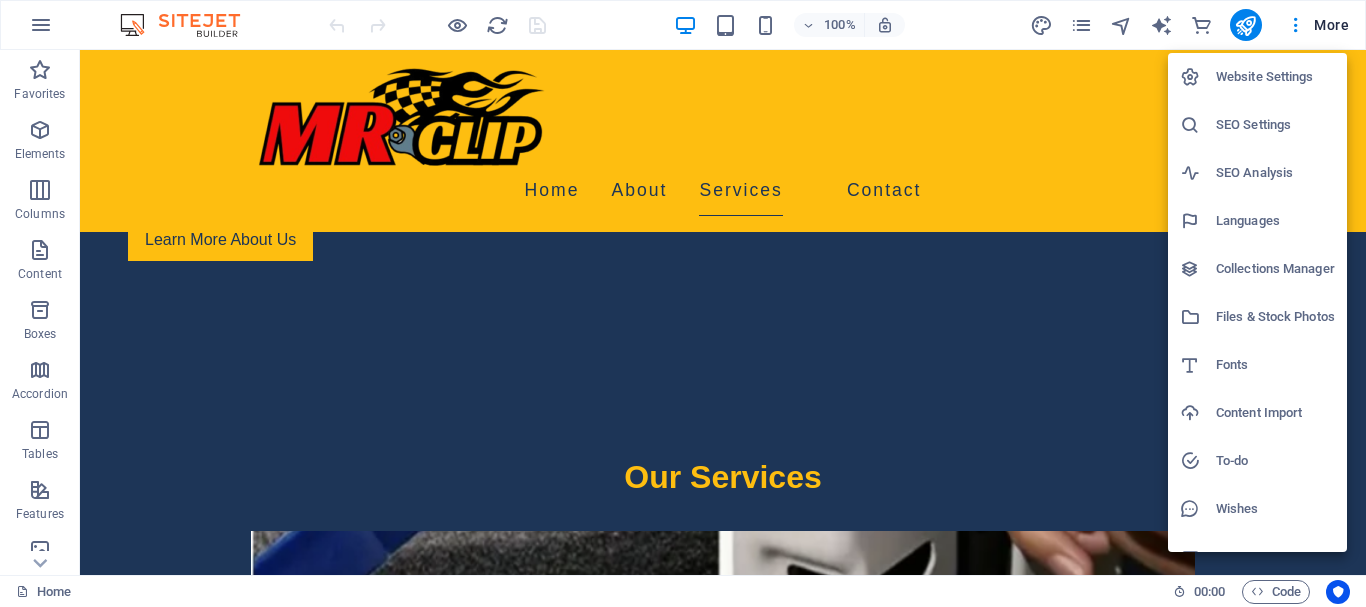 click on "Website Settings" at bounding box center [1275, 77] 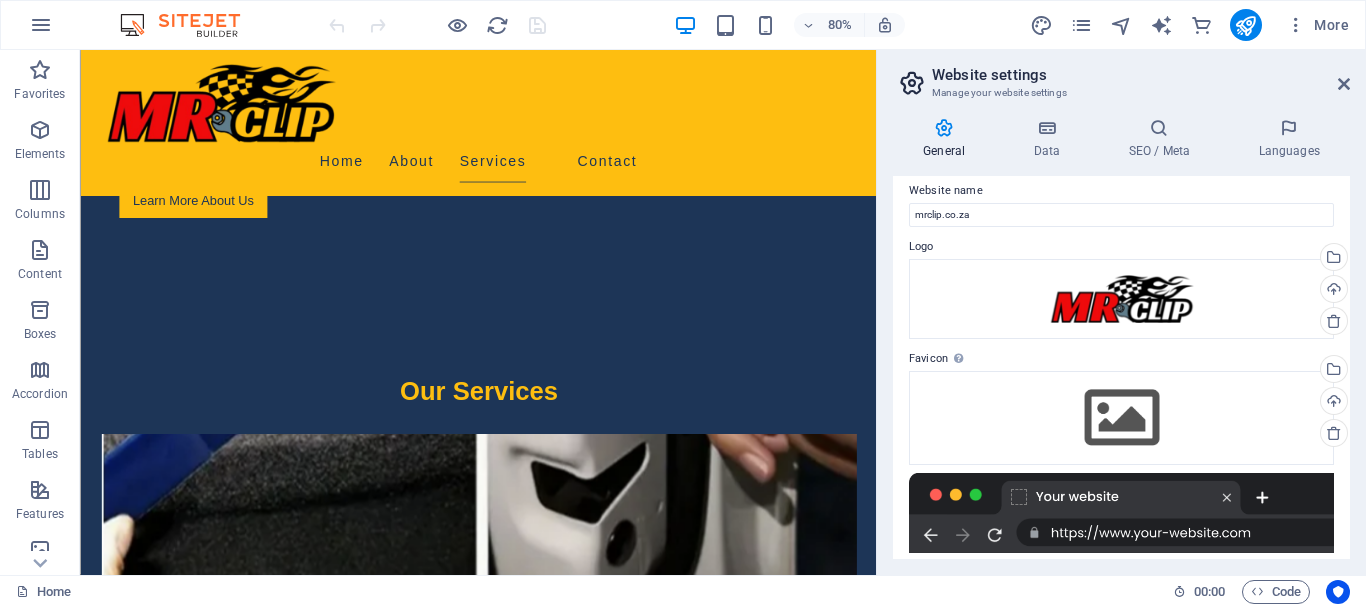 scroll, scrollTop: 0, scrollLeft: 0, axis: both 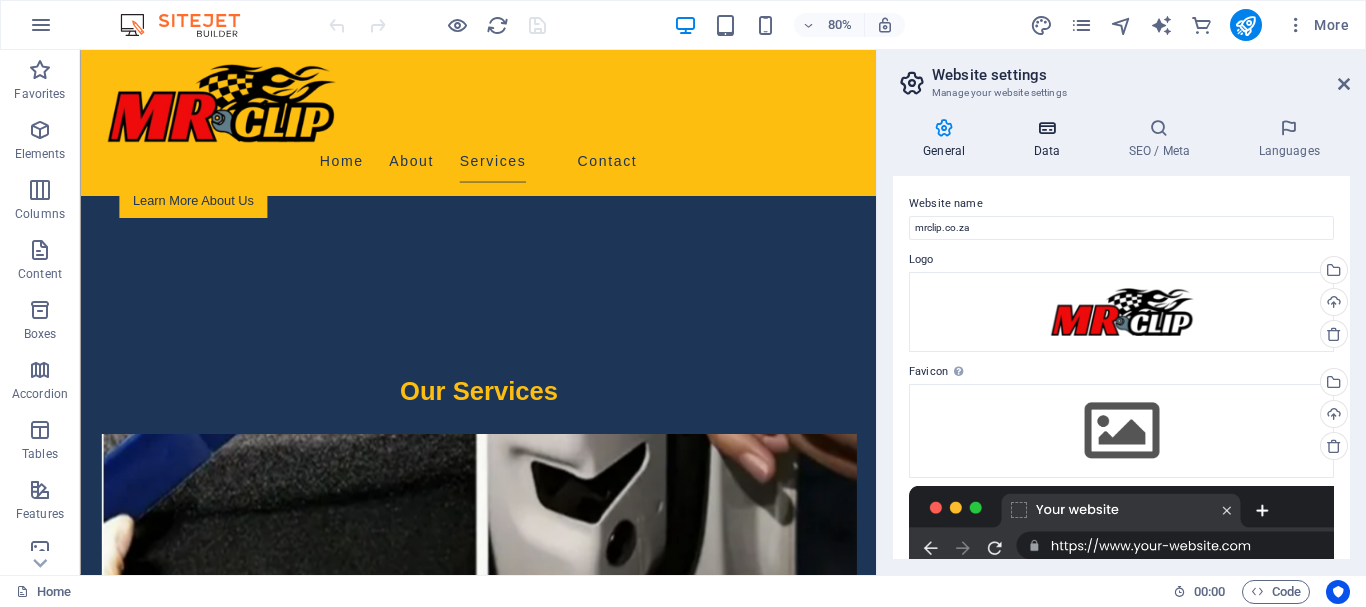 click at bounding box center (1046, 128) 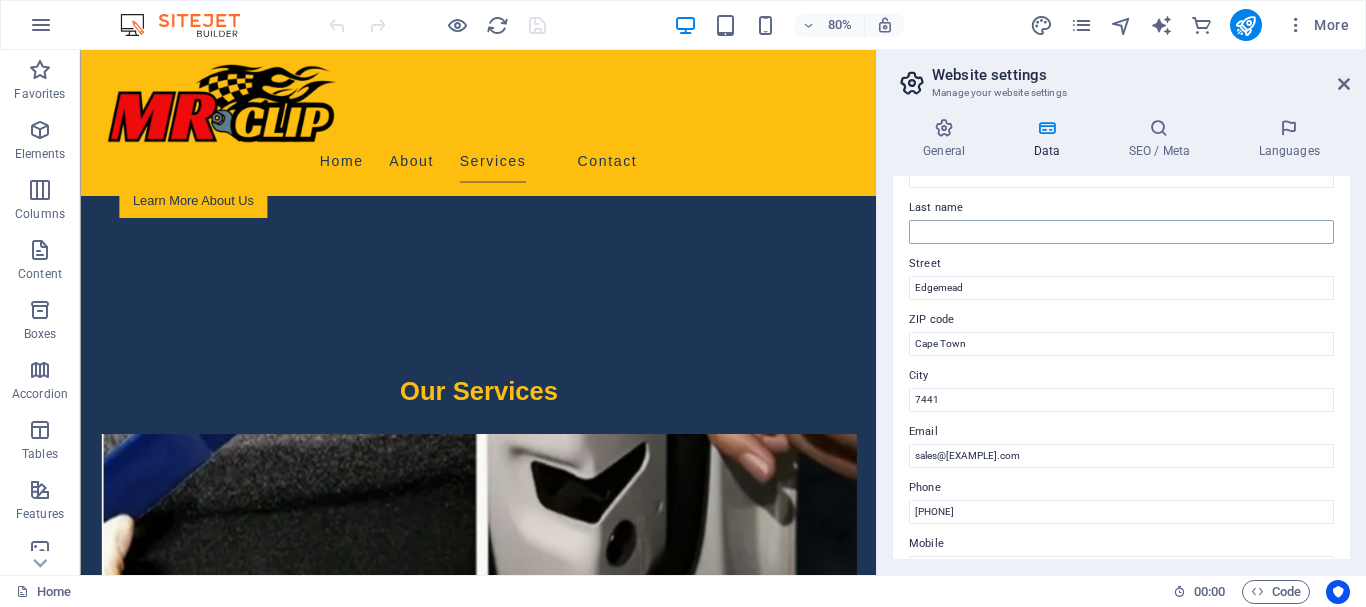 scroll, scrollTop: 0, scrollLeft: 0, axis: both 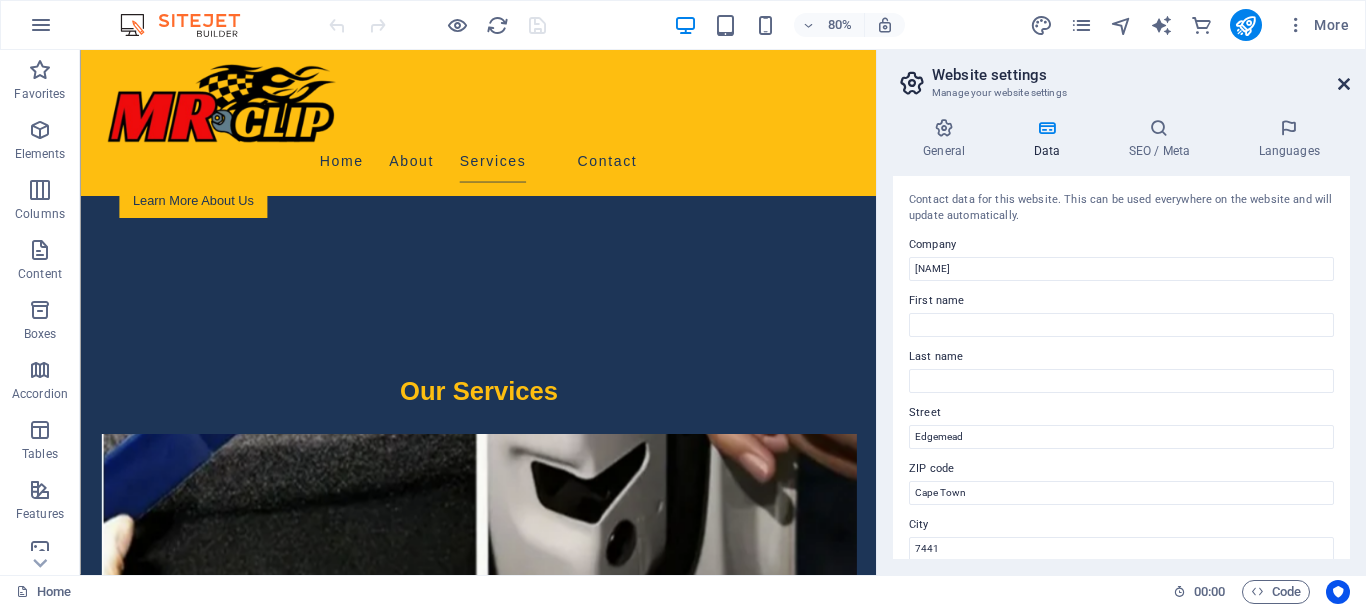 click at bounding box center (1344, 84) 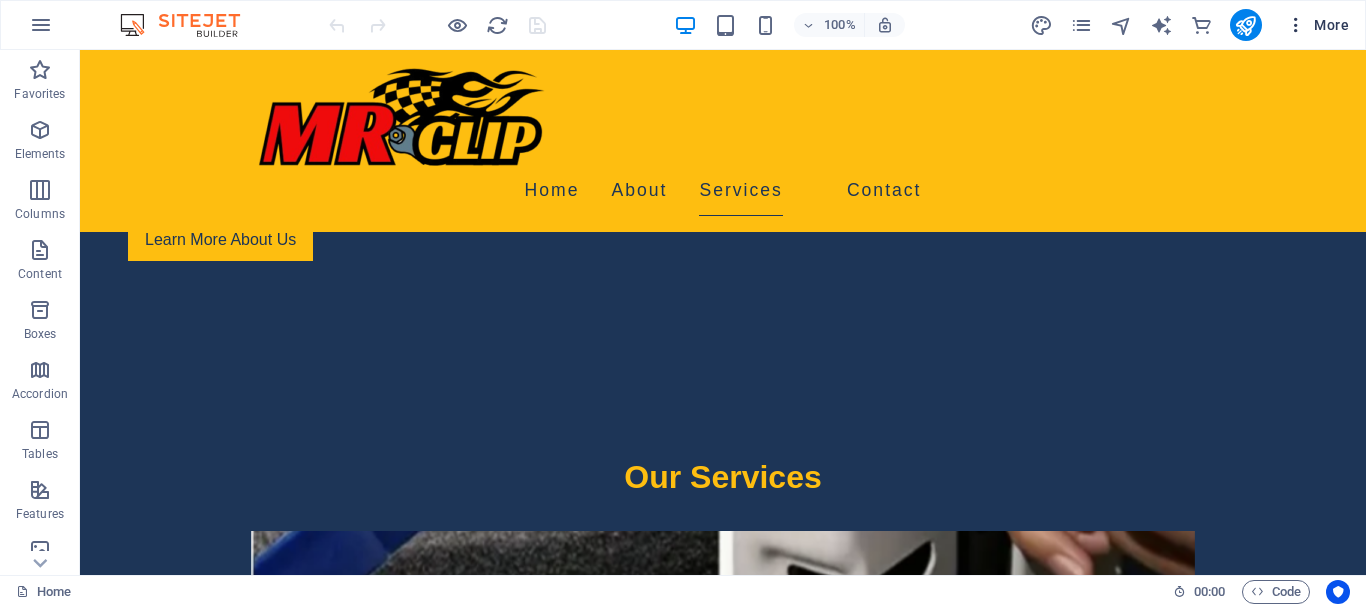click at bounding box center [1296, 25] 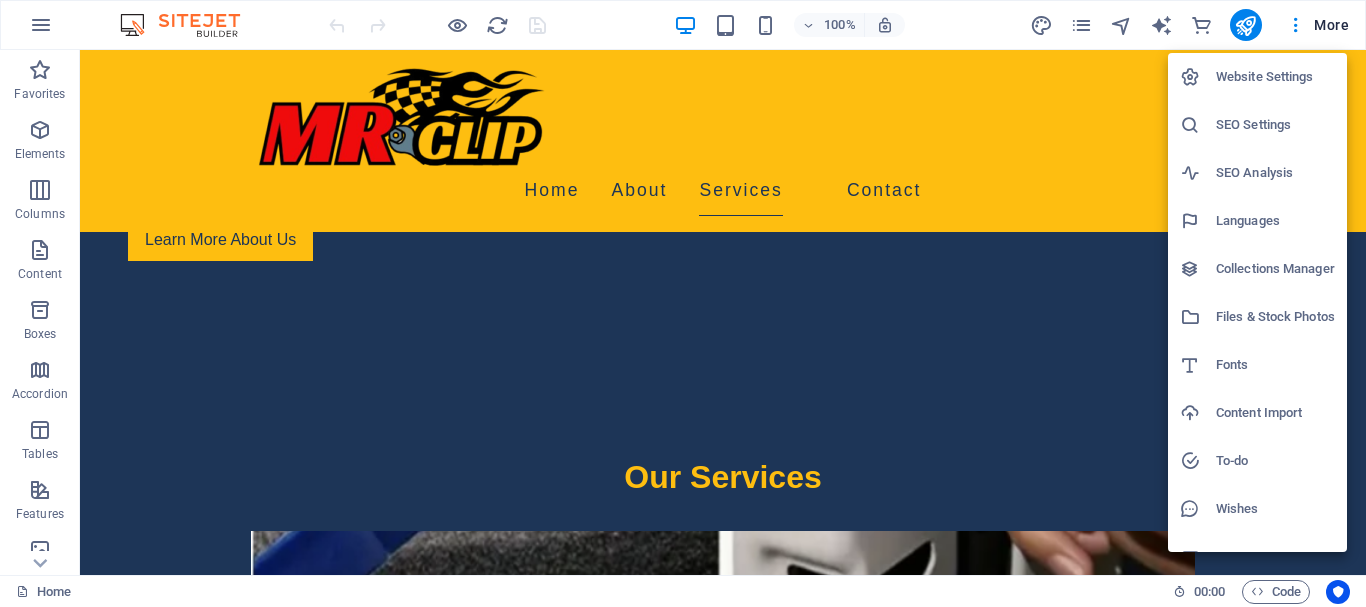 click at bounding box center (683, 303) 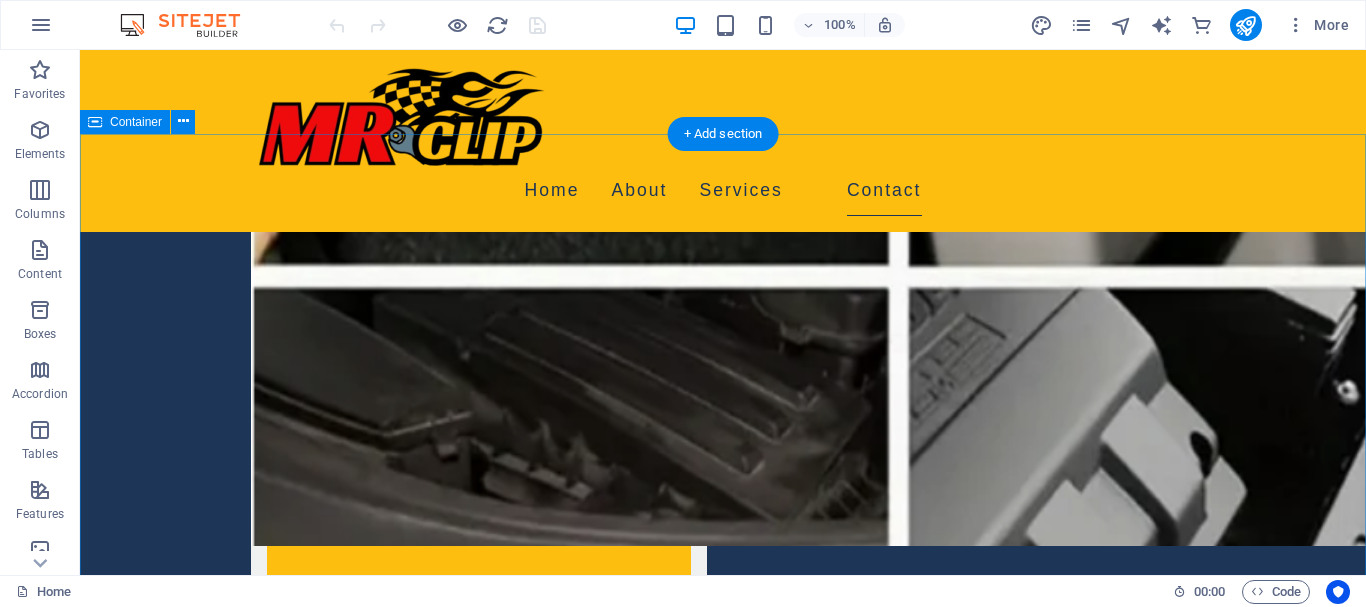 scroll, scrollTop: 2211, scrollLeft: 0, axis: vertical 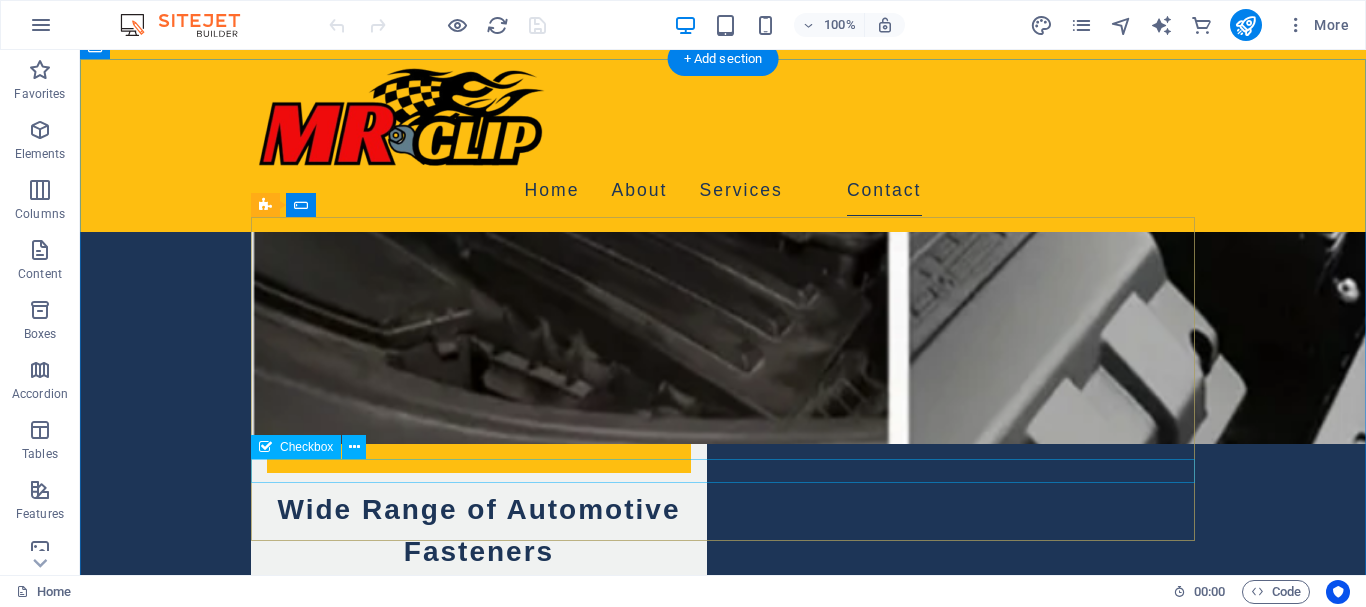 click on "I have read and understand the privacy policy." at bounding box center (723, 2800) 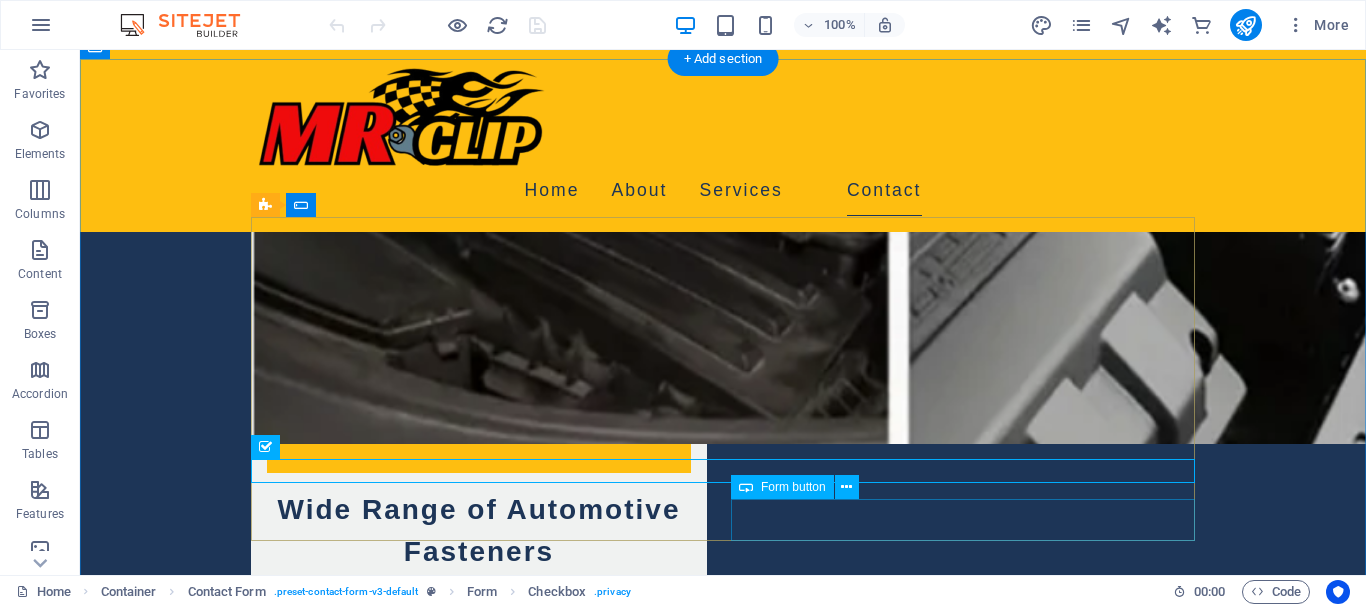 click on "Get in Touch!" at bounding box center [963, 2849] 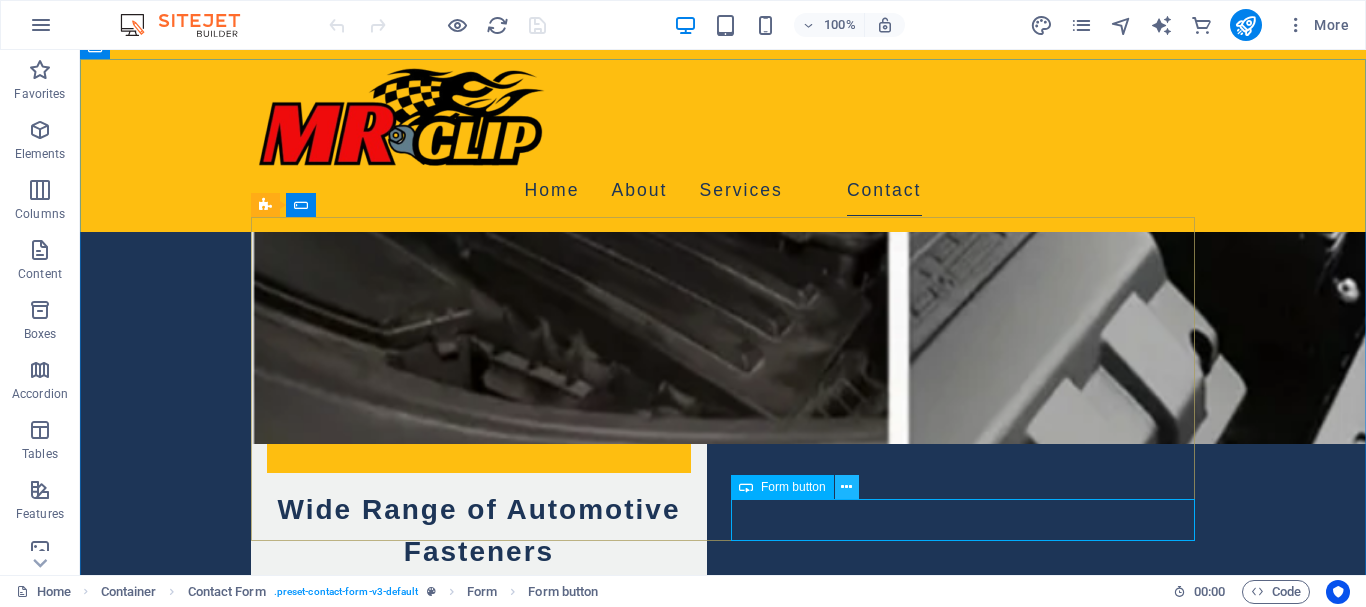 click at bounding box center [846, 487] 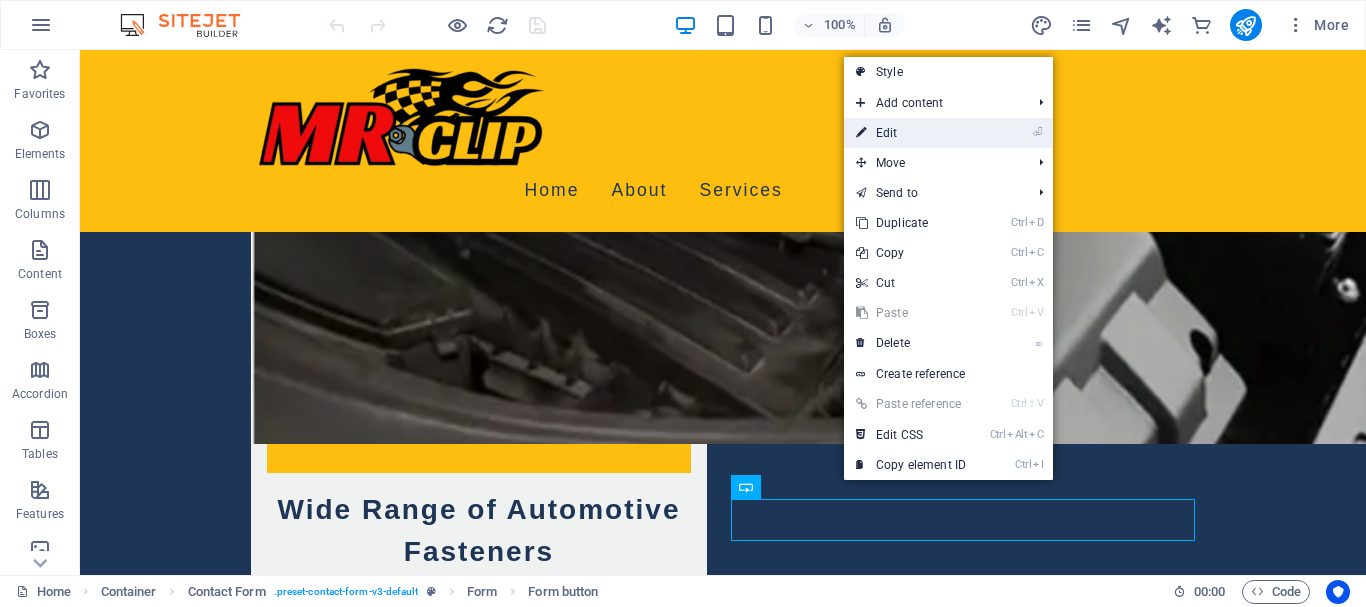 click on "⏎  Edit" at bounding box center [911, 133] 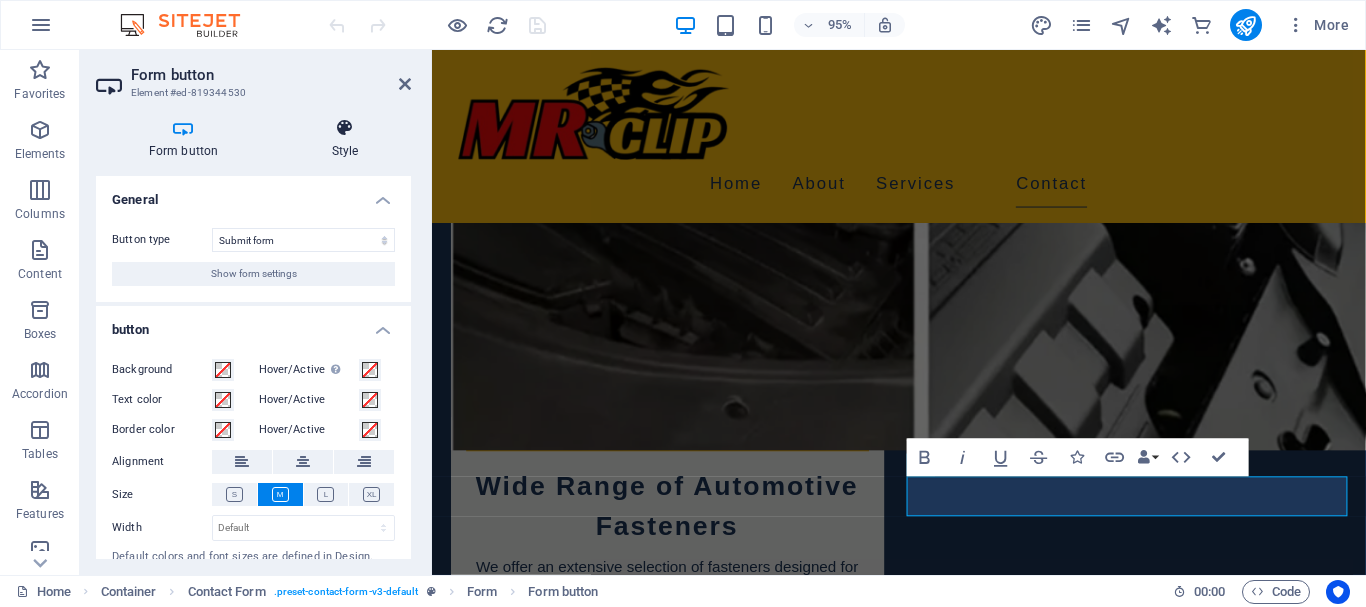 click at bounding box center [345, 128] 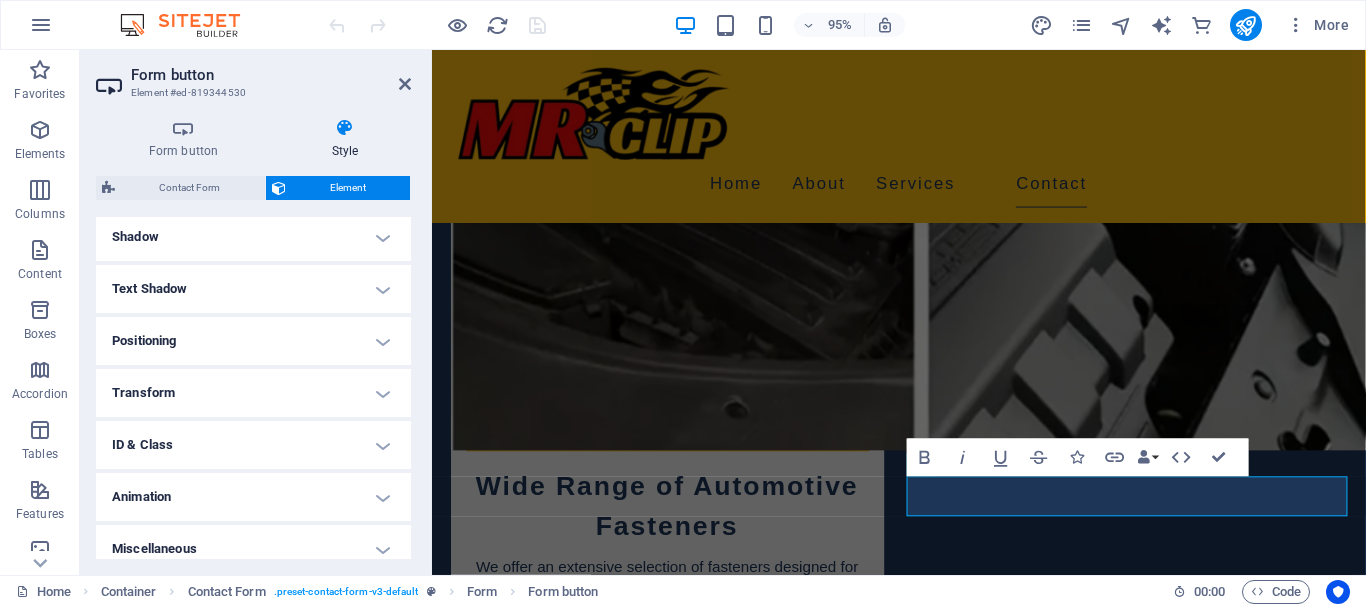 scroll, scrollTop: 503, scrollLeft: 0, axis: vertical 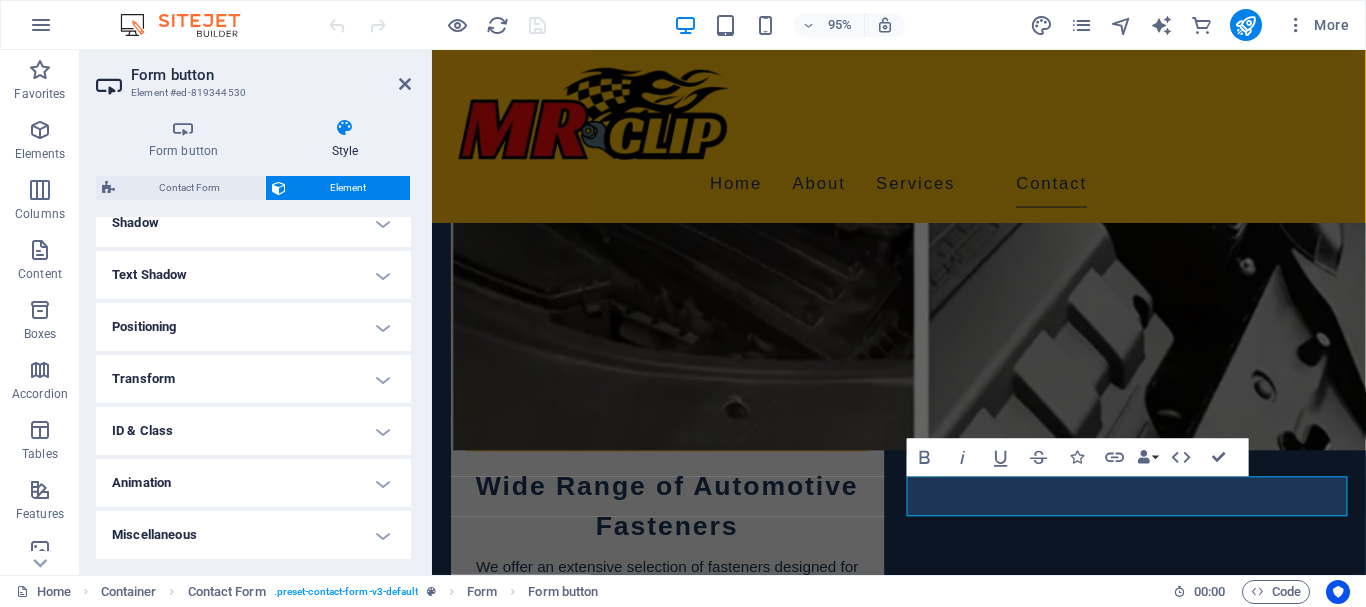 click on "ID & Class" at bounding box center (253, 431) 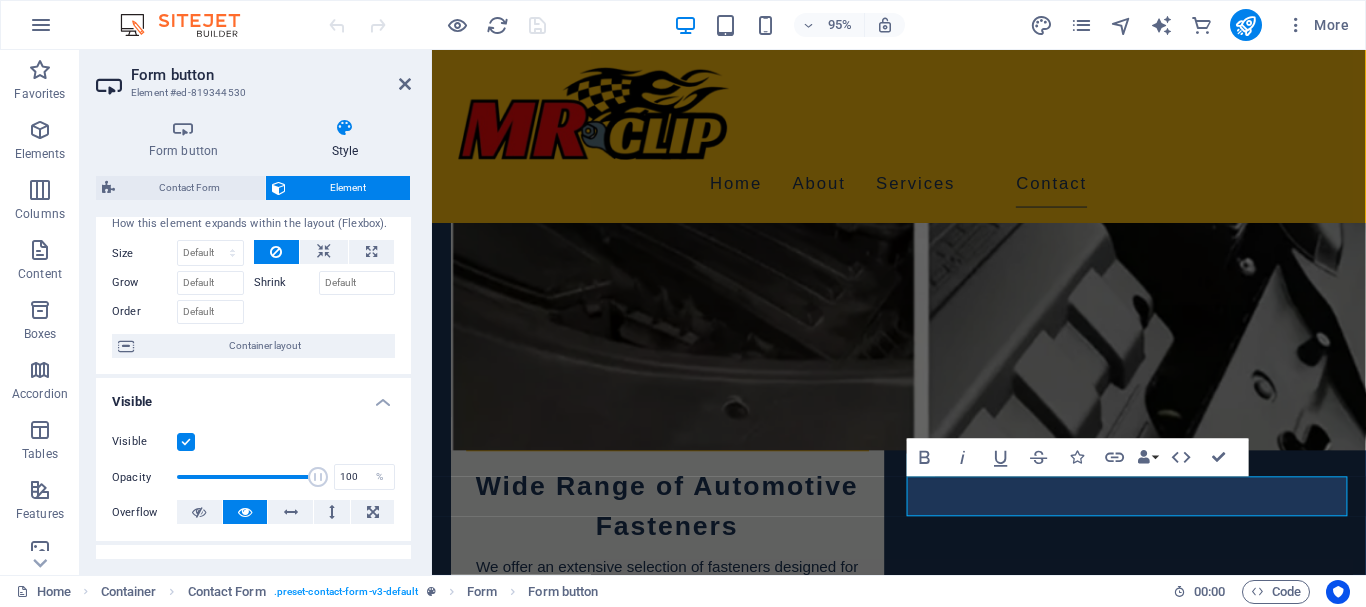 scroll, scrollTop: 0, scrollLeft: 0, axis: both 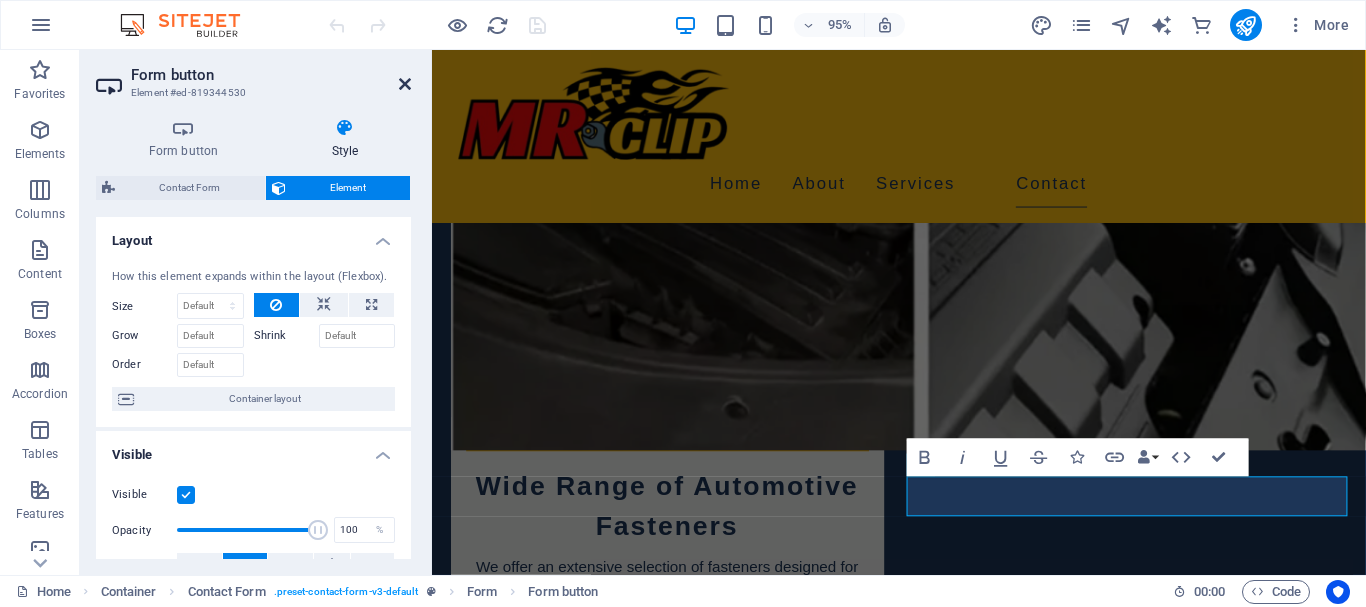 click at bounding box center [405, 84] 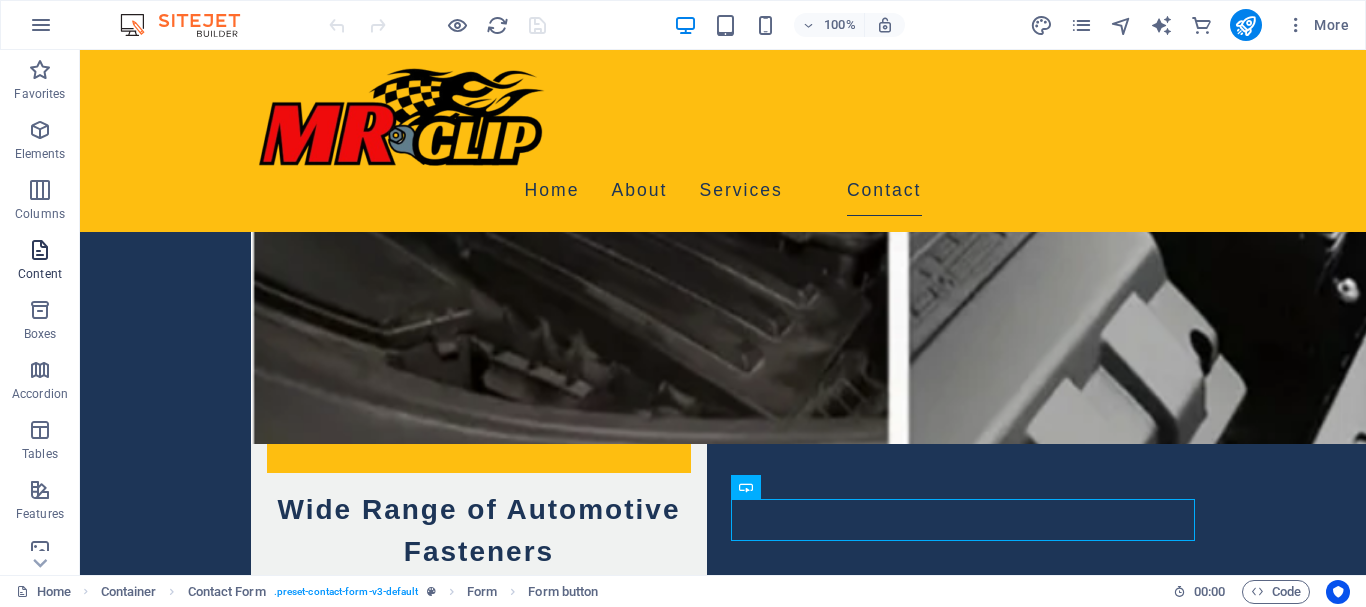 click on "Content" at bounding box center [40, 262] 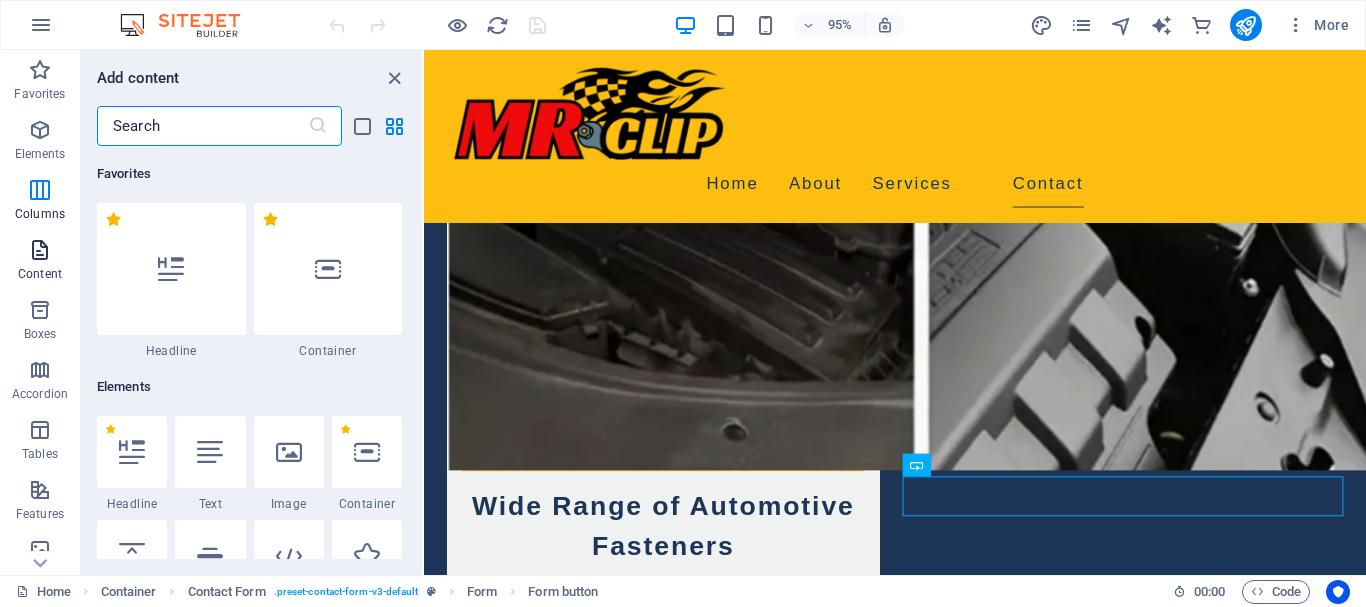 scroll, scrollTop: 3499, scrollLeft: 0, axis: vertical 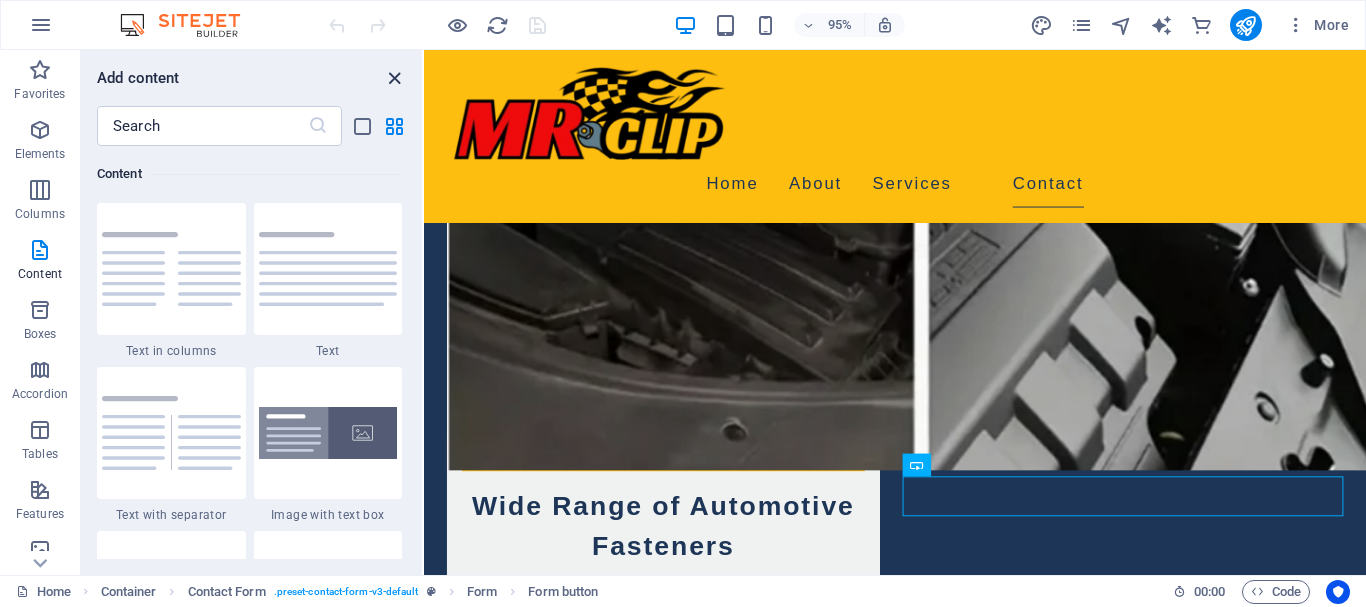 click at bounding box center [394, 78] 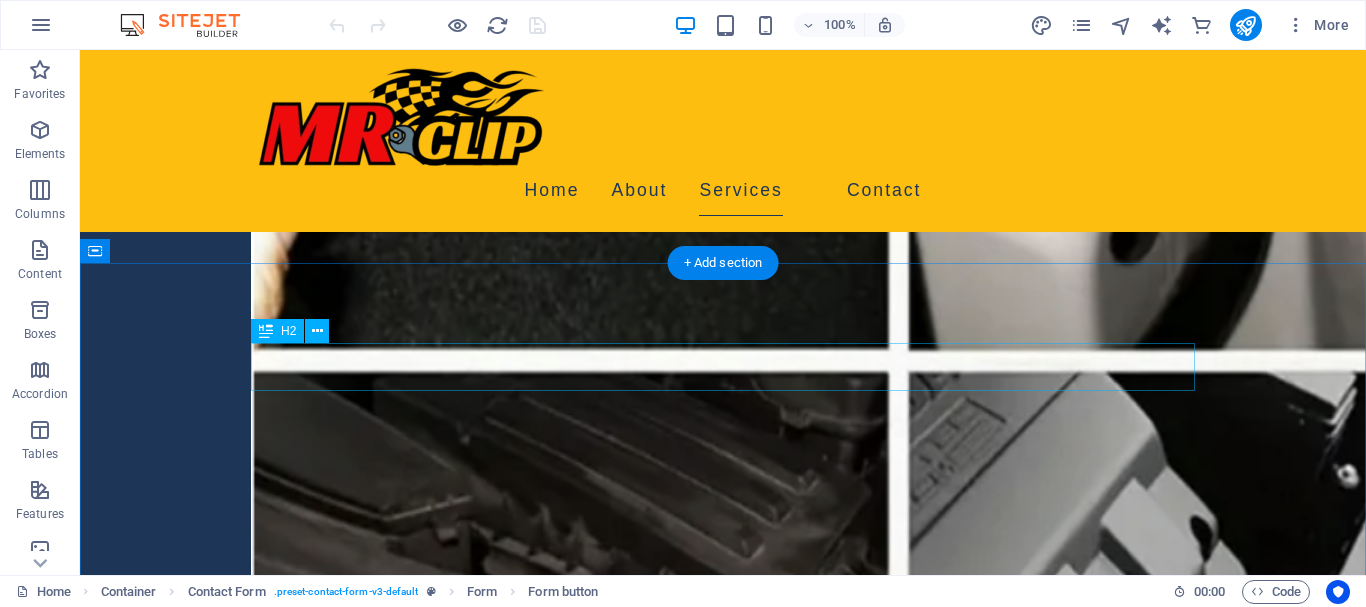scroll, scrollTop: 2007, scrollLeft: 0, axis: vertical 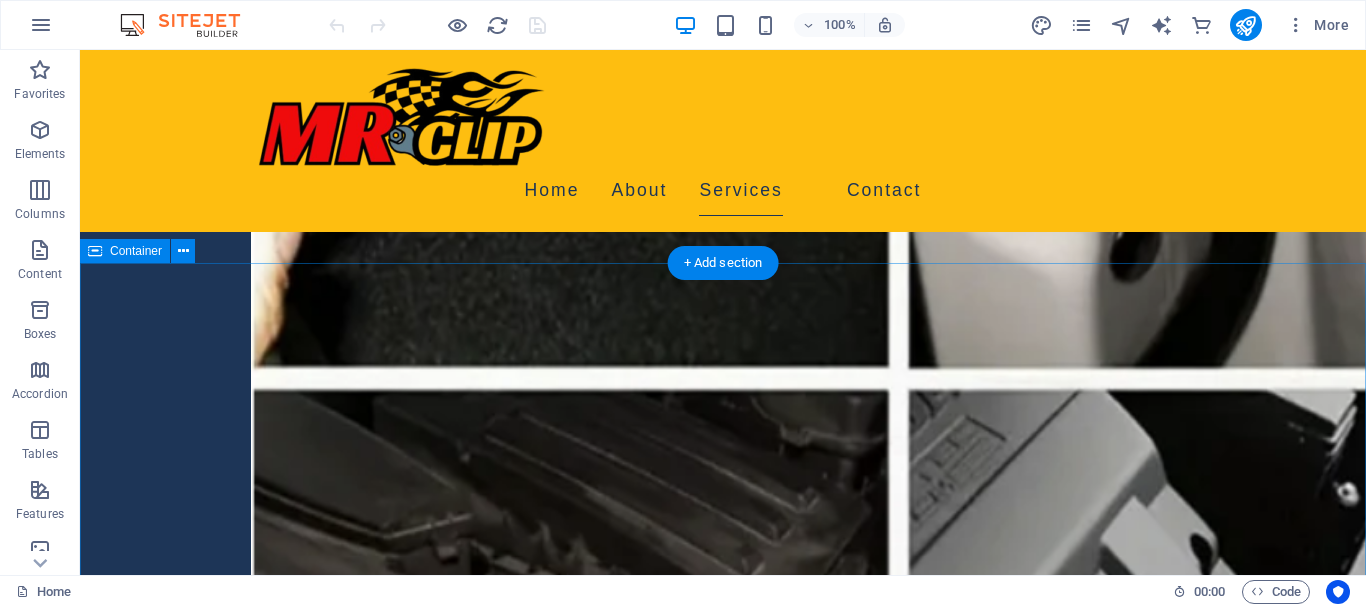 click on "Contact Us   I have read and understand the privacy policy. Unreadable? Load new Get in Touch!" at bounding box center [723, 2867] 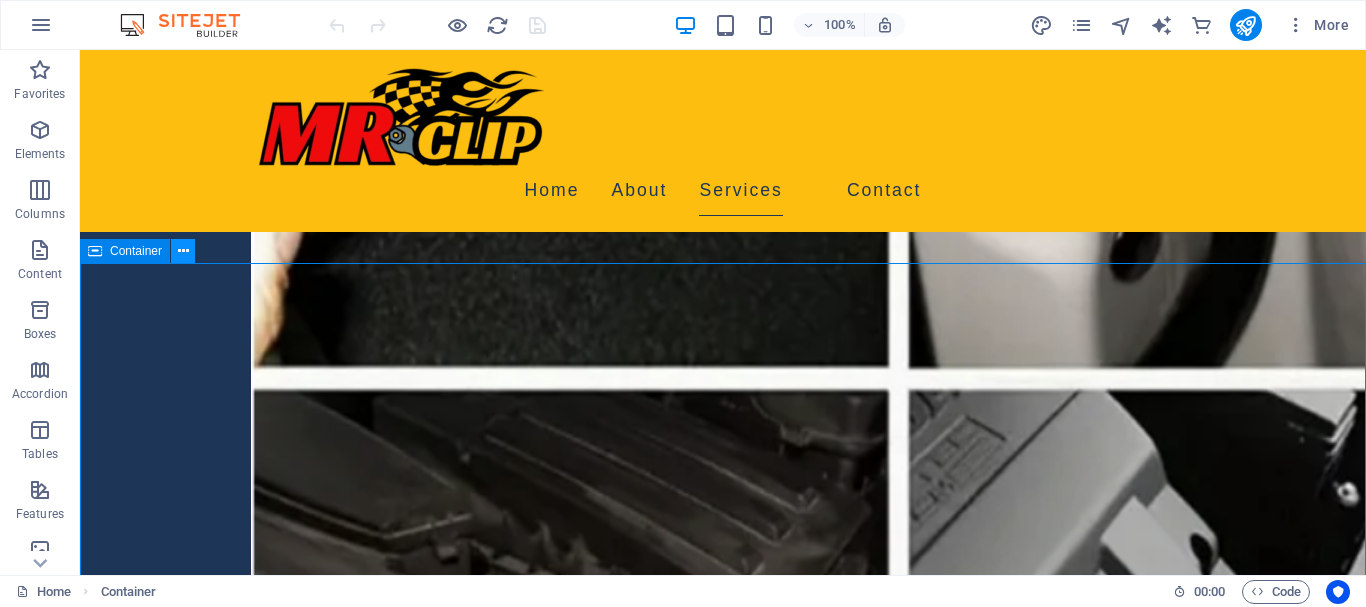 click at bounding box center [183, 251] 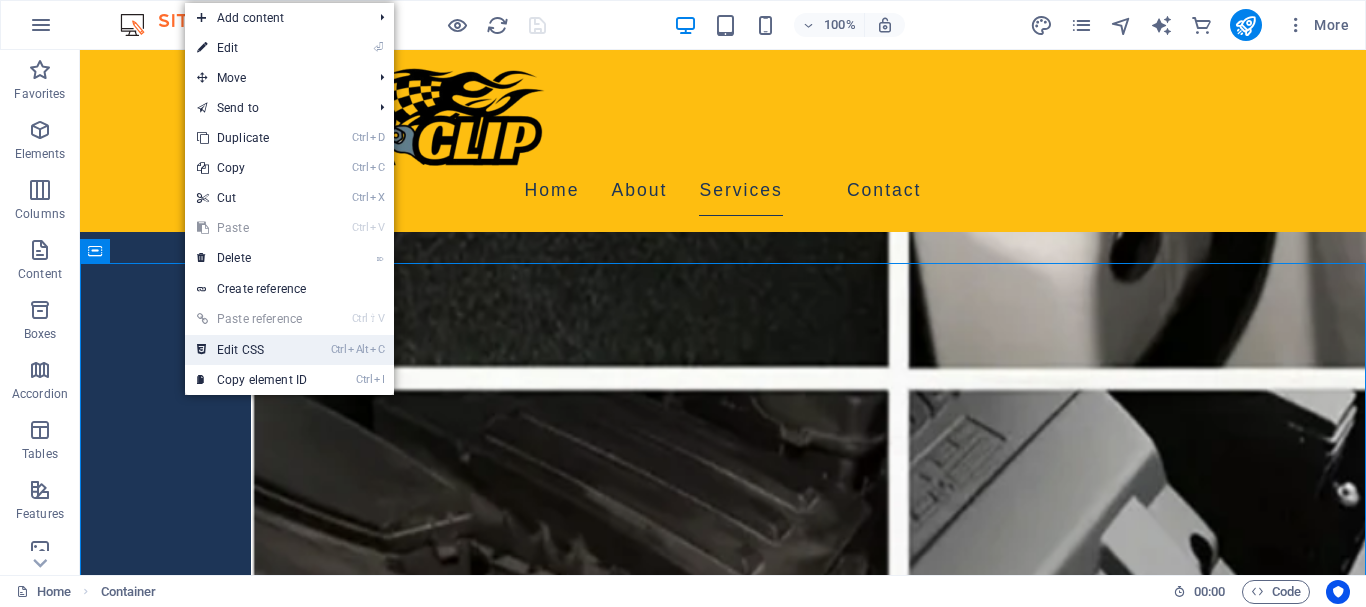 click on "Ctrl Alt C  Edit CSS" at bounding box center (252, 350) 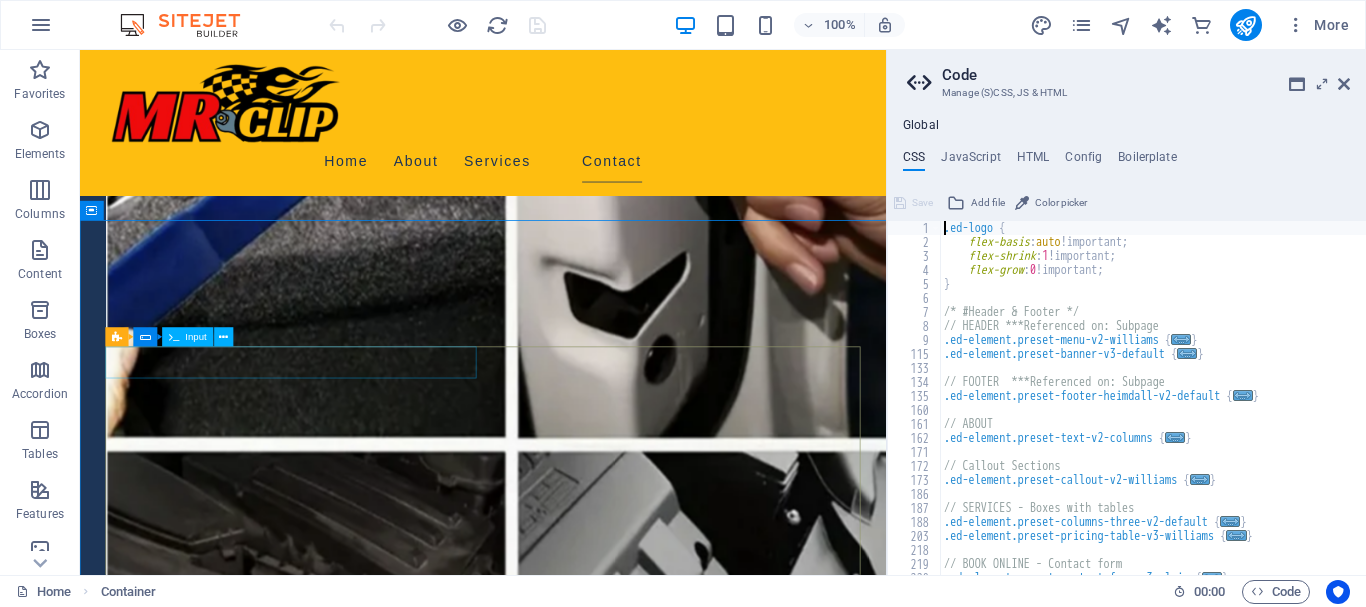 type on "@include contact-form-v3;" 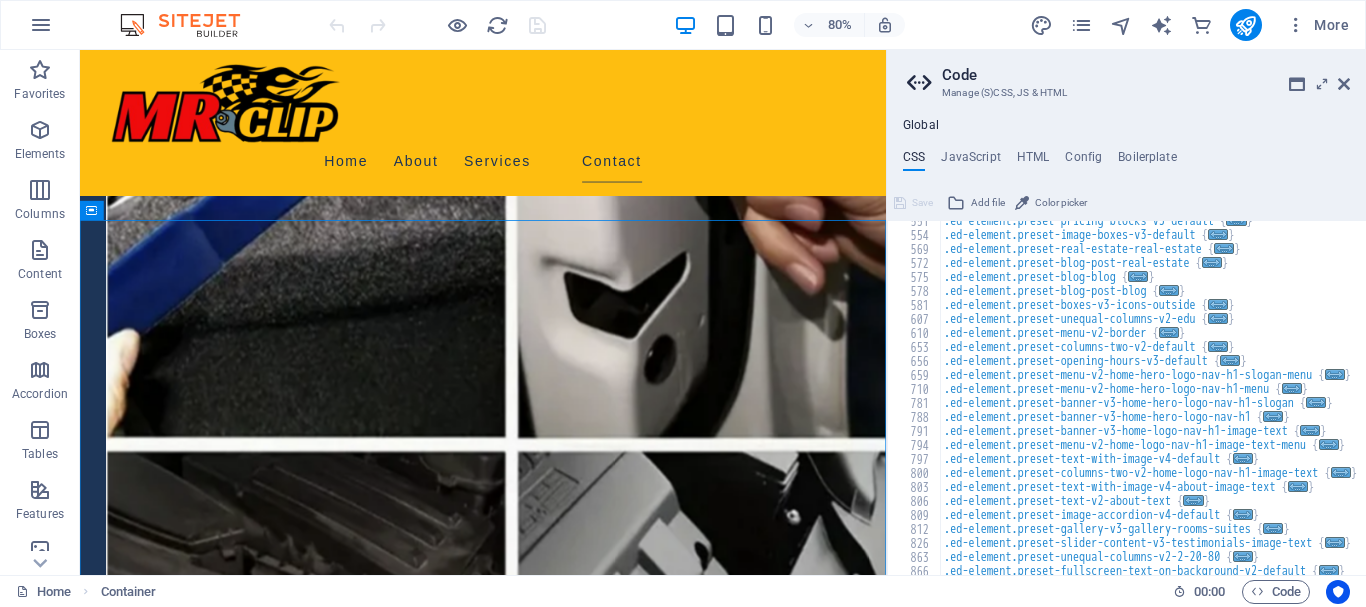scroll, scrollTop: 780, scrollLeft: 0, axis: vertical 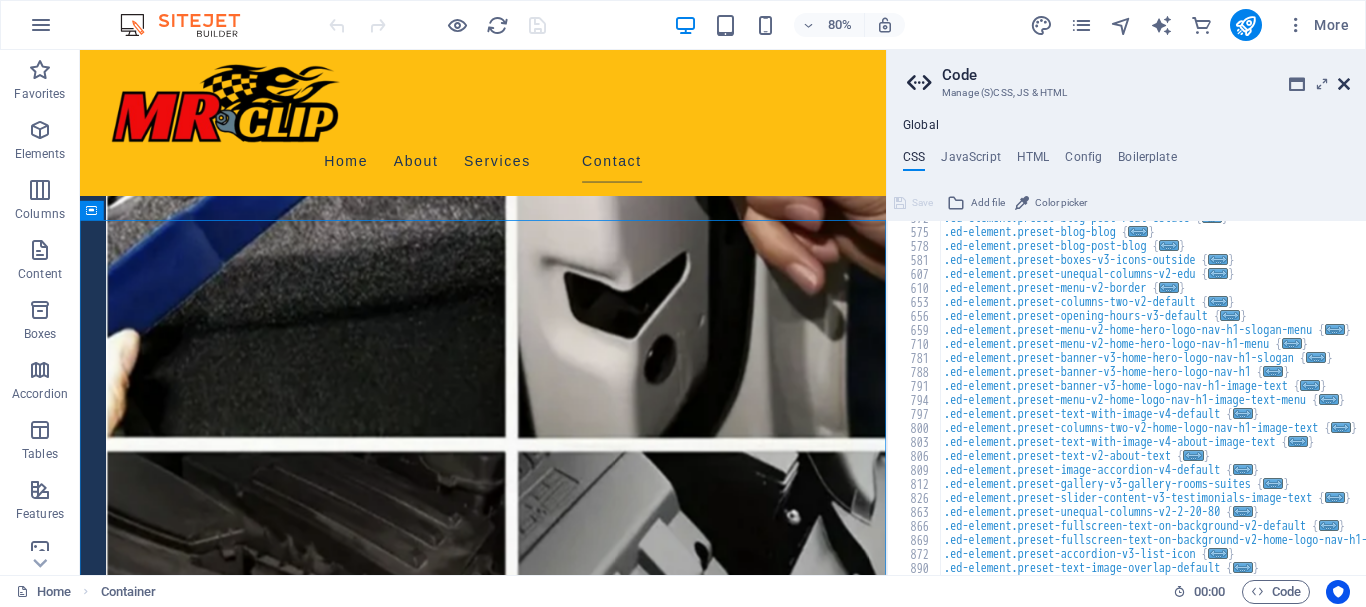 drag, startPoint x: 1345, startPoint y: 81, endPoint x: 1261, endPoint y: 35, distance: 95.77056 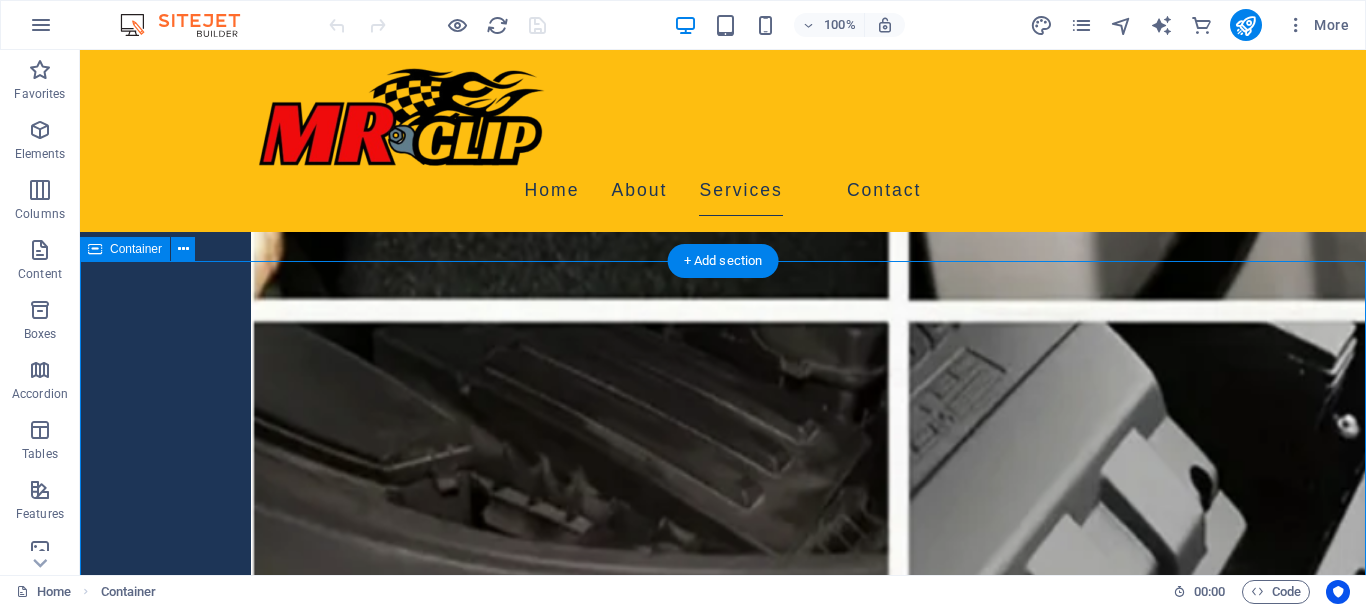 scroll, scrollTop: 2109, scrollLeft: 0, axis: vertical 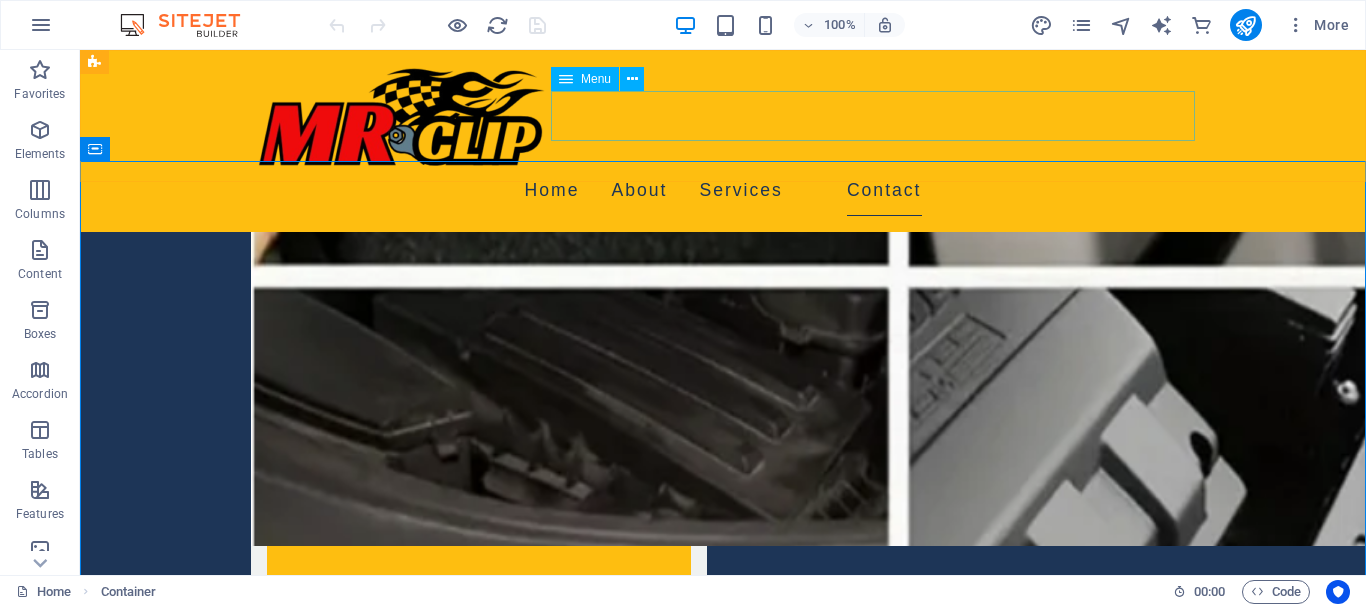 click on "Home About Services Contact" at bounding box center (723, 191) 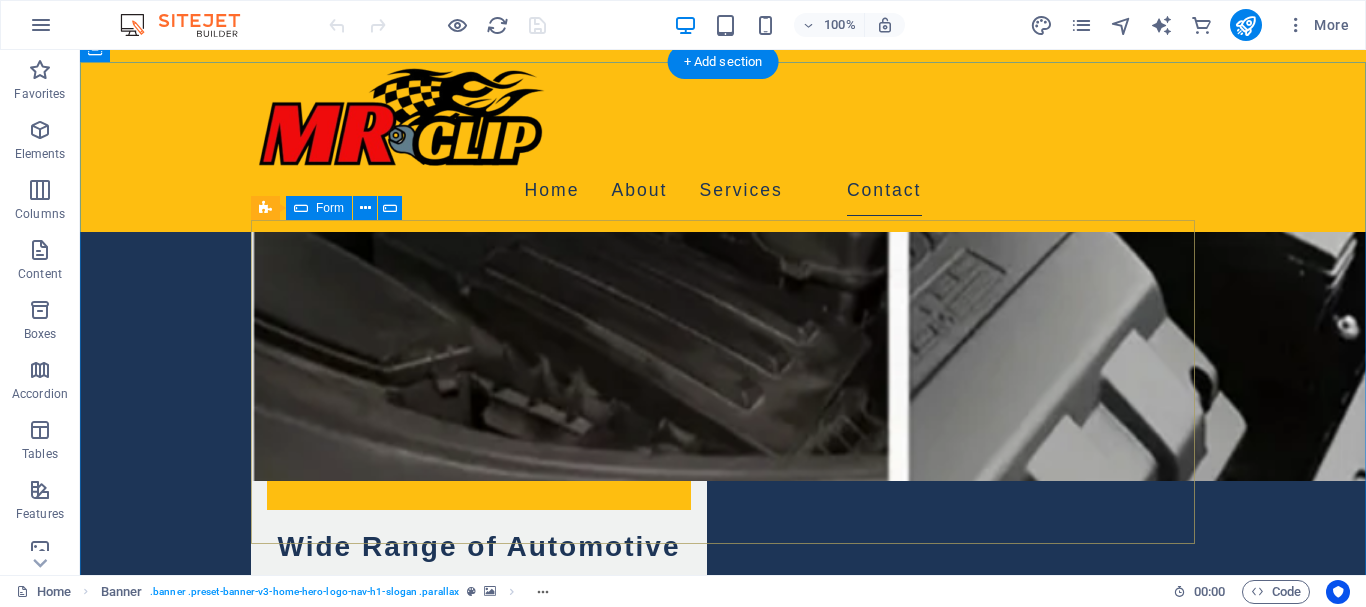 scroll, scrollTop: 2211, scrollLeft: 0, axis: vertical 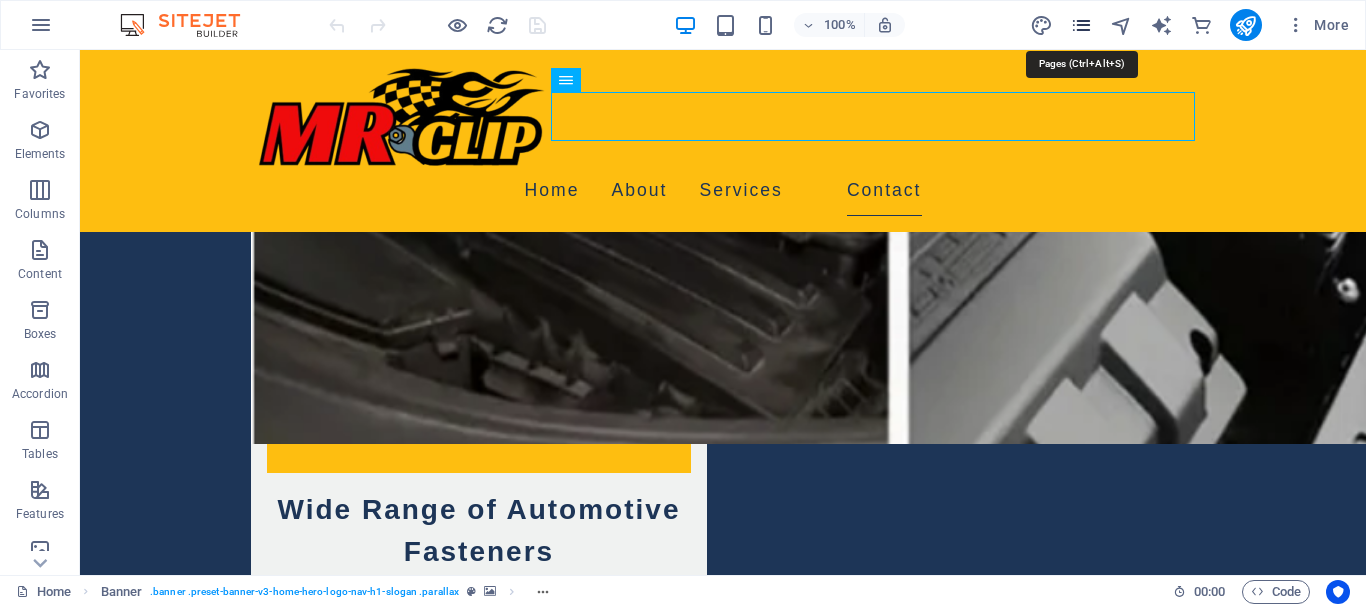 click at bounding box center (1081, 25) 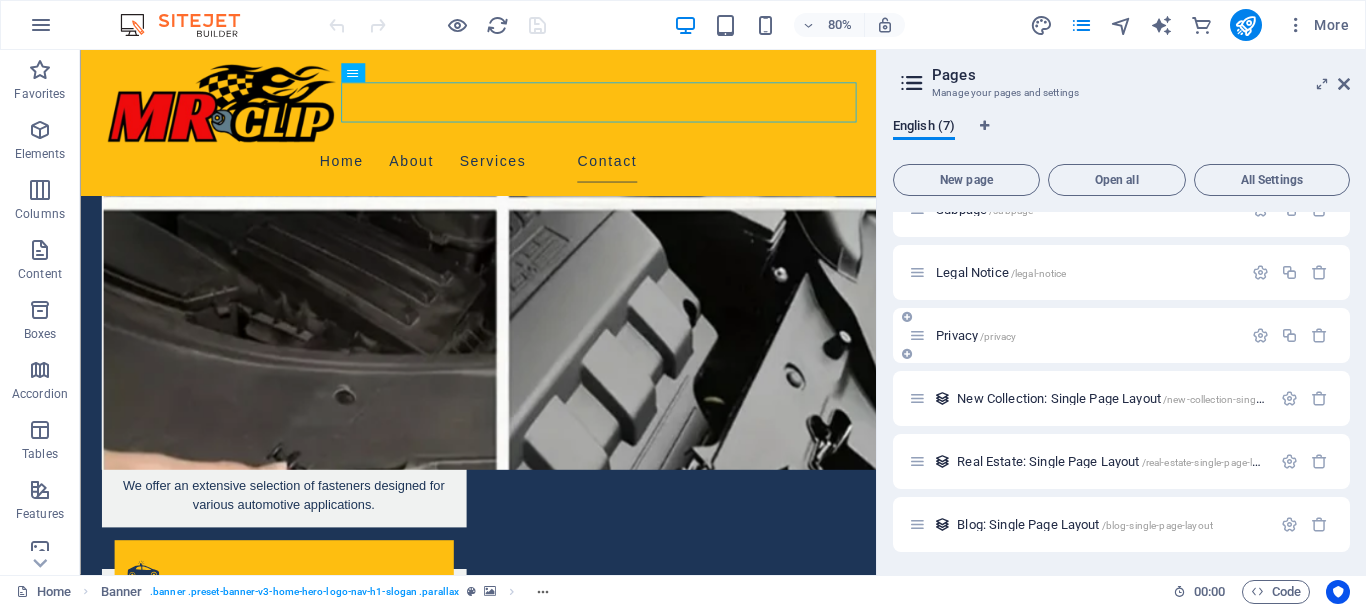 scroll, scrollTop: 94, scrollLeft: 0, axis: vertical 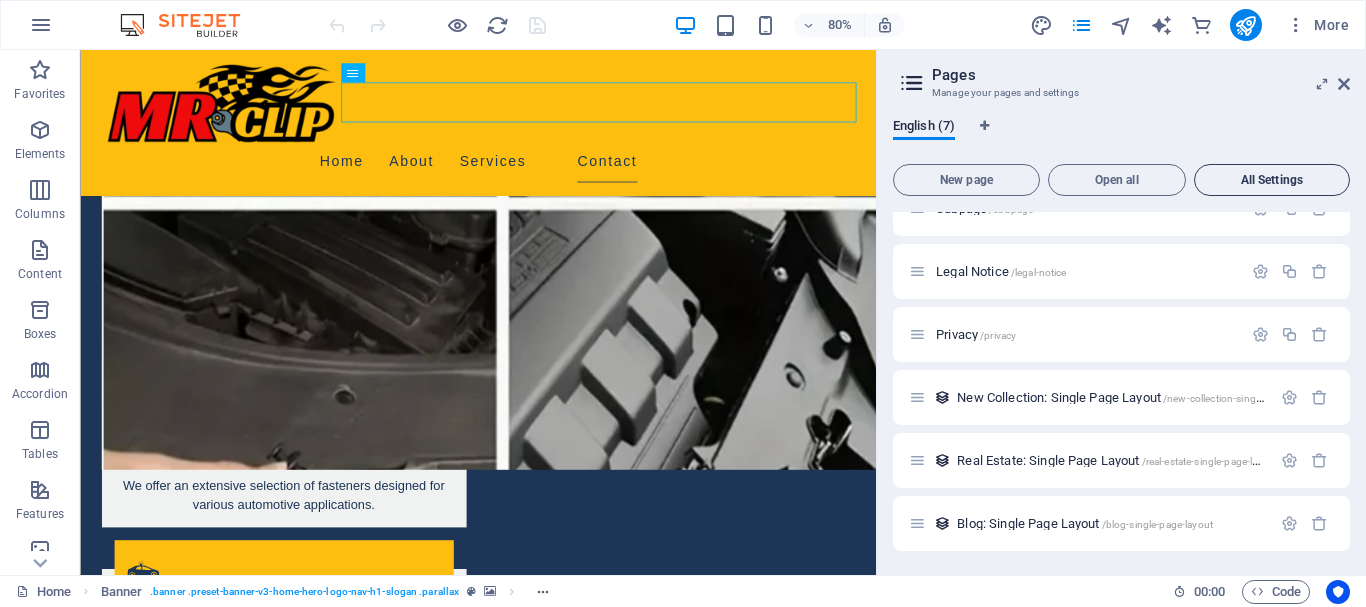 click on "All Settings" at bounding box center (1272, 180) 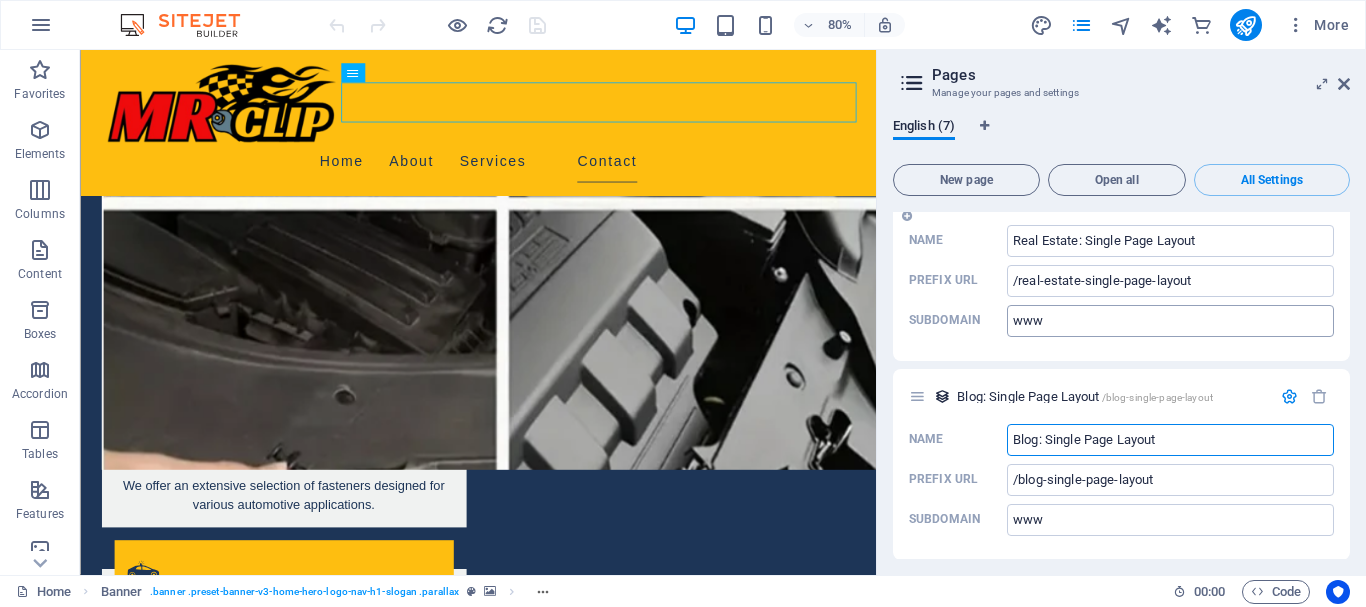 scroll, scrollTop: 3620, scrollLeft: 0, axis: vertical 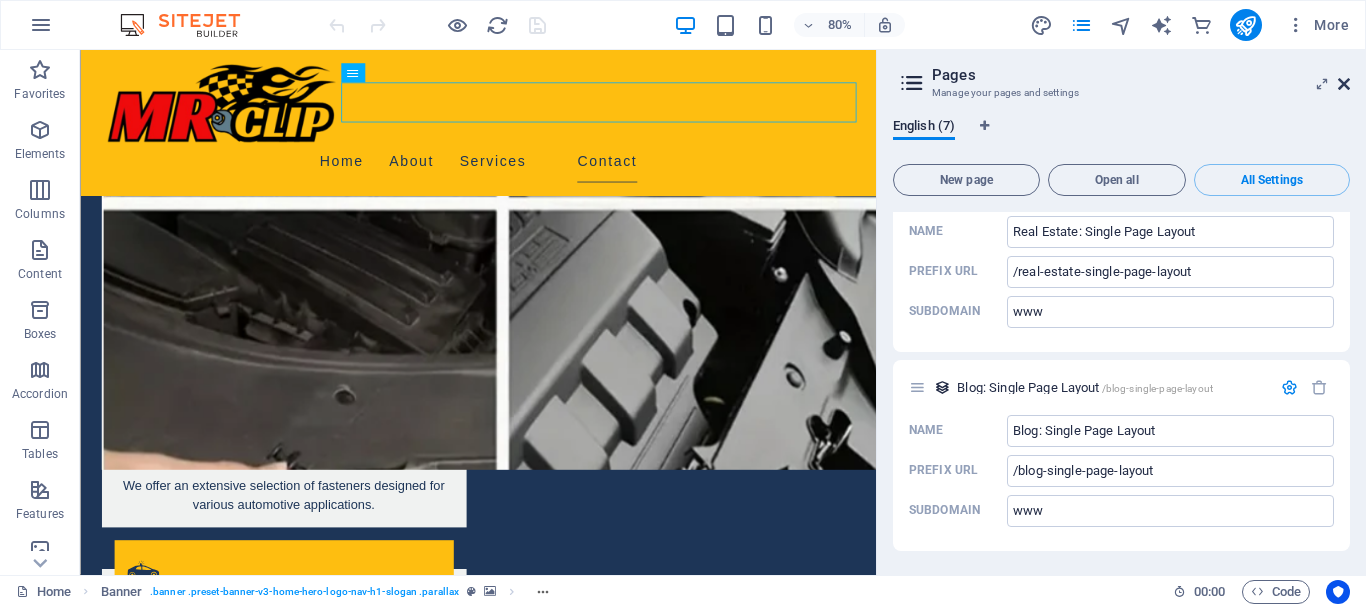 click at bounding box center (1344, 84) 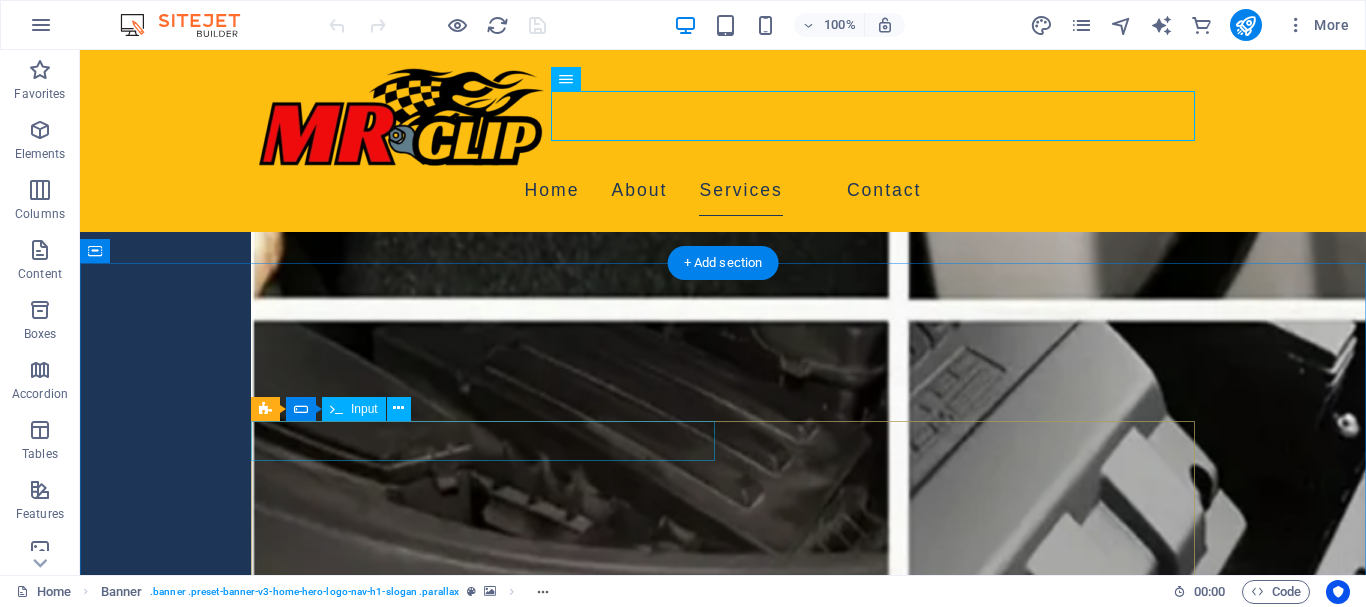 scroll, scrollTop: 2109, scrollLeft: 0, axis: vertical 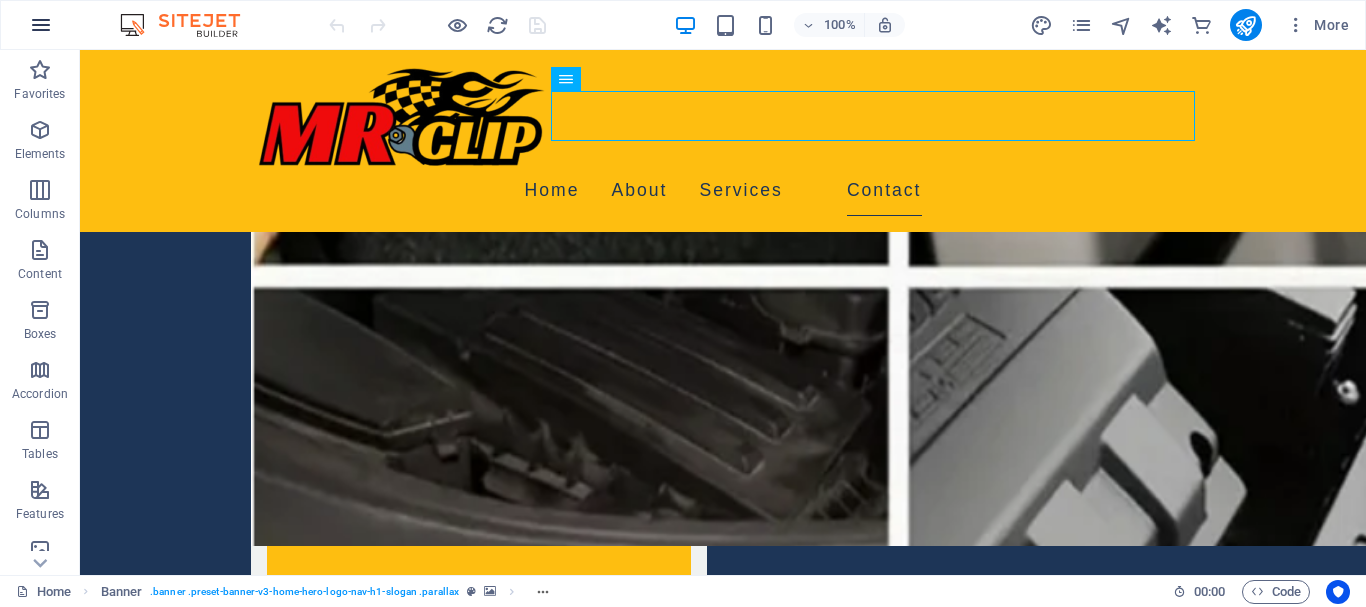 click at bounding box center (41, 25) 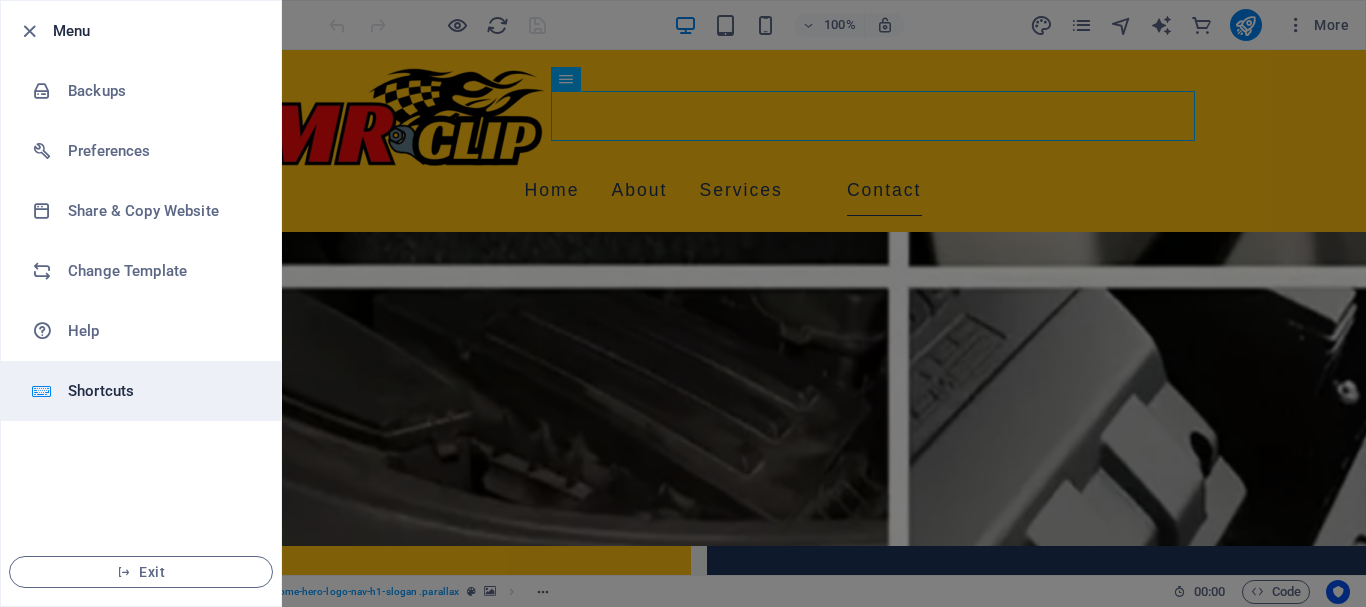 click on "Shortcuts" at bounding box center (160, 391) 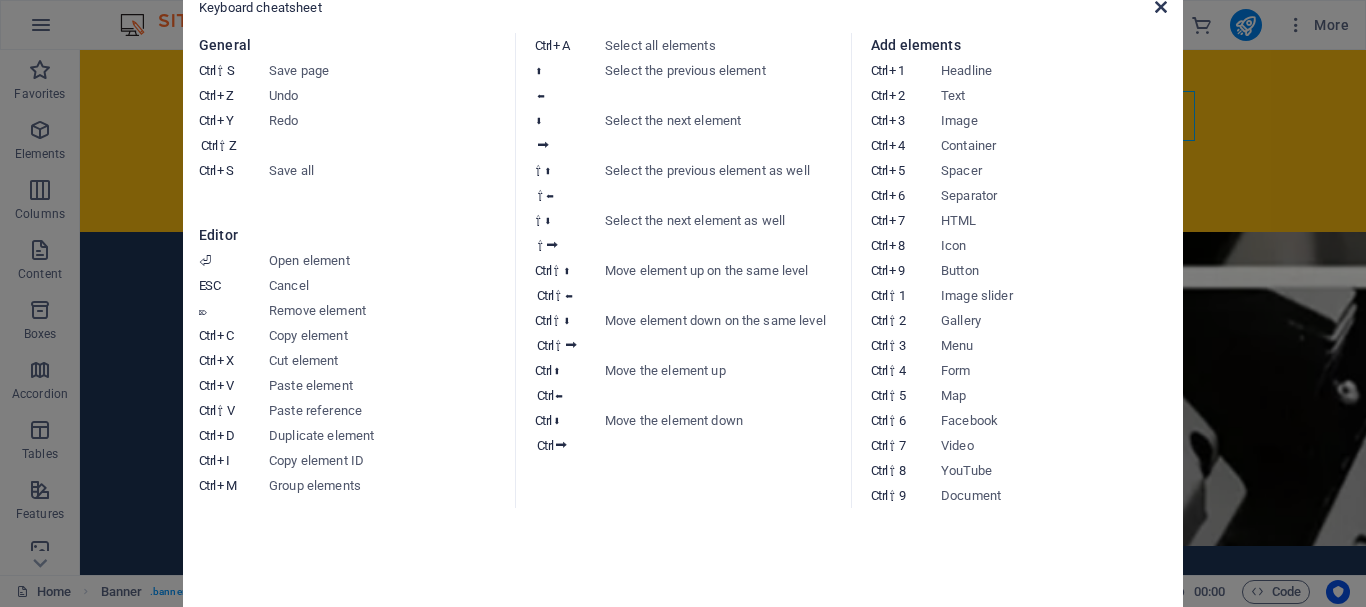 click at bounding box center [1161, 7] 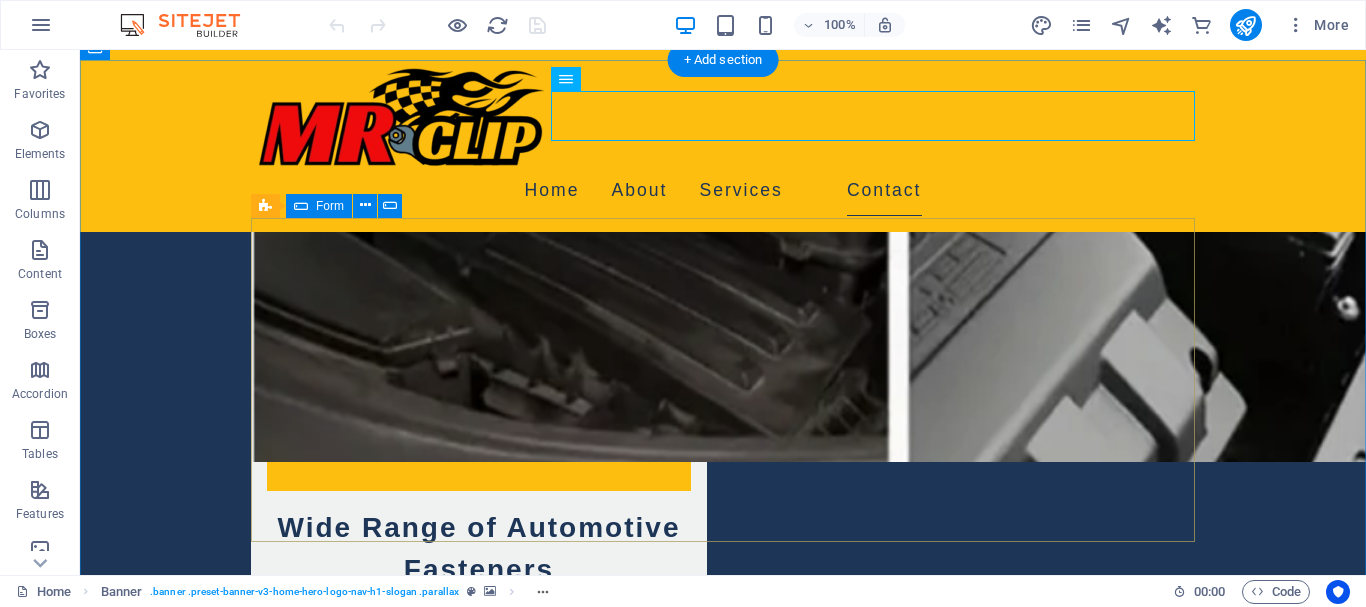scroll, scrollTop: 2211, scrollLeft: 0, axis: vertical 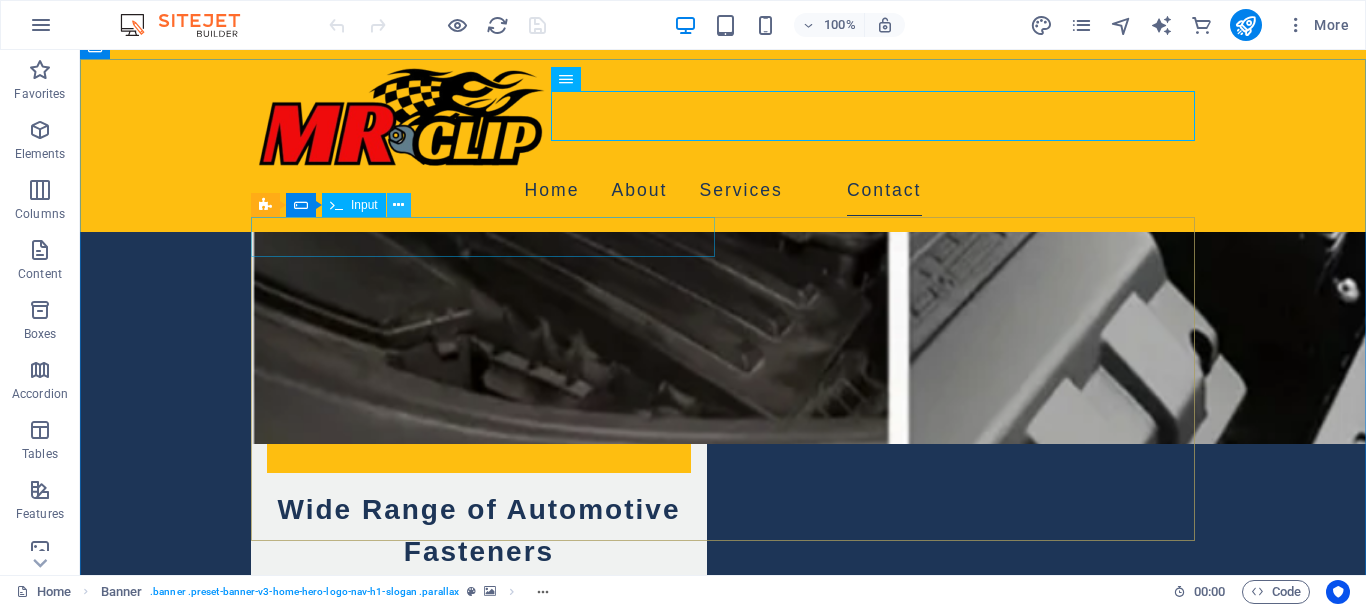 click at bounding box center [398, 205] 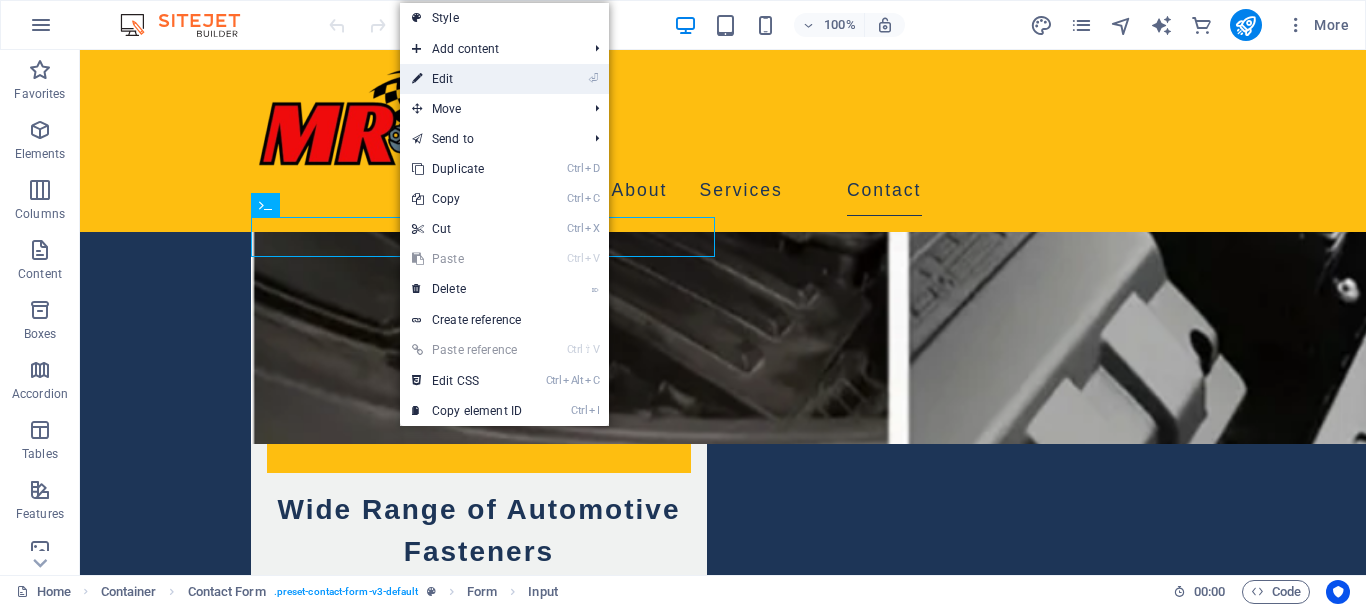 click on "⏎  Edit" at bounding box center [467, 79] 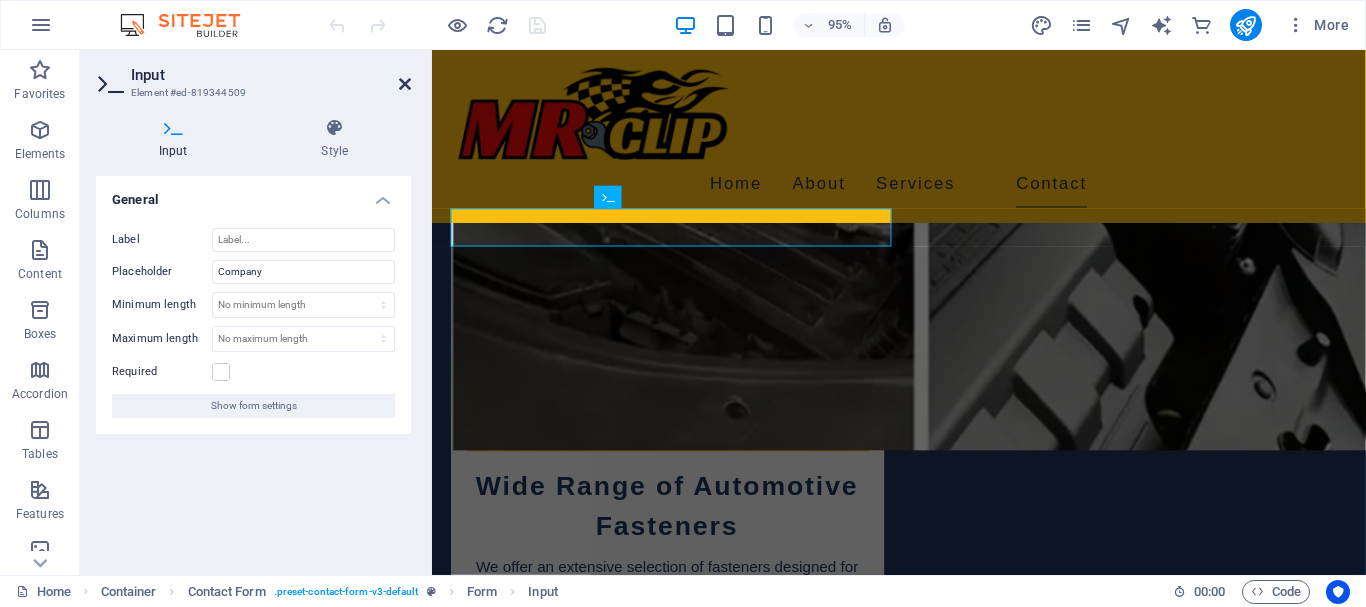 click at bounding box center (405, 84) 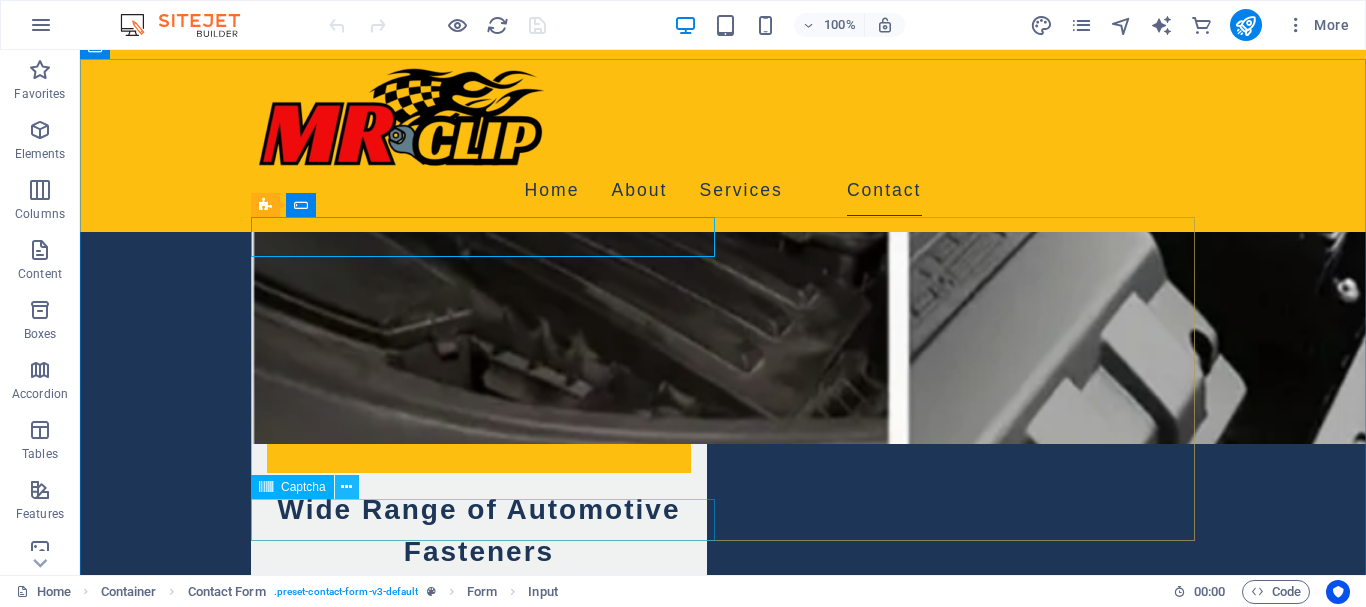 click at bounding box center [346, 487] 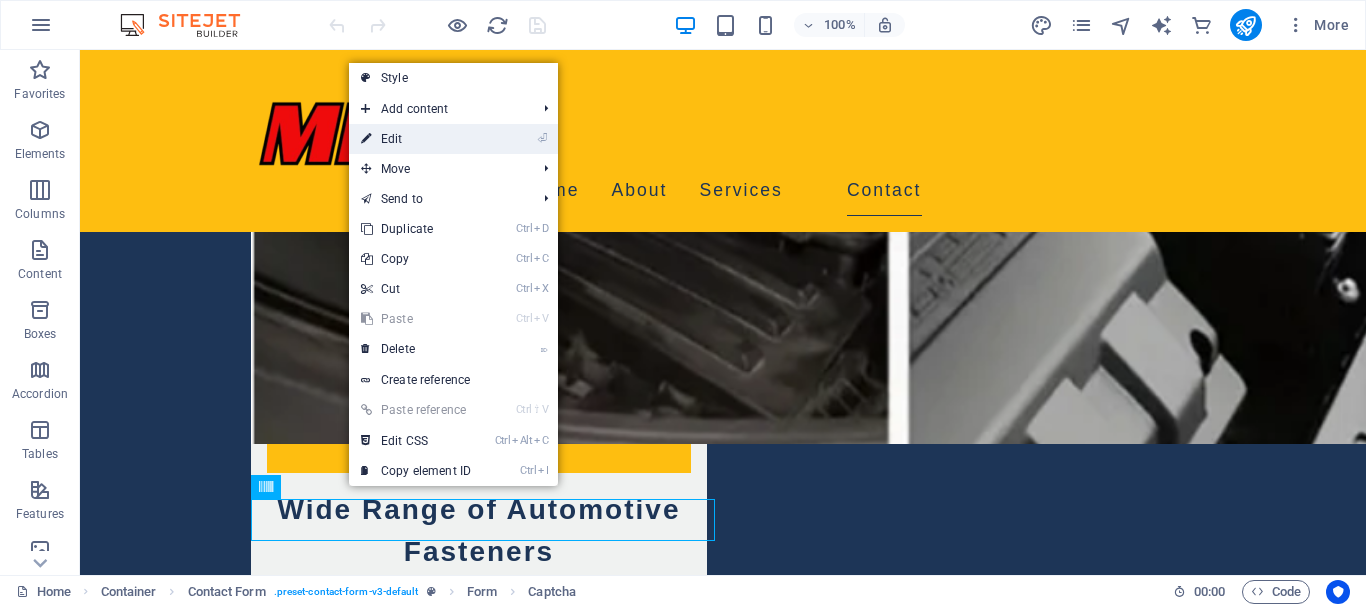 click on "⏎  Edit" at bounding box center [416, 139] 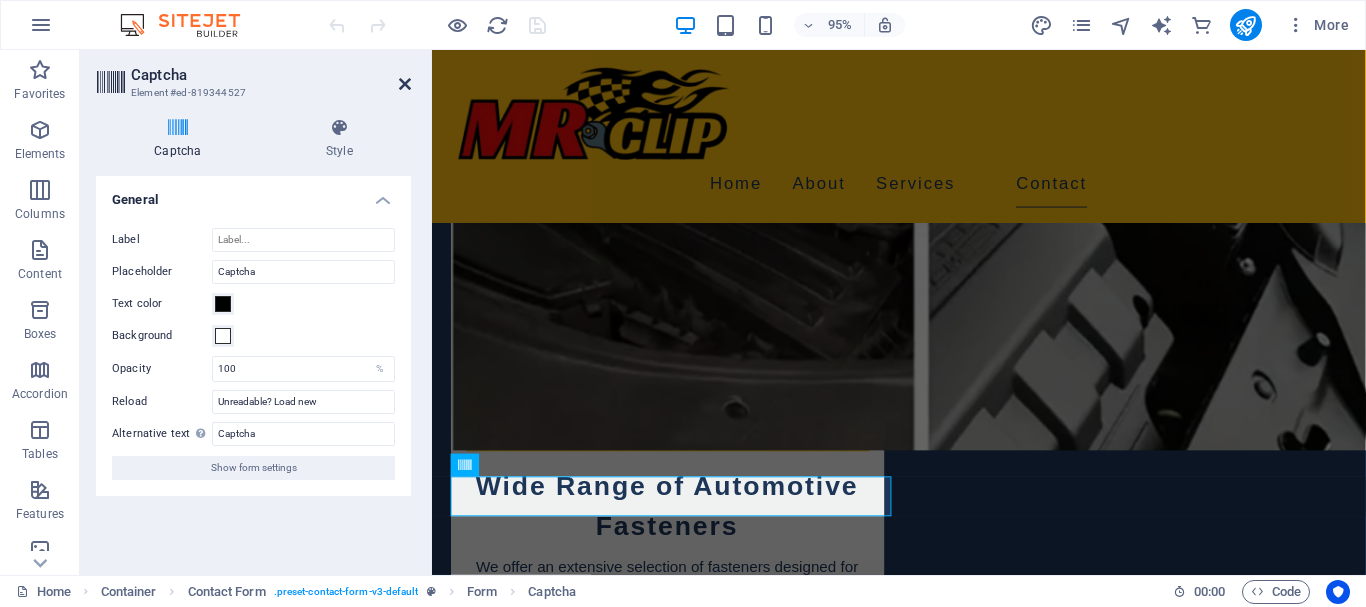 click at bounding box center (405, 84) 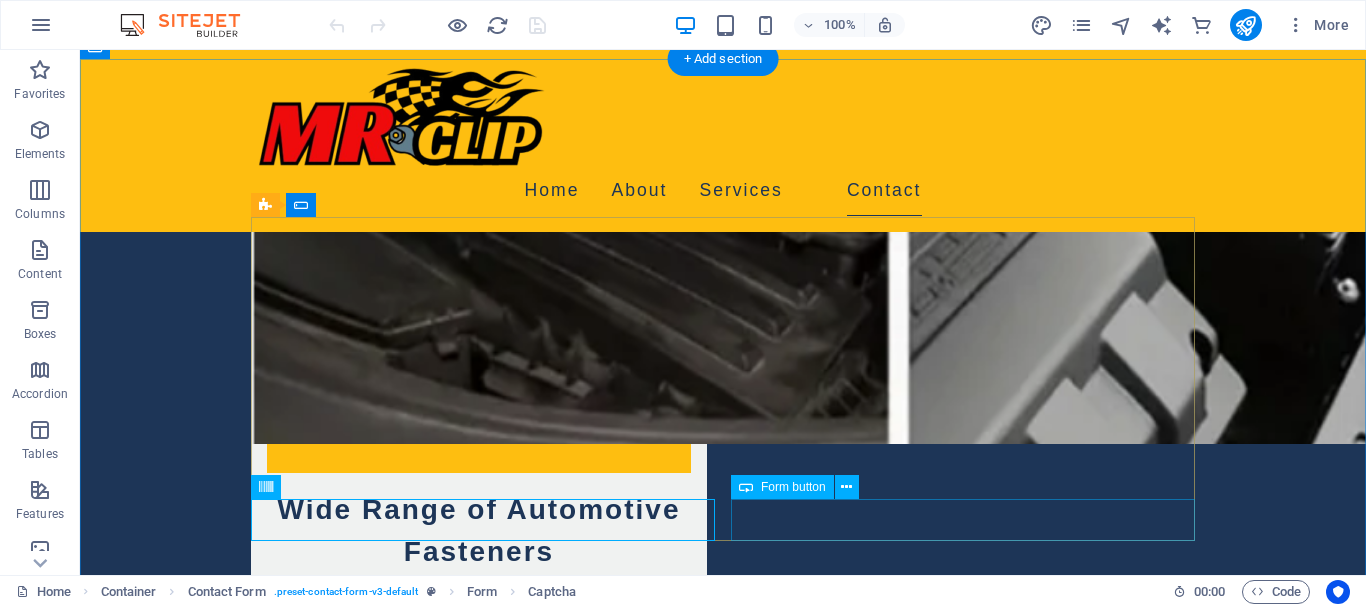 click on "Get in Touch!" at bounding box center (963, 2849) 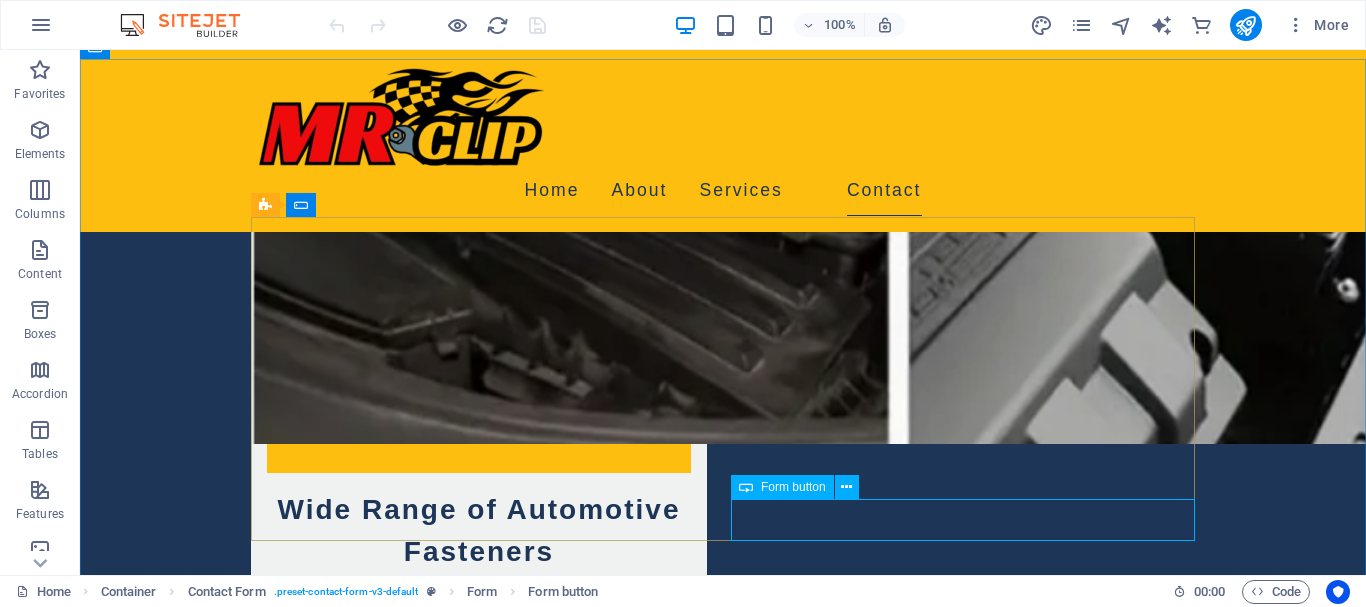 click on "Form button" at bounding box center [782, 487] 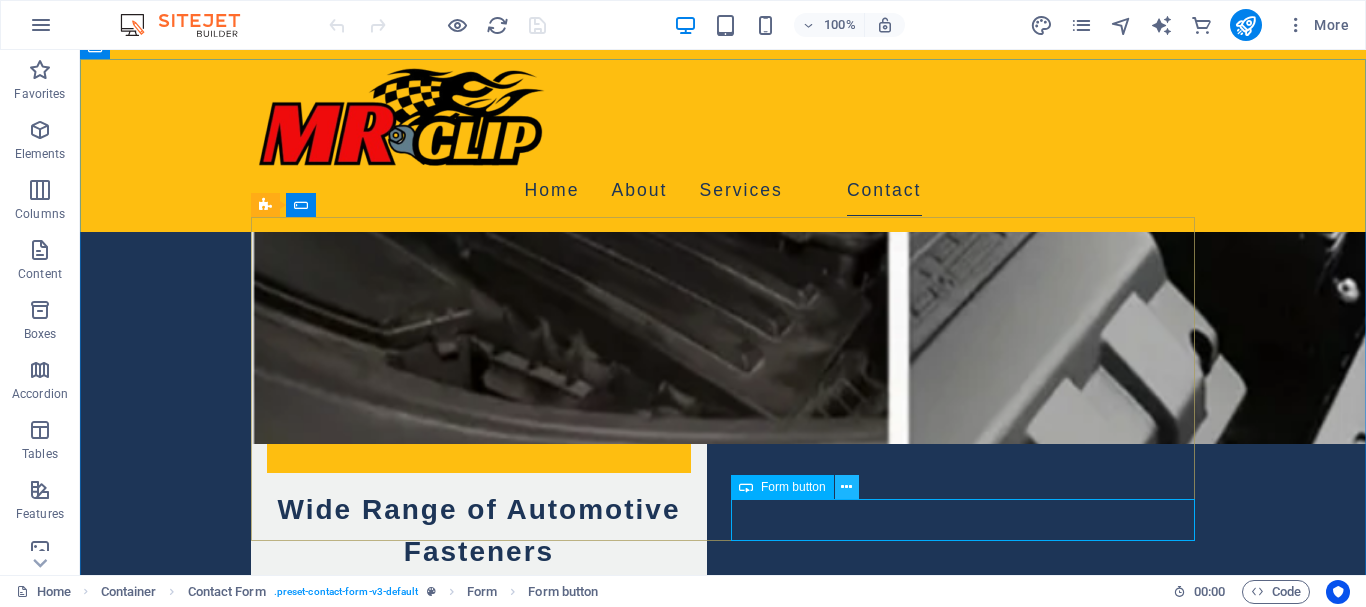 click at bounding box center (847, 487) 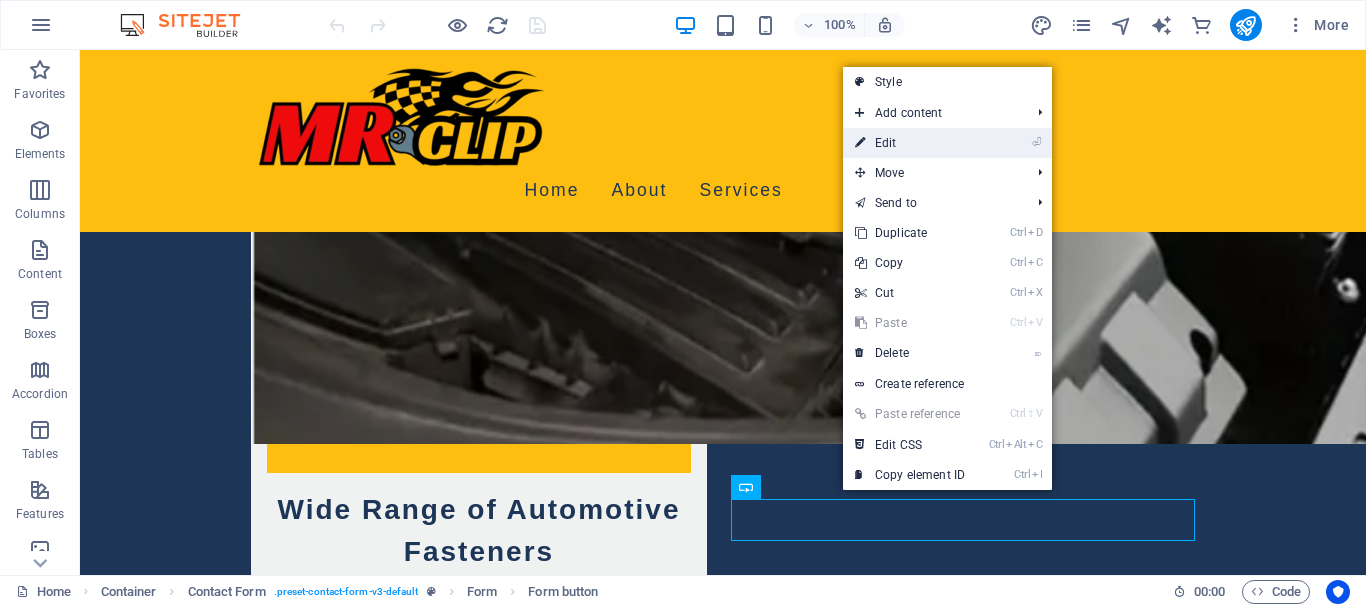 click on "⏎  Edit" at bounding box center [910, 143] 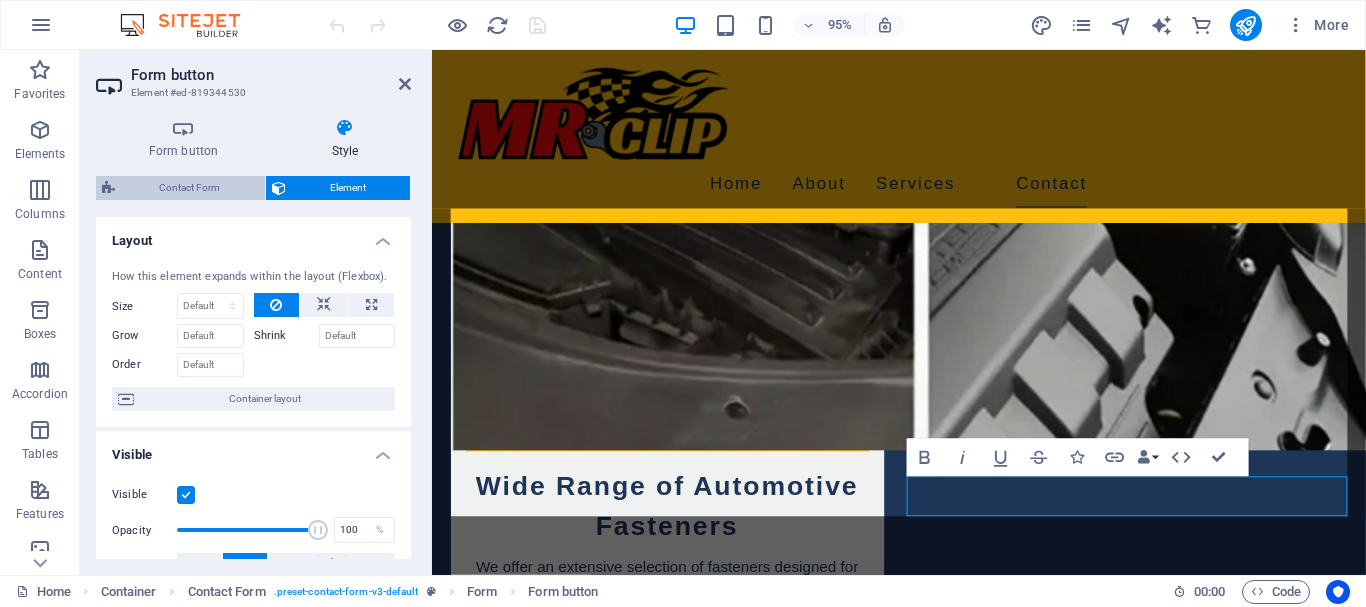 click on "Contact Form" at bounding box center (190, 188) 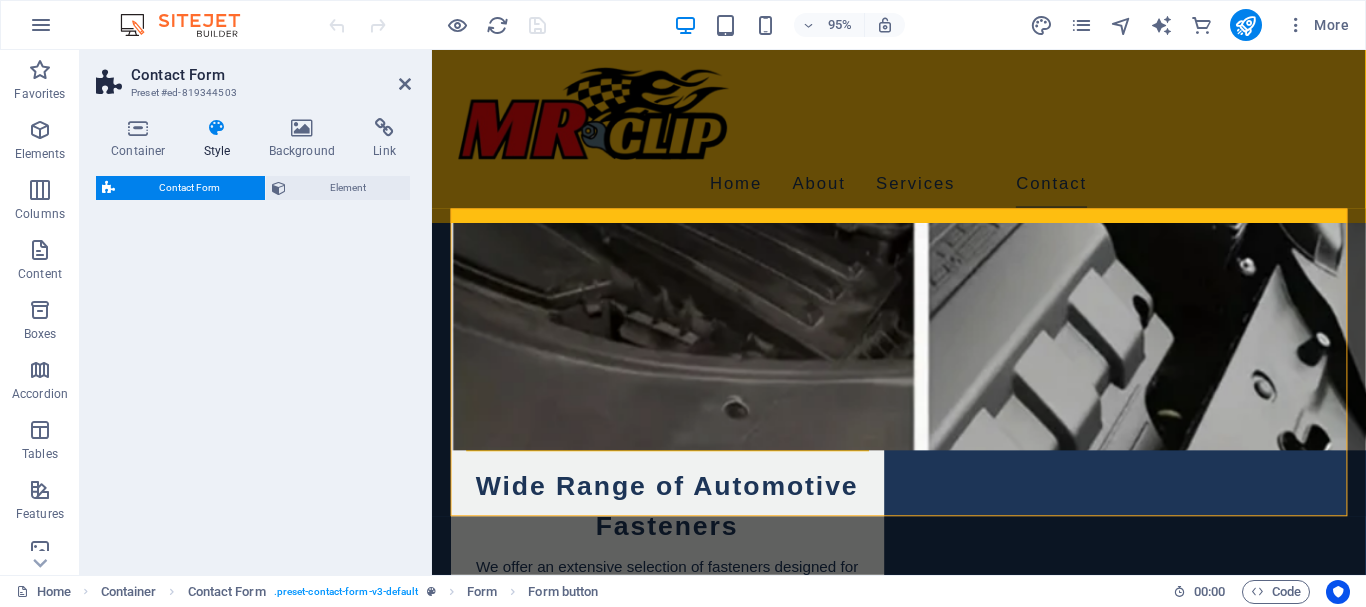 select on "rem" 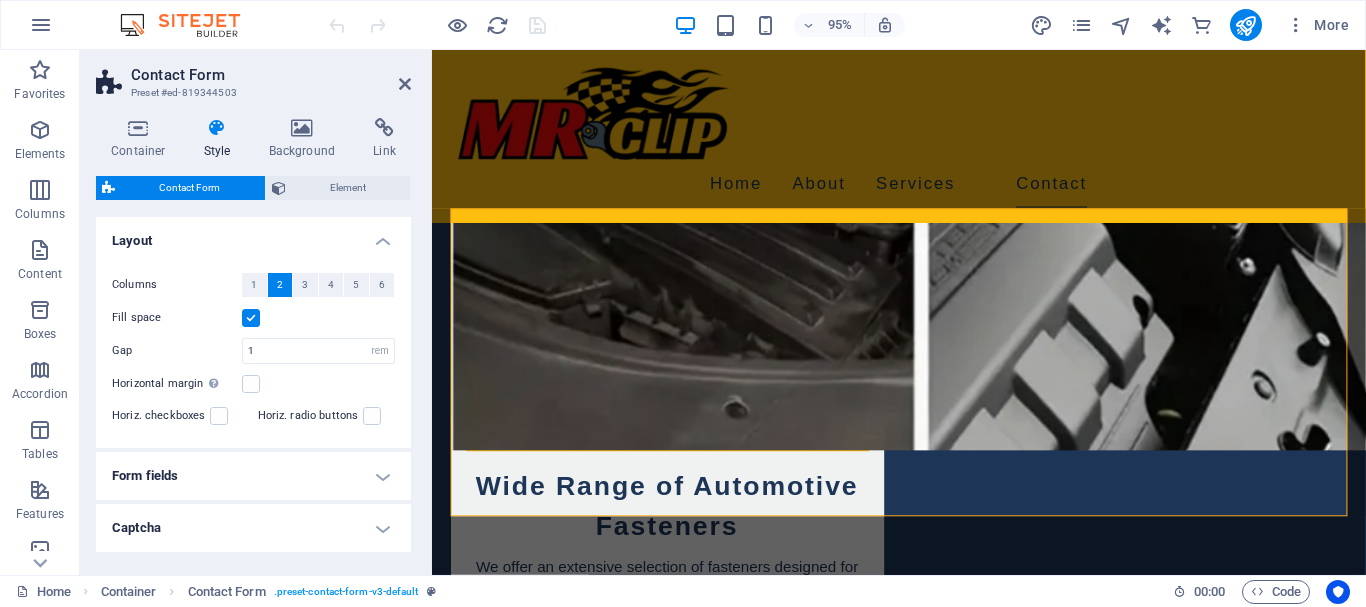 scroll, scrollTop: 360, scrollLeft: 0, axis: vertical 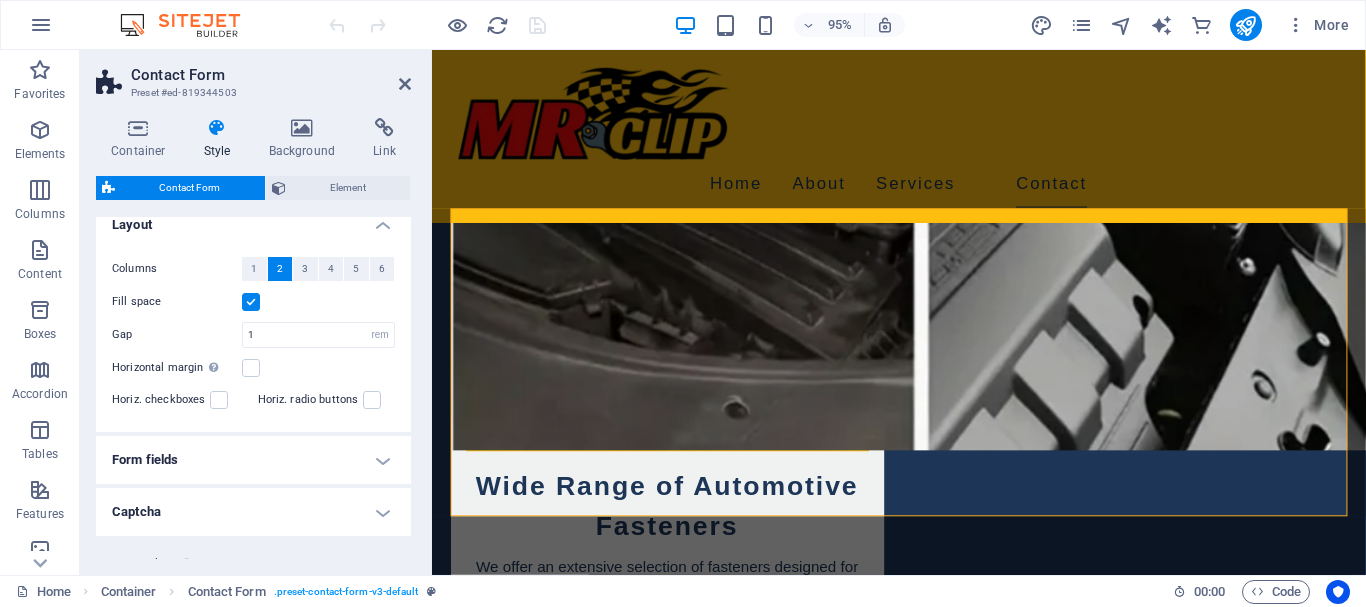 click on "Form fields" at bounding box center (253, 460) 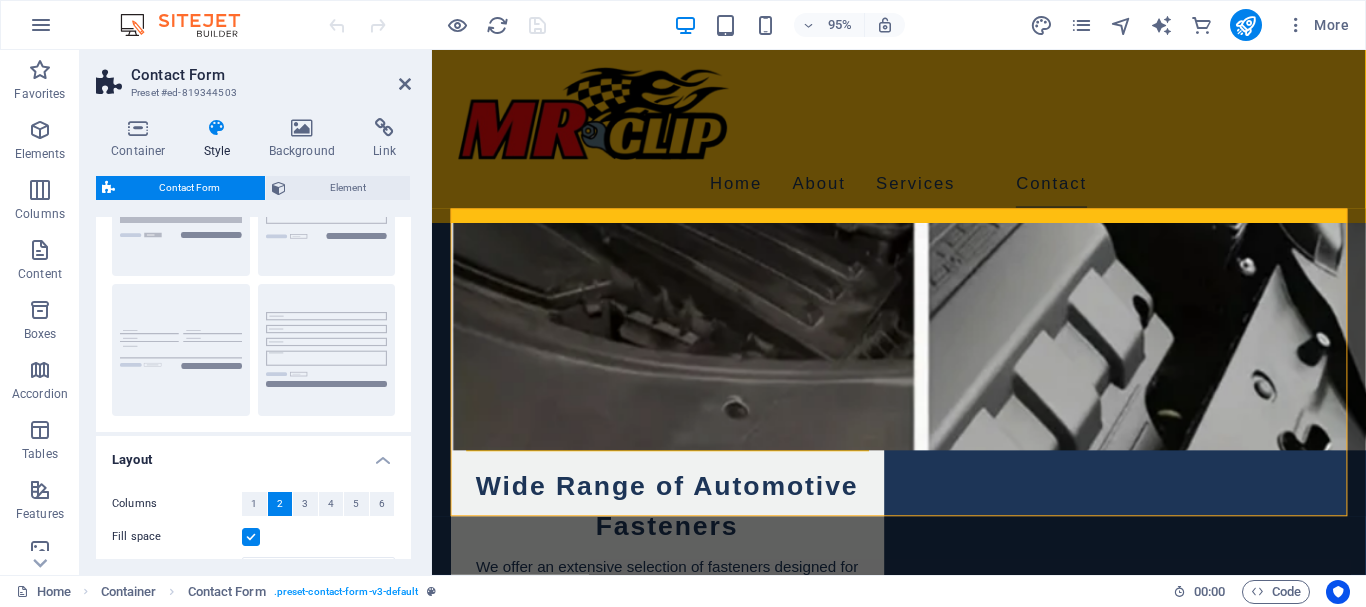 scroll, scrollTop: 0, scrollLeft: 0, axis: both 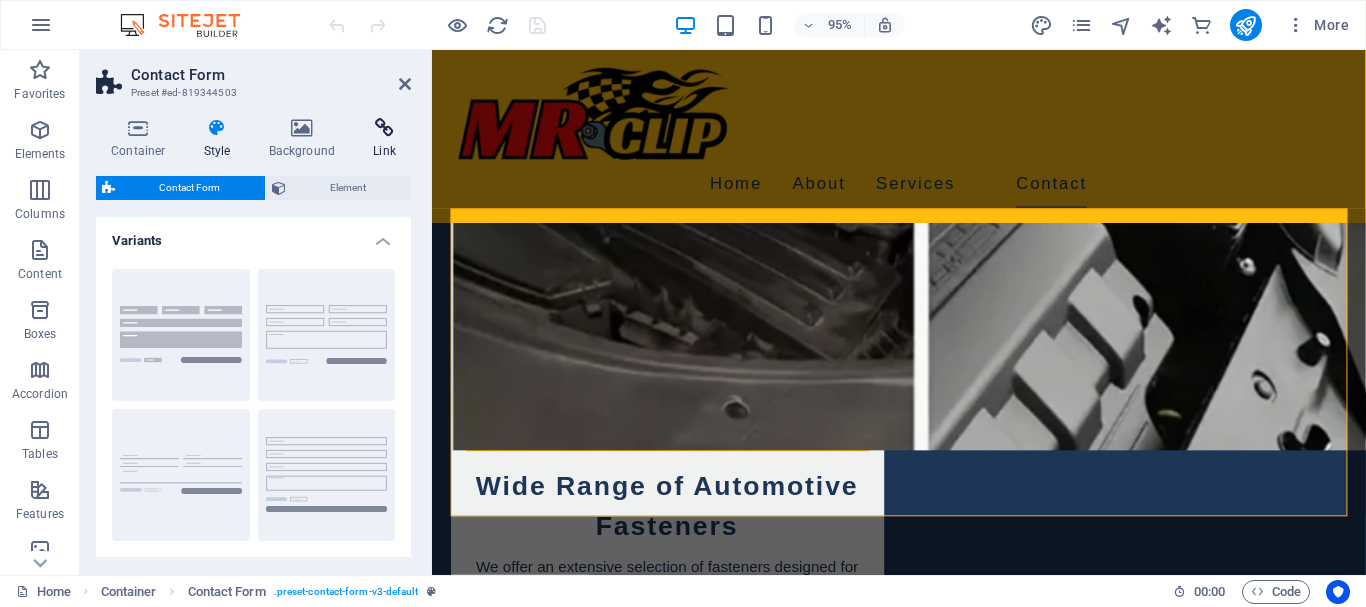 click at bounding box center [384, 128] 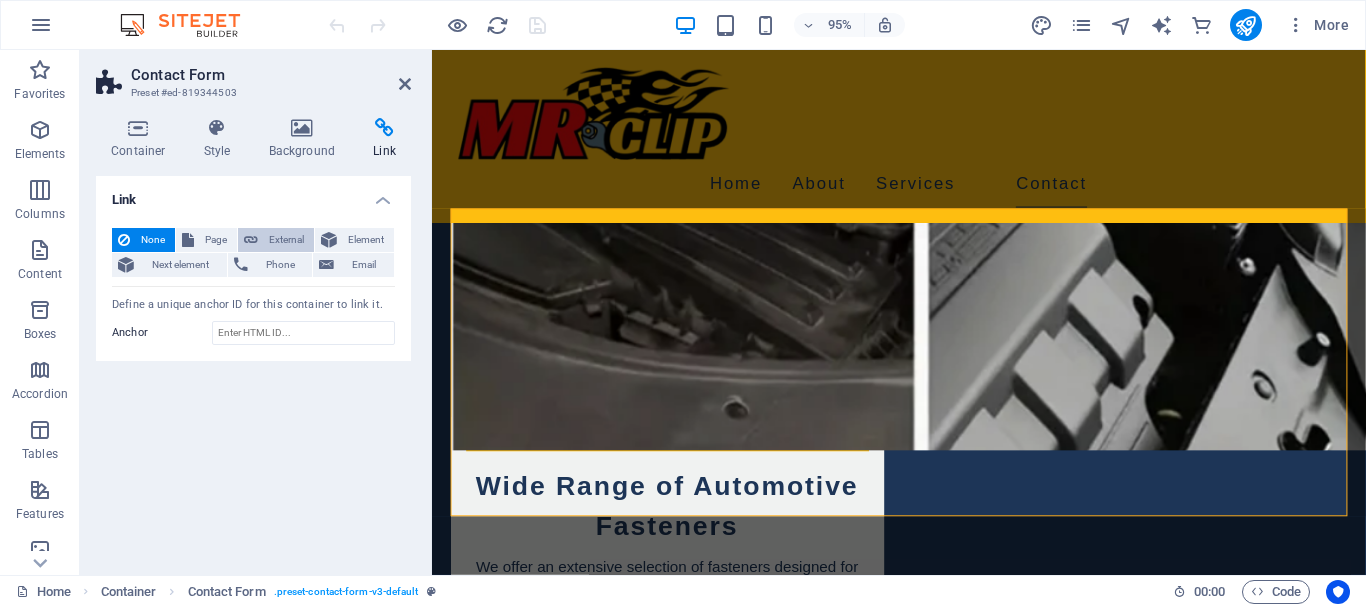 click on "External" at bounding box center (286, 240) 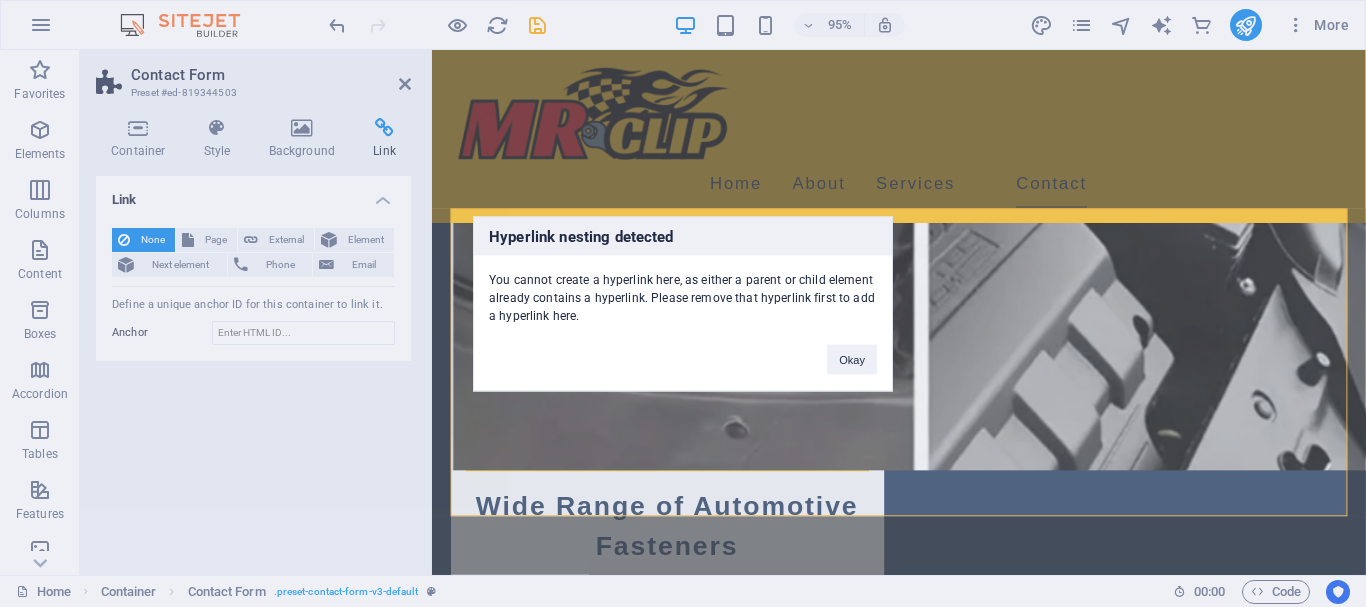 click on "Hyperlink nesting detected You cannot create a hyperlink here, as either a parent or child element already contains a hyperlink. Please remove that hyperlink first to add a hyperlink here. Okay" at bounding box center (683, 303) 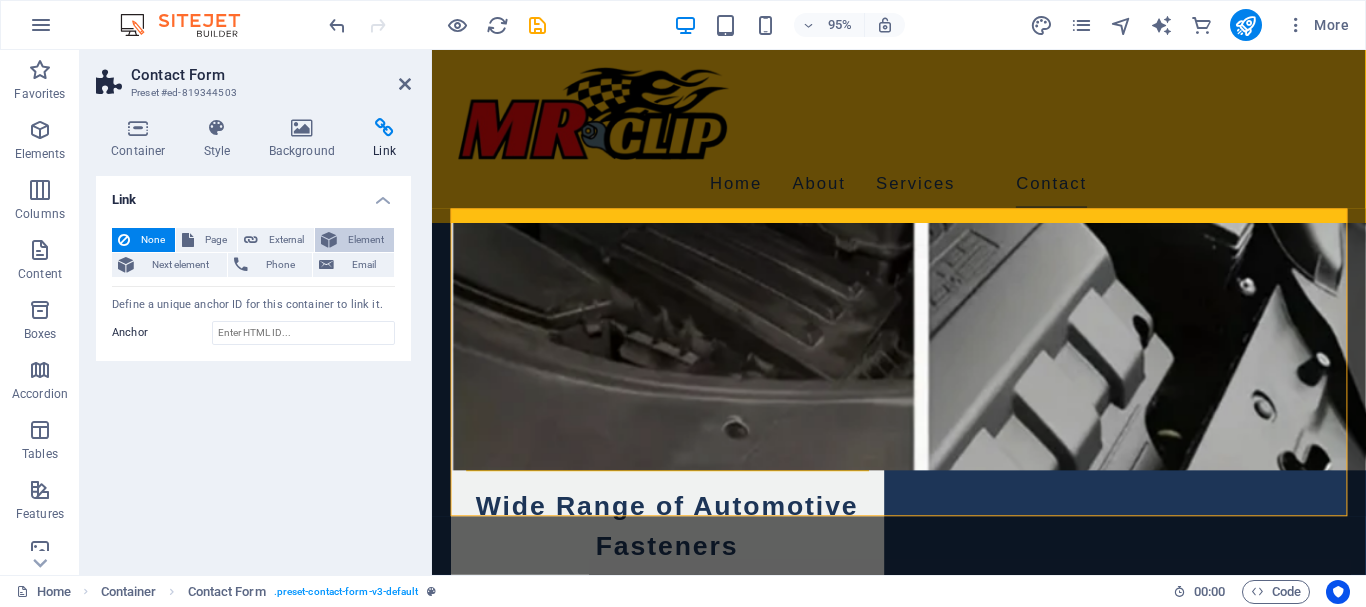 click on "Element" at bounding box center [365, 240] 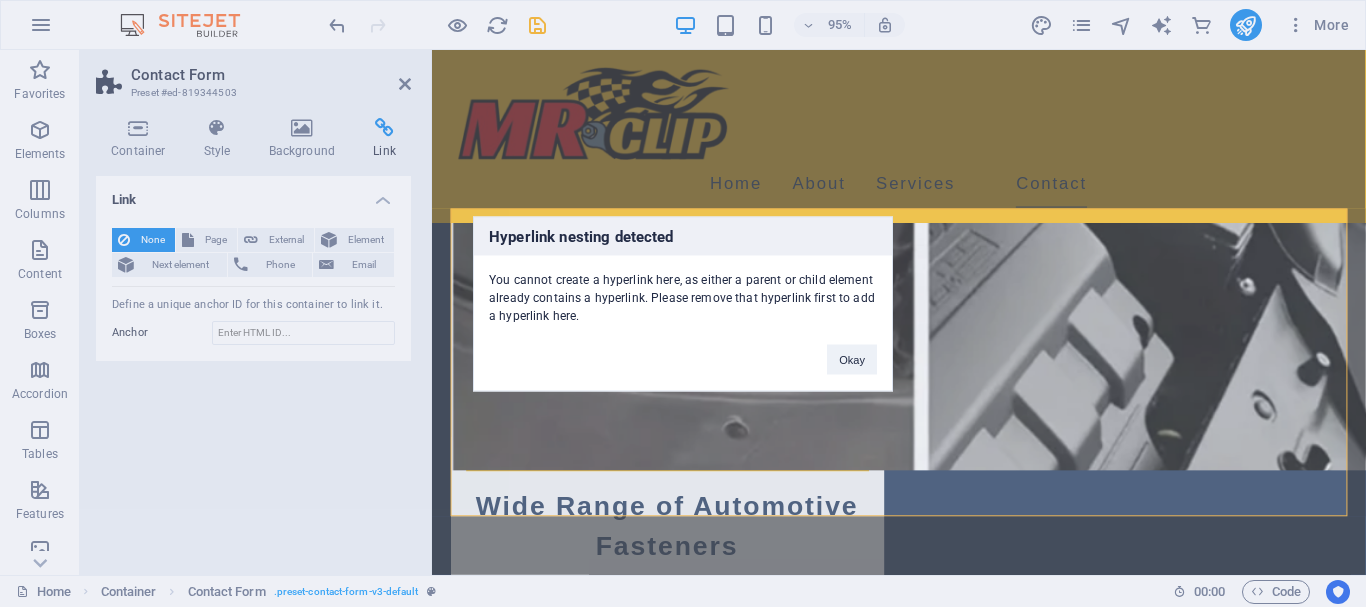 click on "Hyperlink nesting detected You cannot create a hyperlink here, as either a parent or child element already contains a hyperlink. Please remove that hyperlink first to add a hyperlink here. Okay" at bounding box center (683, 303) 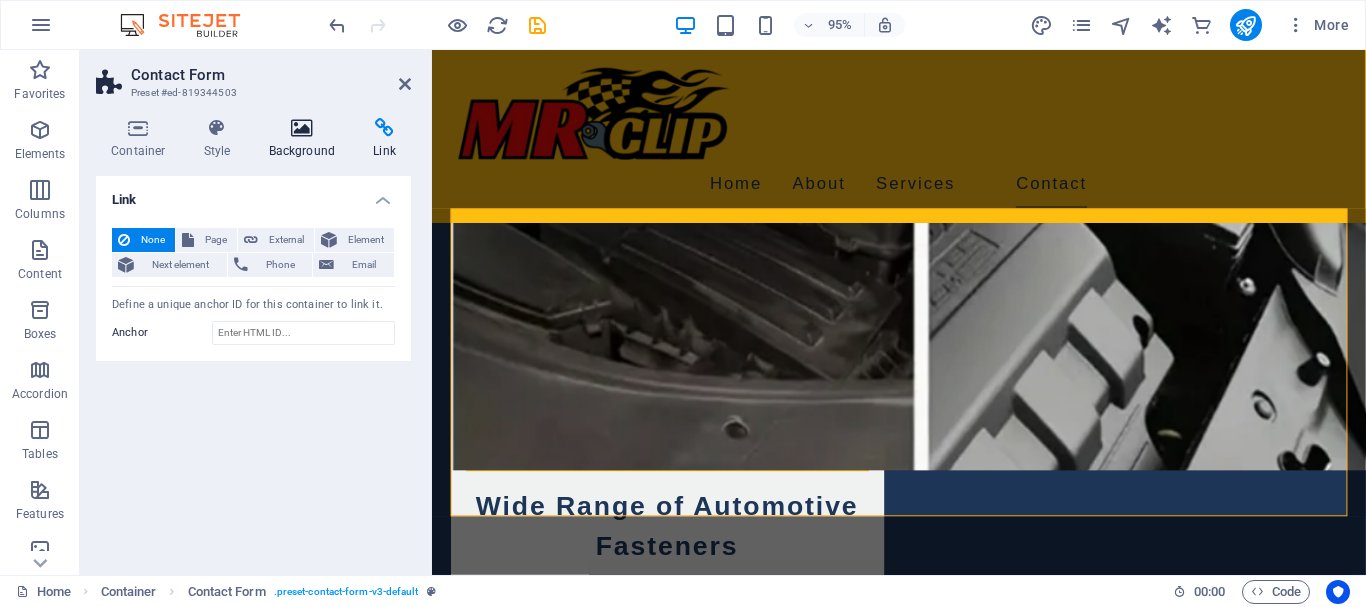 click at bounding box center [302, 128] 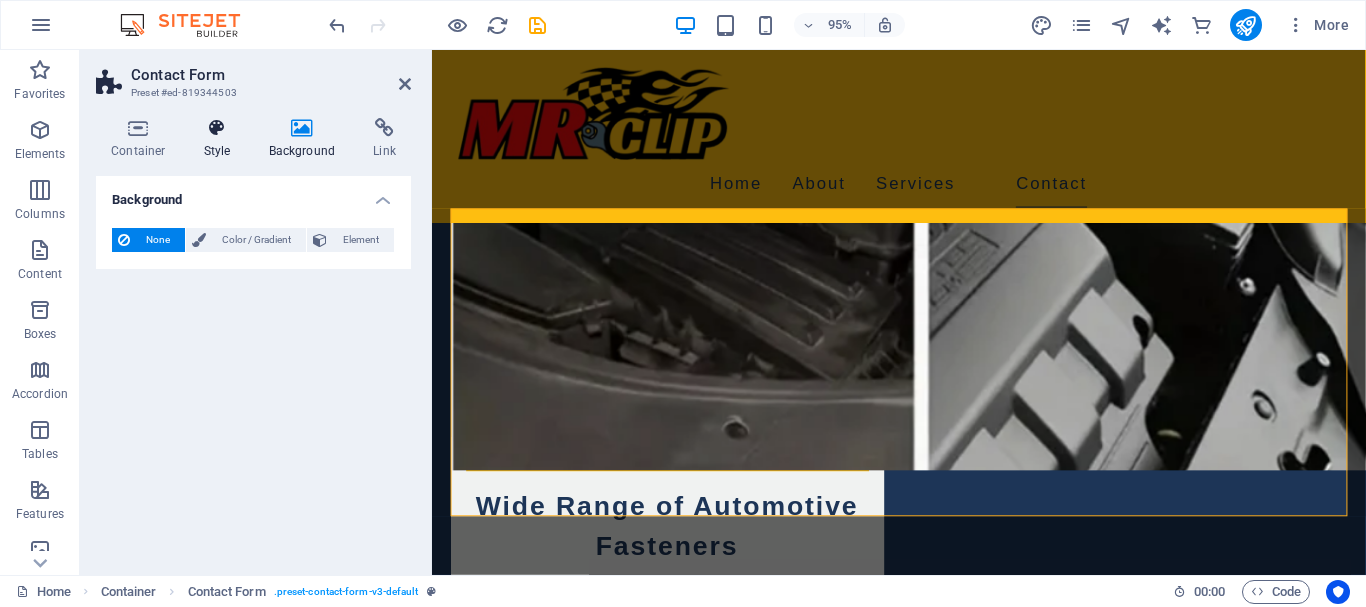 click on "Style" at bounding box center (221, 139) 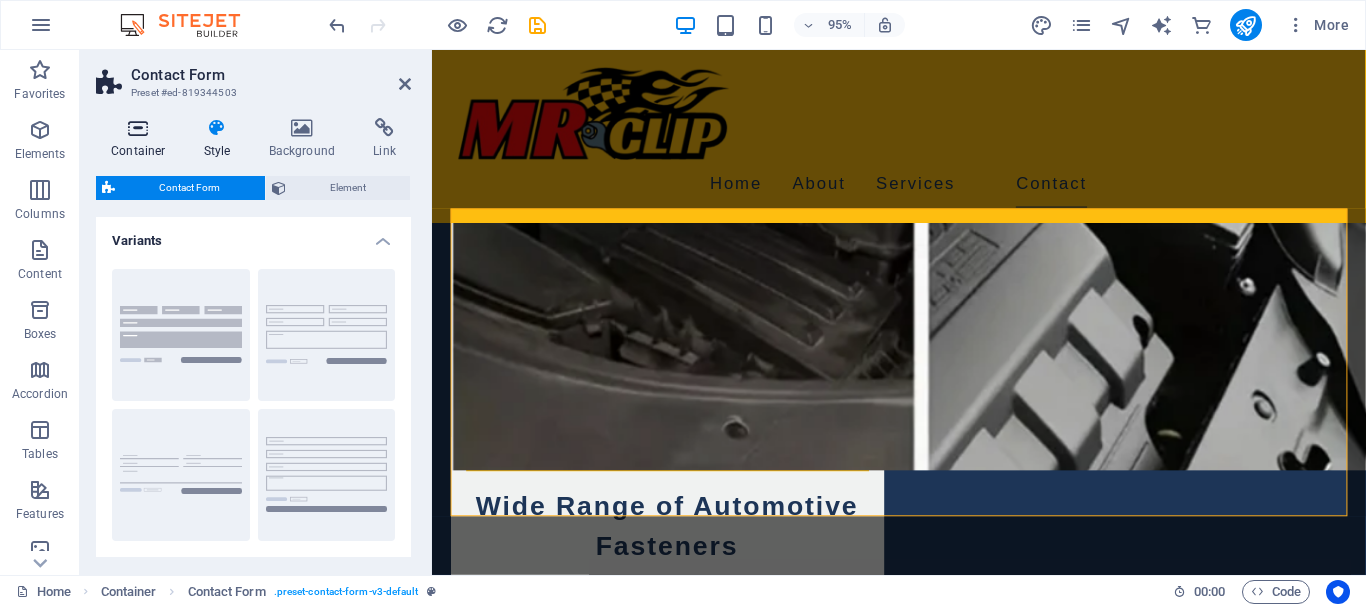 click on "Container" at bounding box center [142, 139] 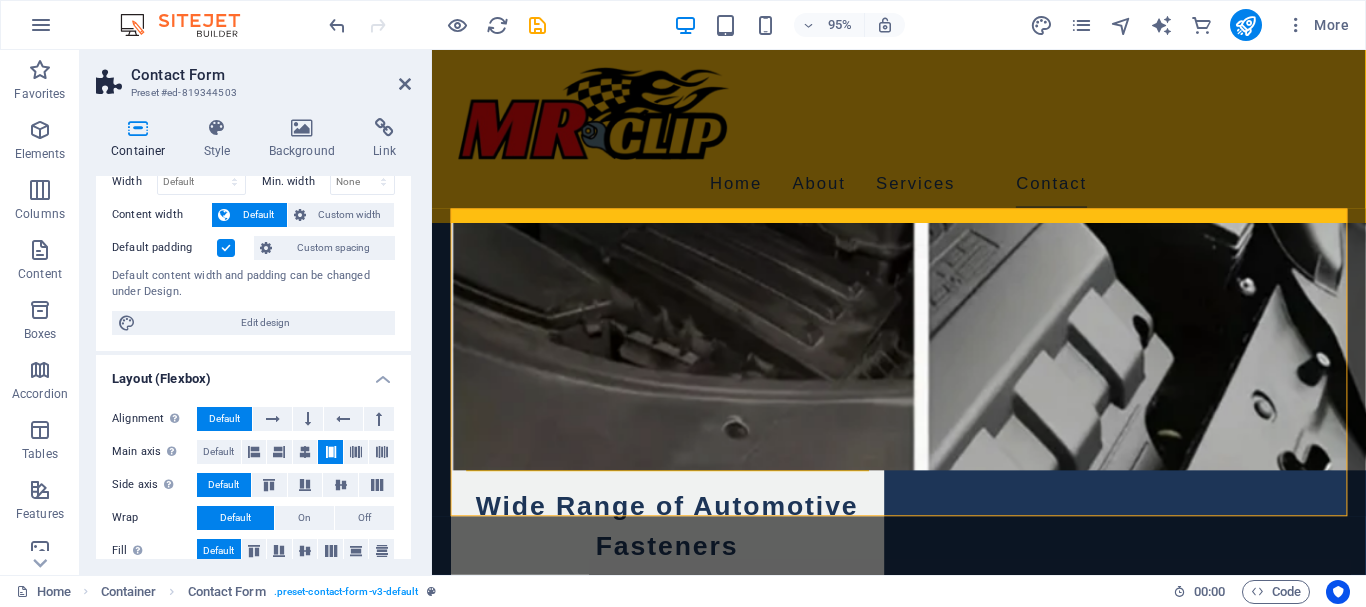 scroll, scrollTop: 180, scrollLeft: 0, axis: vertical 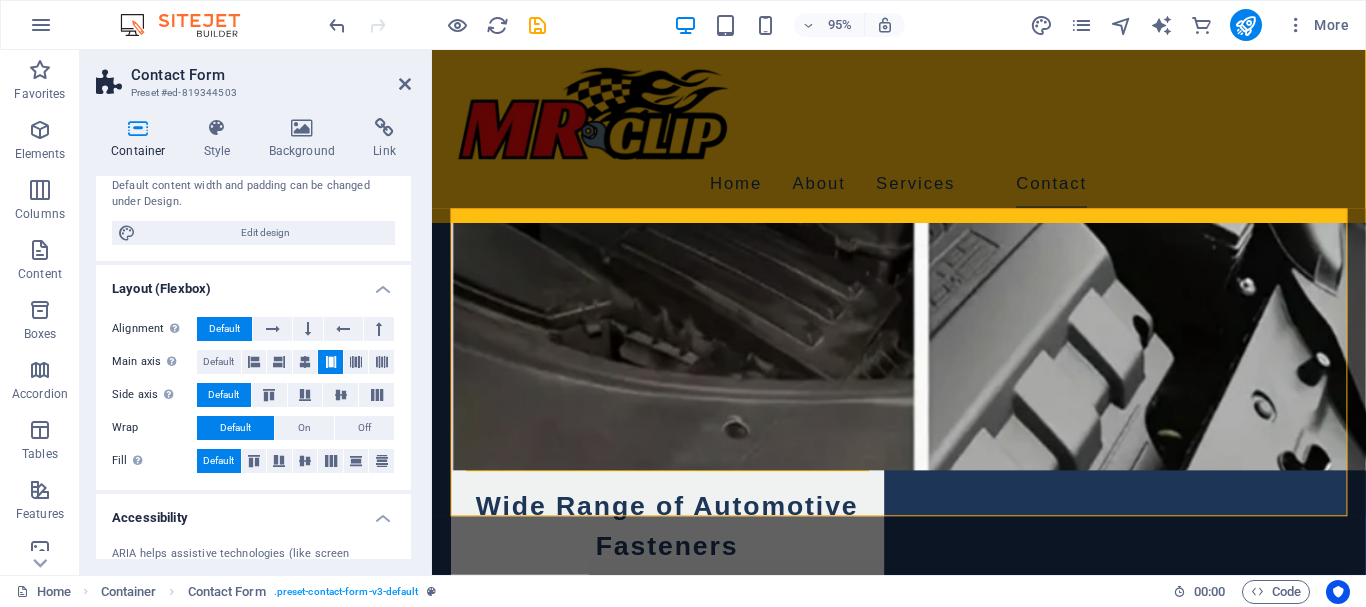 click on "Layout (Flexbox)" at bounding box center [253, 283] 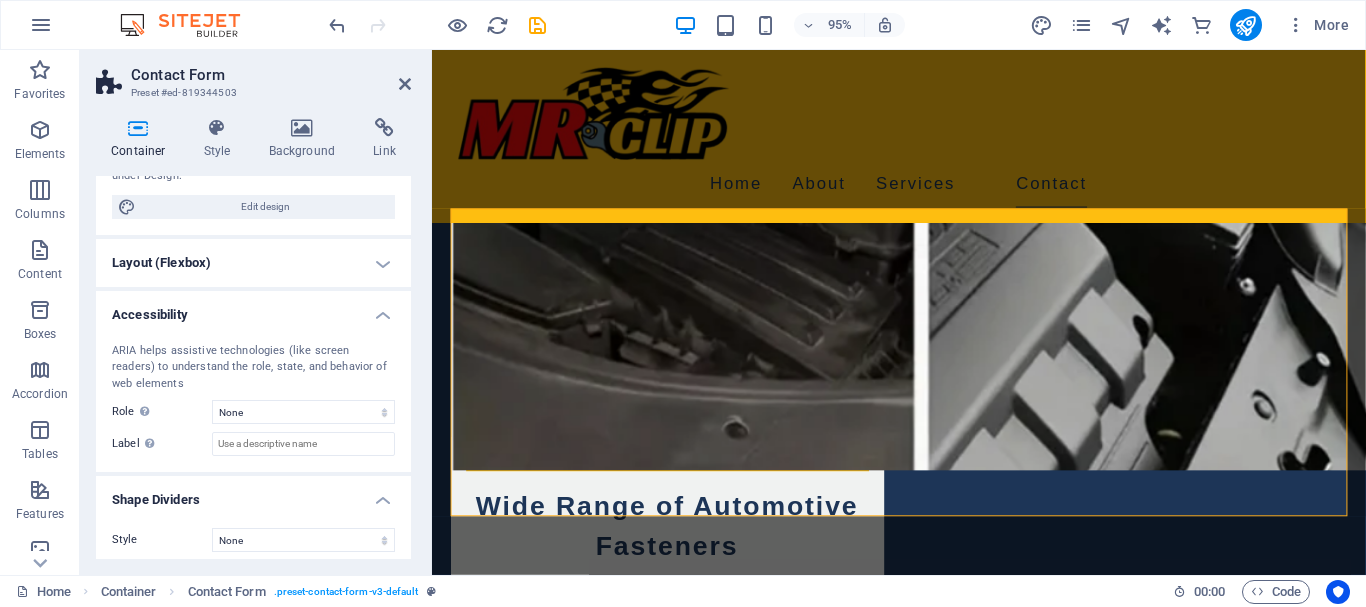 scroll, scrollTop: 215, scrollLeft: 0, axis: vertical 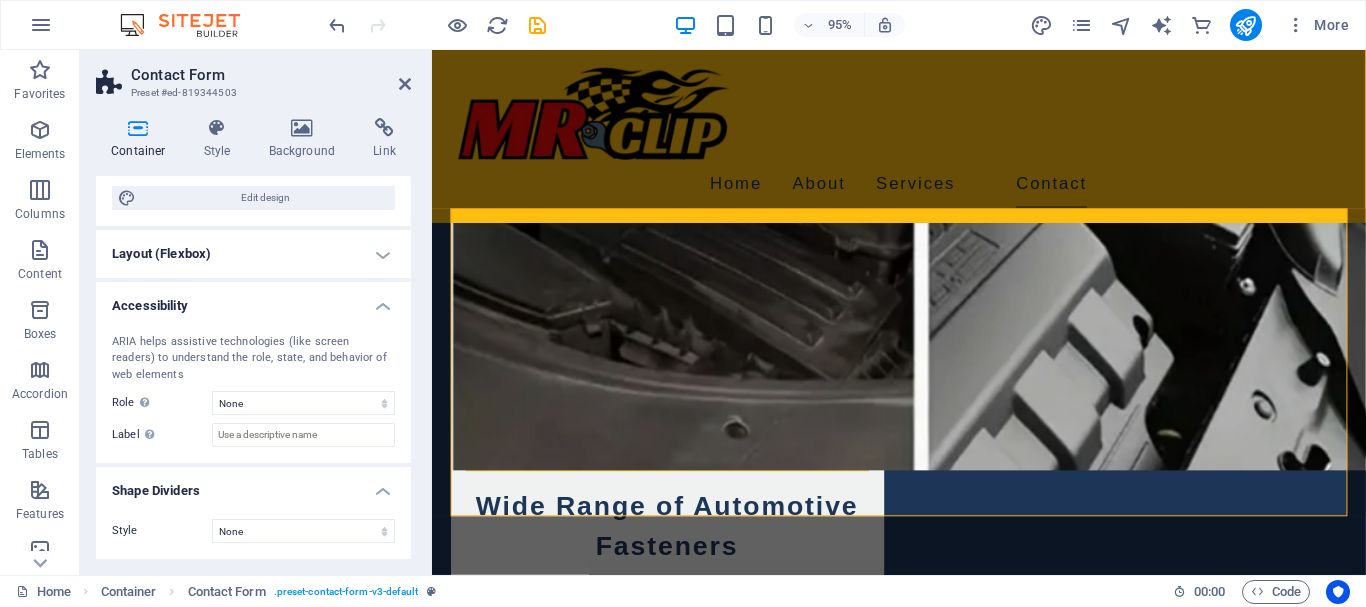 drag, startPoint x: 379, startPoint y: 490, endPoint x: 393, endPoint y: 434, distance: 57.72348 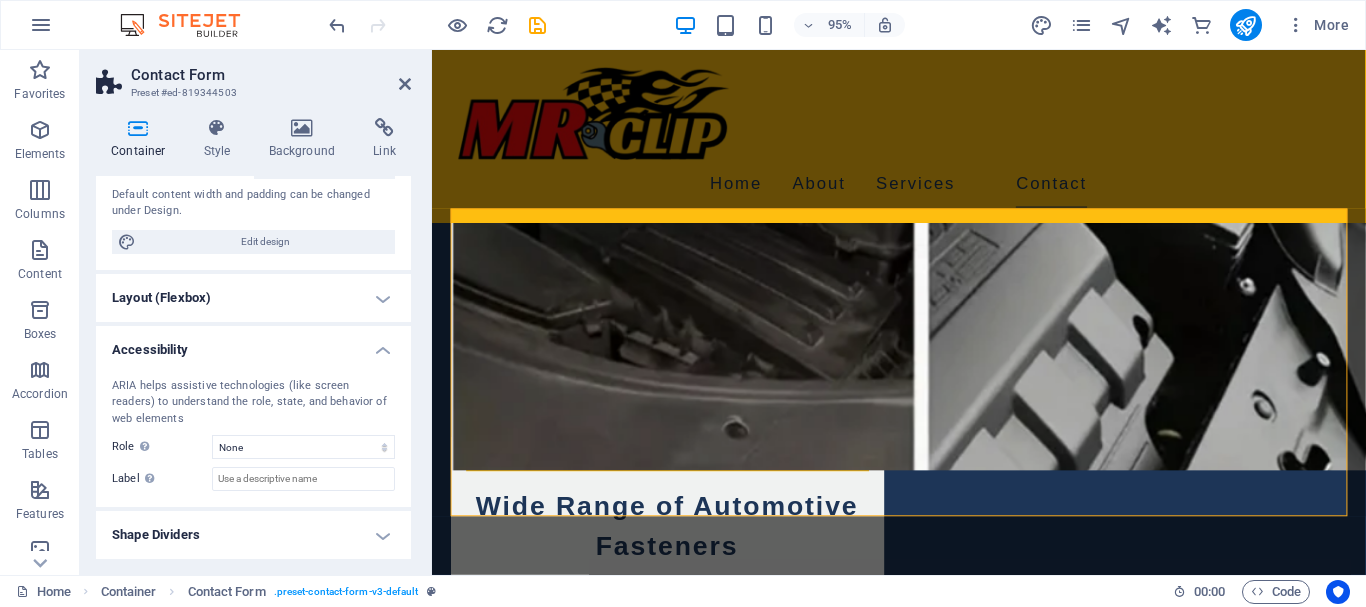 click on "Accessibility" at bounding box center [253, 344] 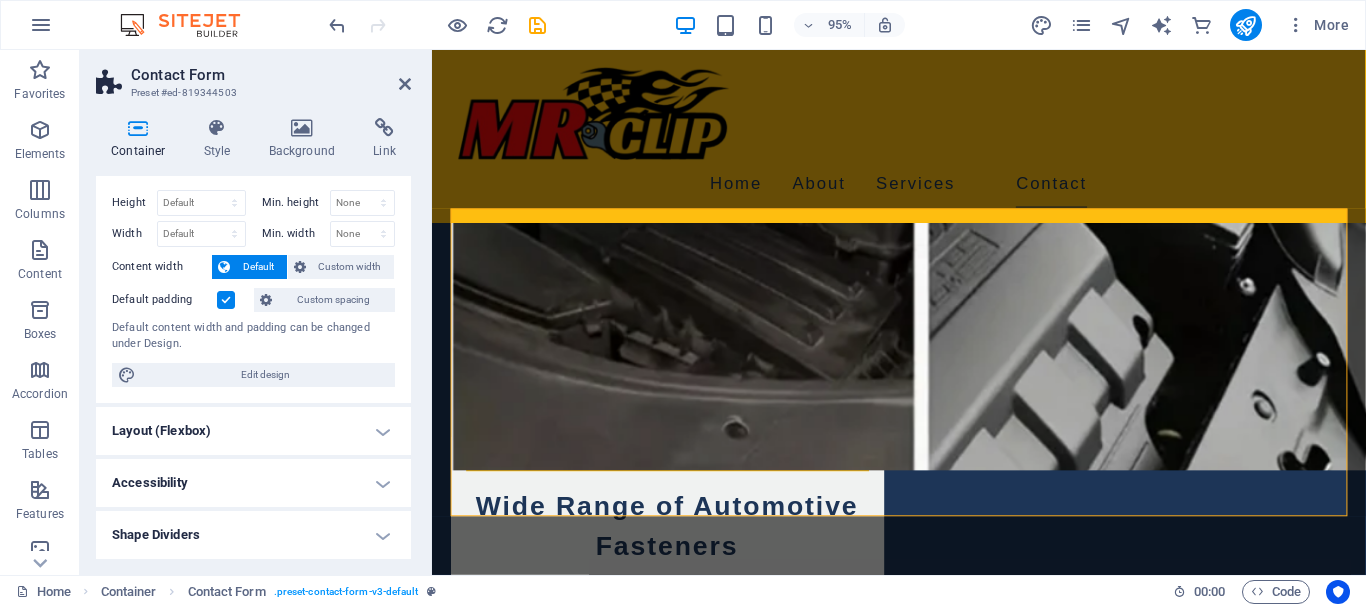 scroll, scrollTop: 0, scrollLeft: 0, axis: both 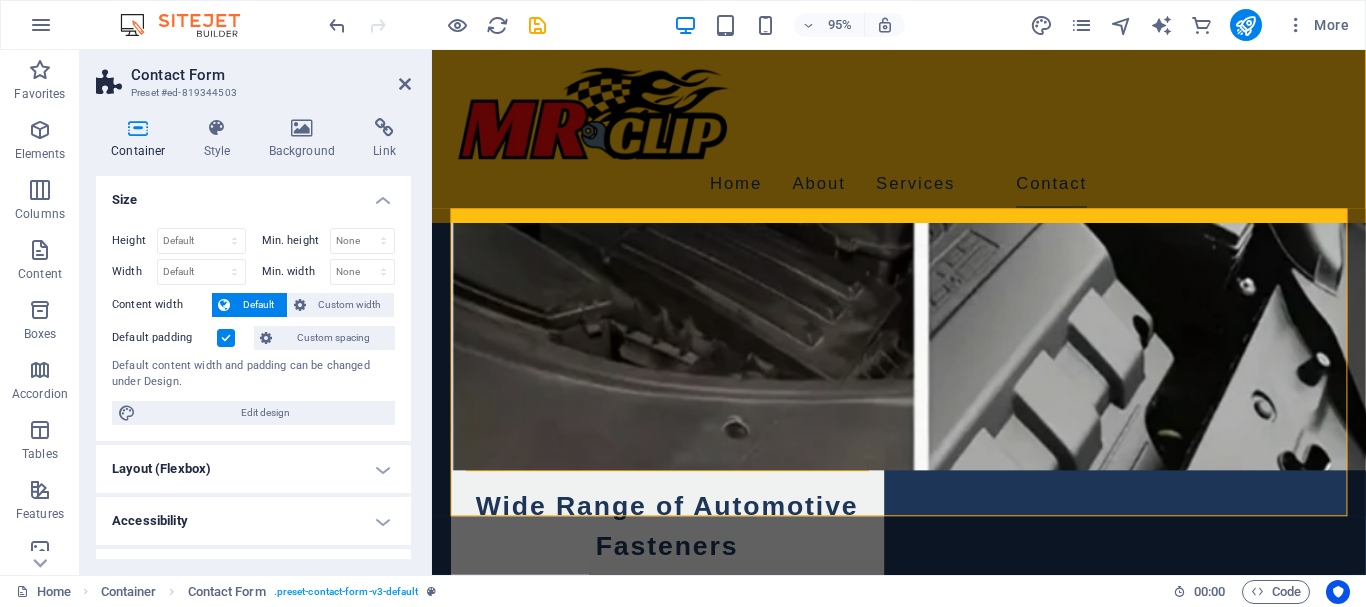 click on "Size" at bounding box center (253, 194) 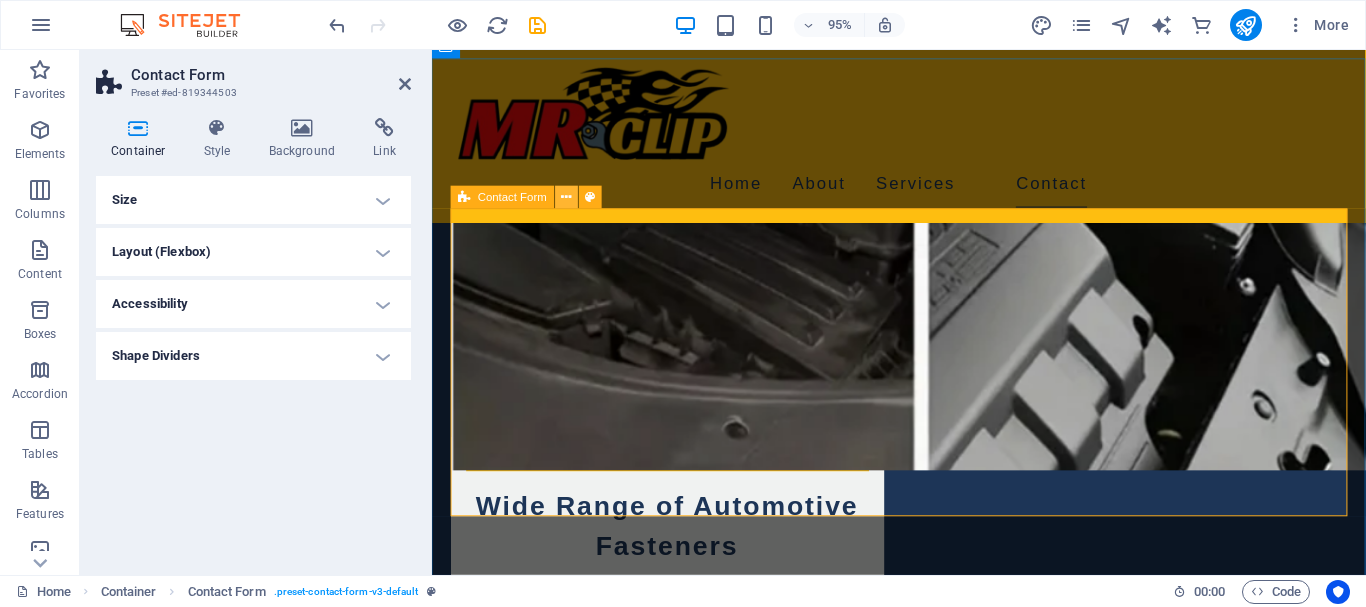 click at bounding box center [567, 197] 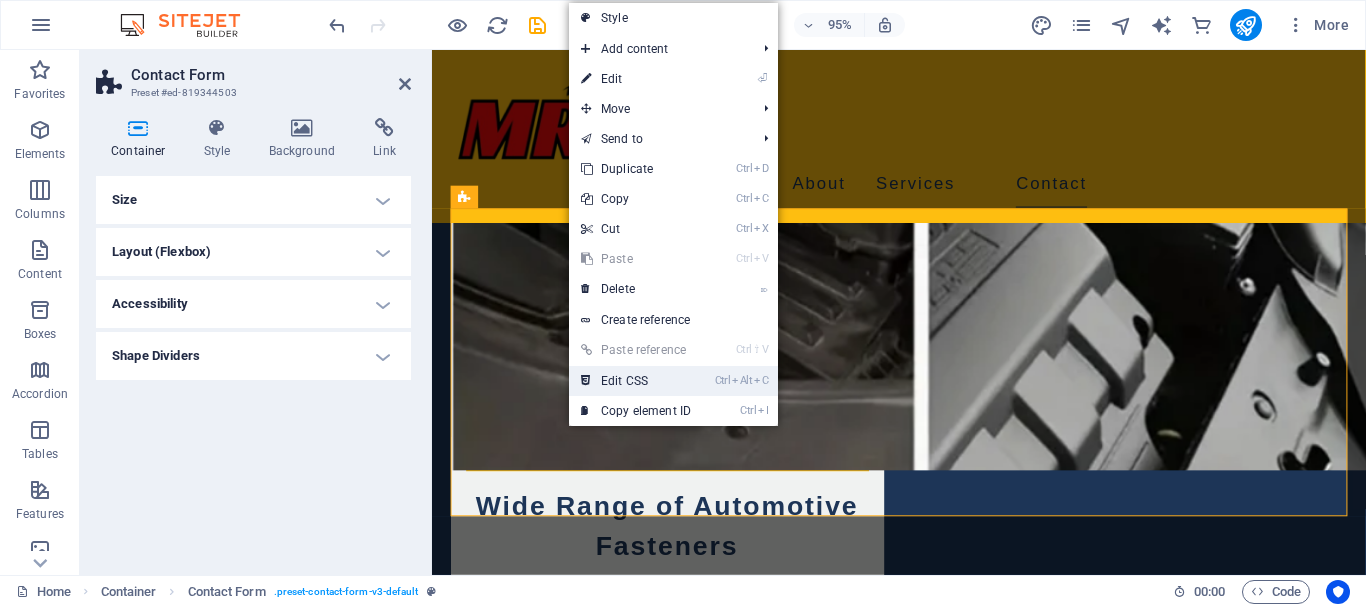 click on "Ctrl Alt C  Edit CSS" at bounding box center (636, 381) 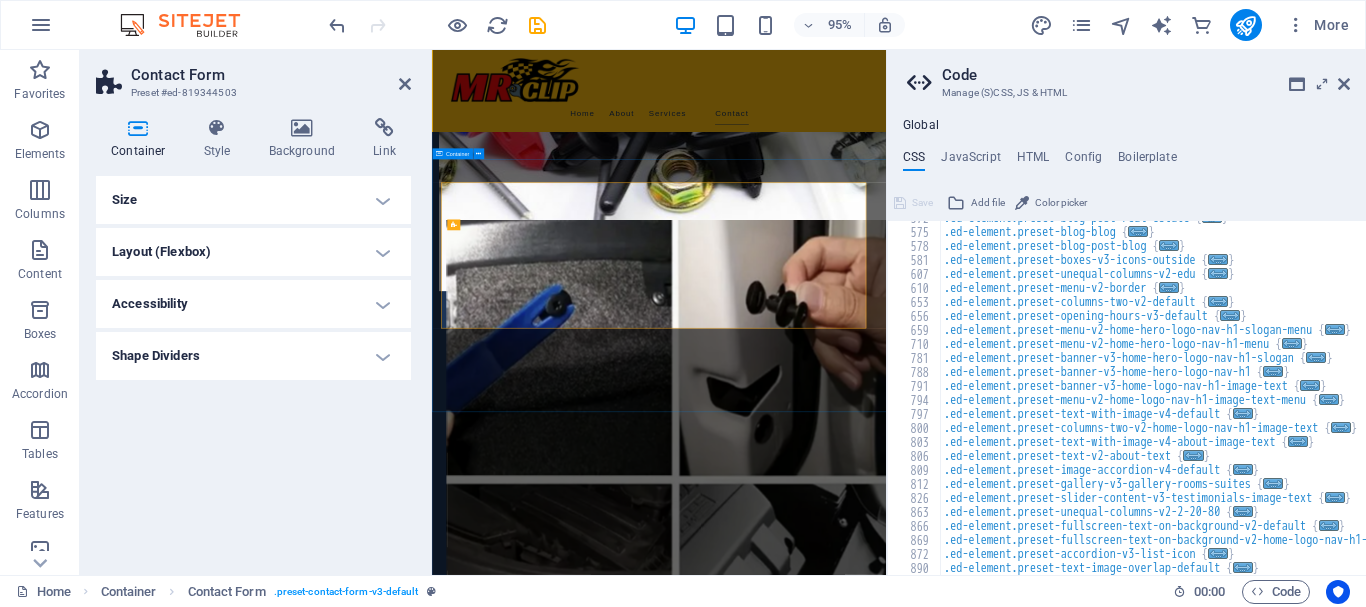 scroll, scrollTop: 2083, scrollLeft: 0, axis: vertical 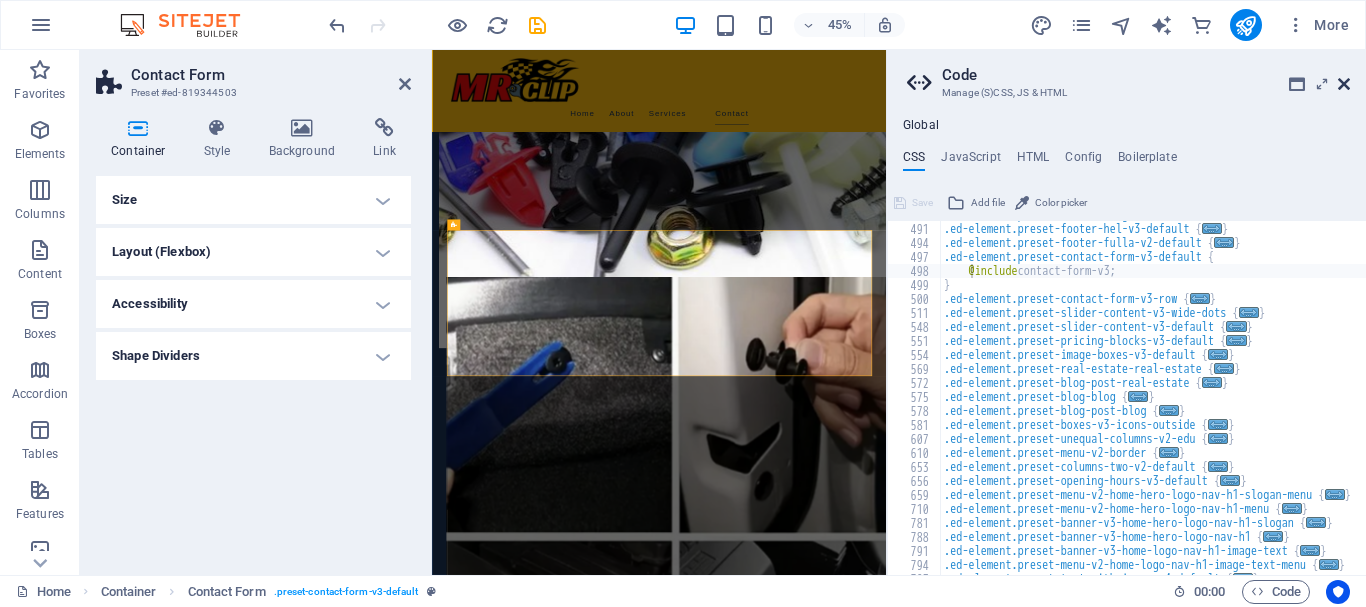 click at bounding box center [1344, 84] 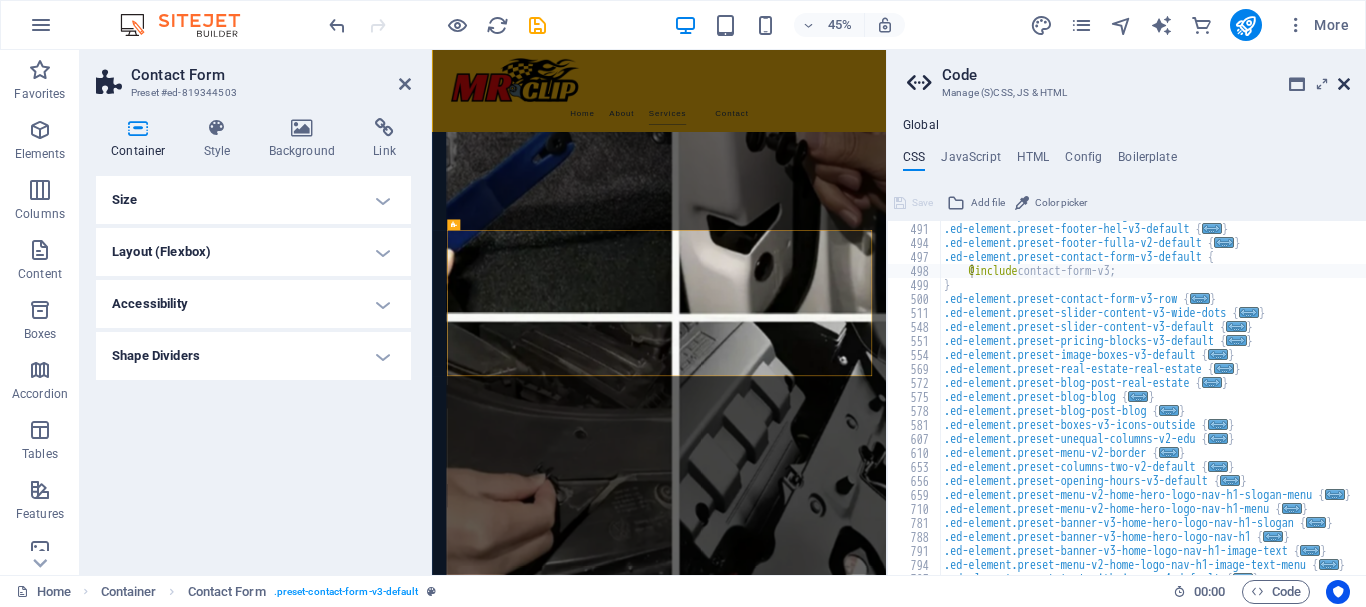 scroll, scrollTop: 1977, scrollLeft: 0, axis: vertical 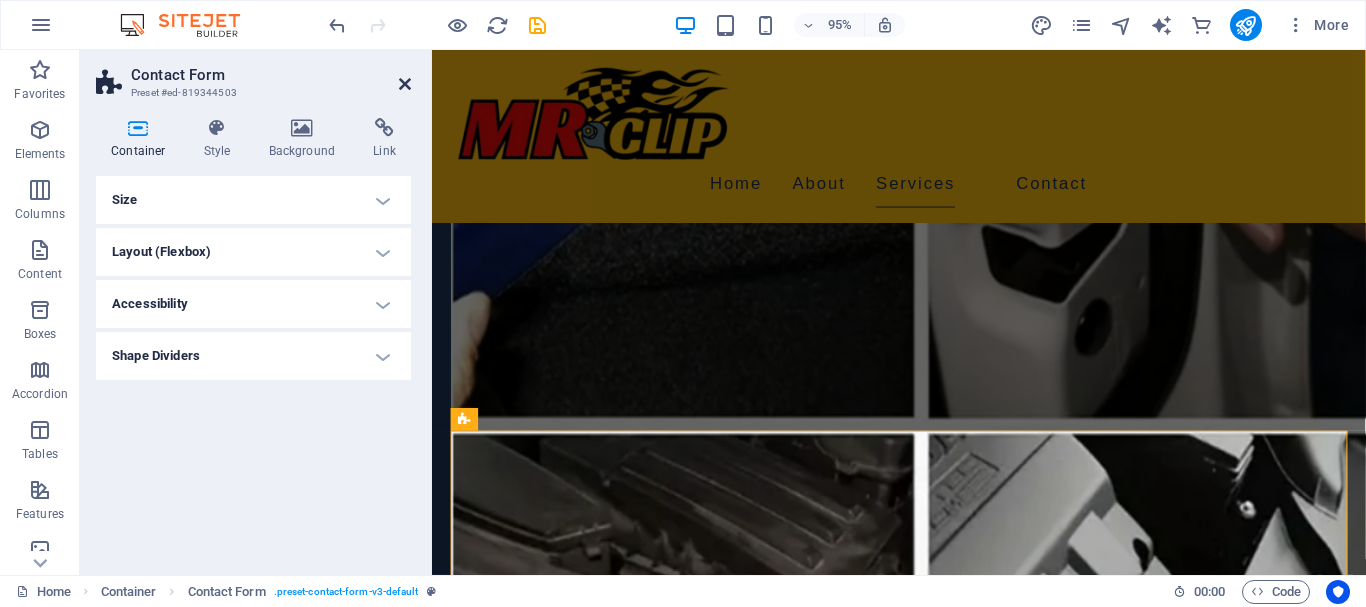 click at bounding box center (405, 84) 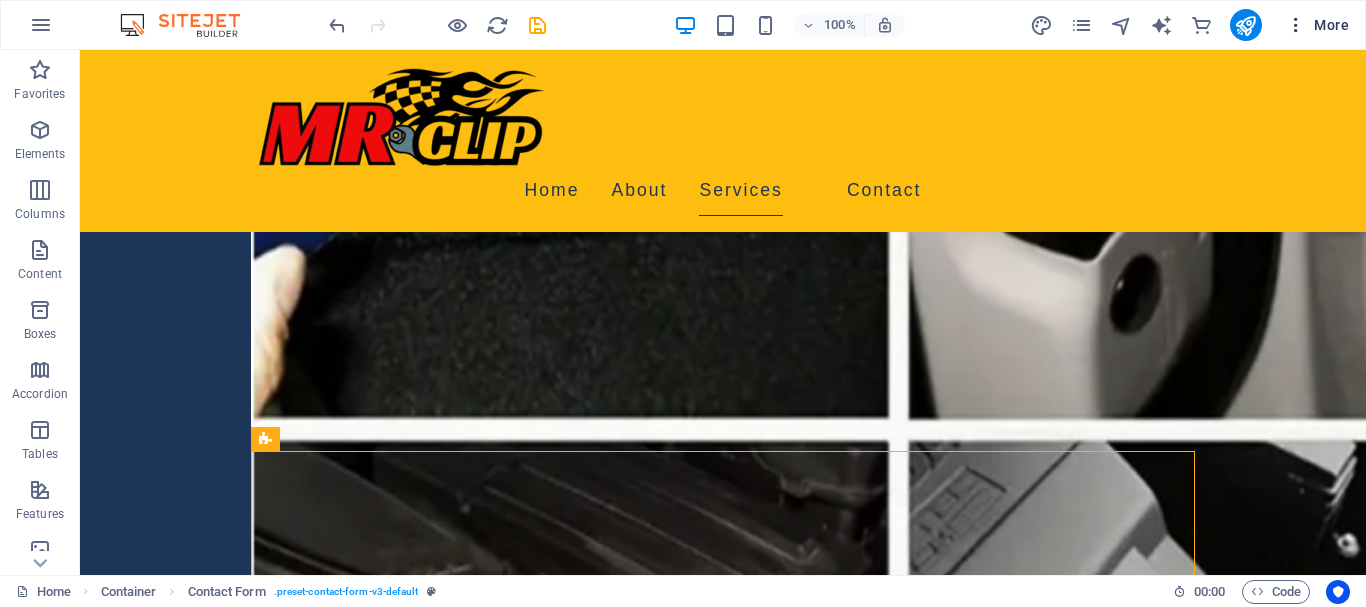 click at bounding box center (1296, 25) 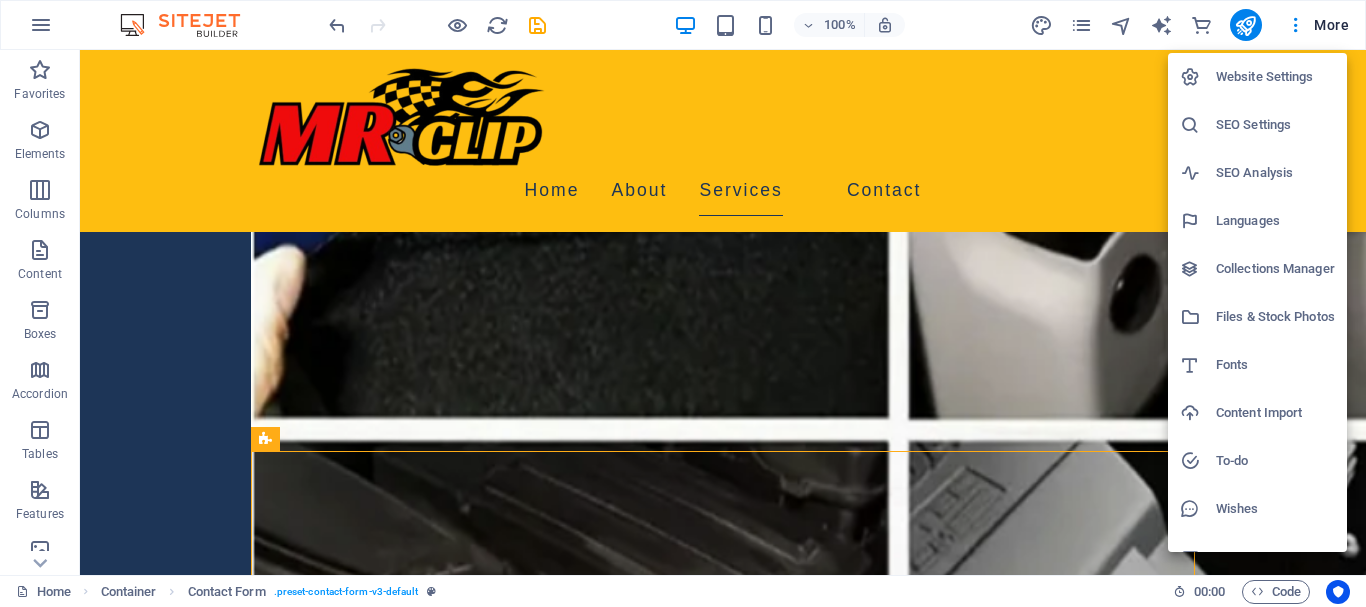 click on "Website Settings" at bounding box center (1275, 77) 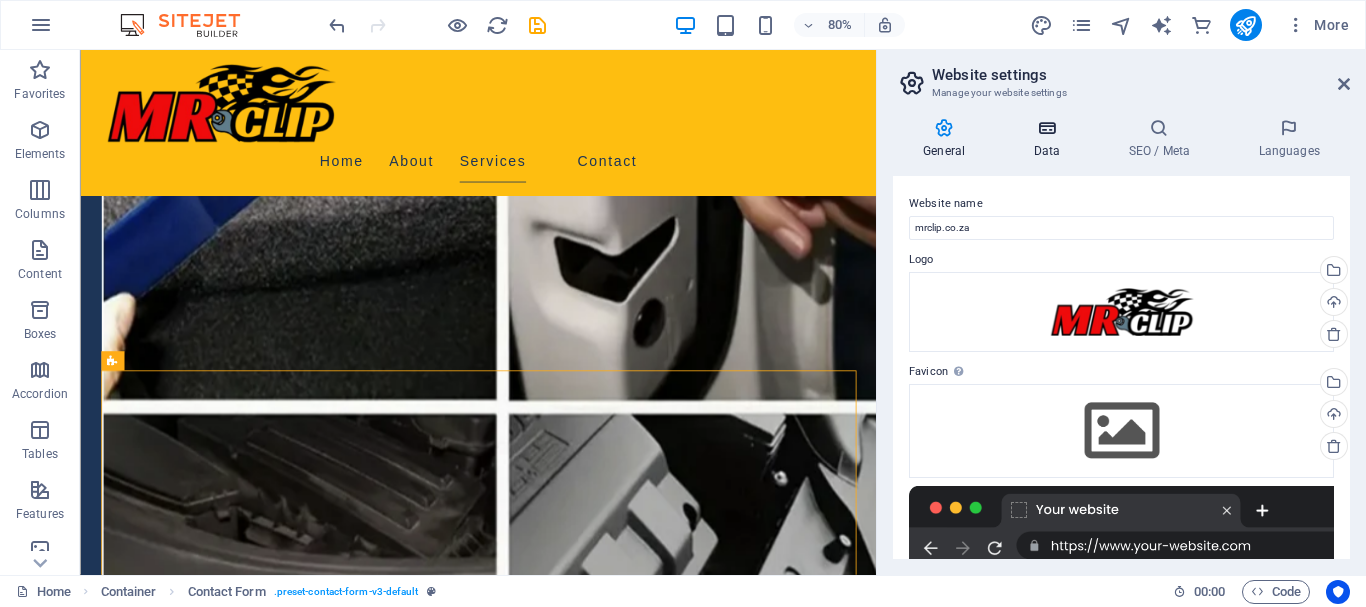 click at bounding box center [1046, 128] 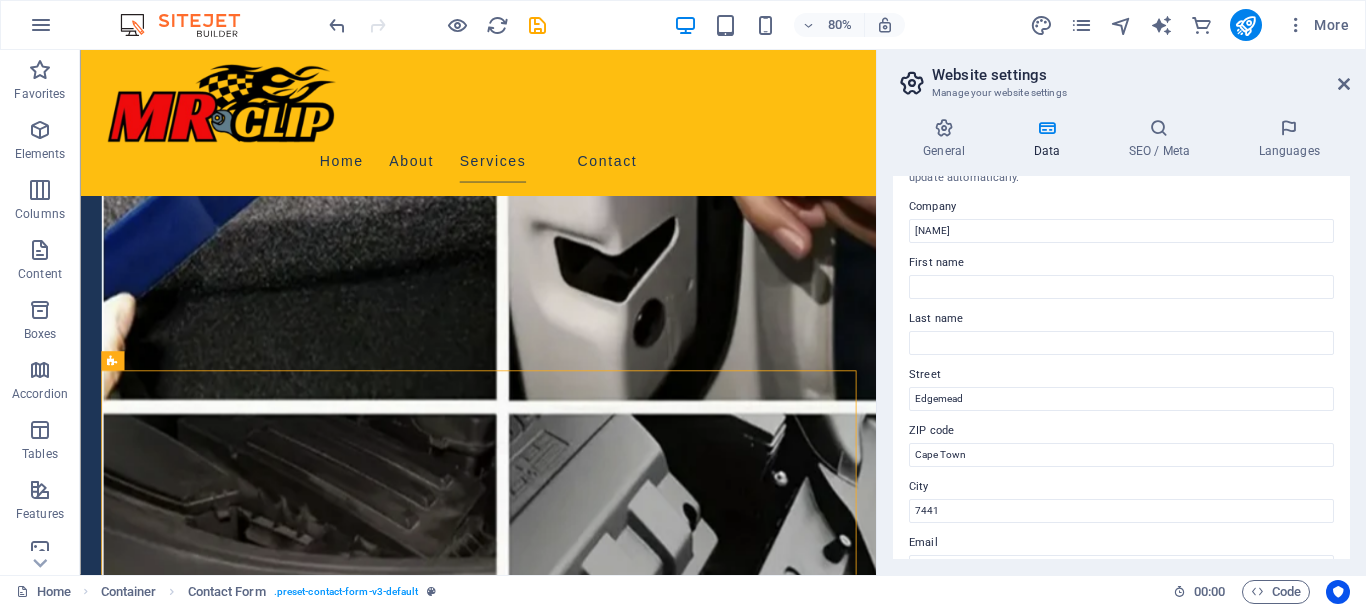 scroll, scrollTop: 0, scrollLeft: 0, axis: both 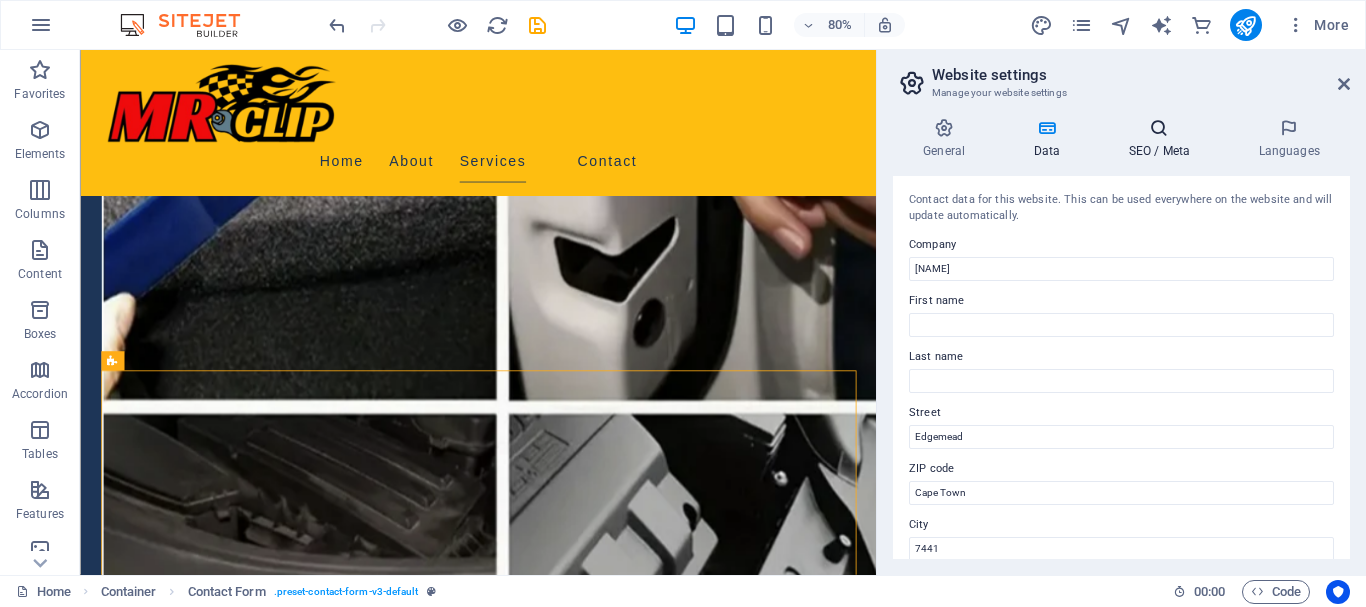 click on "SEO / Meta" at bounding box center (1163, 139) 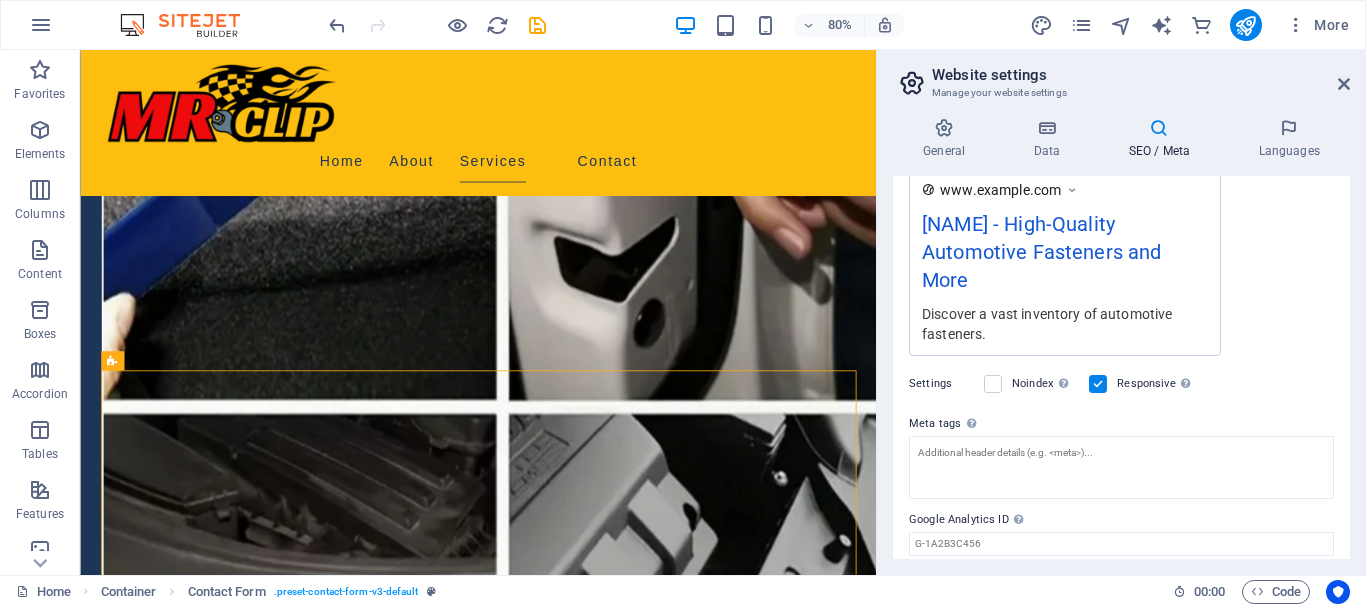 scroll, scrollTop: 429, scrollLeft: 0, axis: vertical 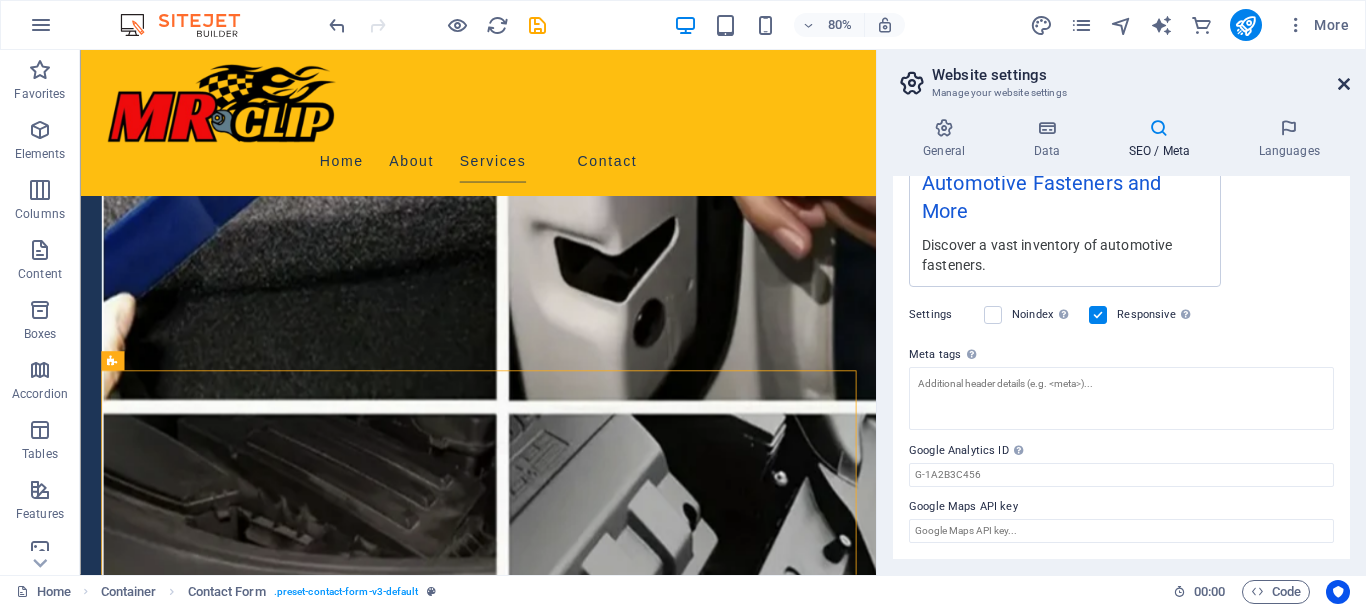 drag, startPoint x: 1341, startPoint y: 84, endPoint x: 1255, endPoint y: 32, distance: 100.49876 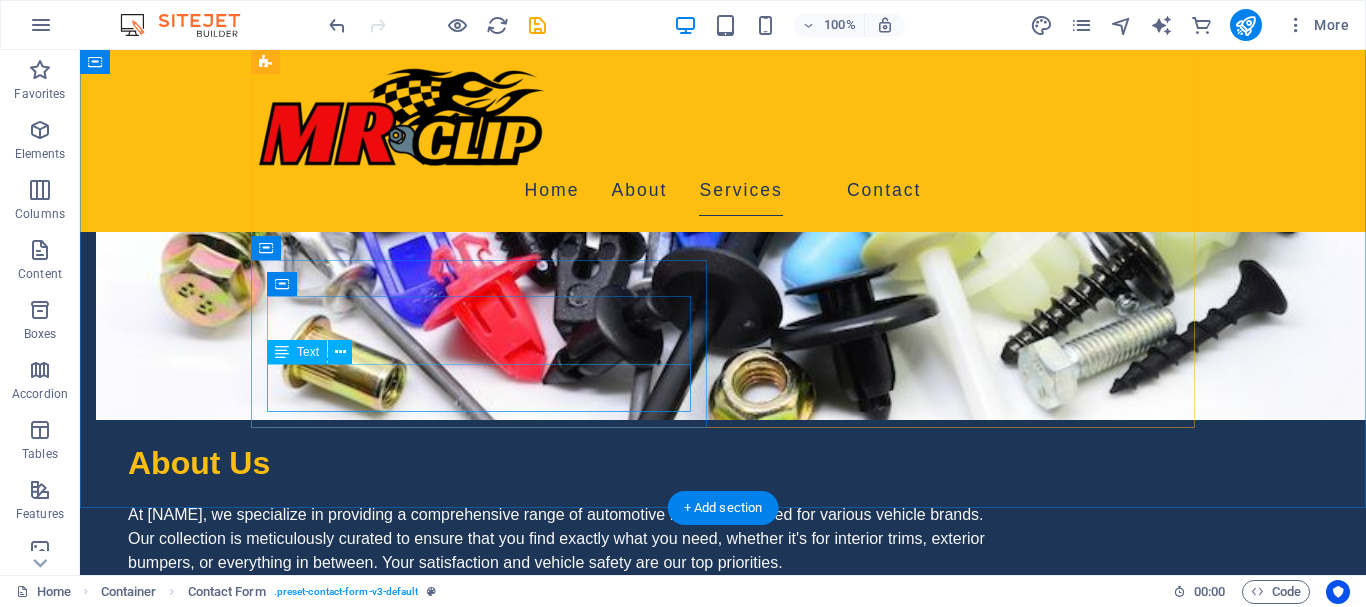 scroll, scrollTop: 1161, scrollLeft: 0, axis: vertical 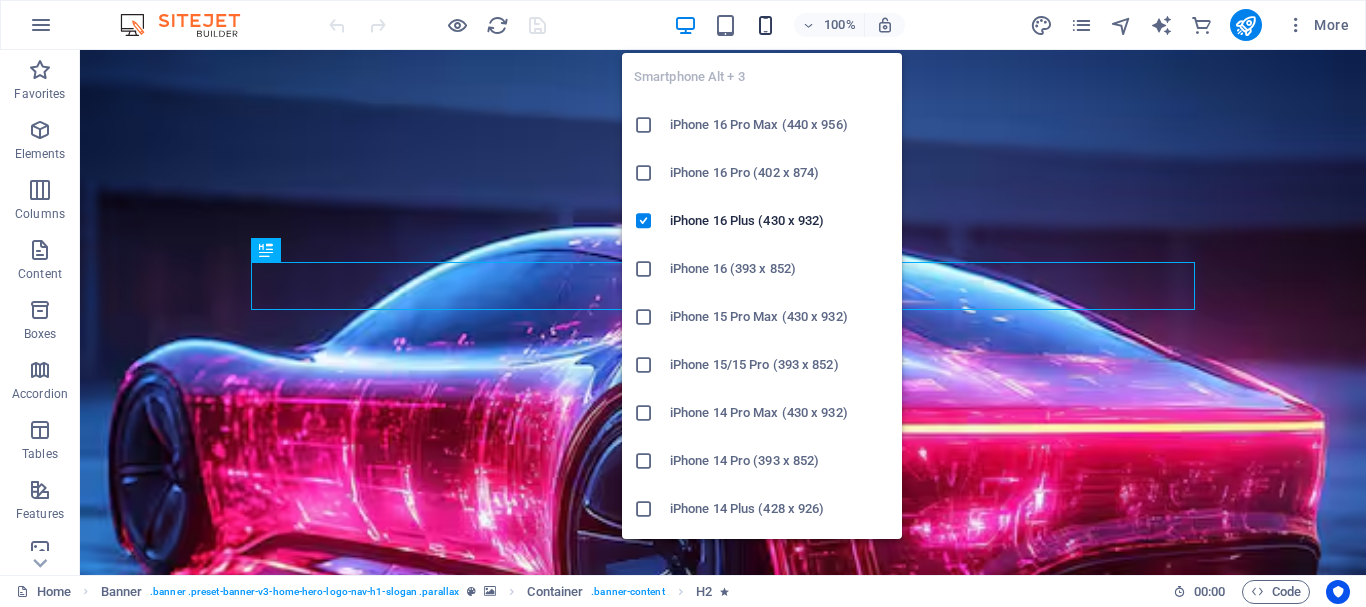 click at bounding box center (765, 25) 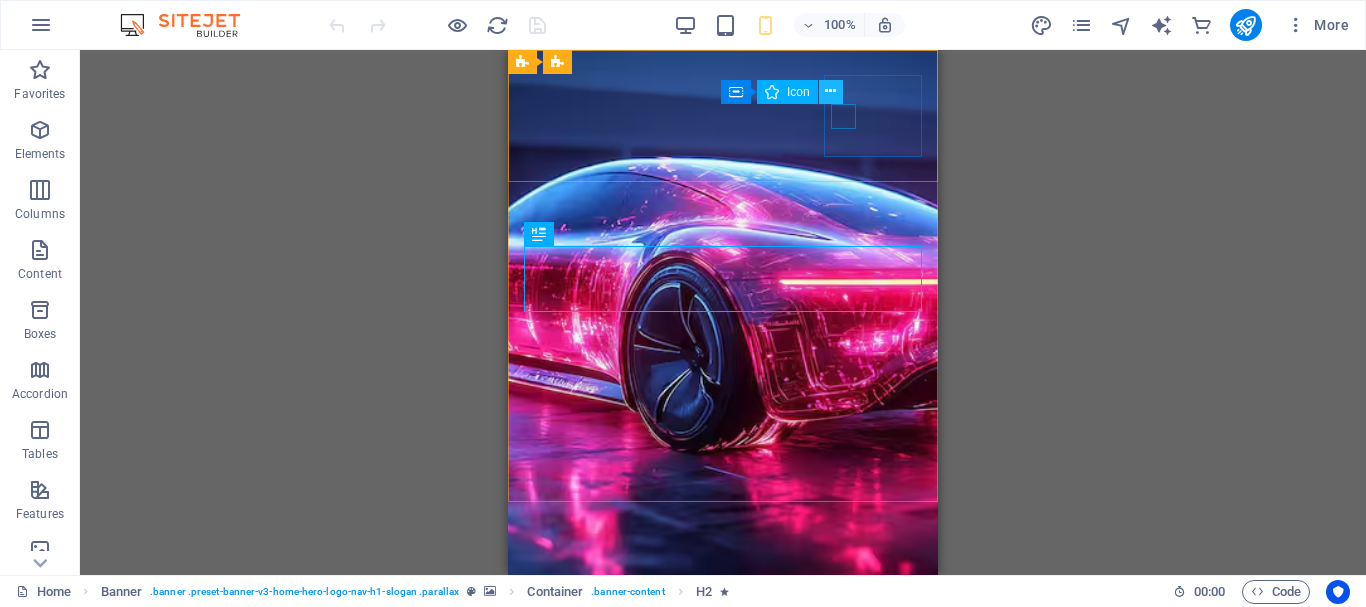 click at bounding box center [830, 91] 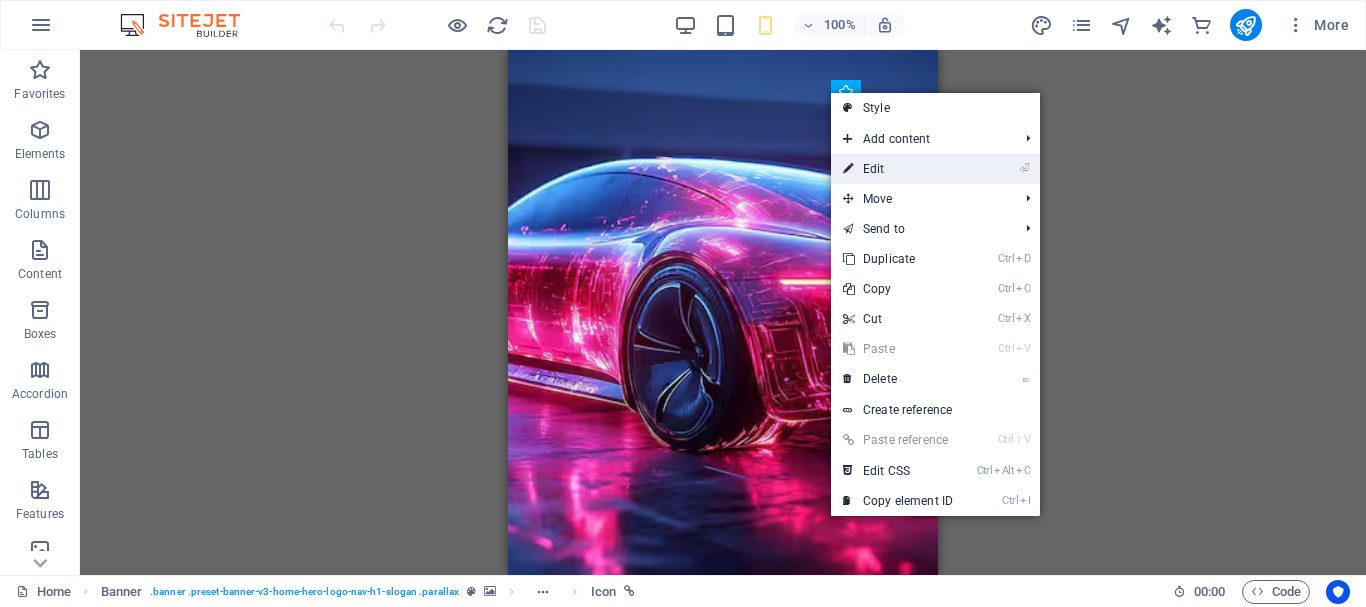 click on "⏎  Edit" at bounding box center (898, 169) 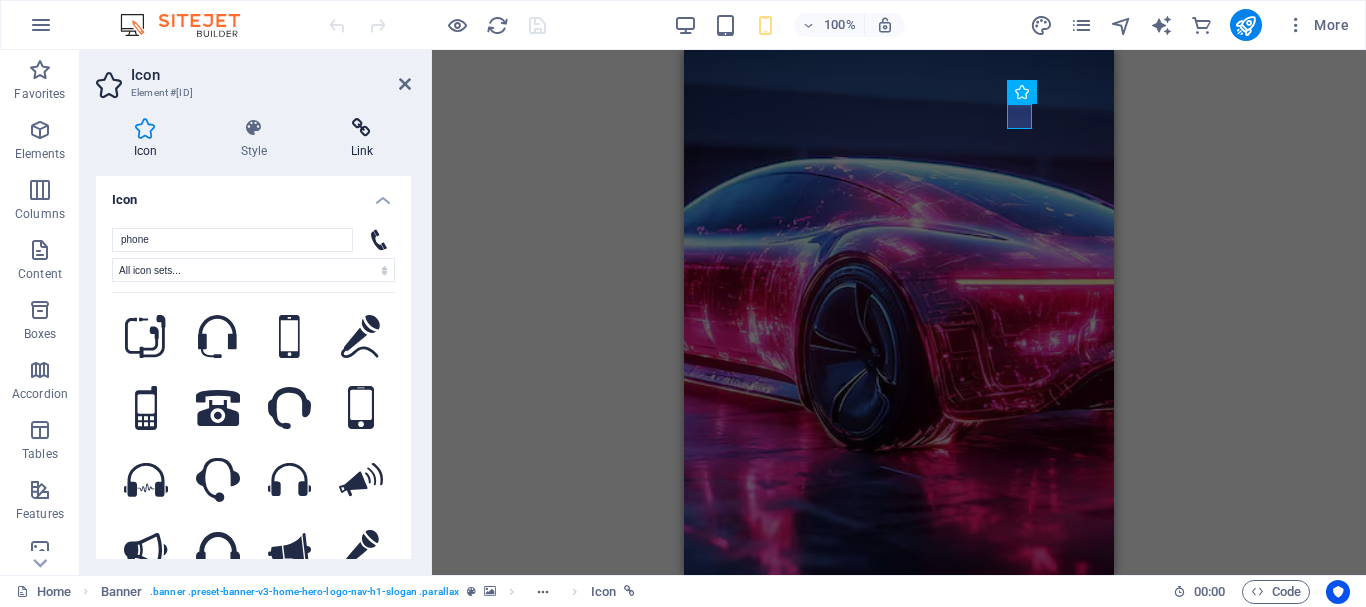 click at bounding box center (362, 128) 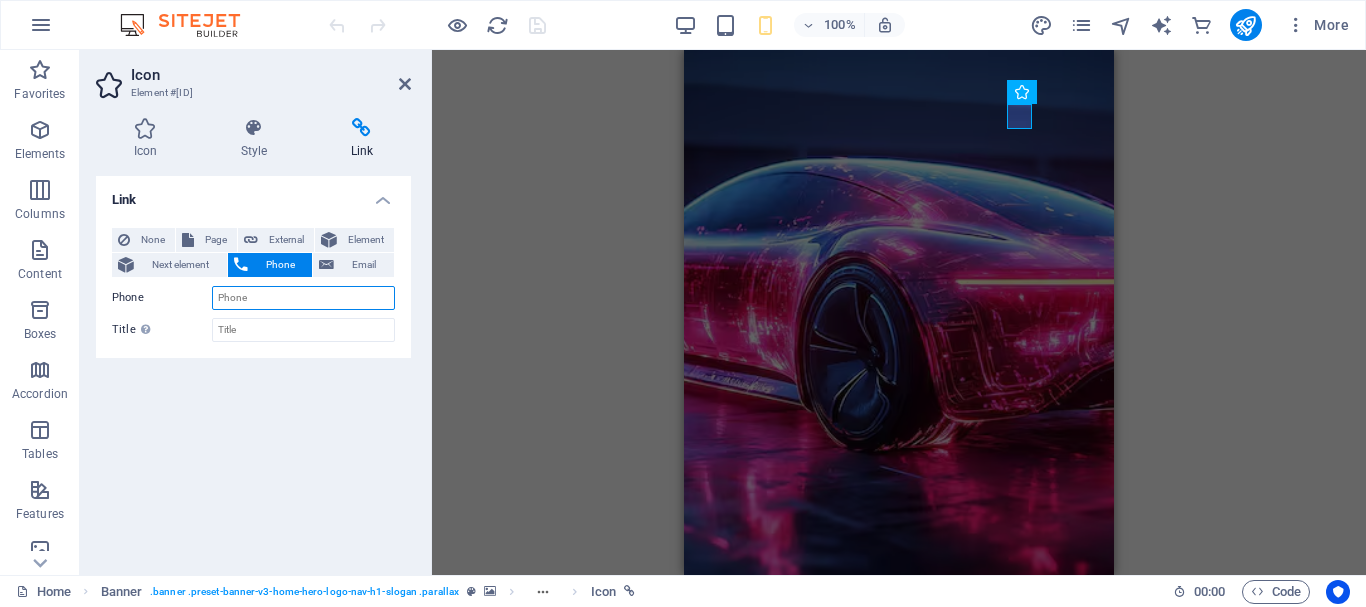 click on "Phone" at bounding box center [303, 298] 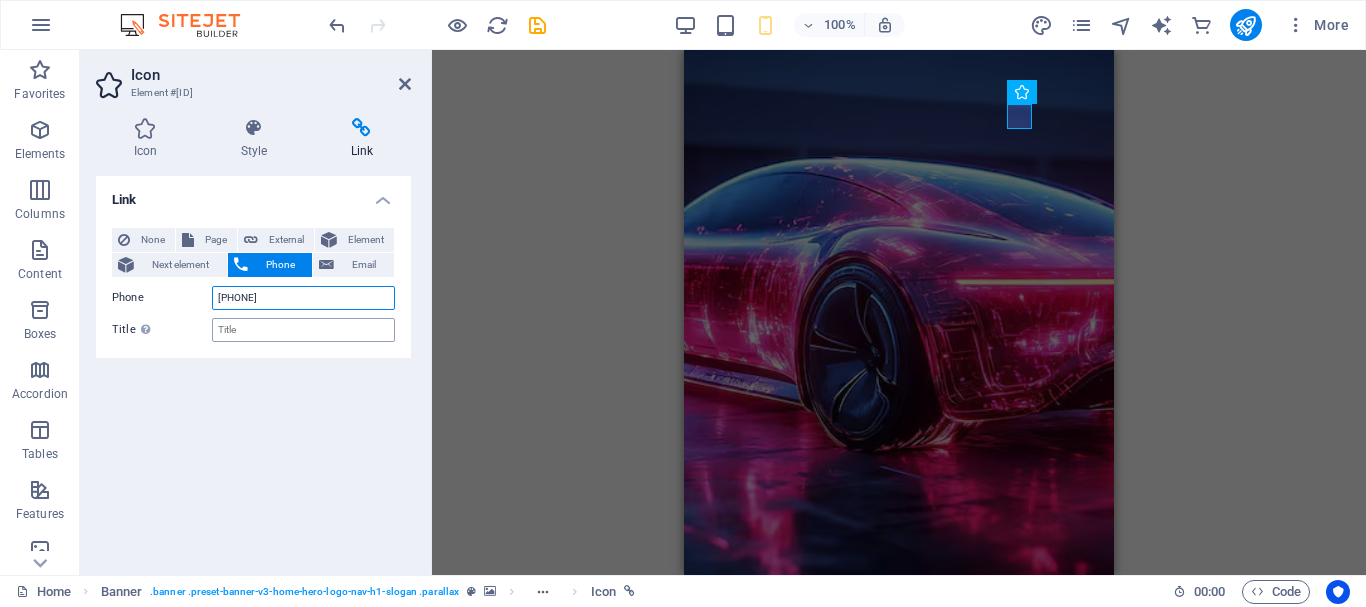 type on "[PHONE]" 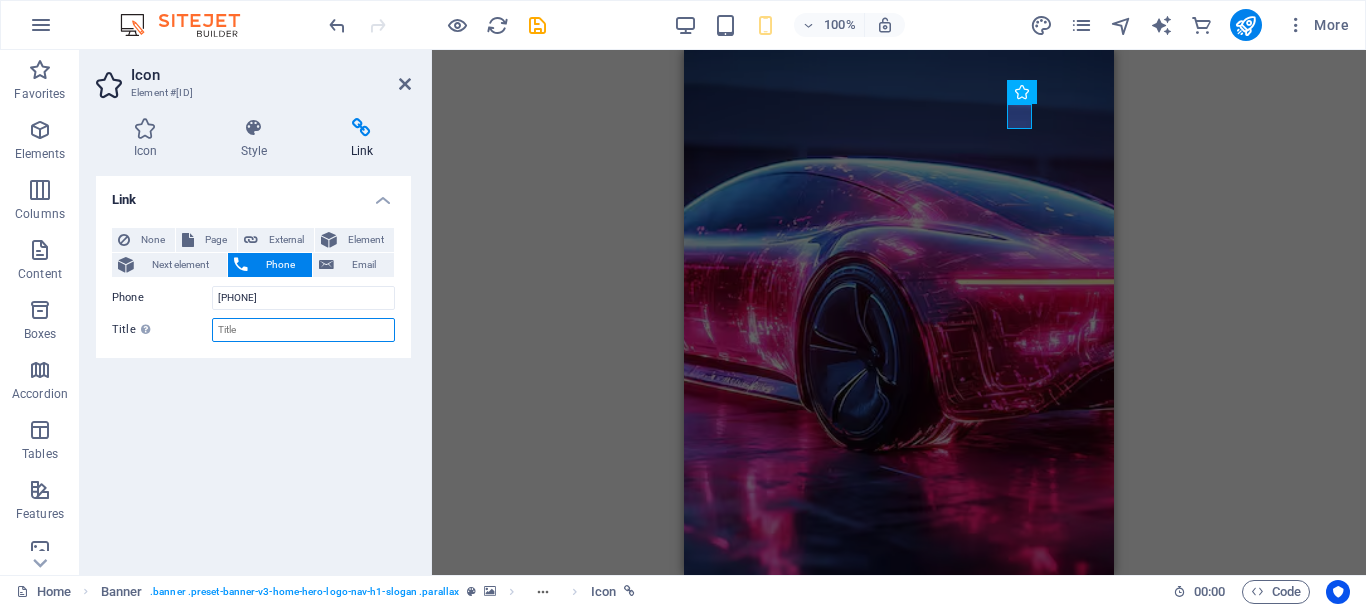 click on "Title Additional link description, should not be the same as the link text. The title is most often shown as a tooltip text when the mouse moves over the element. Leave empty if uncertain." at bounding box center (303, 330) 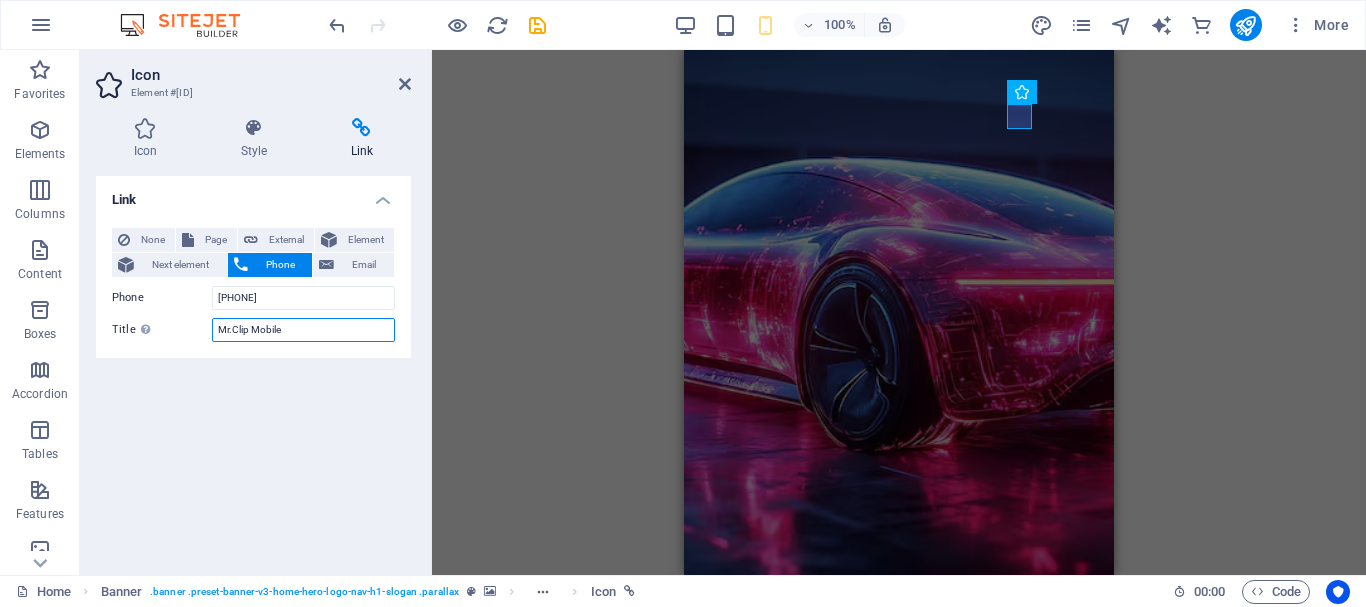 type on "Mr.Clip Mobile" 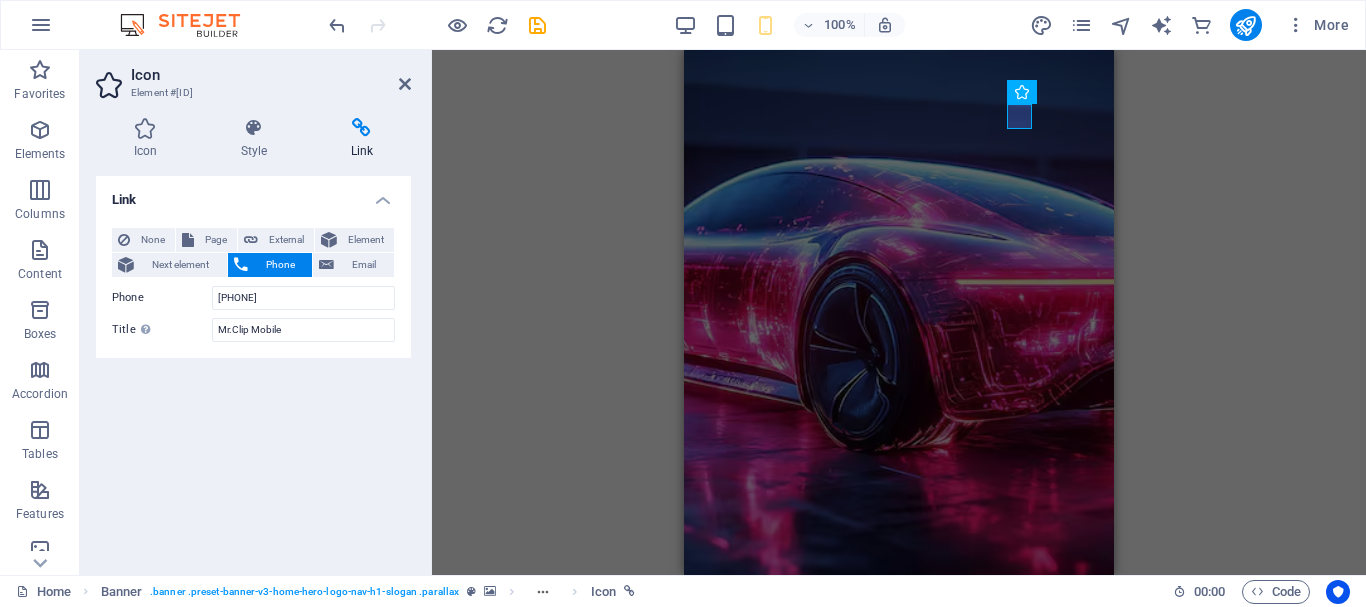 click on "Link None Page External Element Next element Phone Email Page Home Subpage Legal Notice Privacy Element
URL Phone [PHONE] Email Link target New tab Same tab Overlay Title Additional link description, should not be the same as the link text. The title is most often shown as a tooltip text when the mouse moves over the element. Leave empty if uncertain. Mr.Clip Mobile Relationship Sets the  relationship of this link to the link target . For example, the value "nofollow" instructs search engines not to follow the link. Can be left empty. alternate author bookmark external help license next nofollow noreferrer noopener prev search tag" at bounding box center [253, 367] 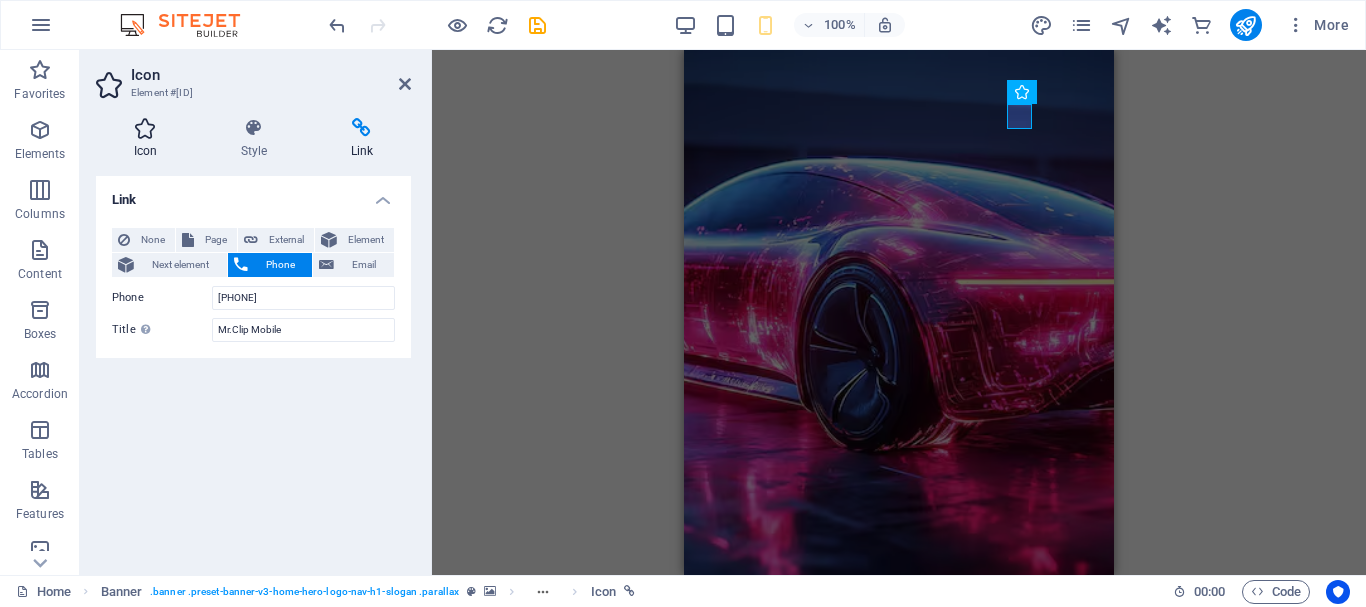 click at bounding box center (145, 128) 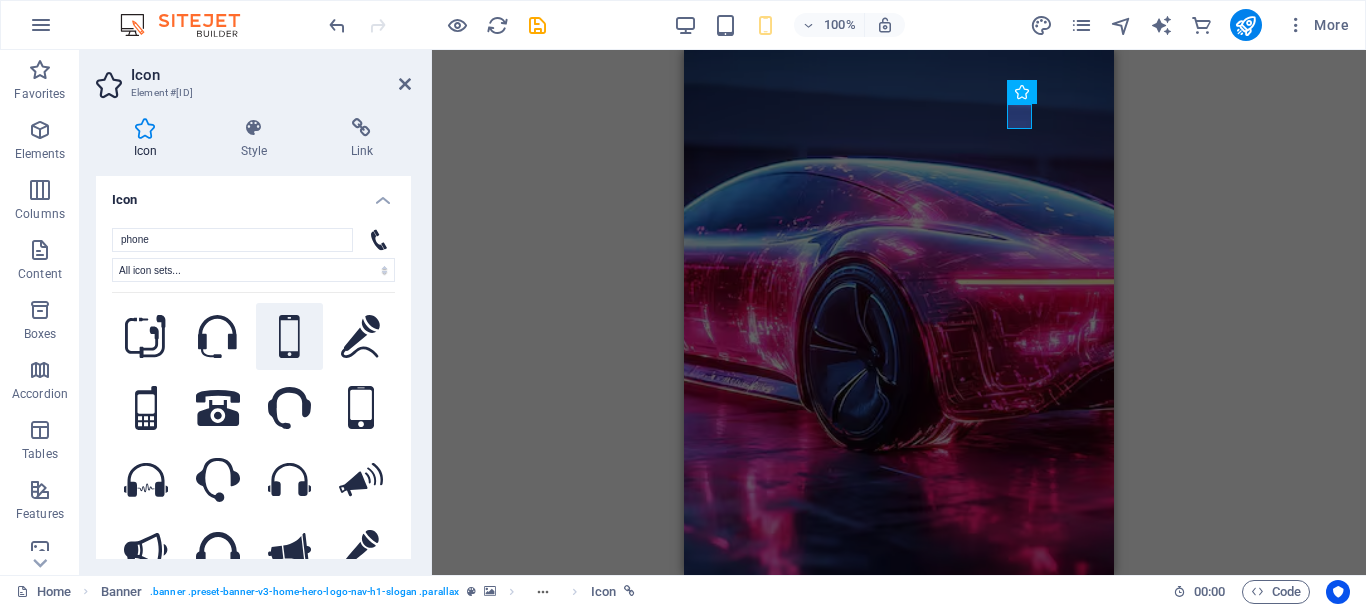 click 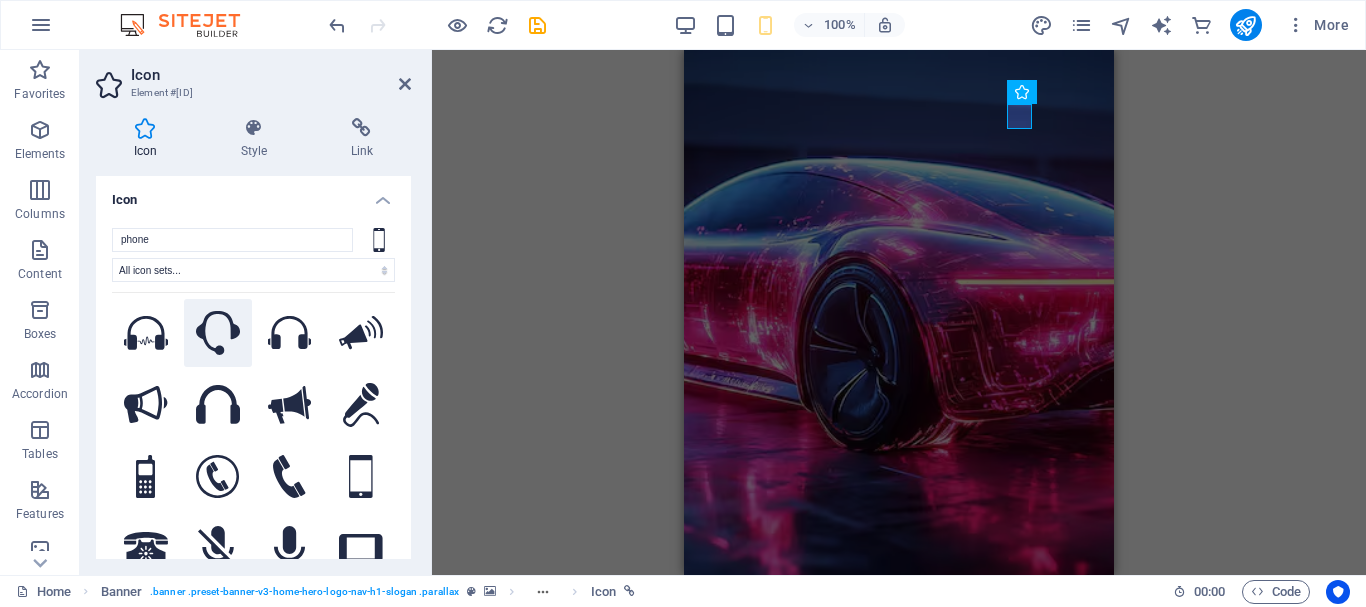 scroll, scrollTop: 180, scrollLeft: 0, axis: vertical 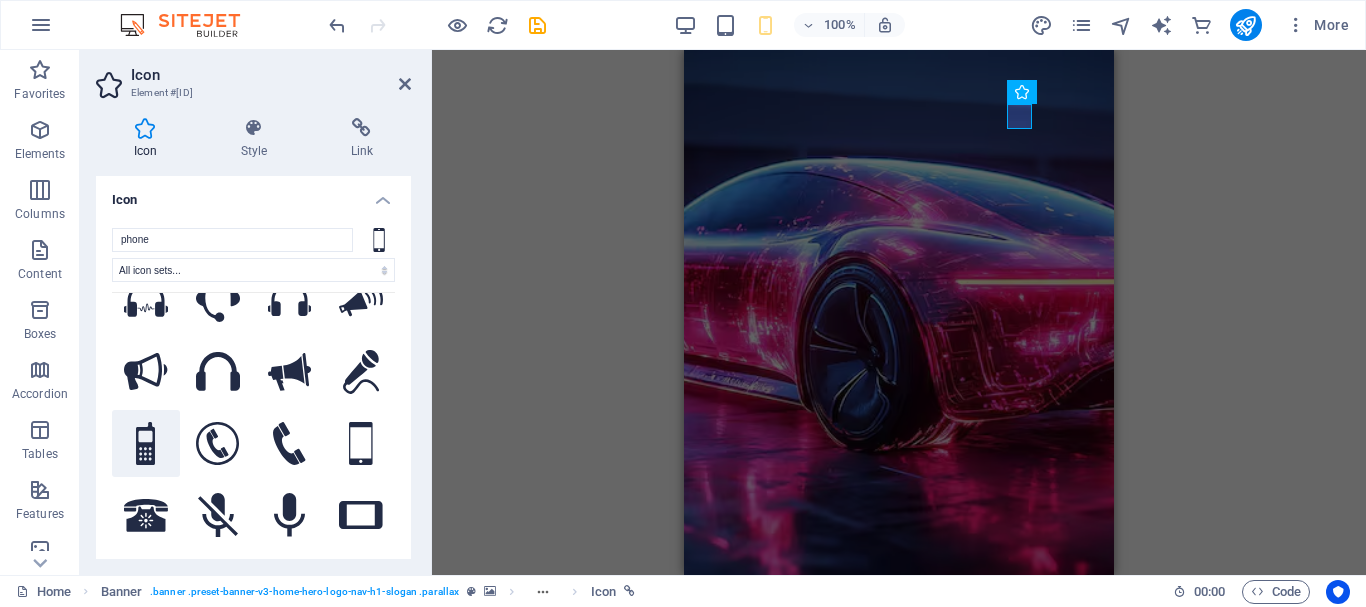 click 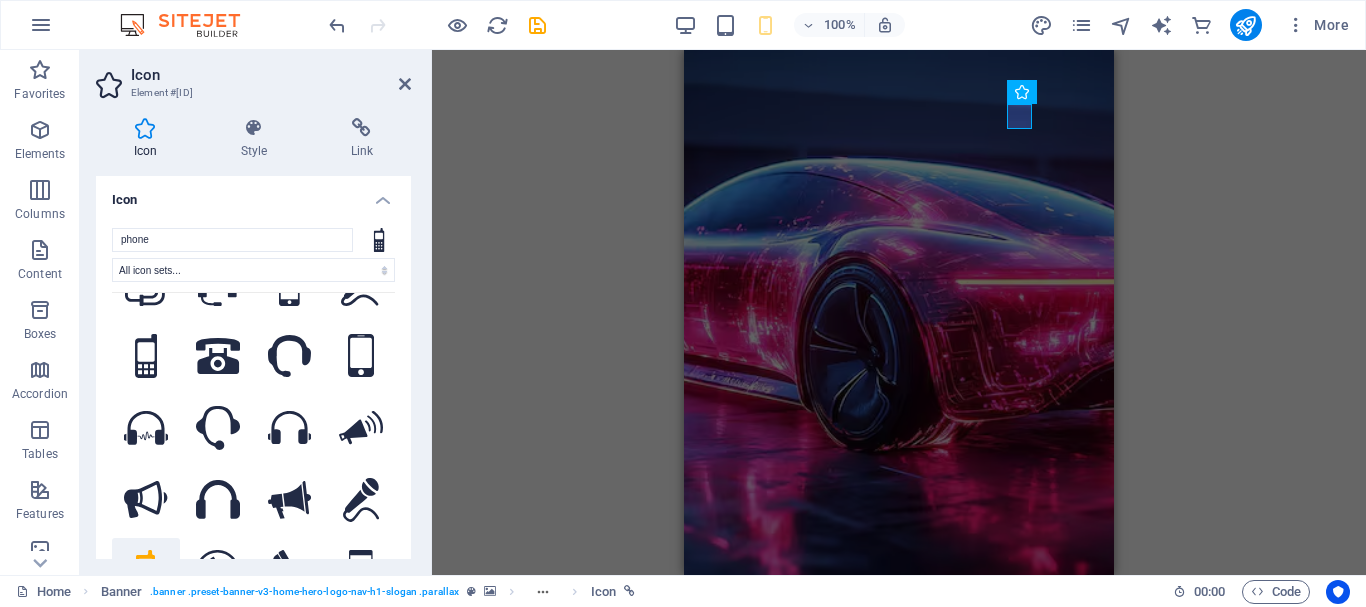 scroll, scrollTop: 0, scrollLeft: 0, axis: both 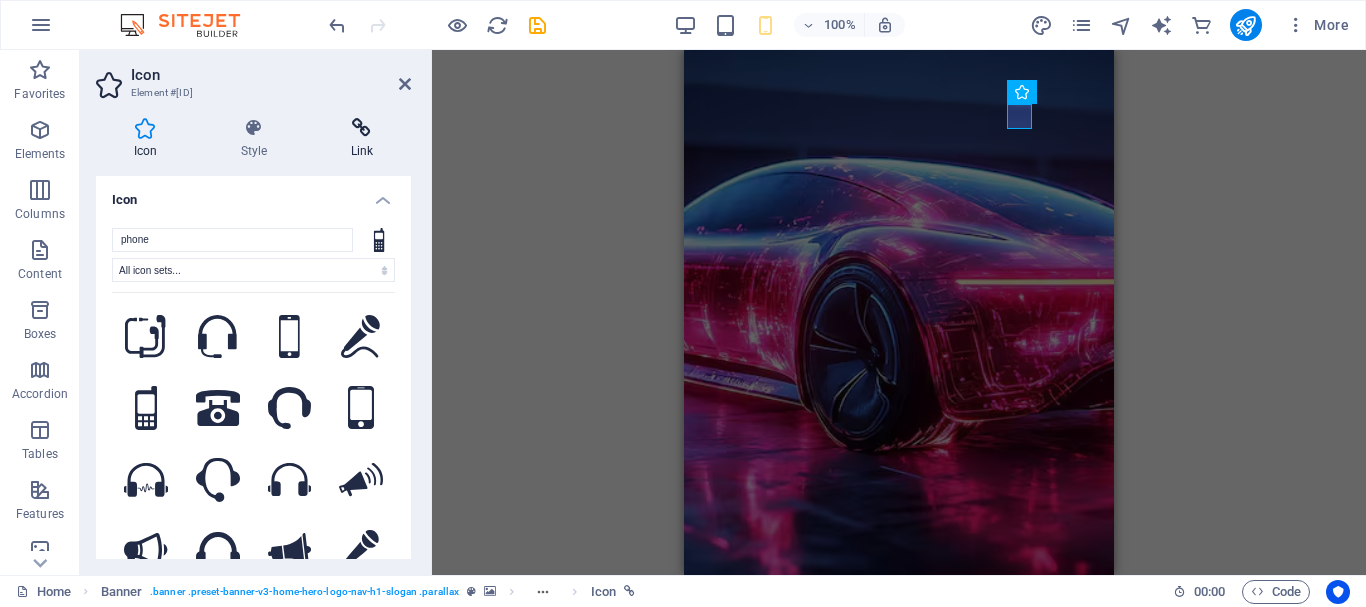 click at bounding box center [362, 128] 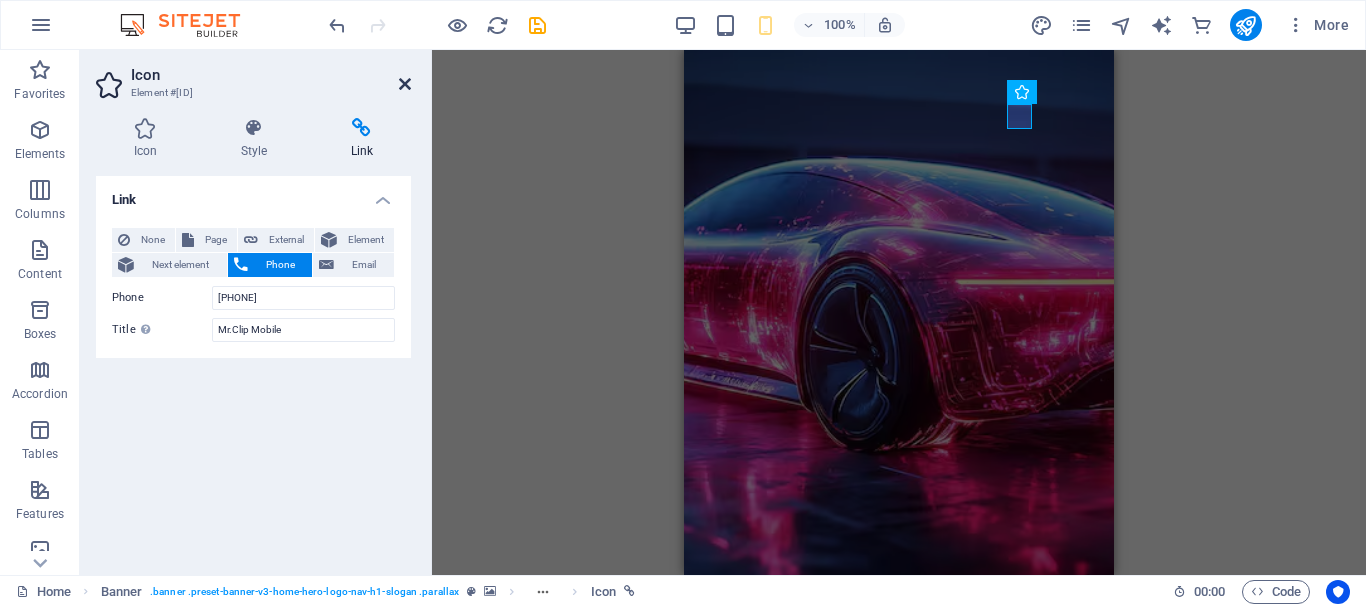 click at bounding box center (405, 84) 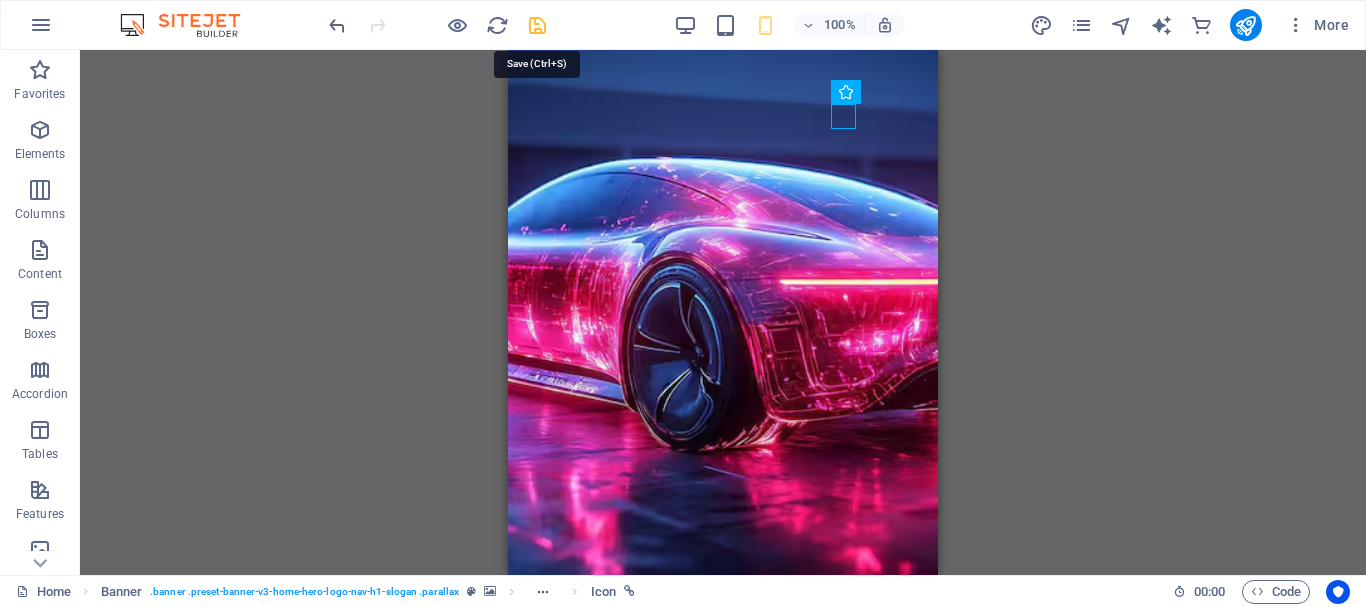 click at bounding box center (537, 25) 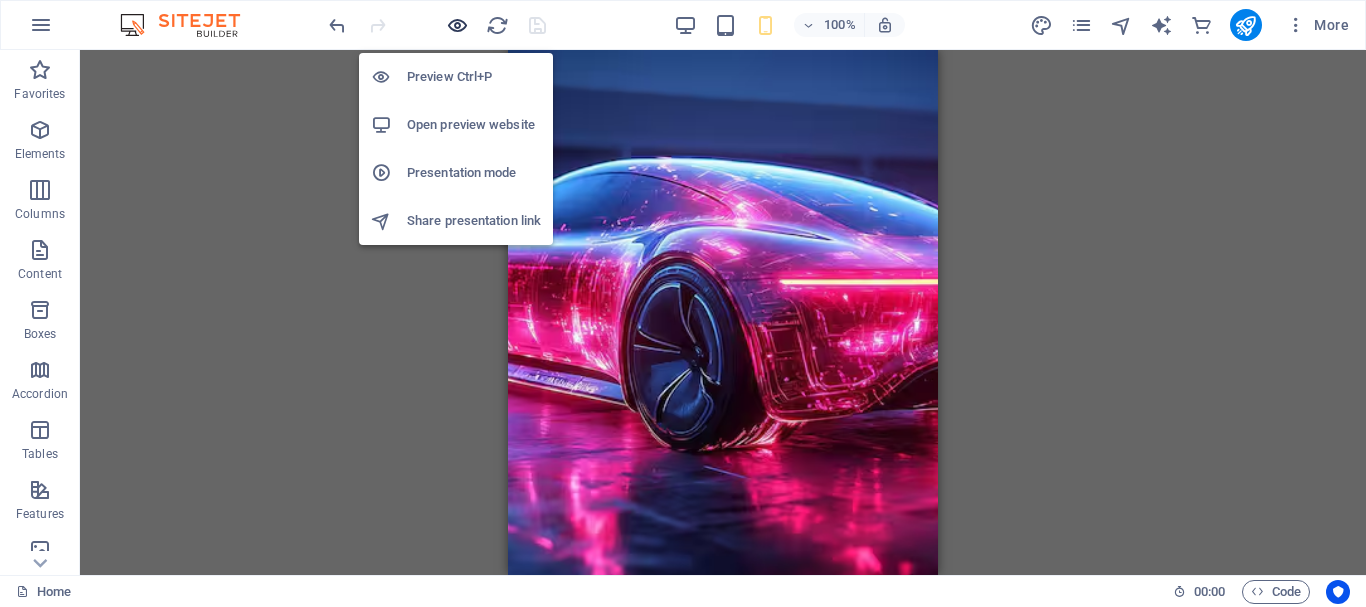 click at bounding box center [457, 25] 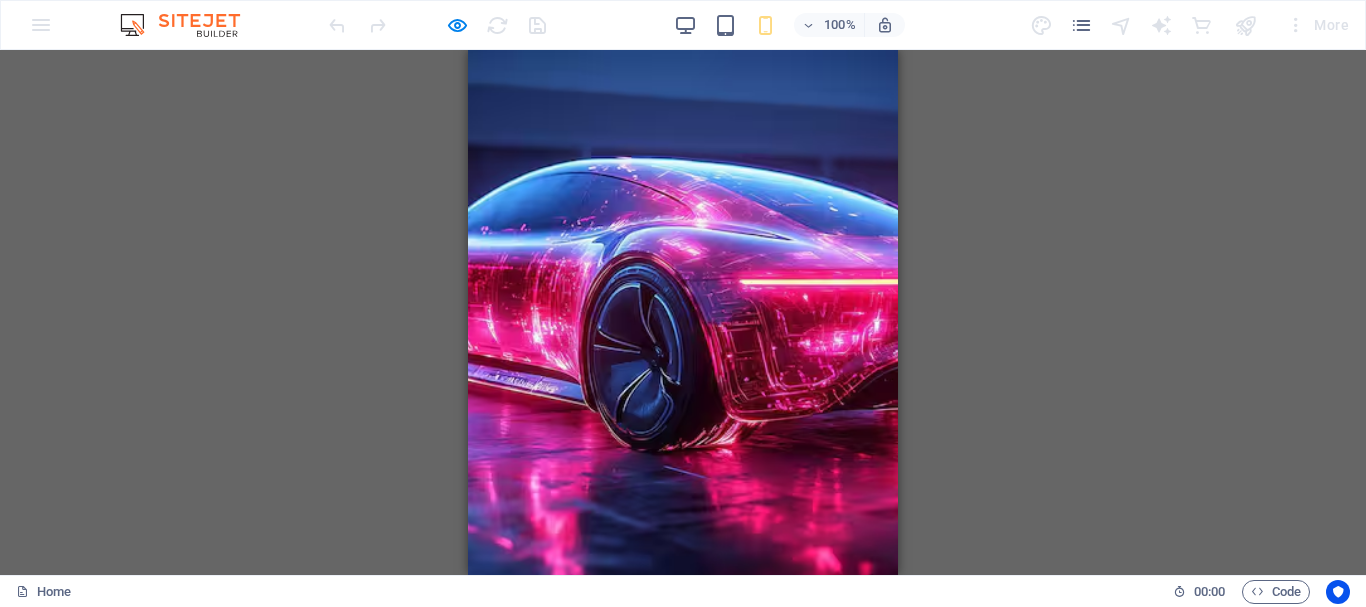 click 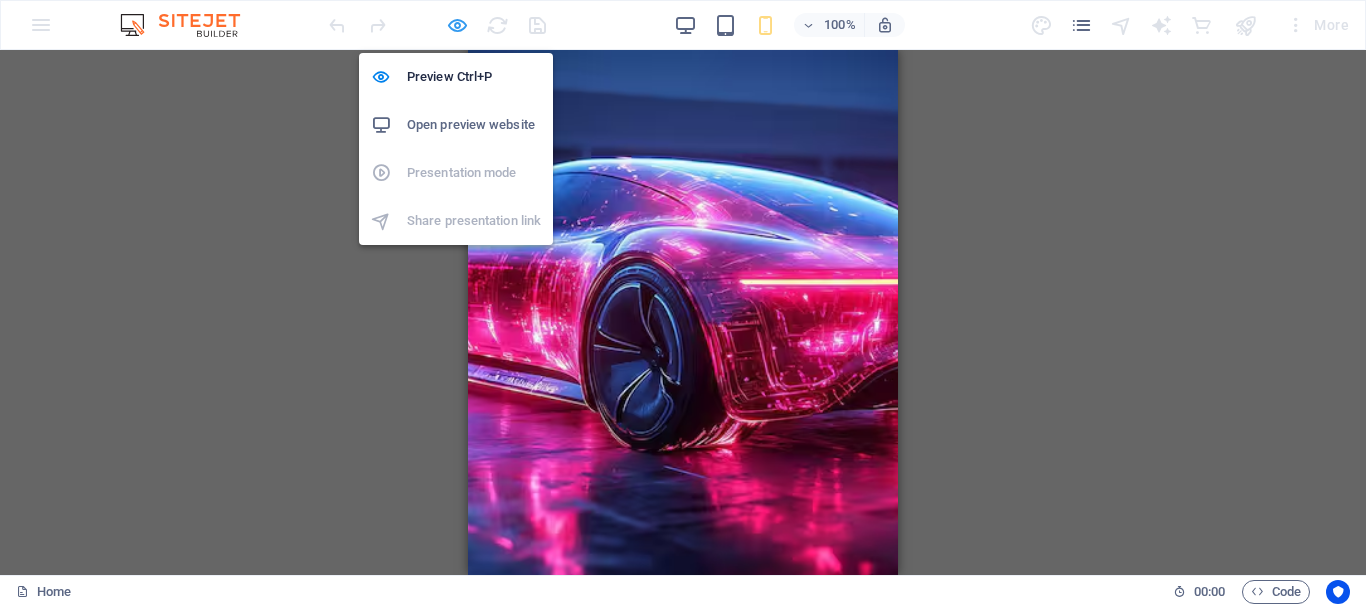 click at bounding box center [457, 25] 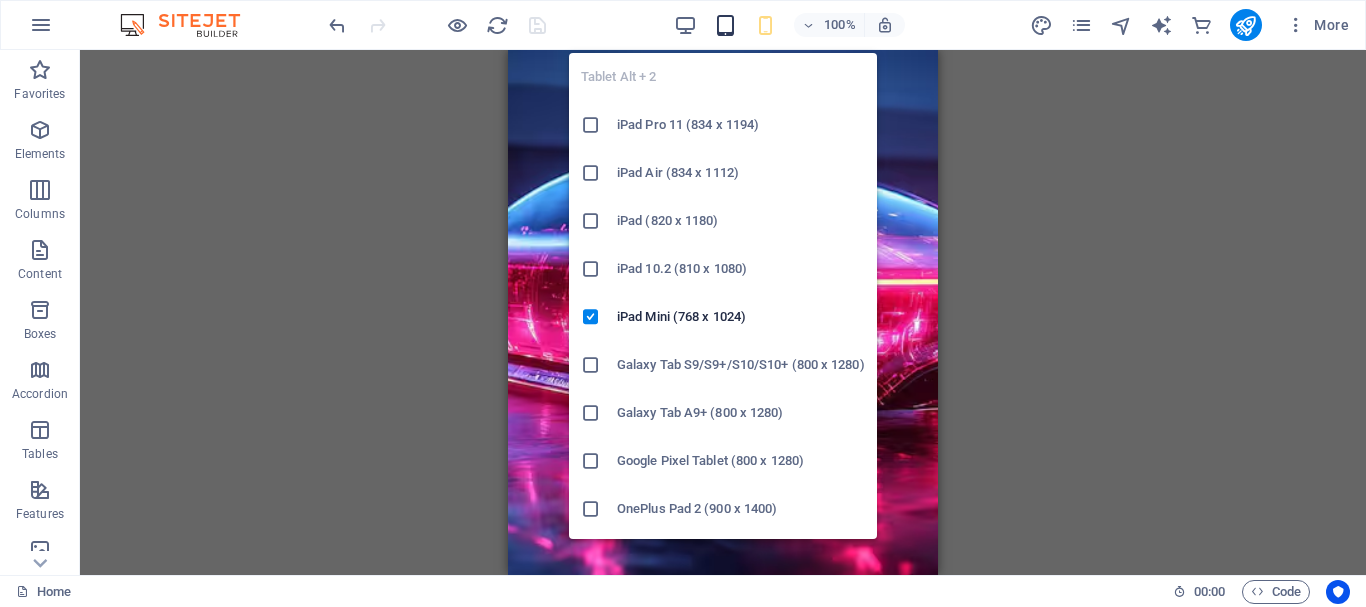 click at bounding box center [725, 25] 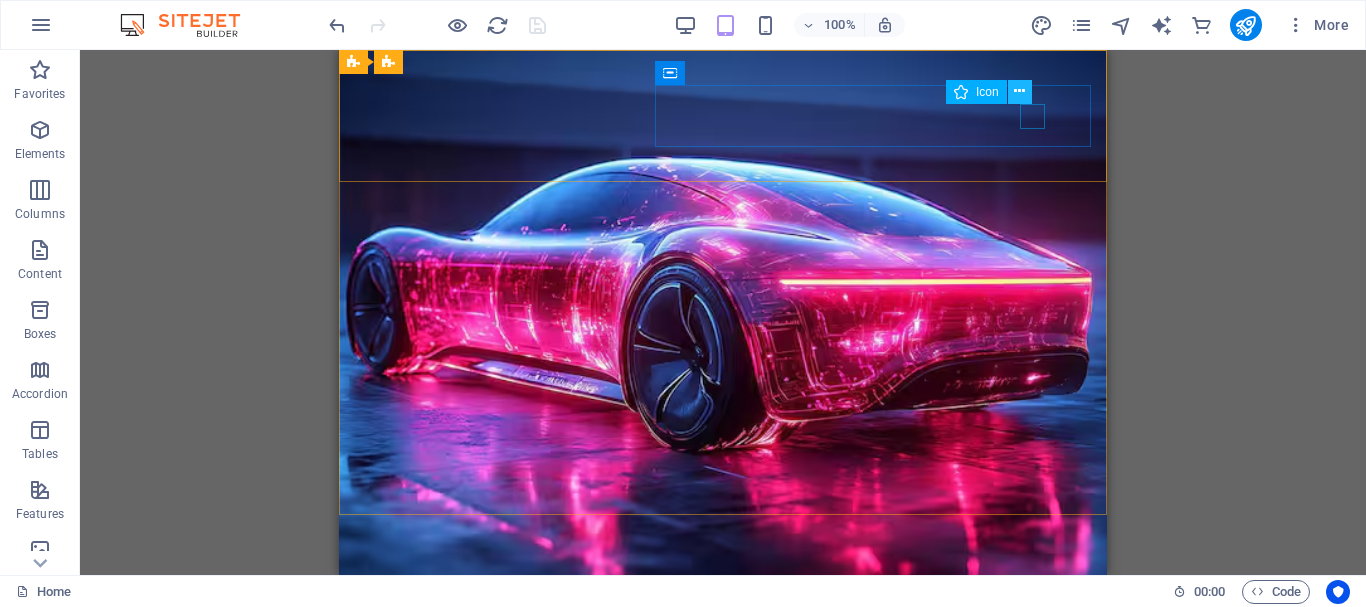 click at bounding box center [1019, 91] 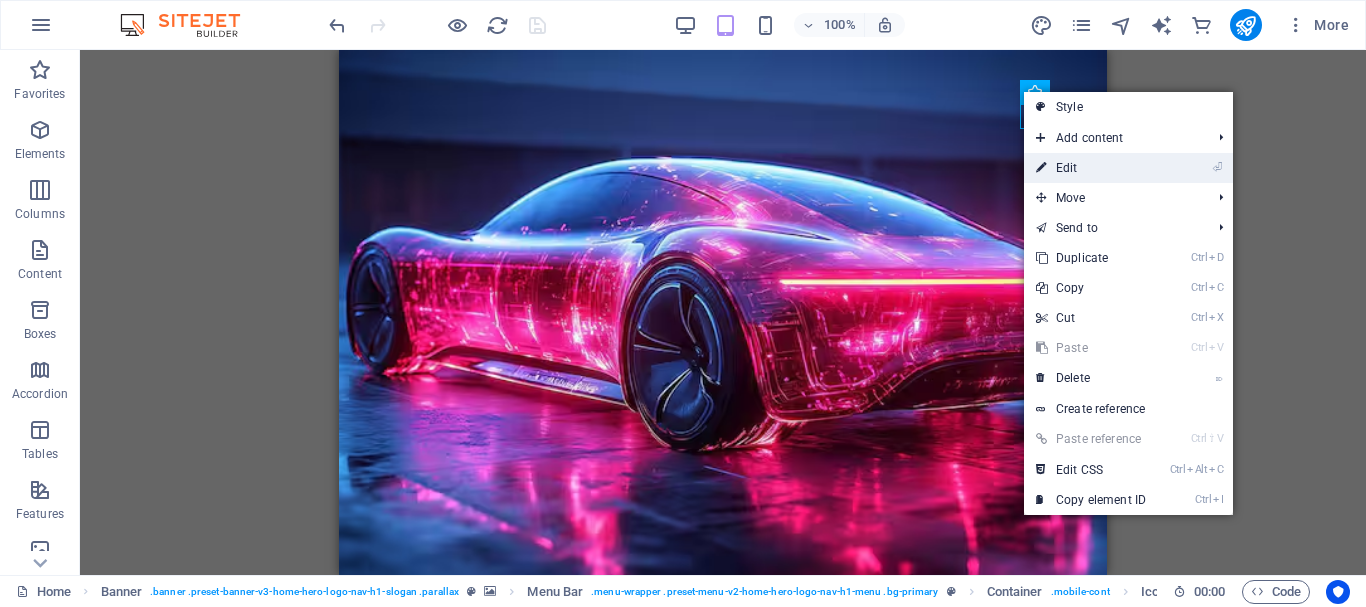 click on "⏎  Edit" at bounding box center (1091, 168) 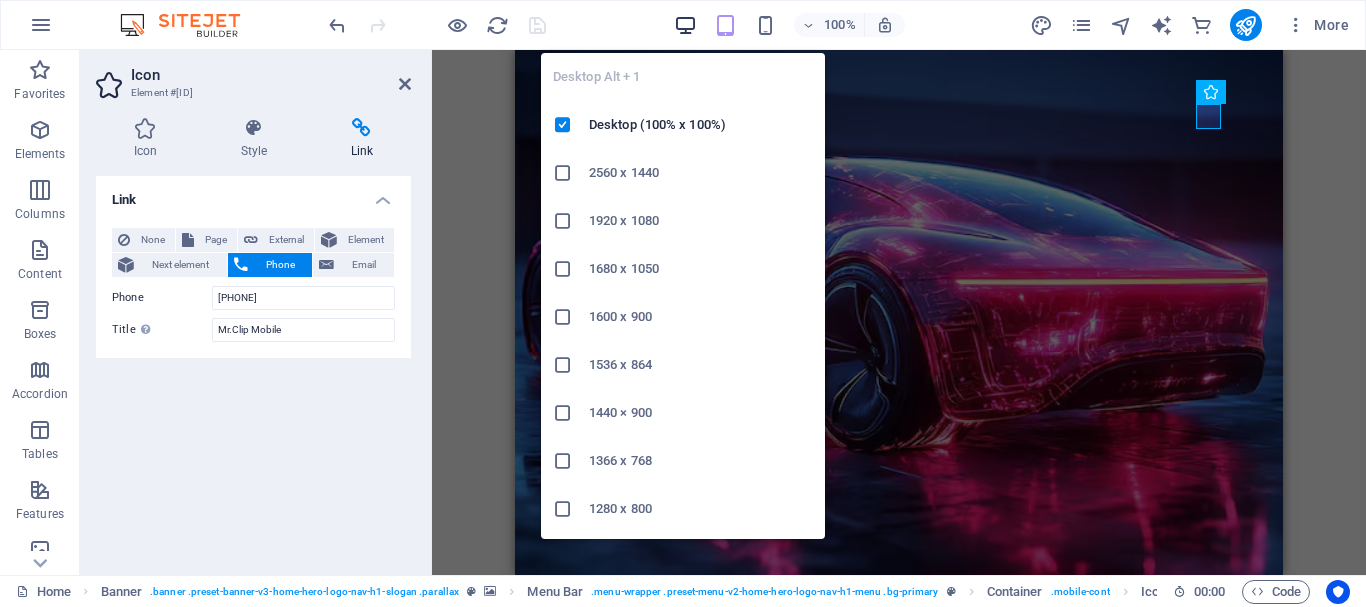 click at bounding box center [685, 25] 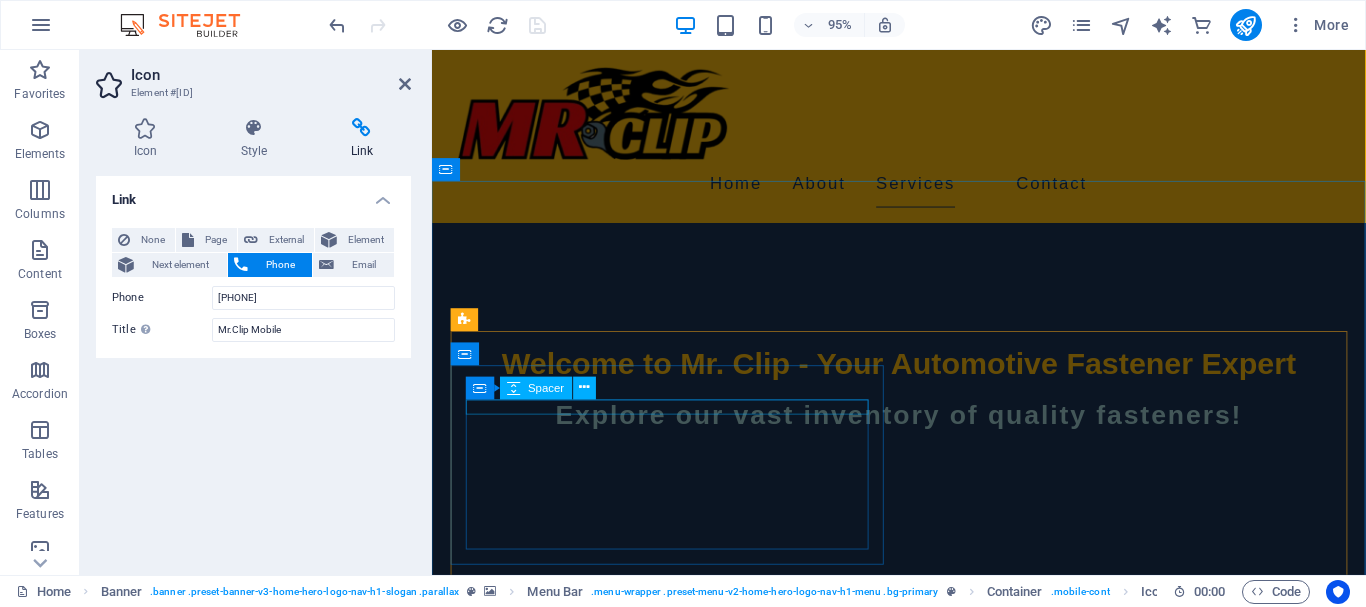 scroll, scrollTop: 142, scrollLeft: 0, axis: vertical 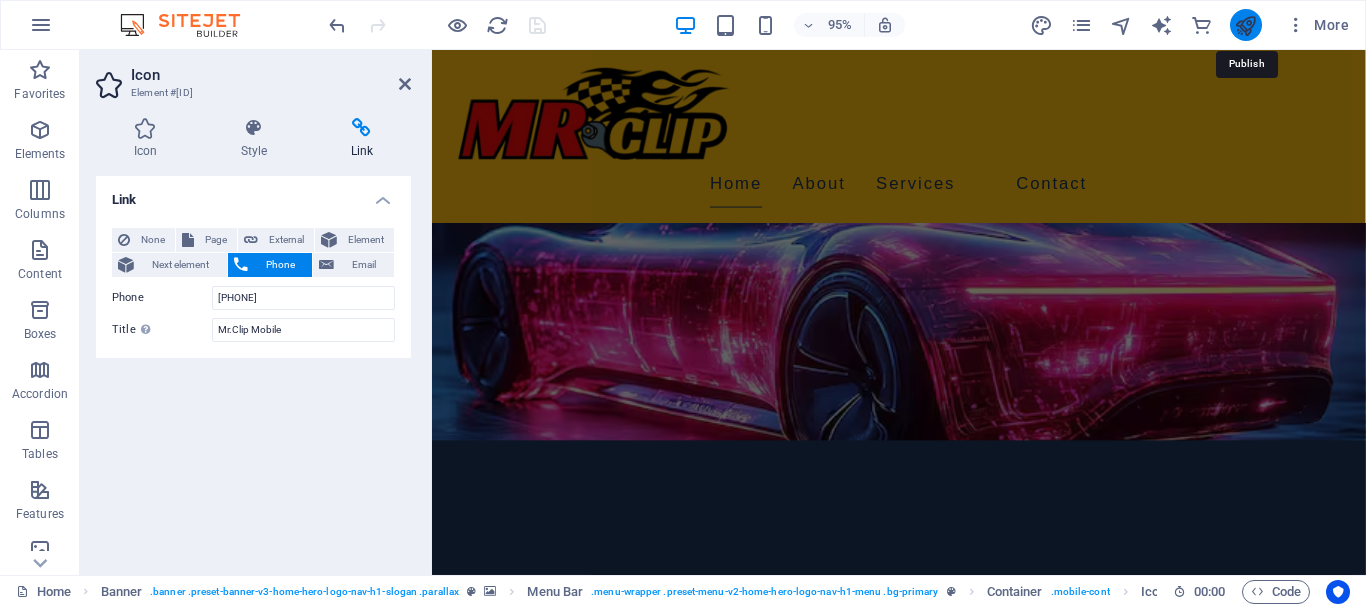 click at bounding box center [1245, 25] 